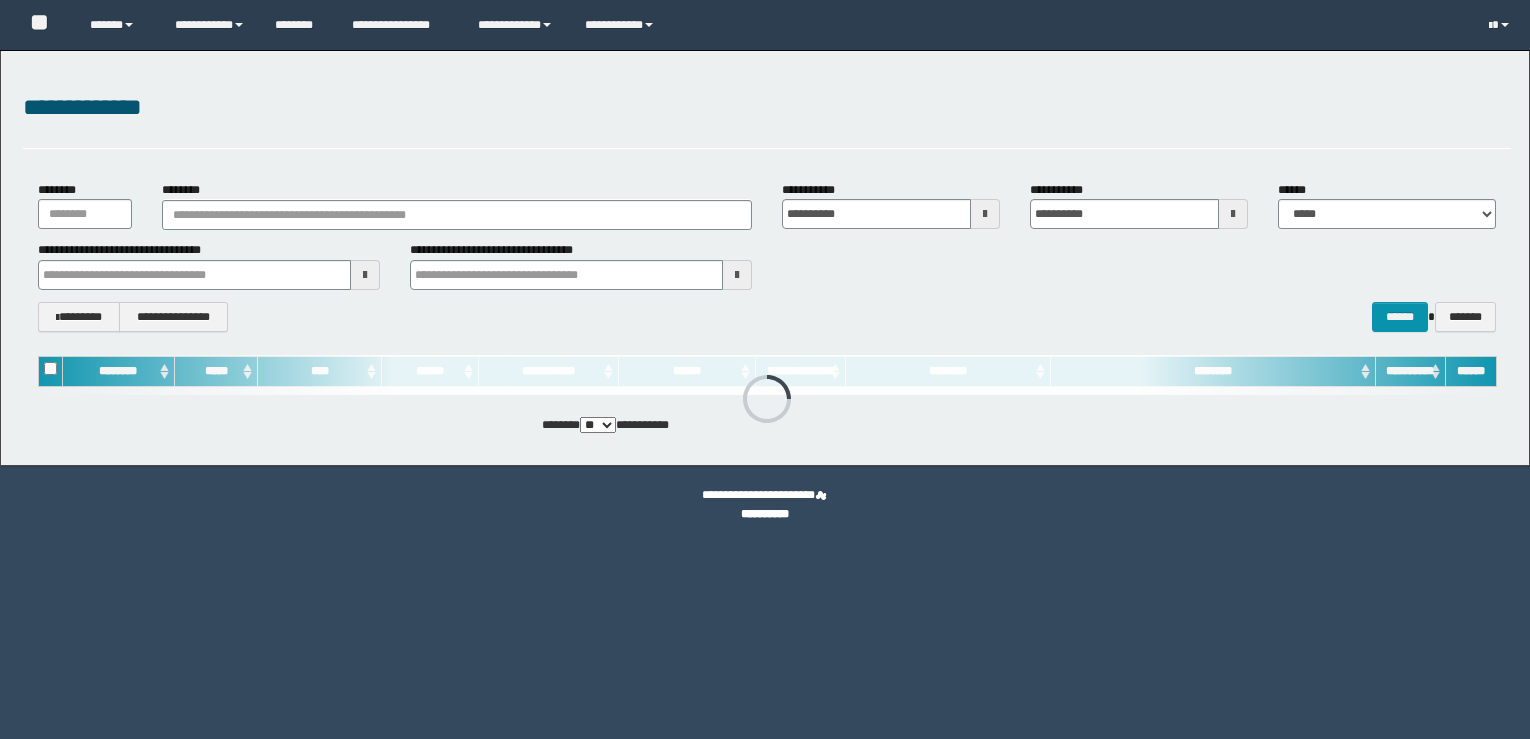scroll, scrollTop: 0, scrollLeft: 0, axis: both 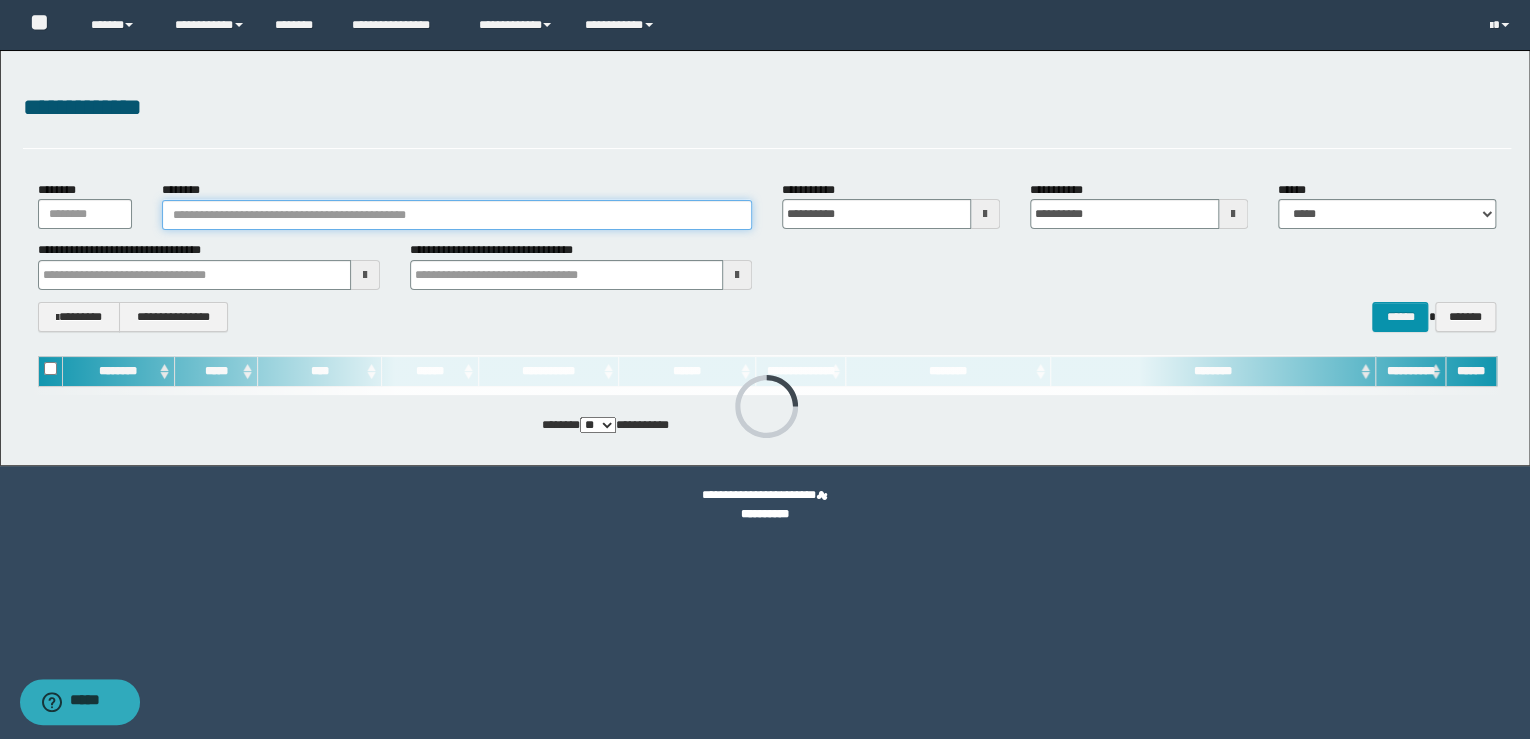 click on "********" at bounding box center [457, 215] 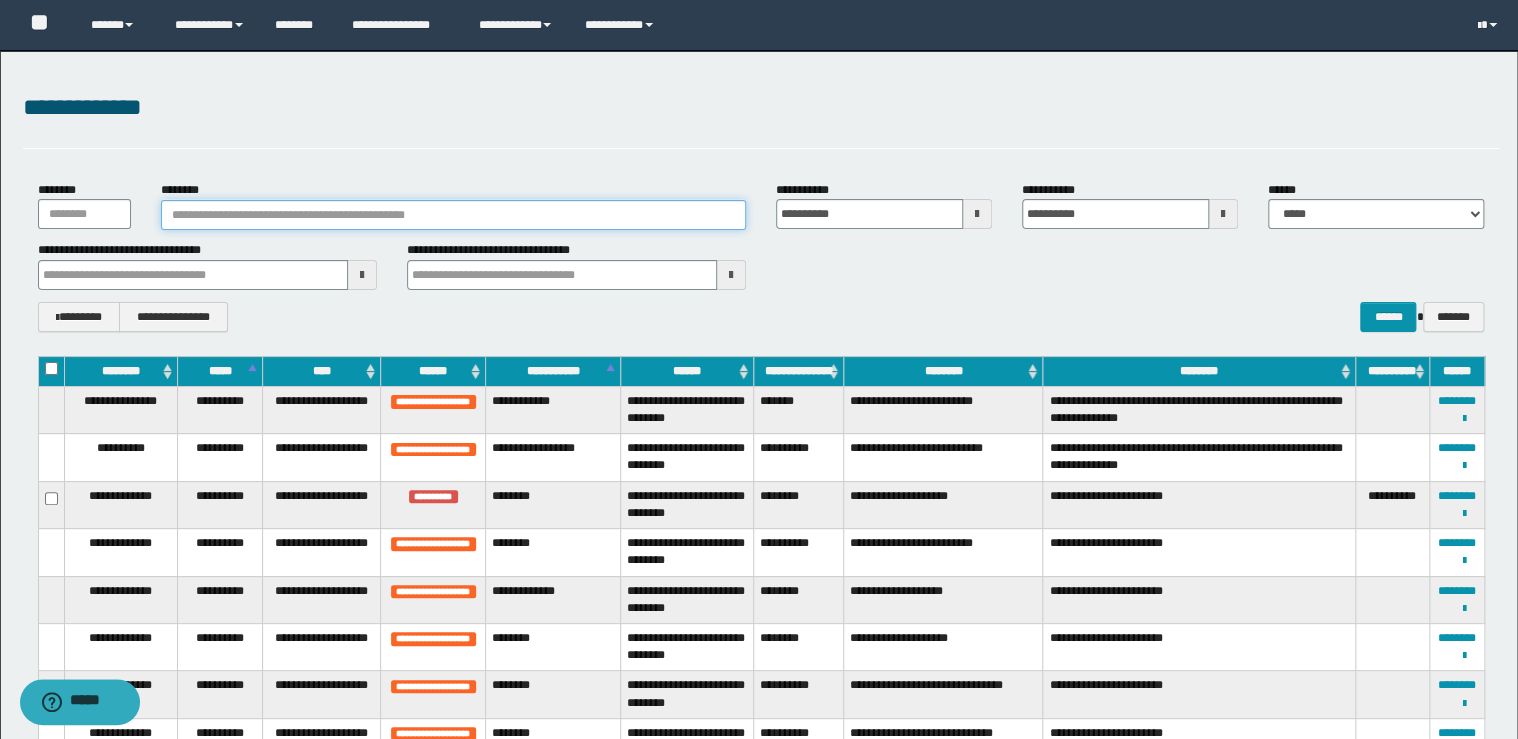 paste on "**********" 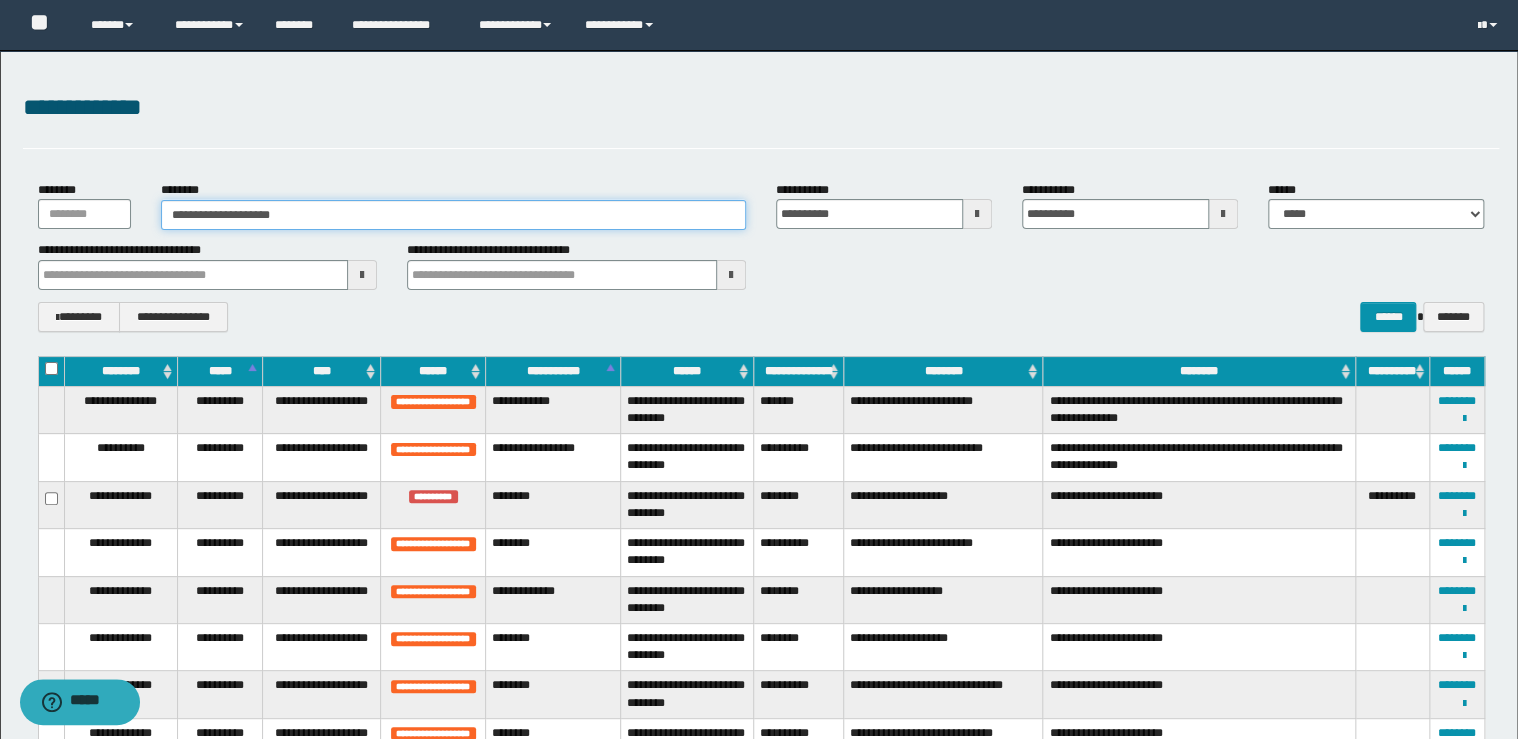 type on "**********" 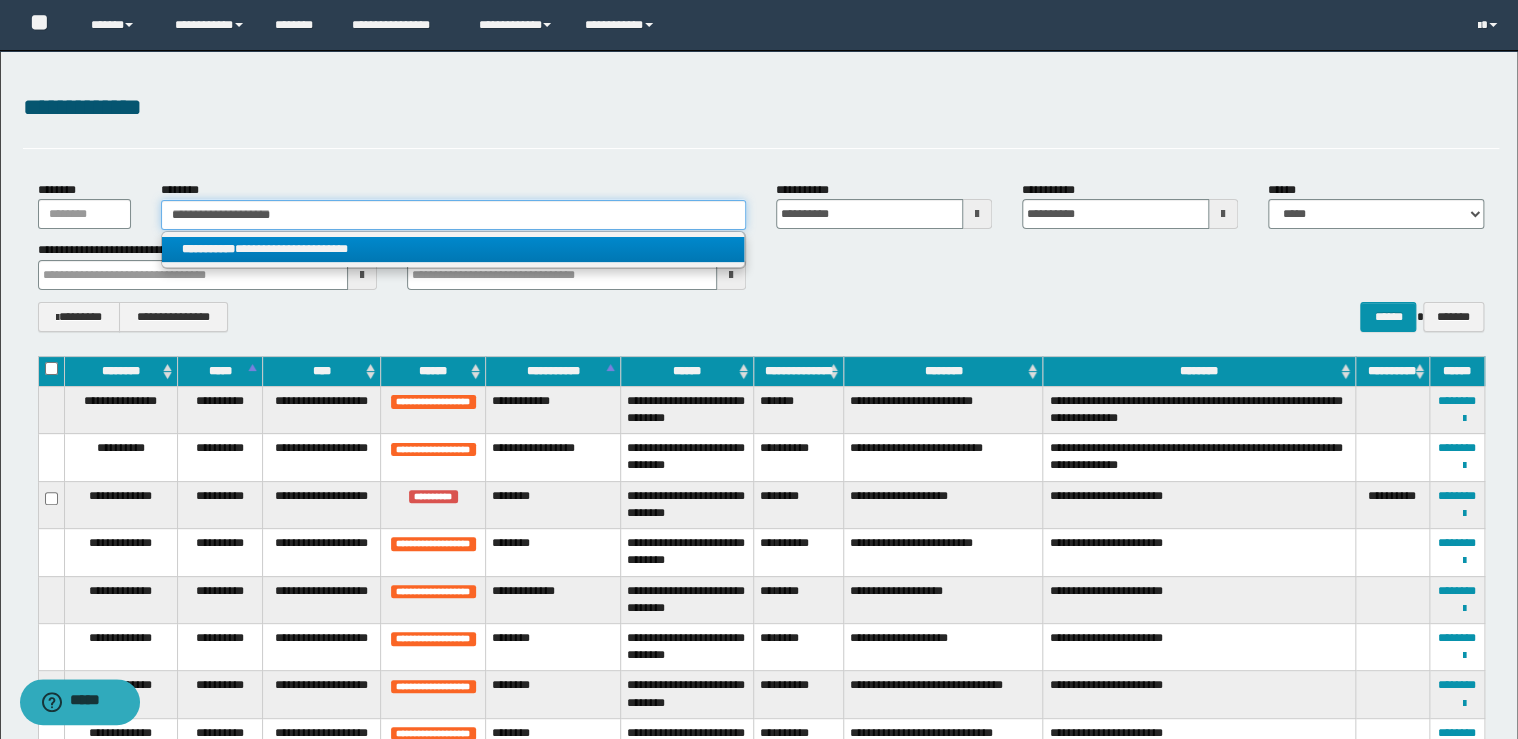 type on "**********" 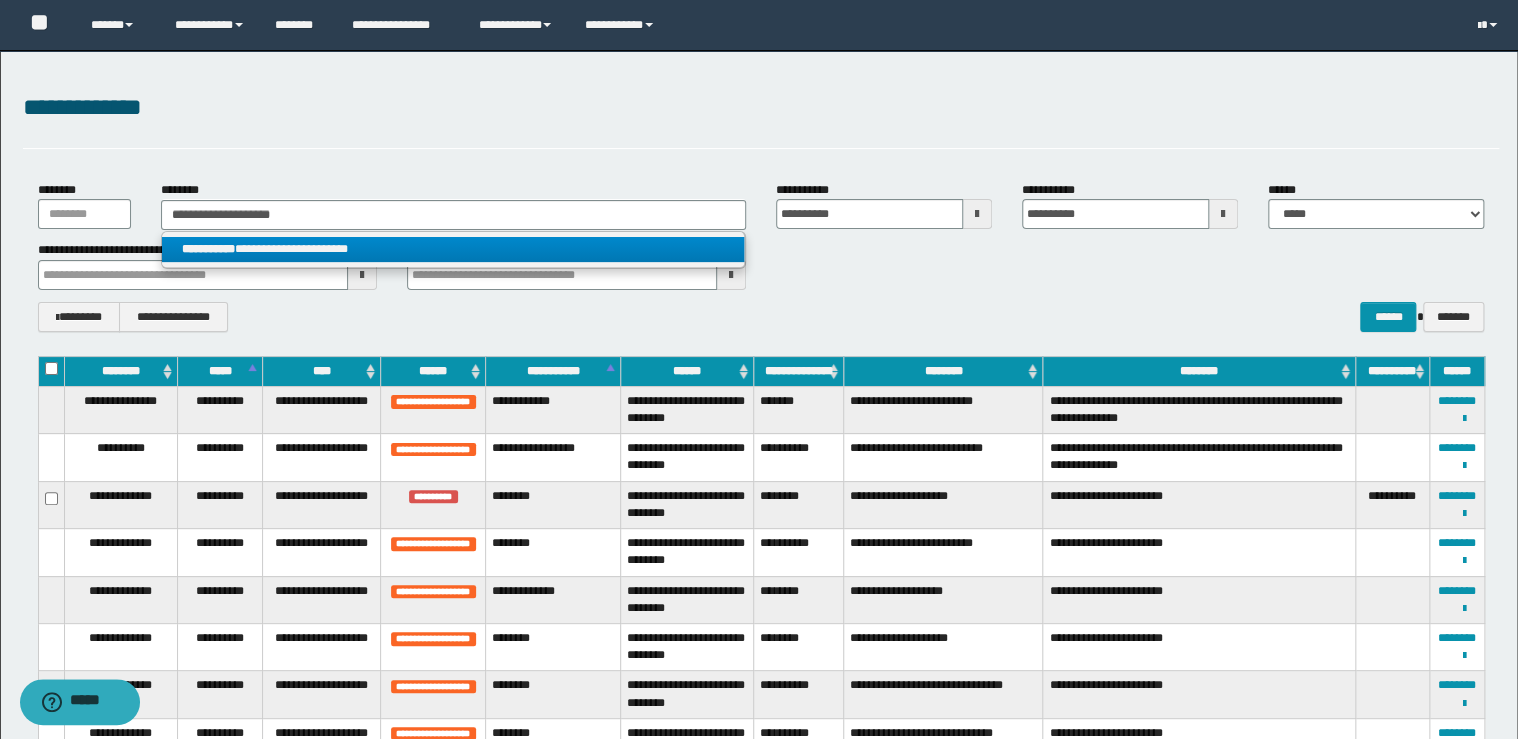 click on "**********" at bounding box center (453, 249) 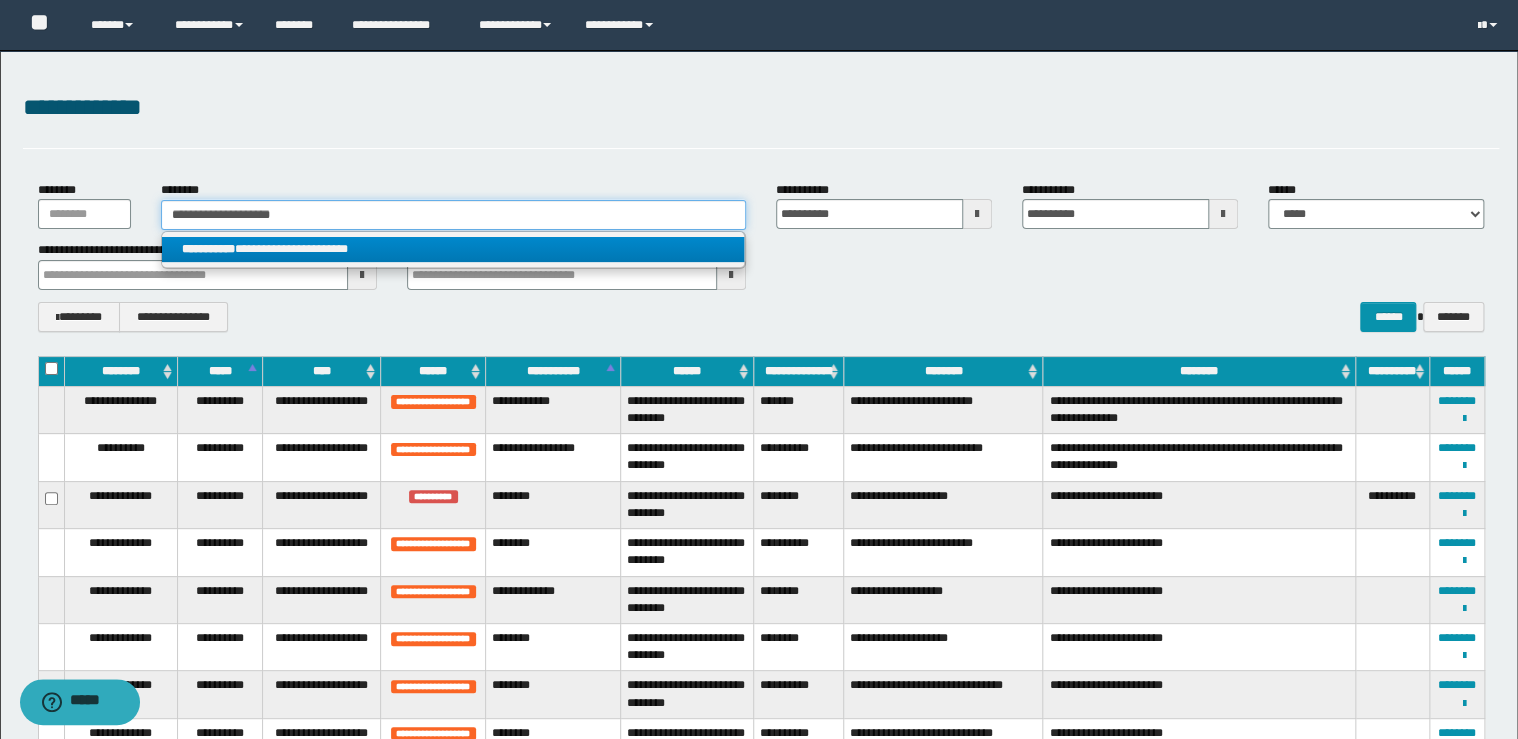 type 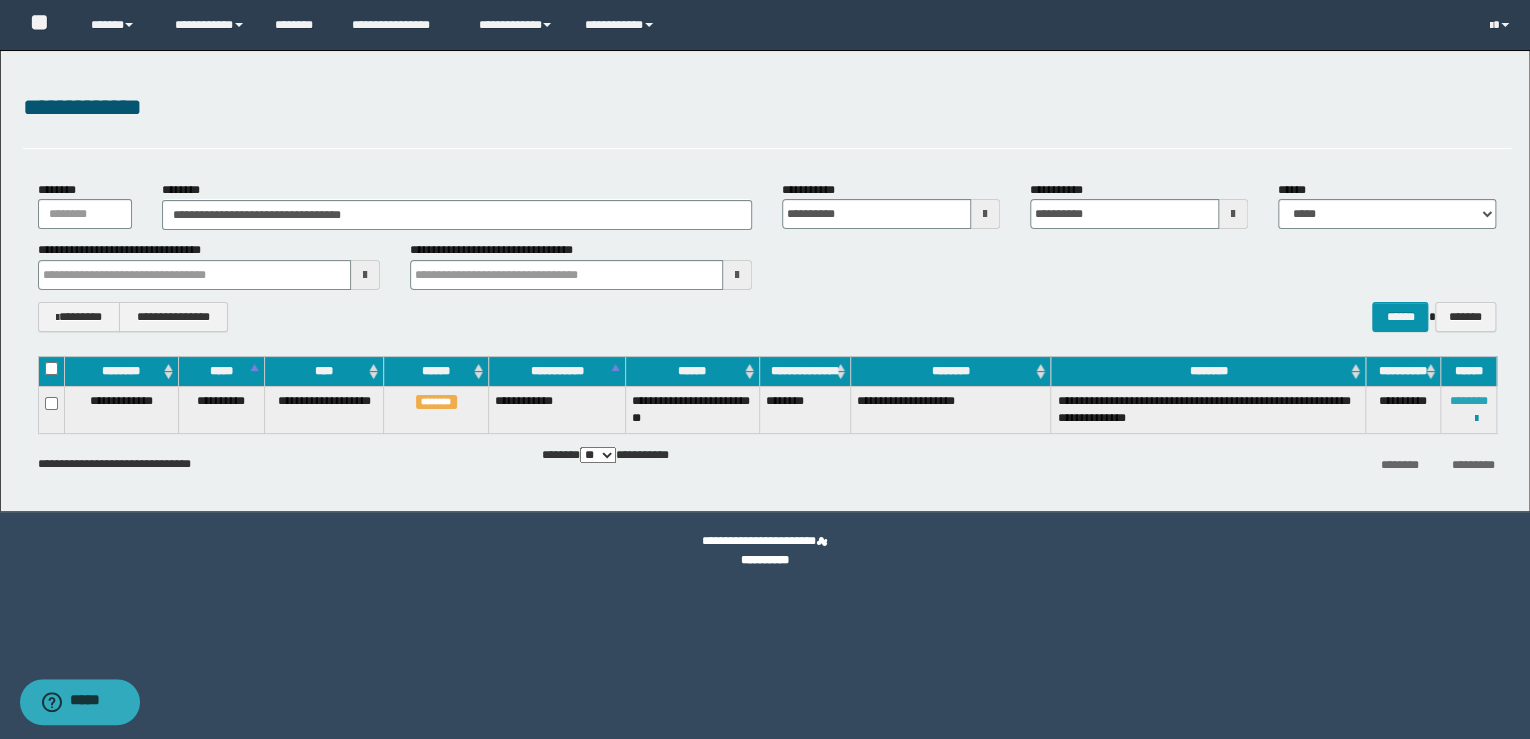 click on "********" at bounding box center [1469, 401] 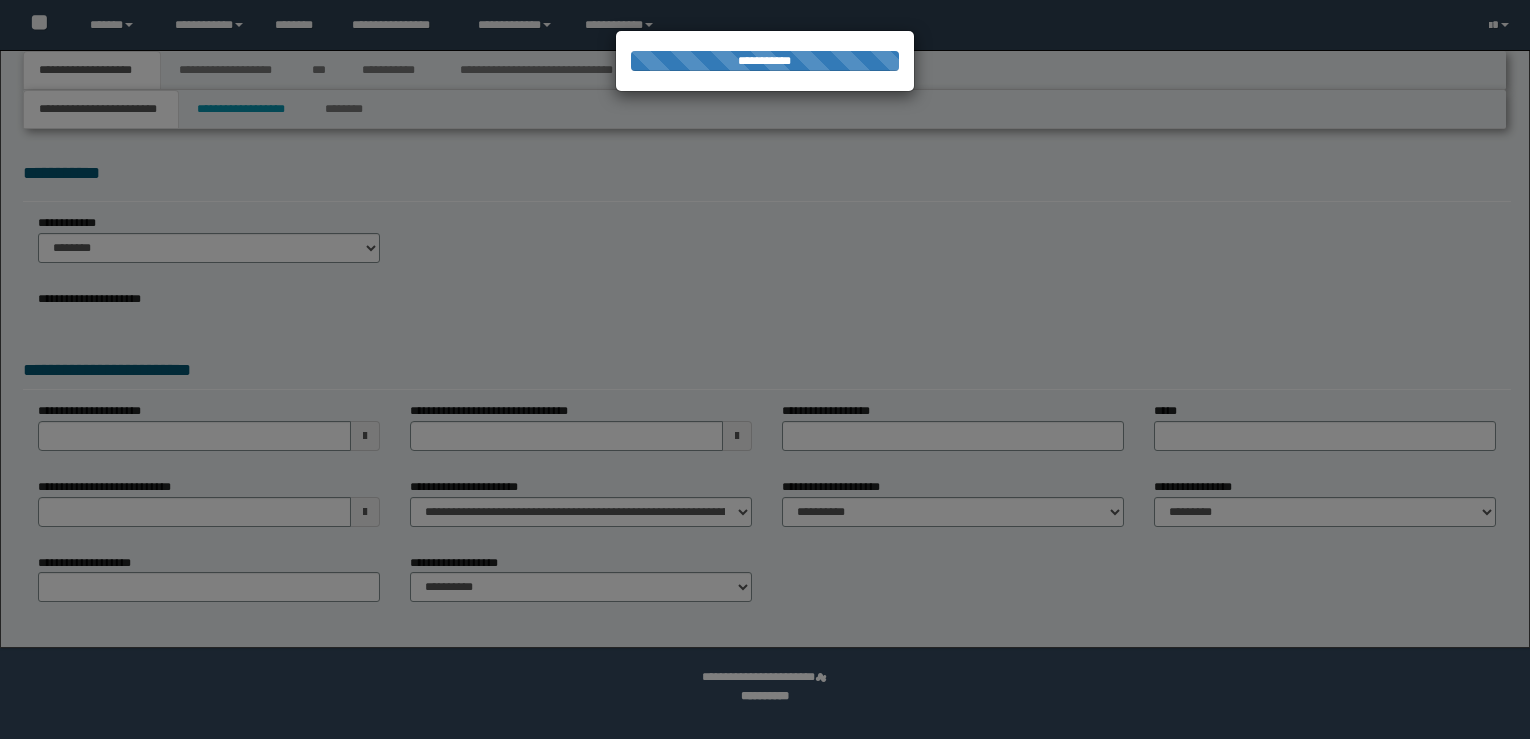 scroll, scrollTop: 0, scrollLeft: 0, axis: both 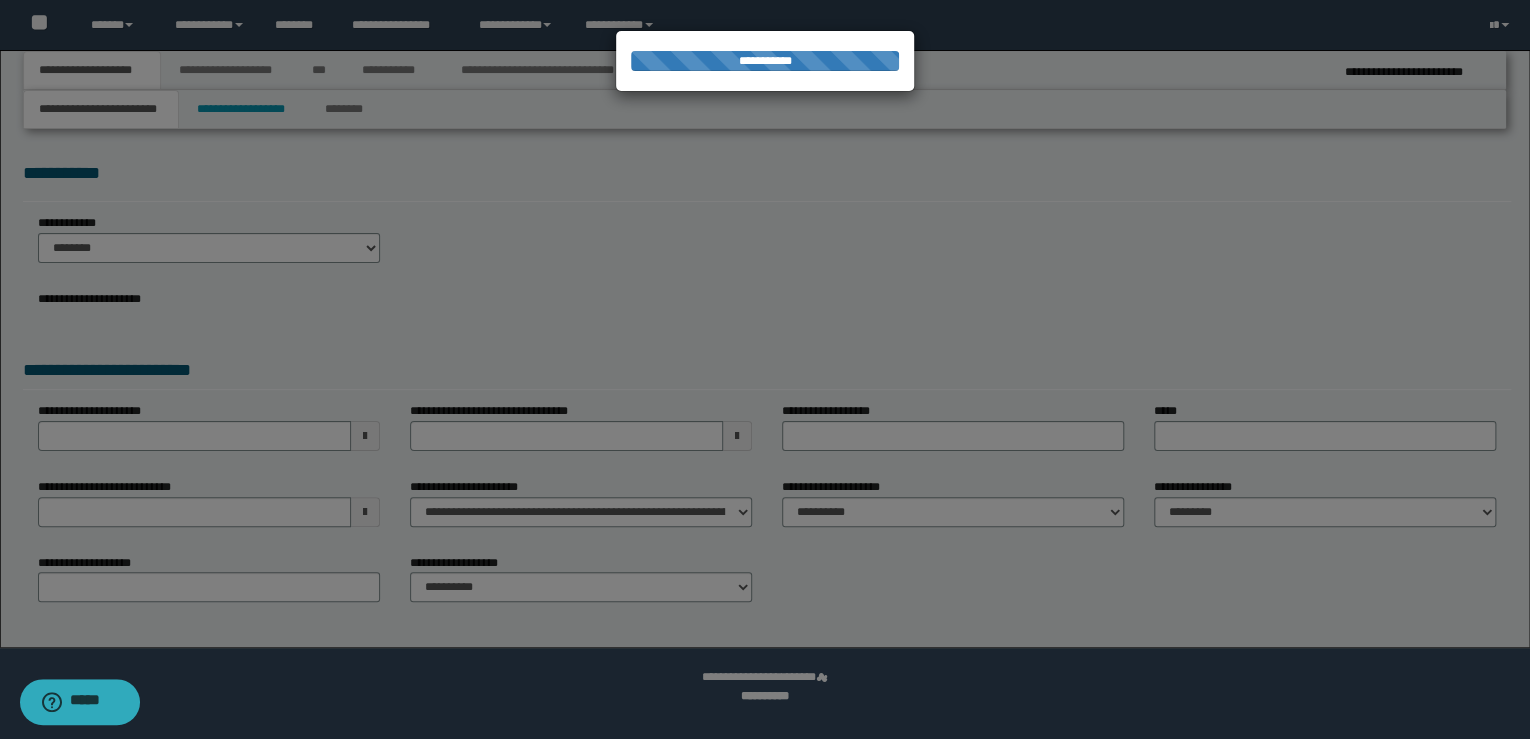 select on "**" 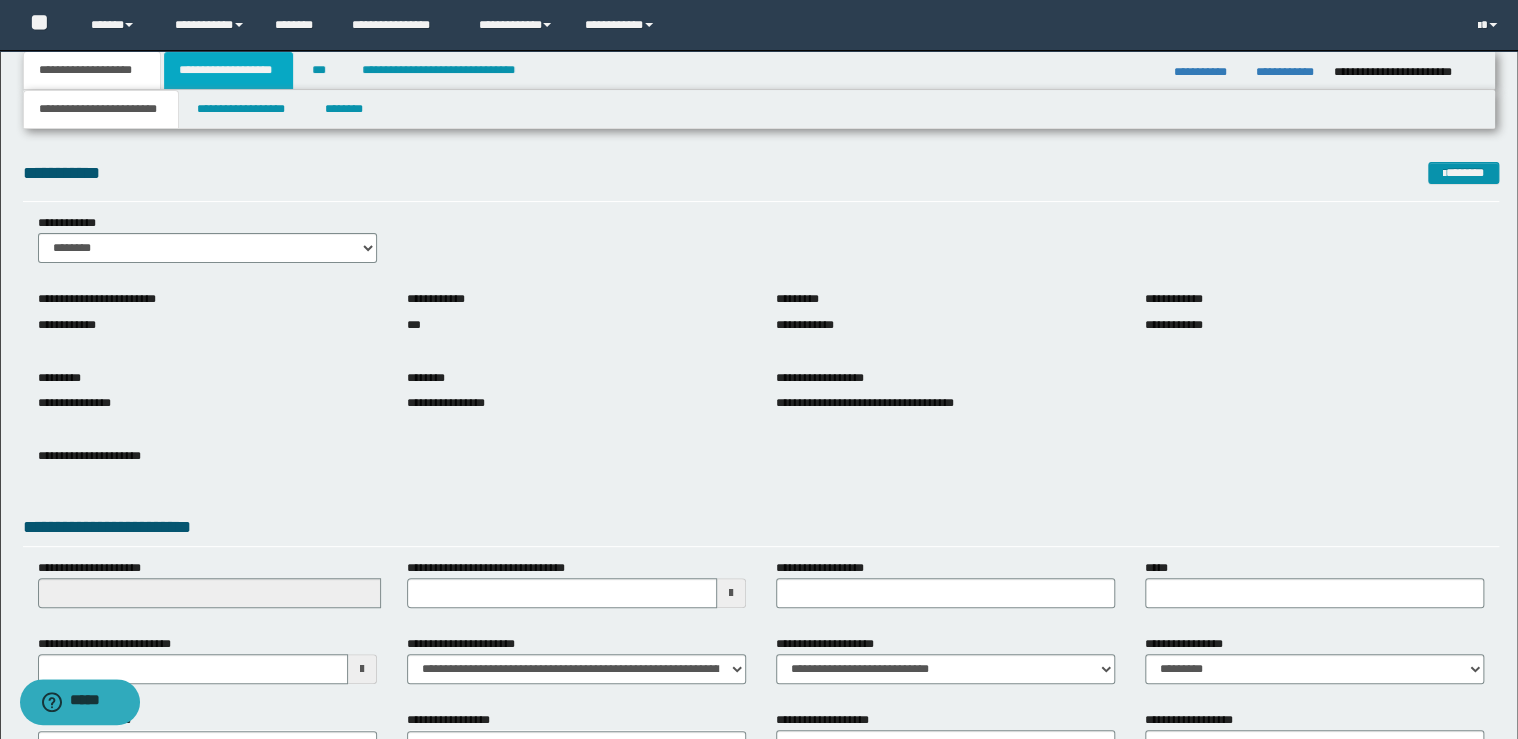 click on "**********" at bounding box center [228, 70] 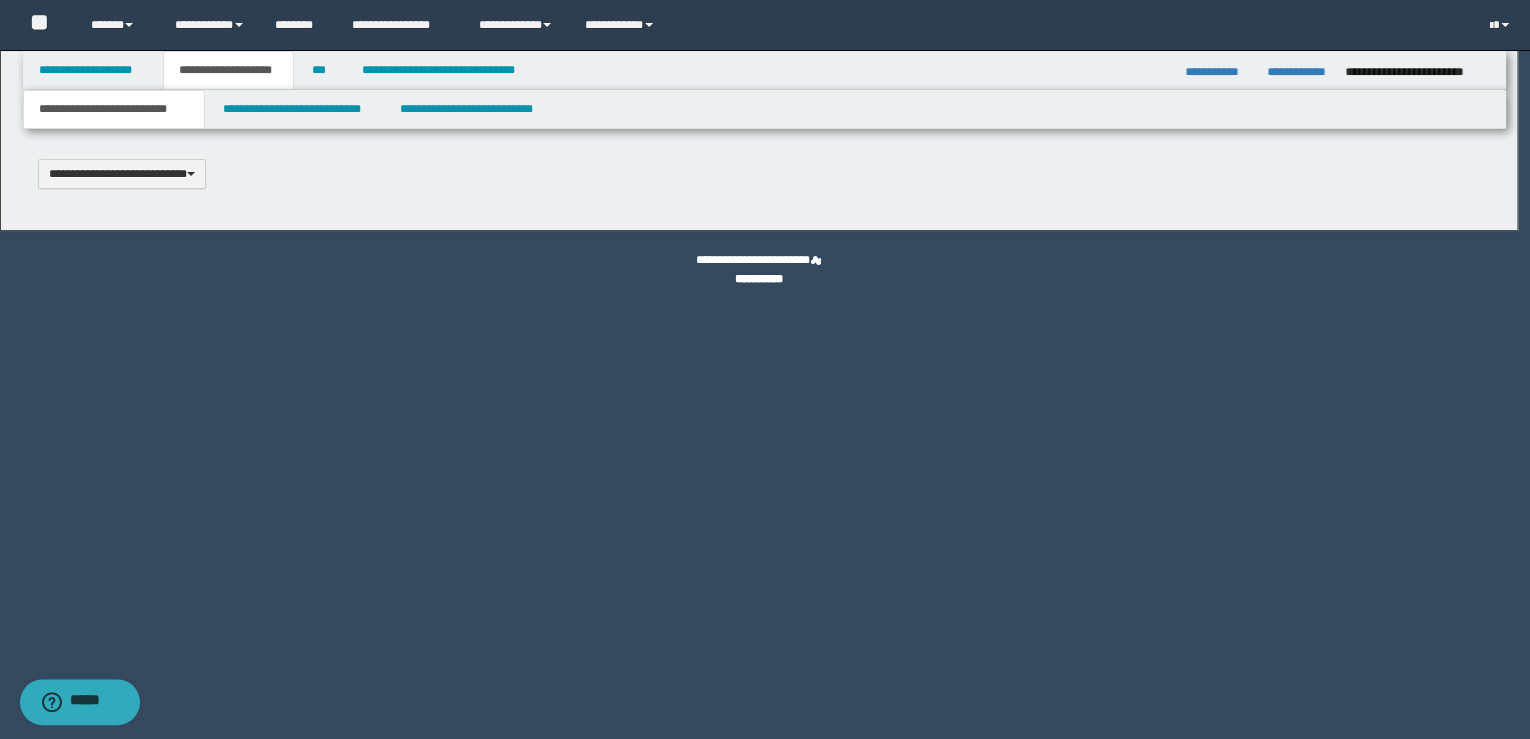 type 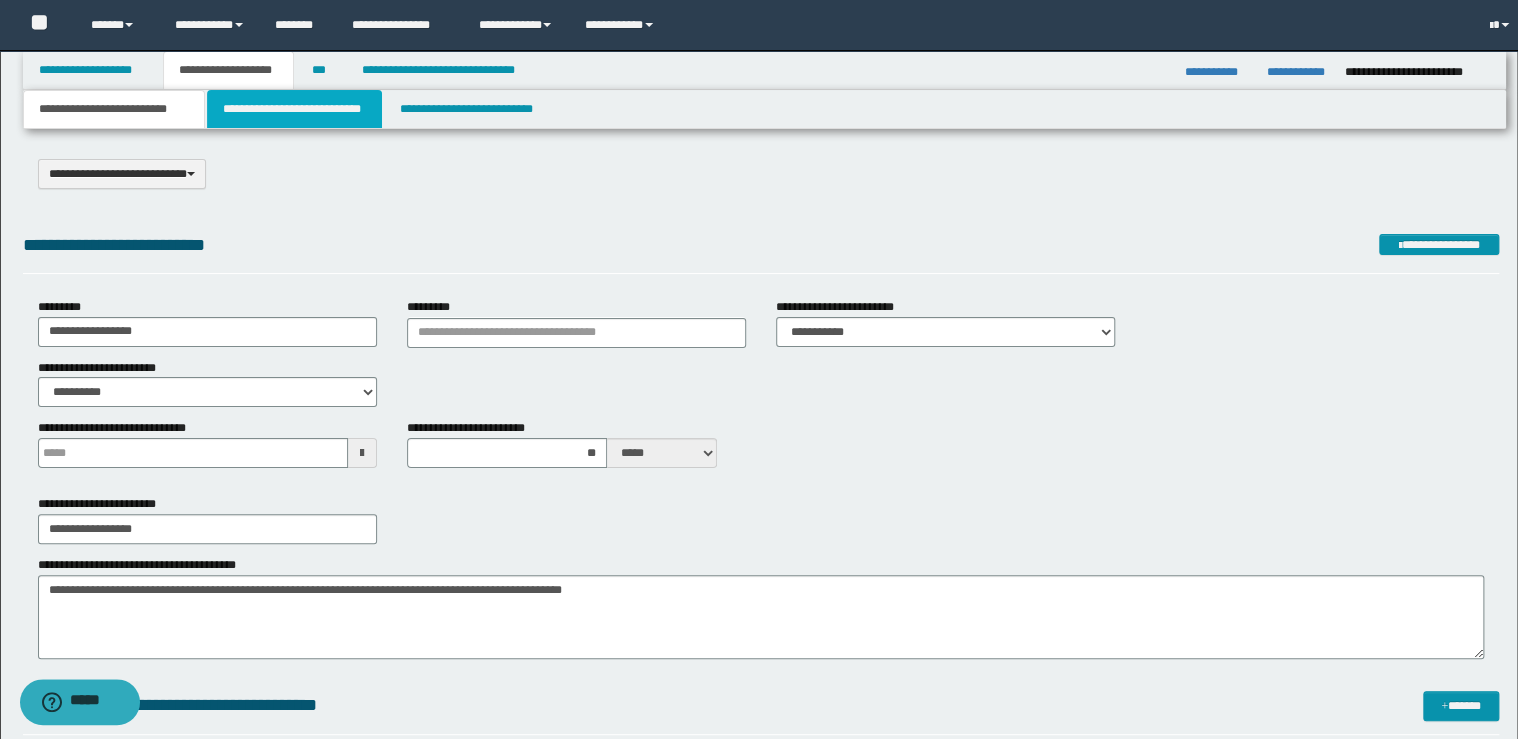 click on "**********" at bounding box center (294, 109) 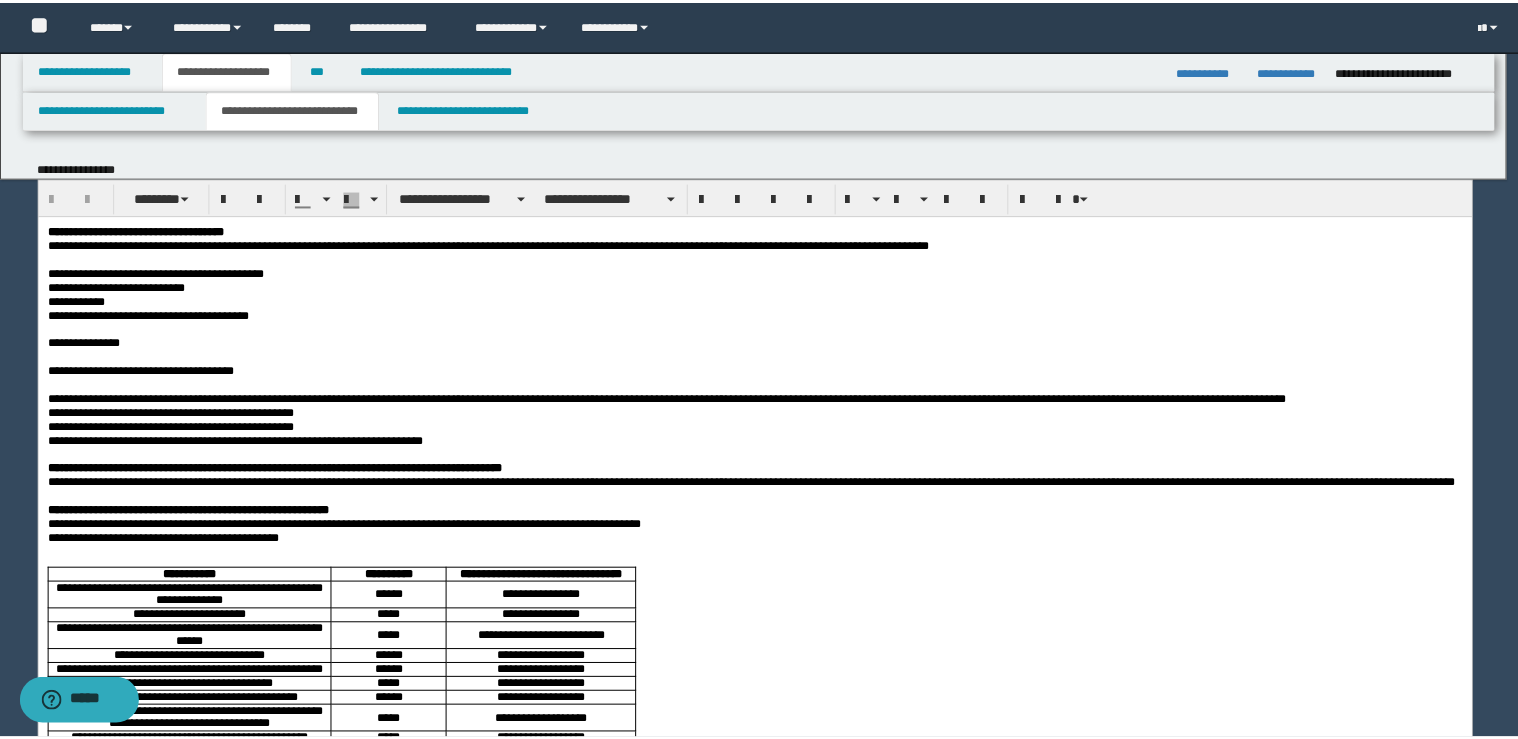 scroll, scrollTop: 0, scrollLeft: 0, axis: both 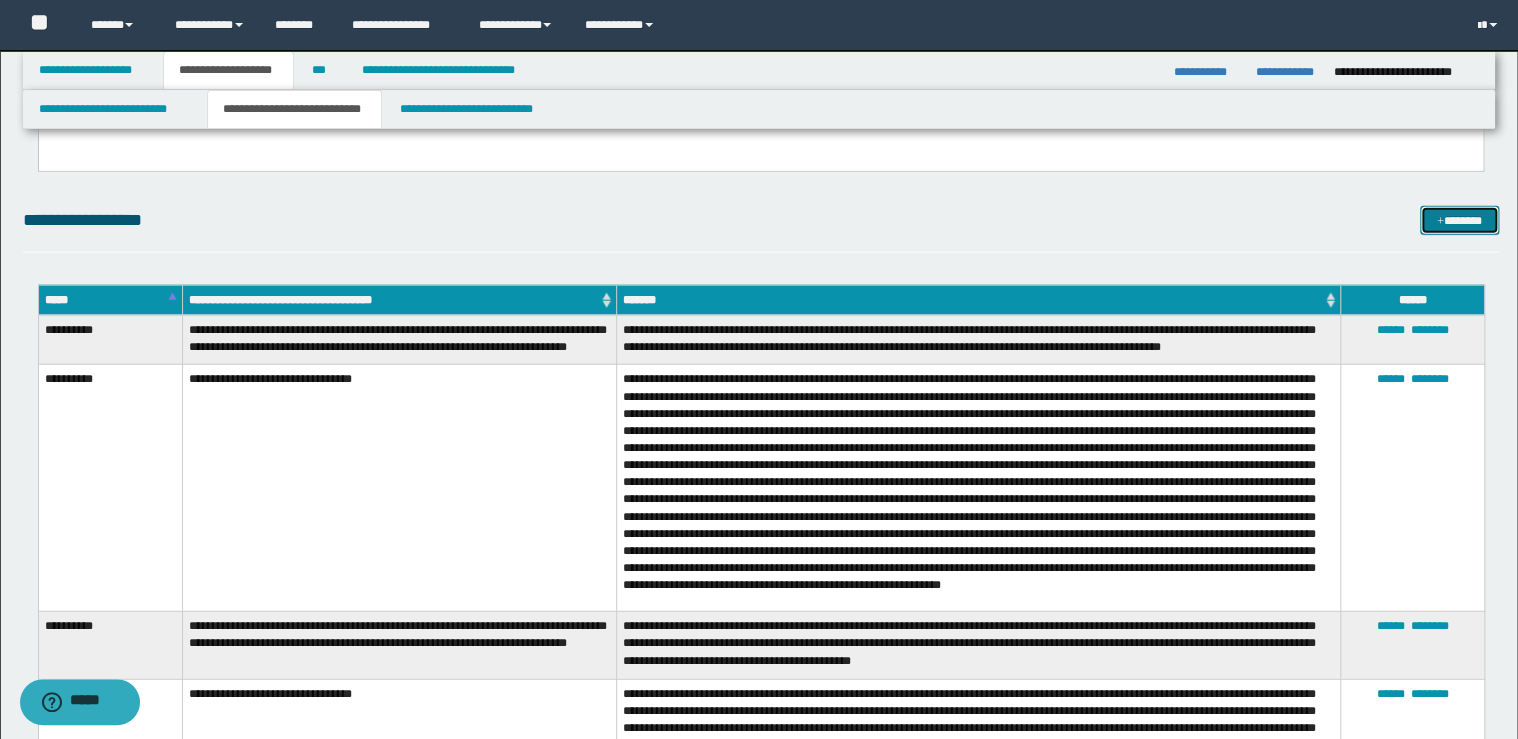 click on "*******" at bounding box center (1459, 221) 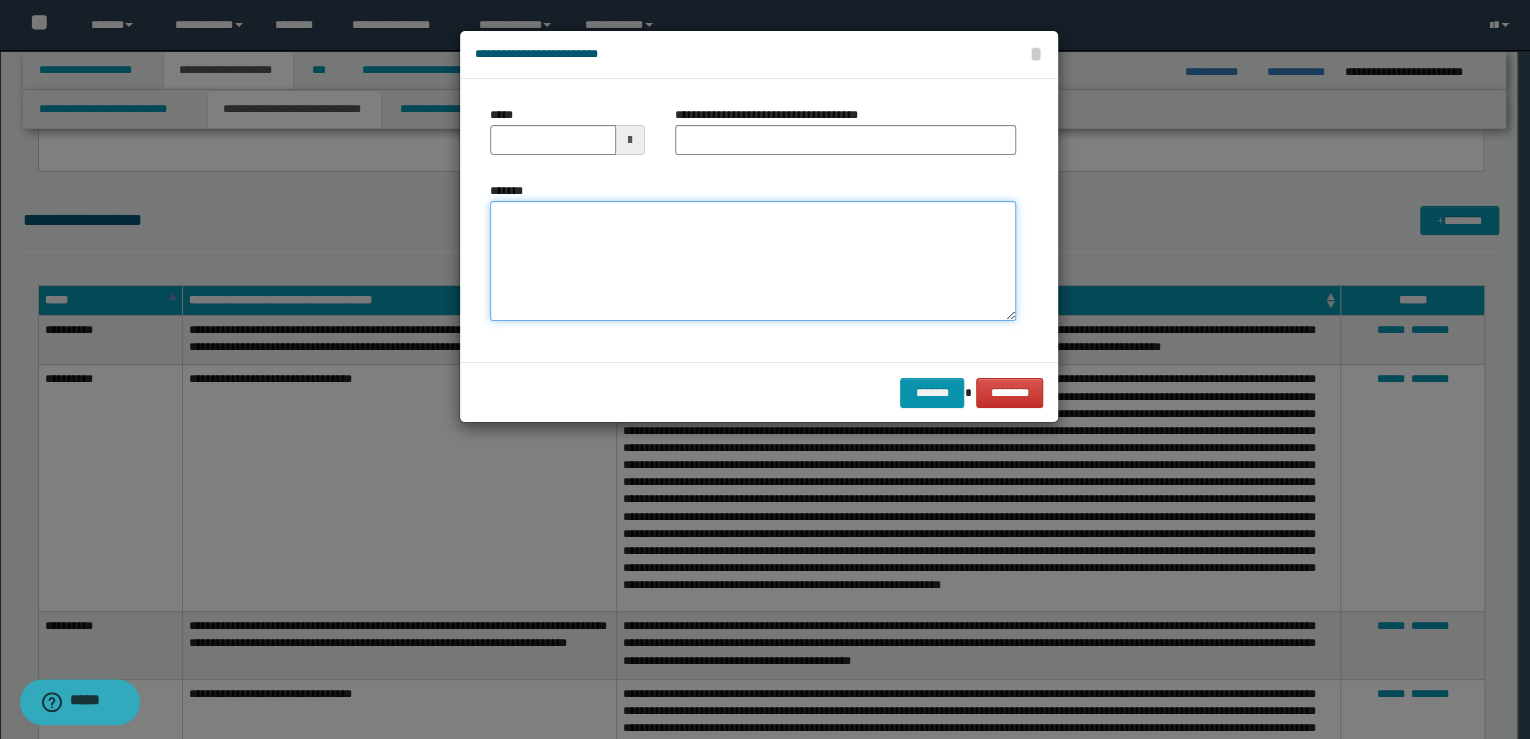 click on "*******" at bounding box center [753, 261] 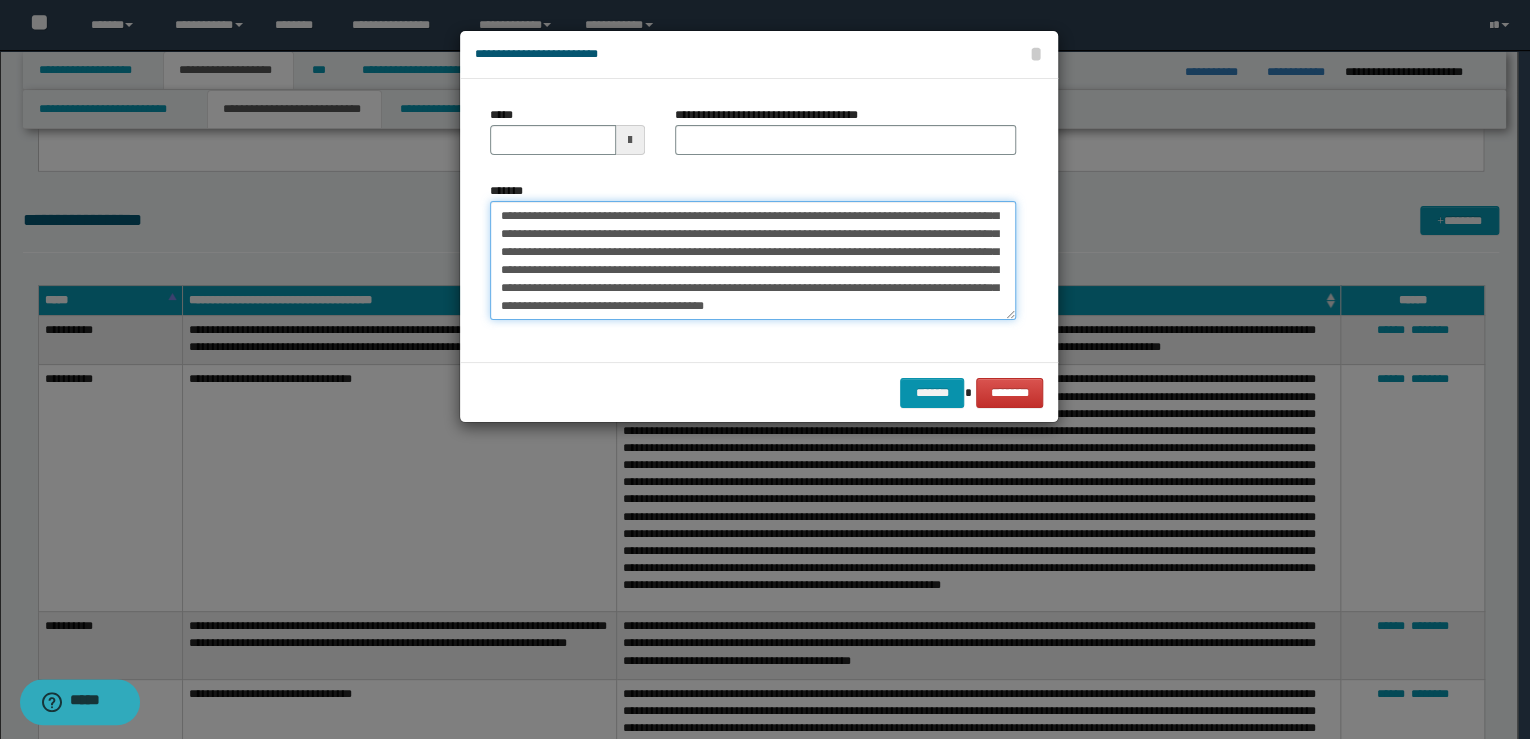 scroll, scrollTop: 0, scrollLeft: 0, axis: both 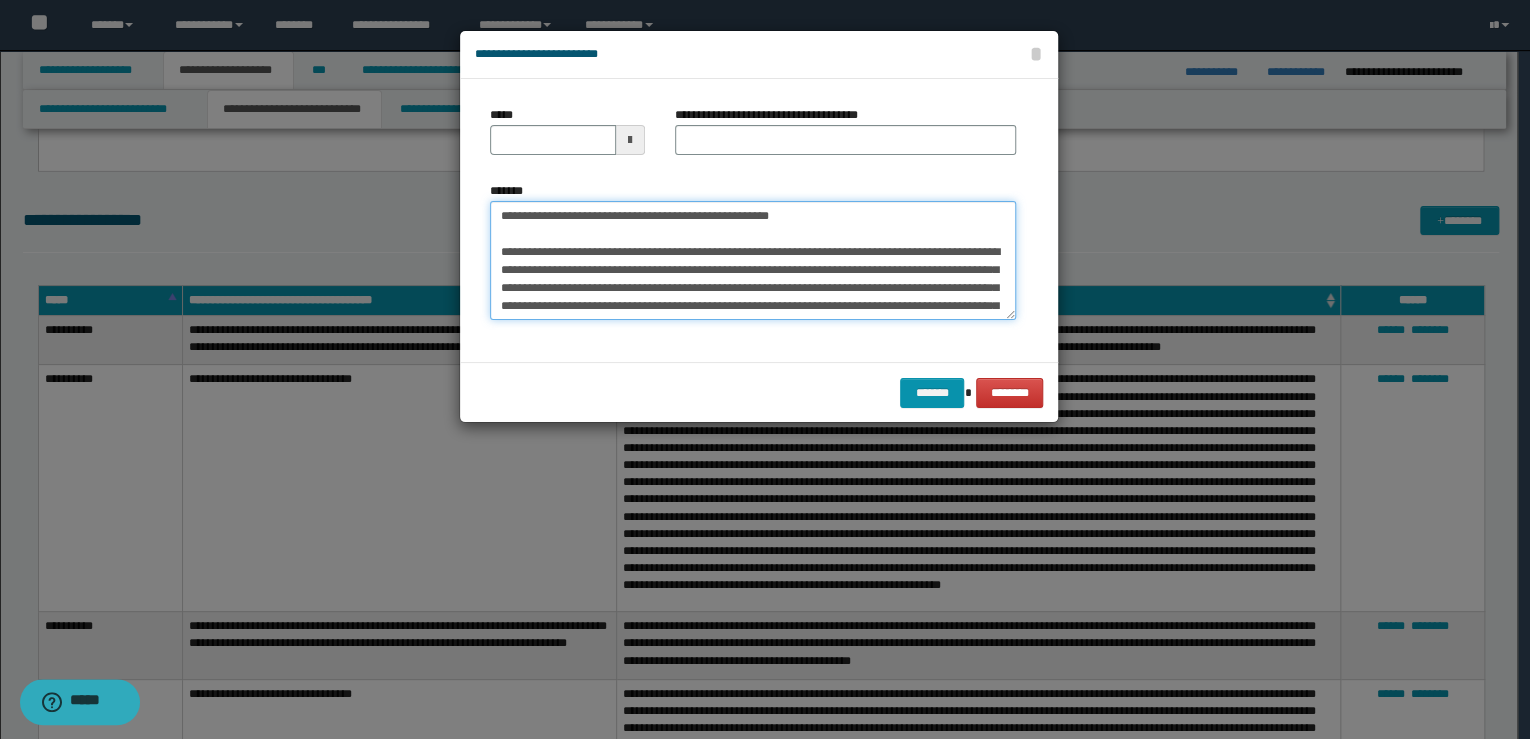 drag, startPoint x: 679, startPoint y: 205, endPoint x: 384, endPoint y: 204, distance: 295.0017 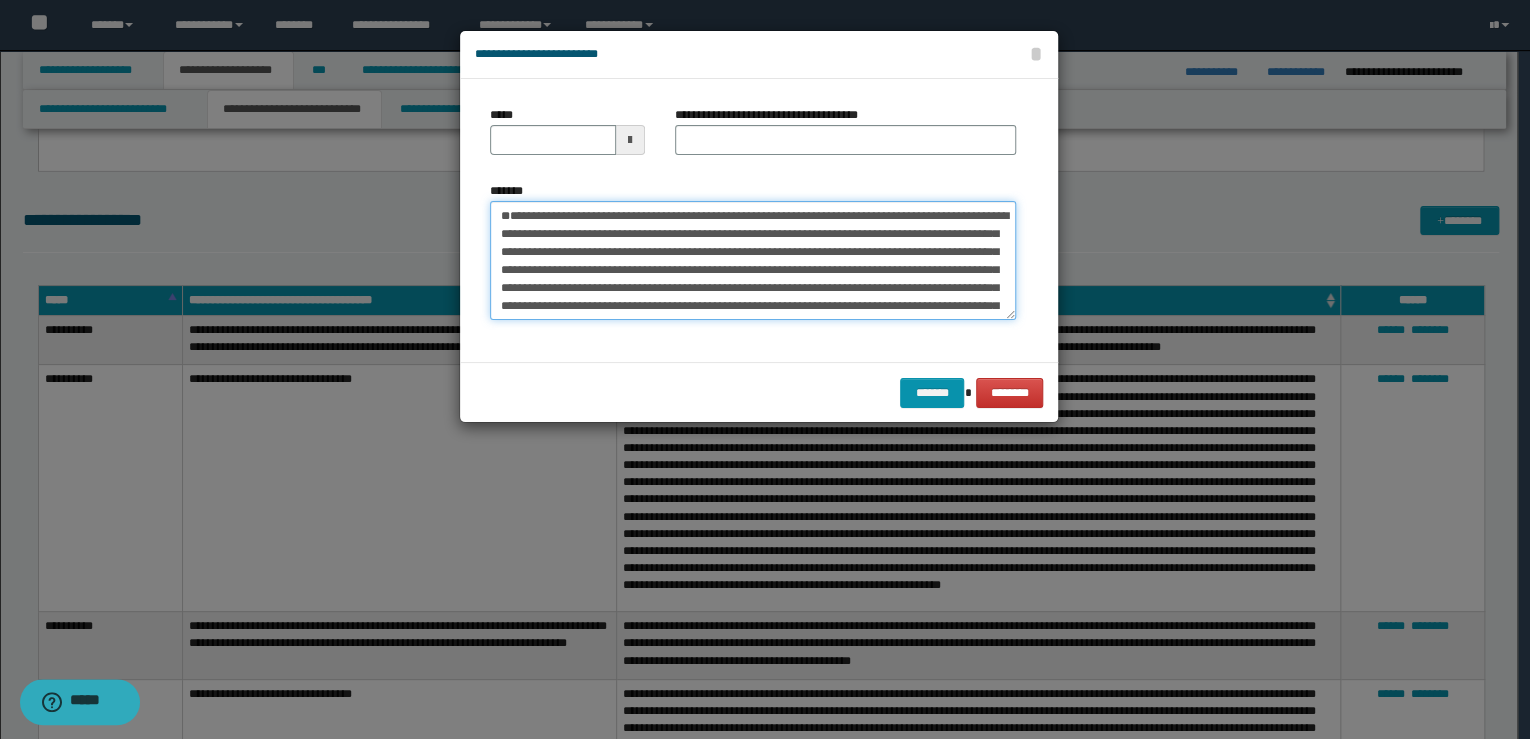 type on "**********" 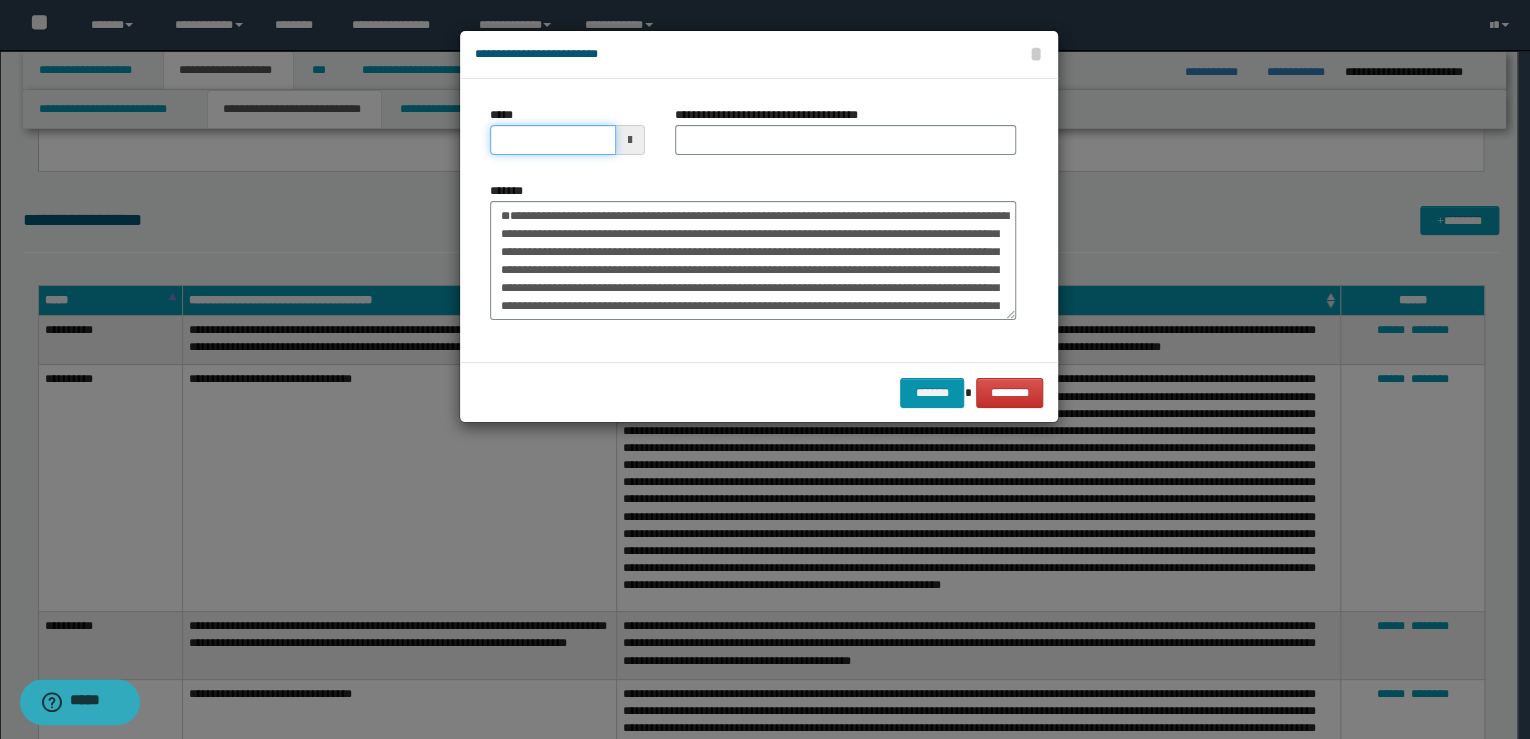 click on "*****" at bounding box center (553, 140) 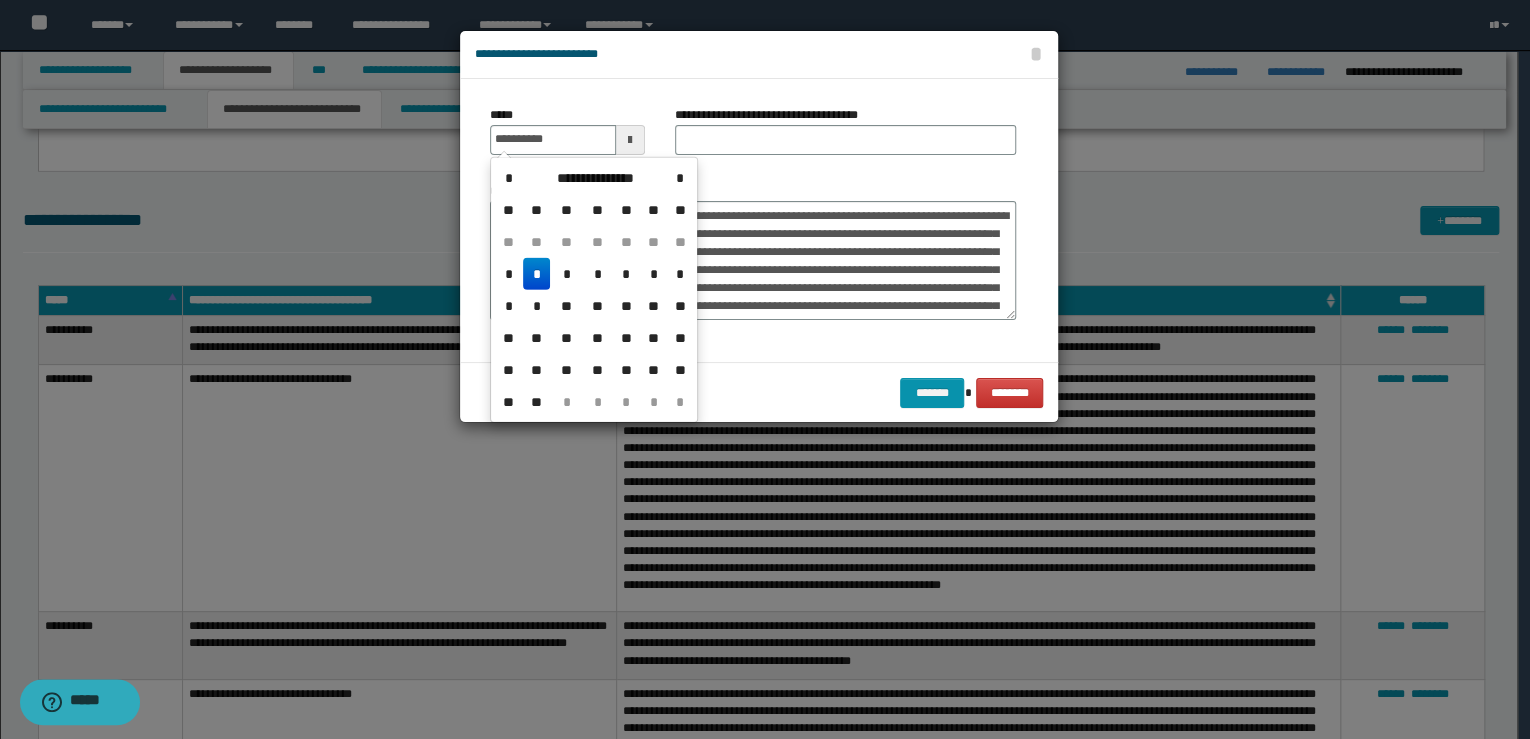 type on "**********" 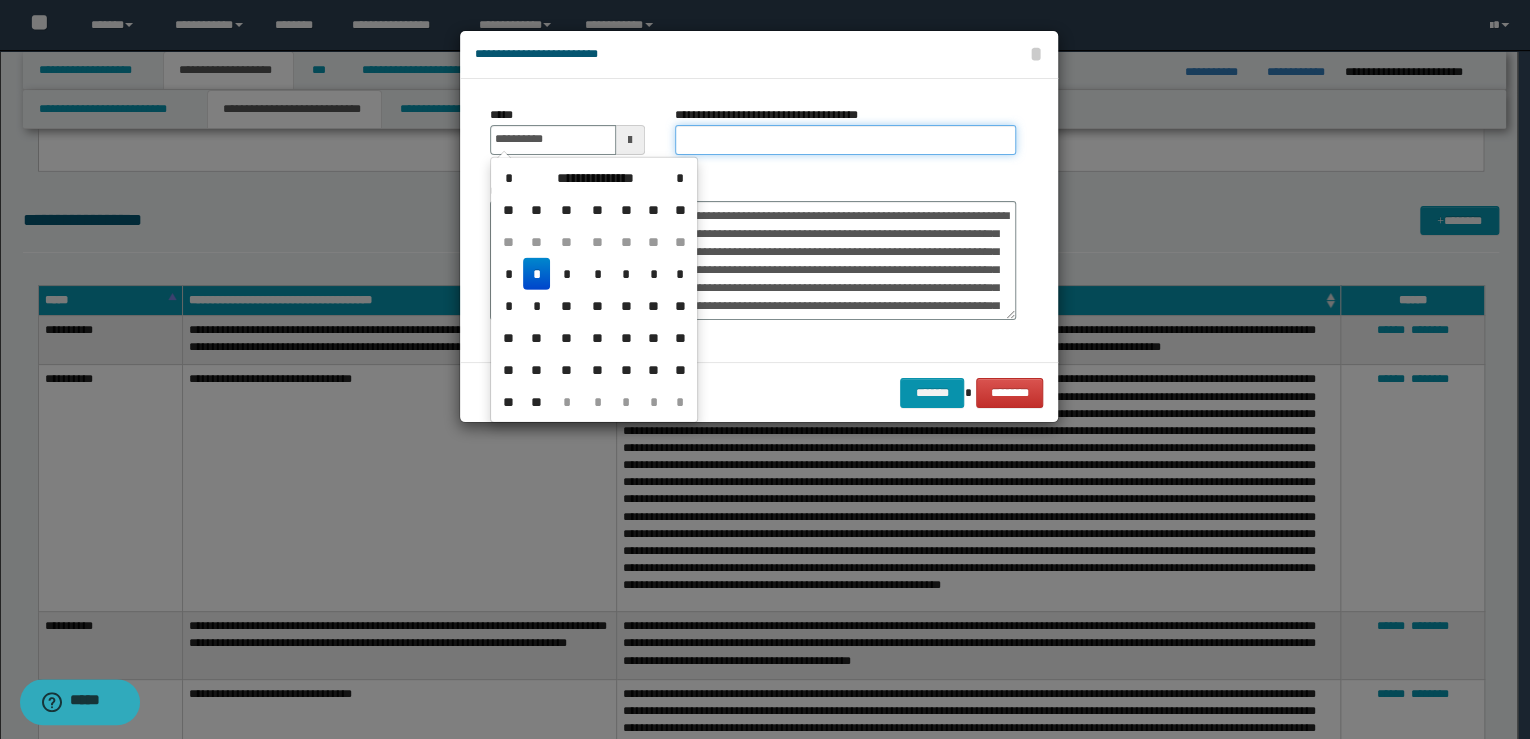 click on "**********" at bounding box center [845, 140] 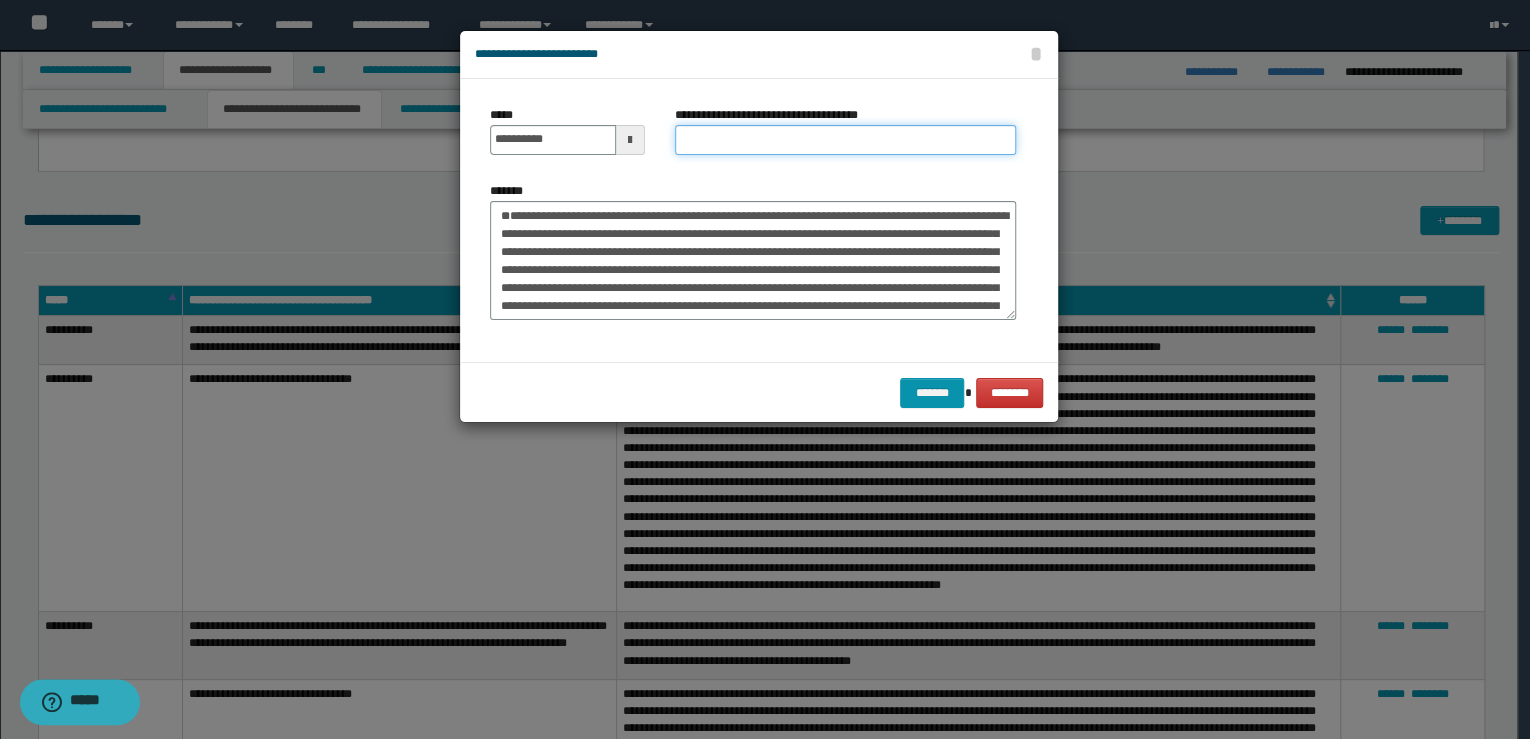 paste on "**********" 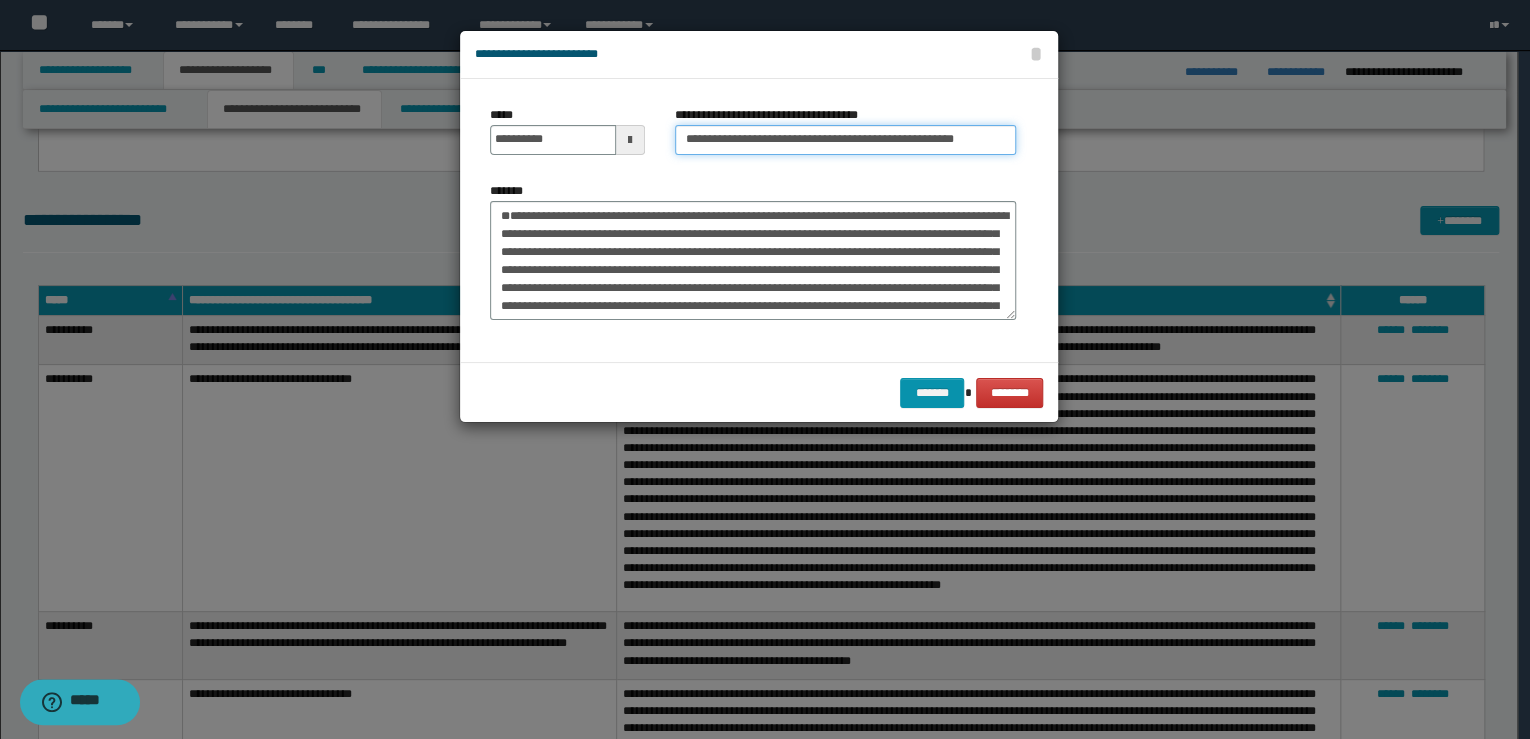 drag, startPoint x: 751, startPoint y: 142, endPoint x: 550, endPoint y: 132, distance: 201.2486 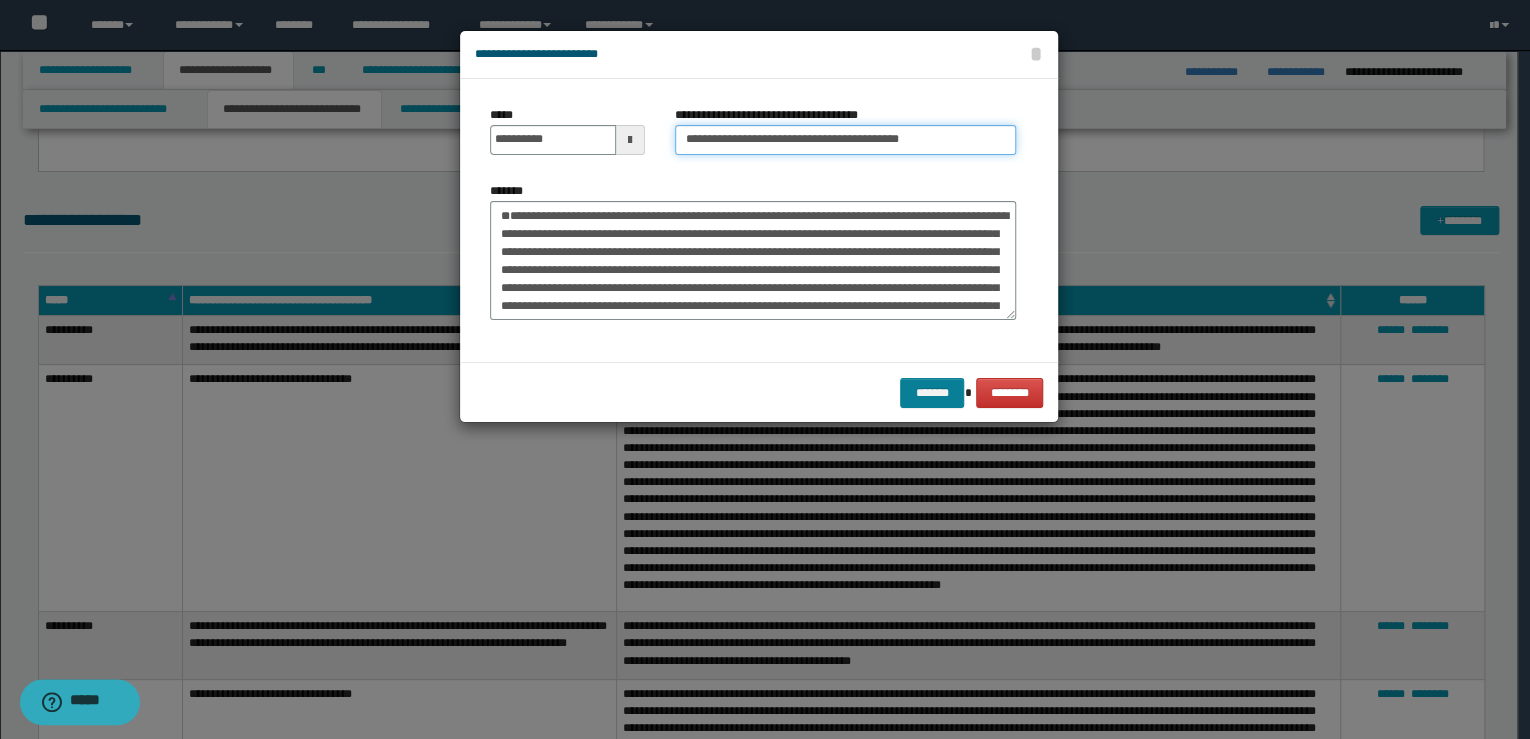 type on "**********" 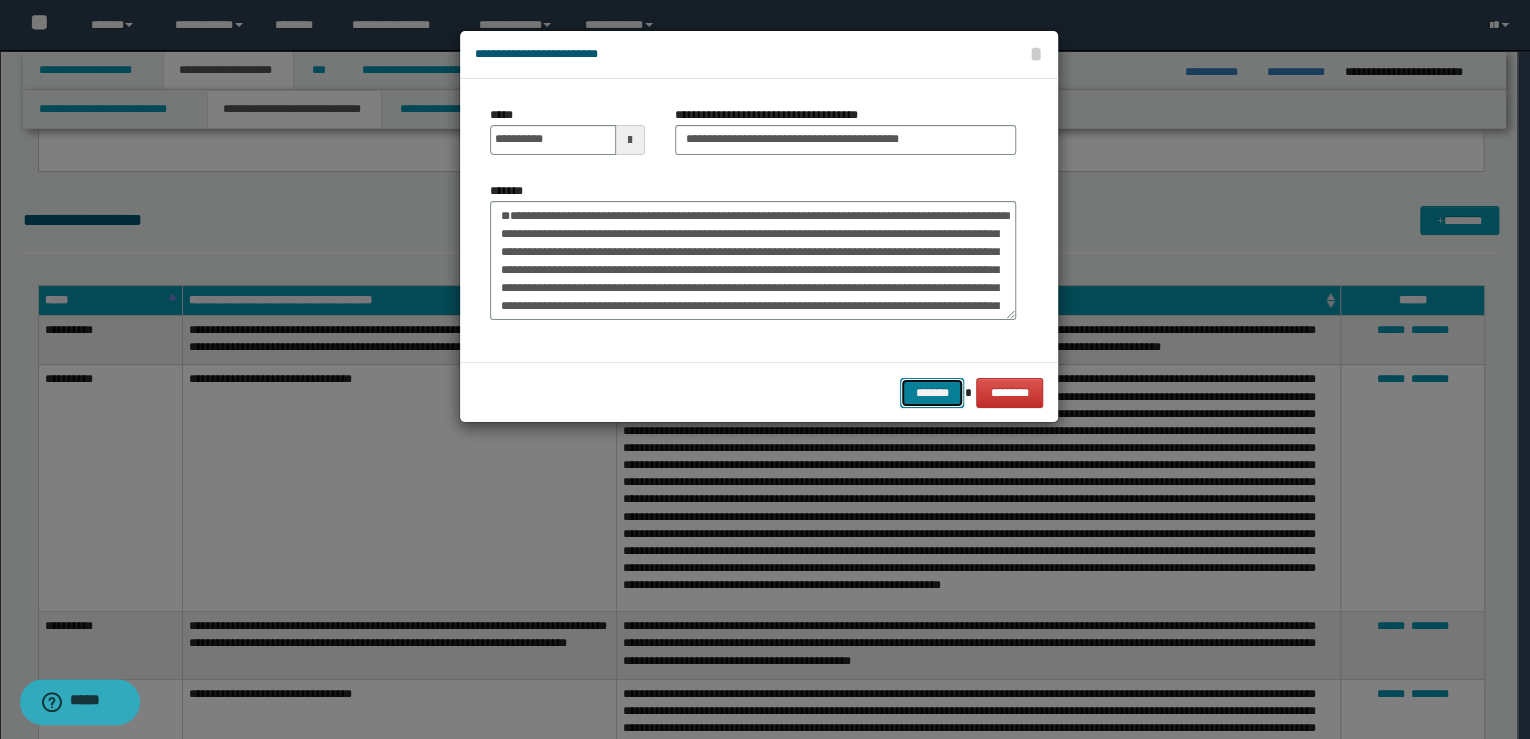 click on "*******" at bounding box center [932, 393] 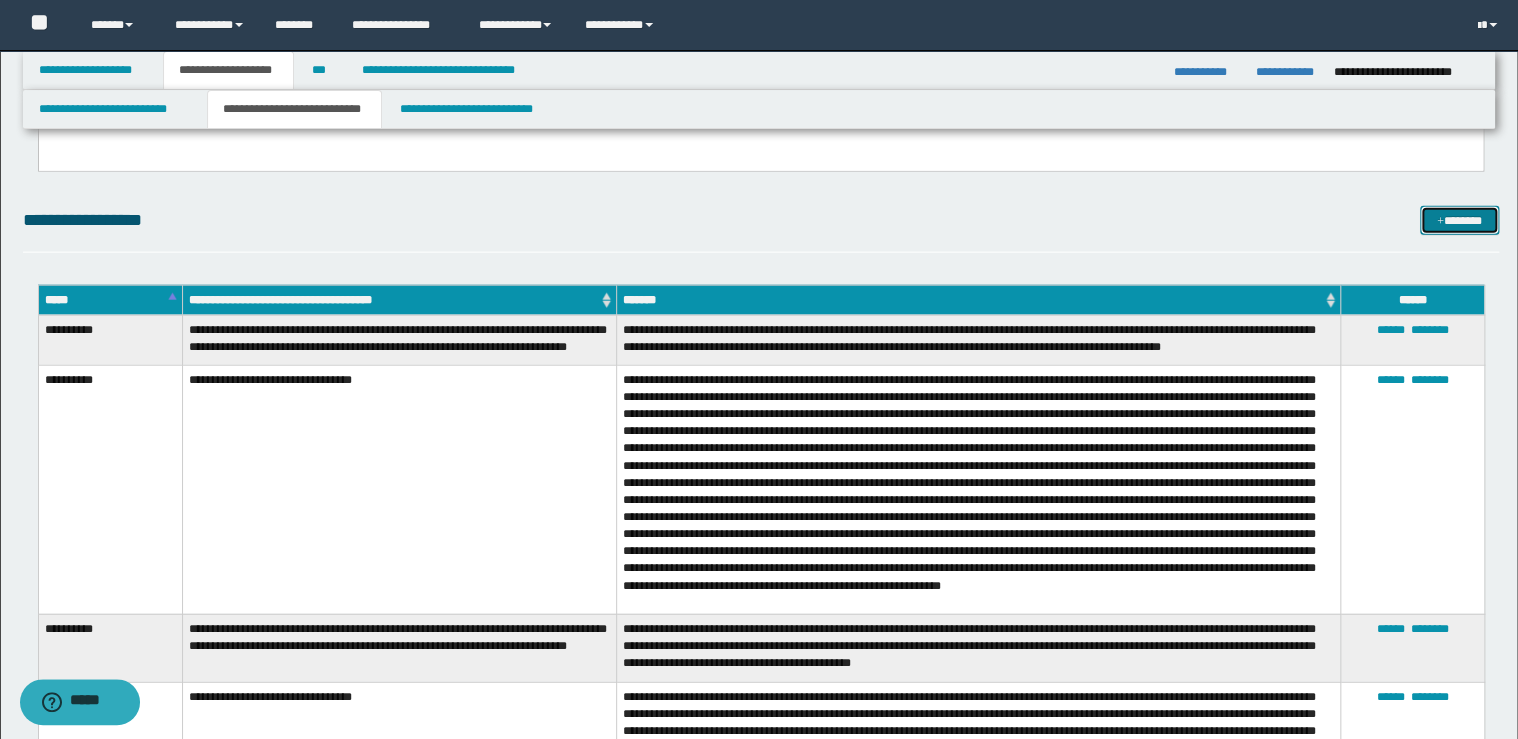click on "*******" at bounding box center [1459, 221] 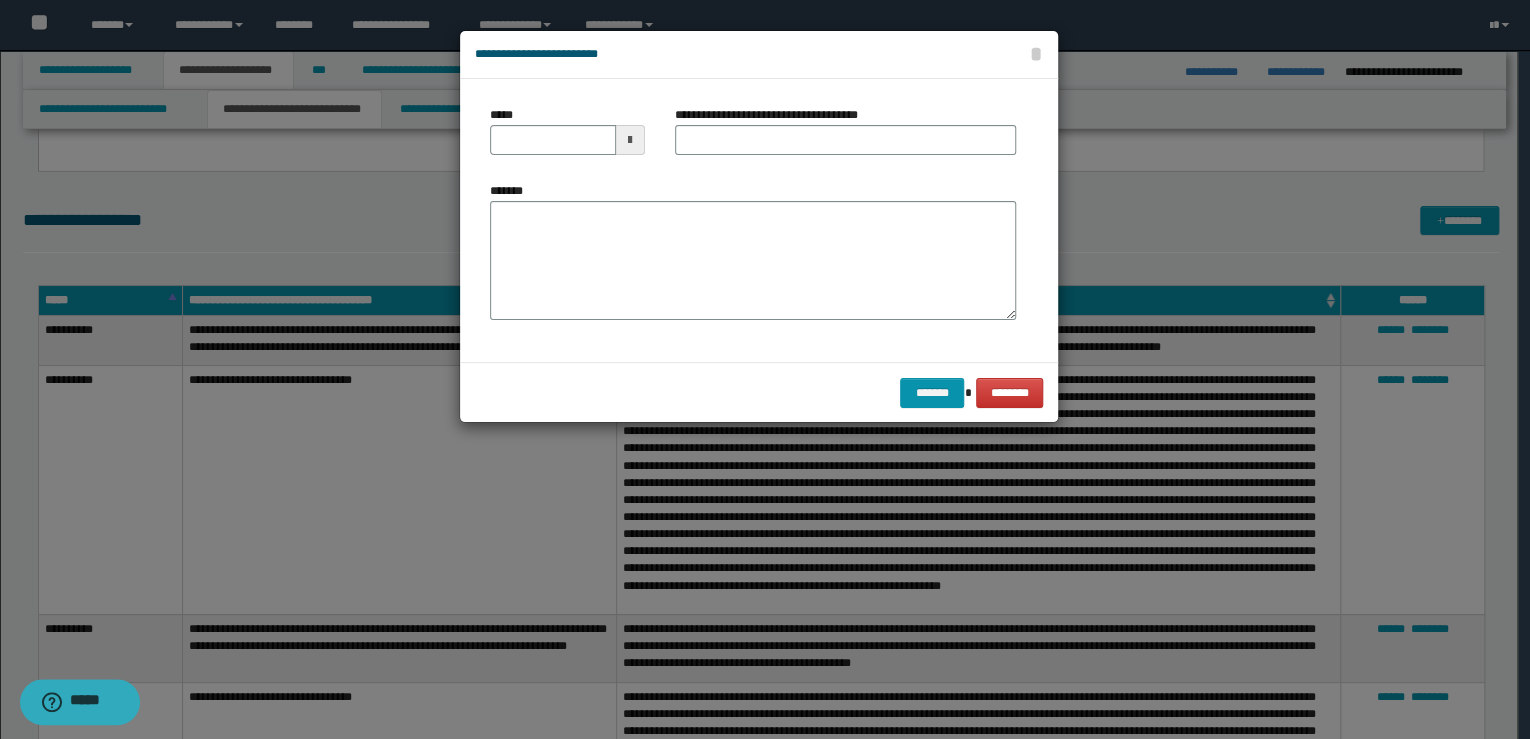 click on "**********" at bounding box center (759, 220) 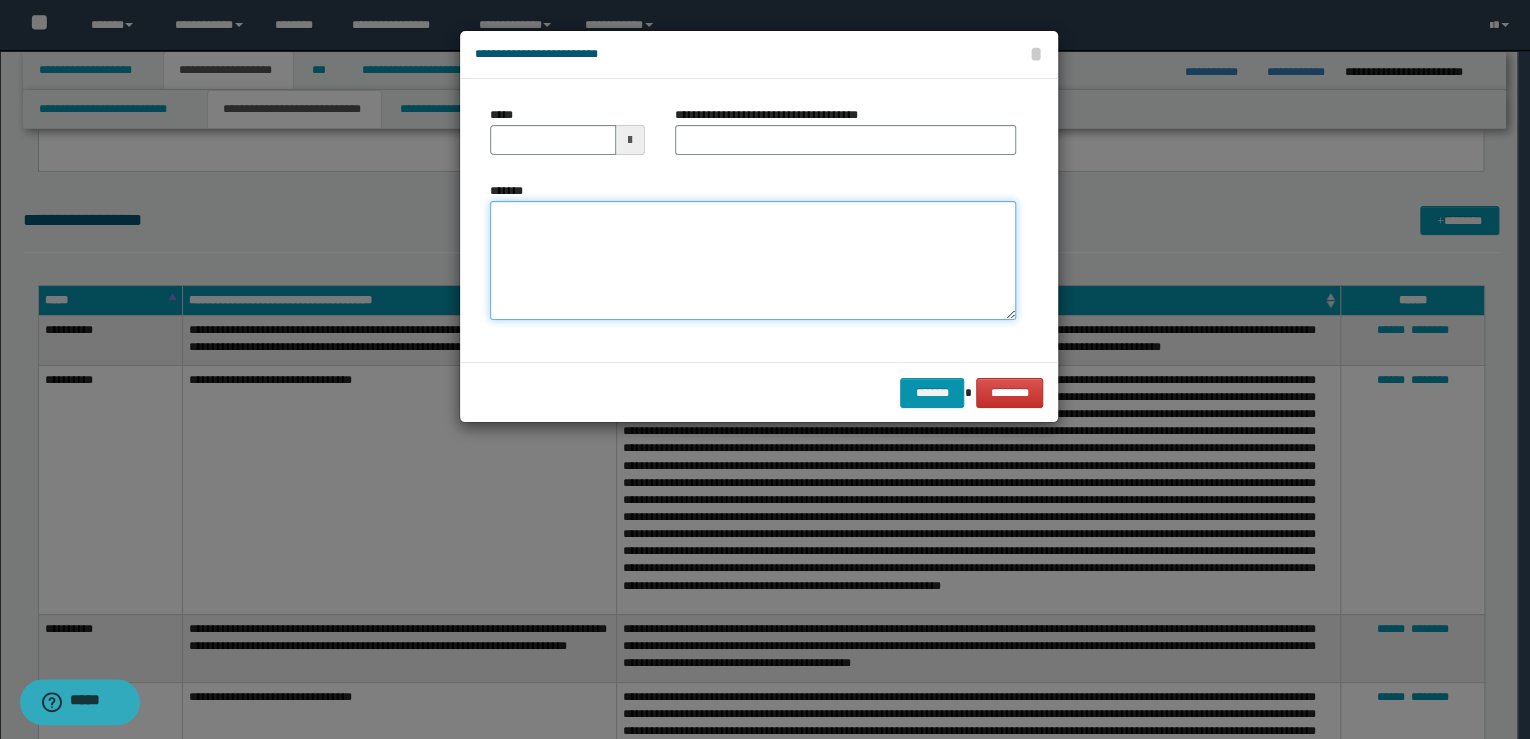 click on "*******" at bounding box center [753, 261] 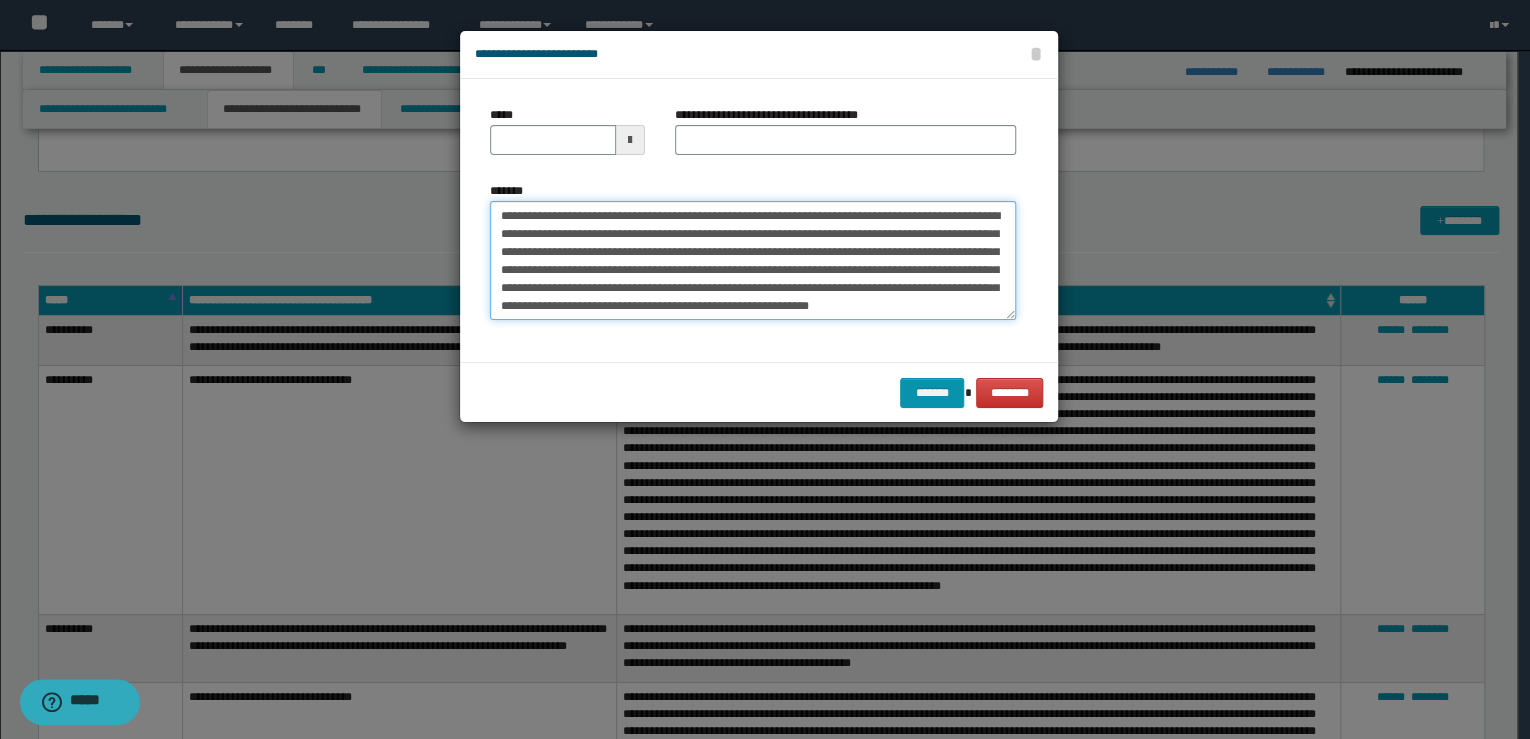 scroll, scrollTop: 0, scrollLeft: 0, axis: both 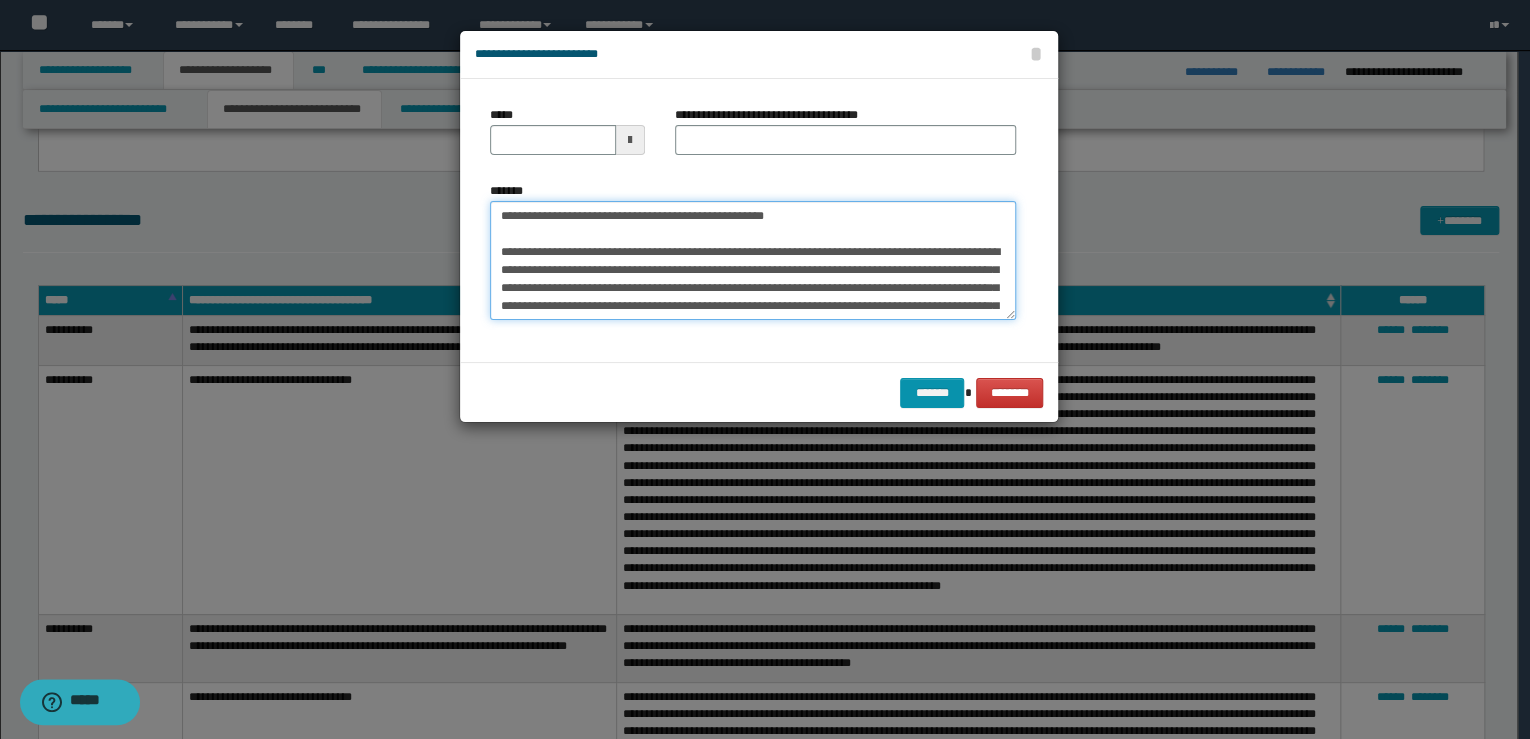 drag, startPoint x: 824, startPoint y: 212, endPoint x: 369, endPoint y: 198, distance: 455.21533 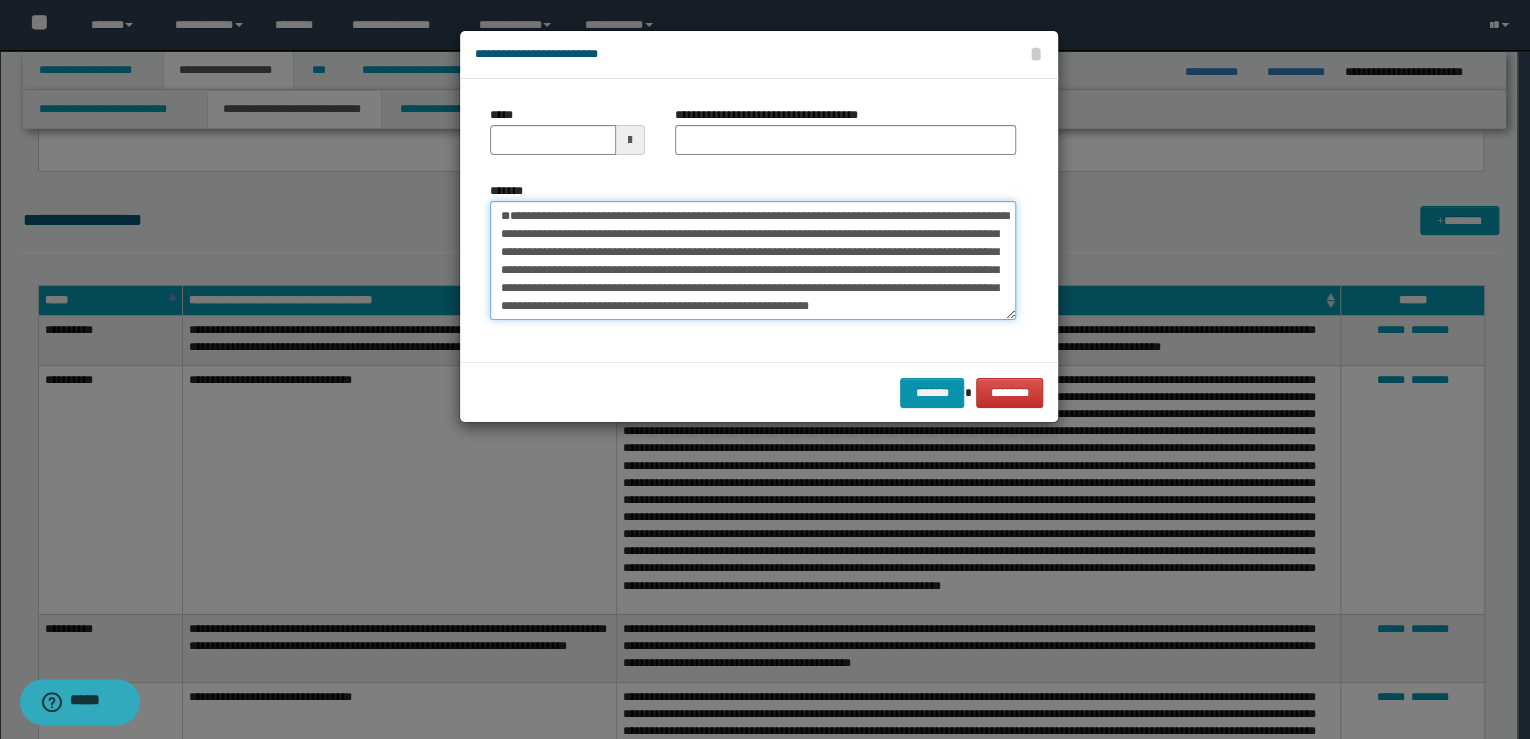 type 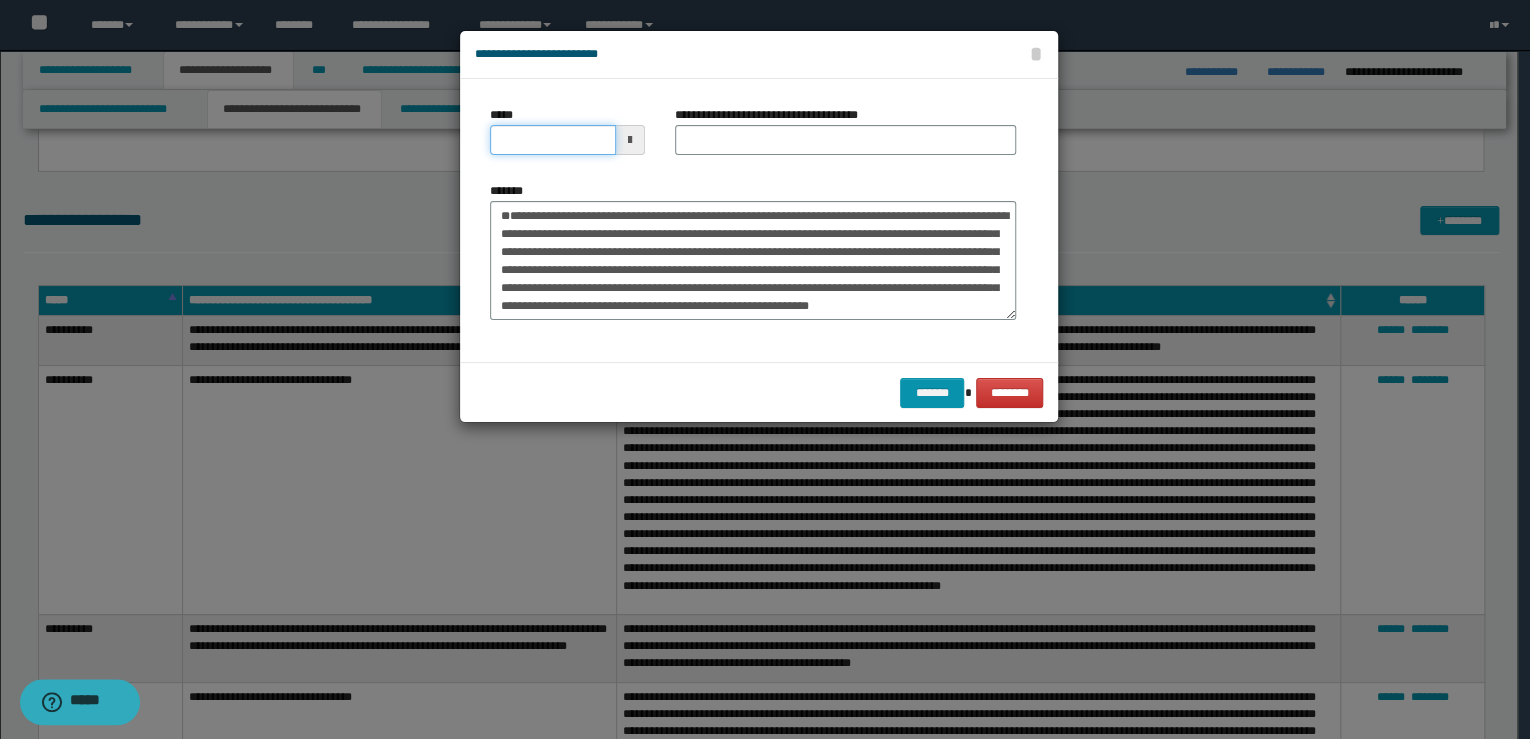 click on "*****" at bounding box center [553, 140] 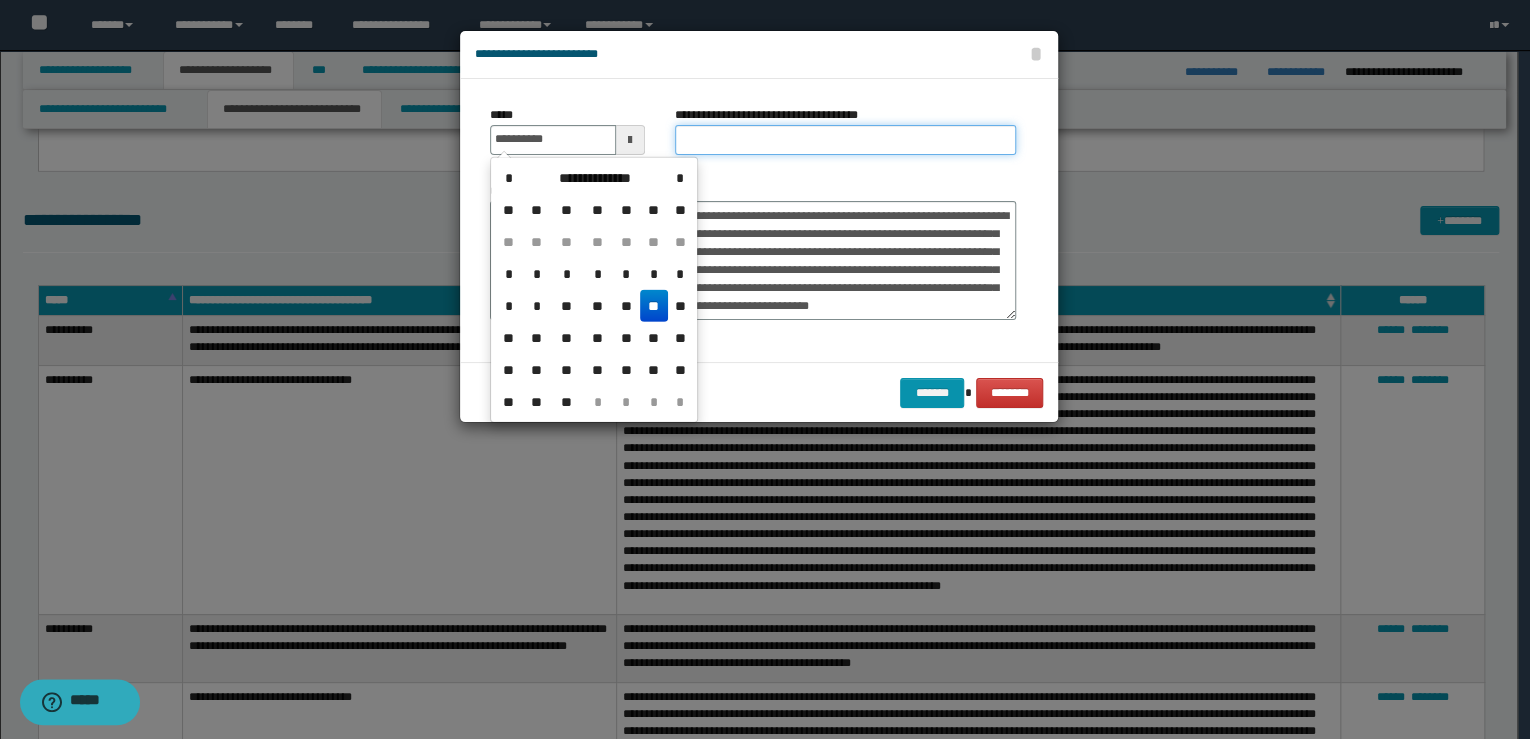 type on "**********" 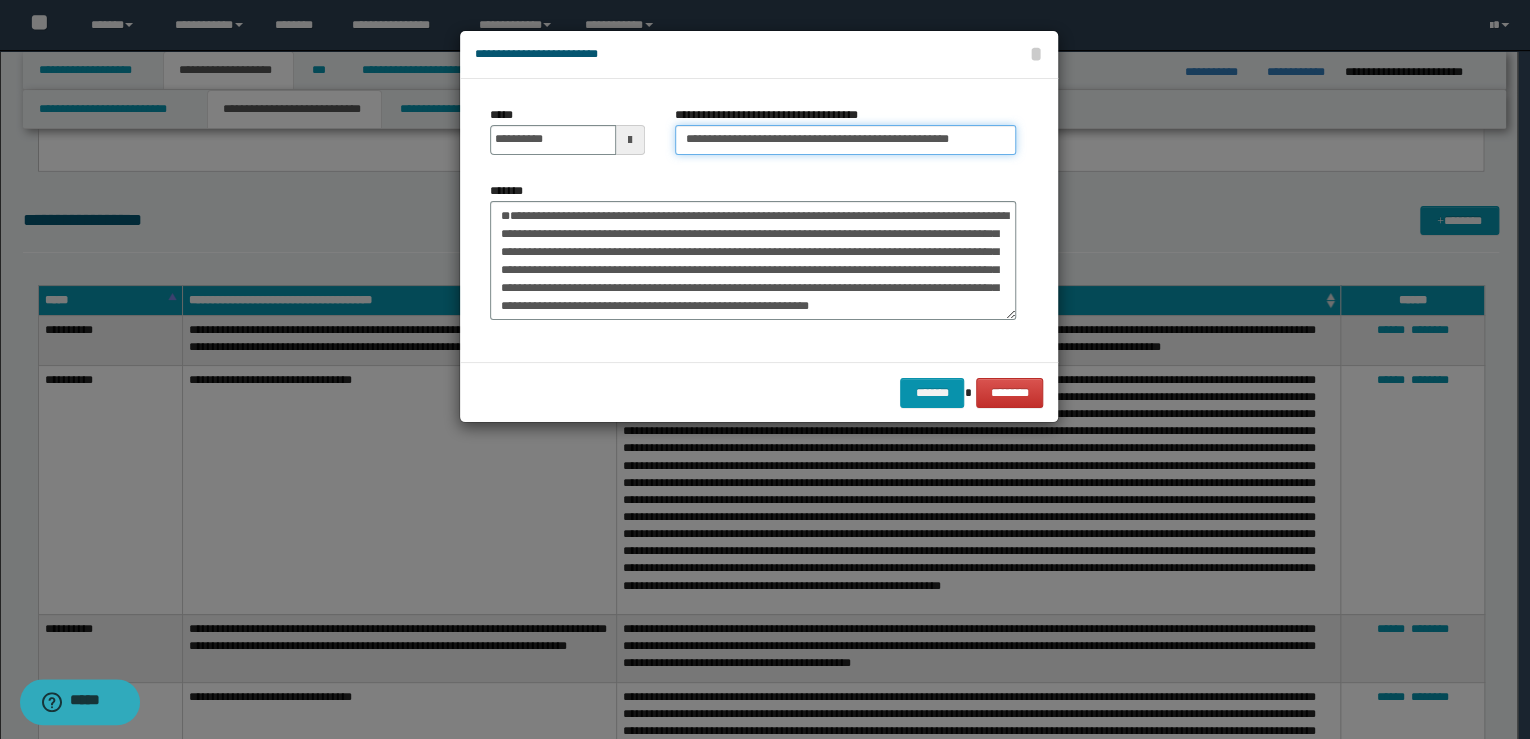 drag, startPoint x: 718, startPoint y: 138, endPoint x: 573, endPoint y: 131, distance: 145.16887 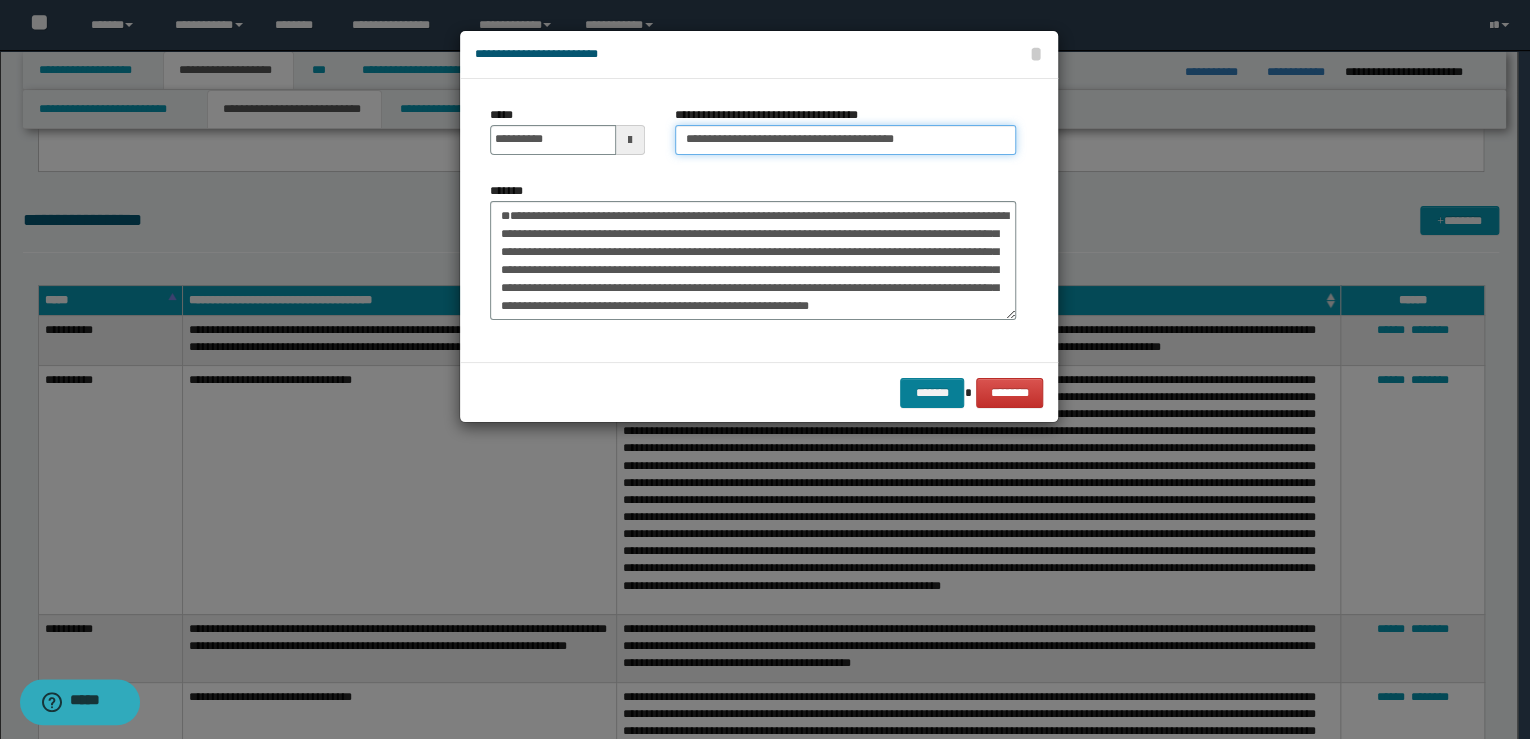 type on "**********" 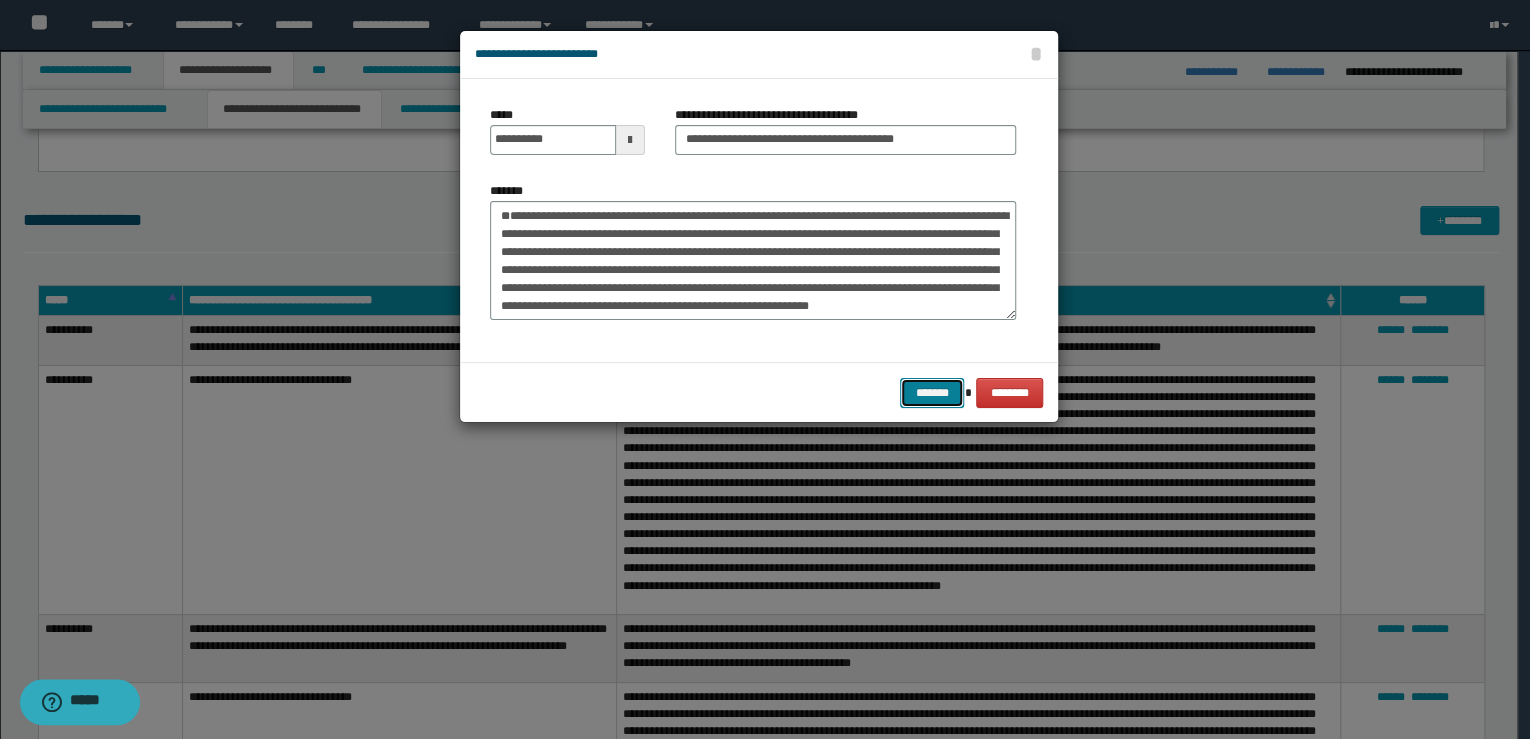 click on "*******" at bounding box center [932, 393] 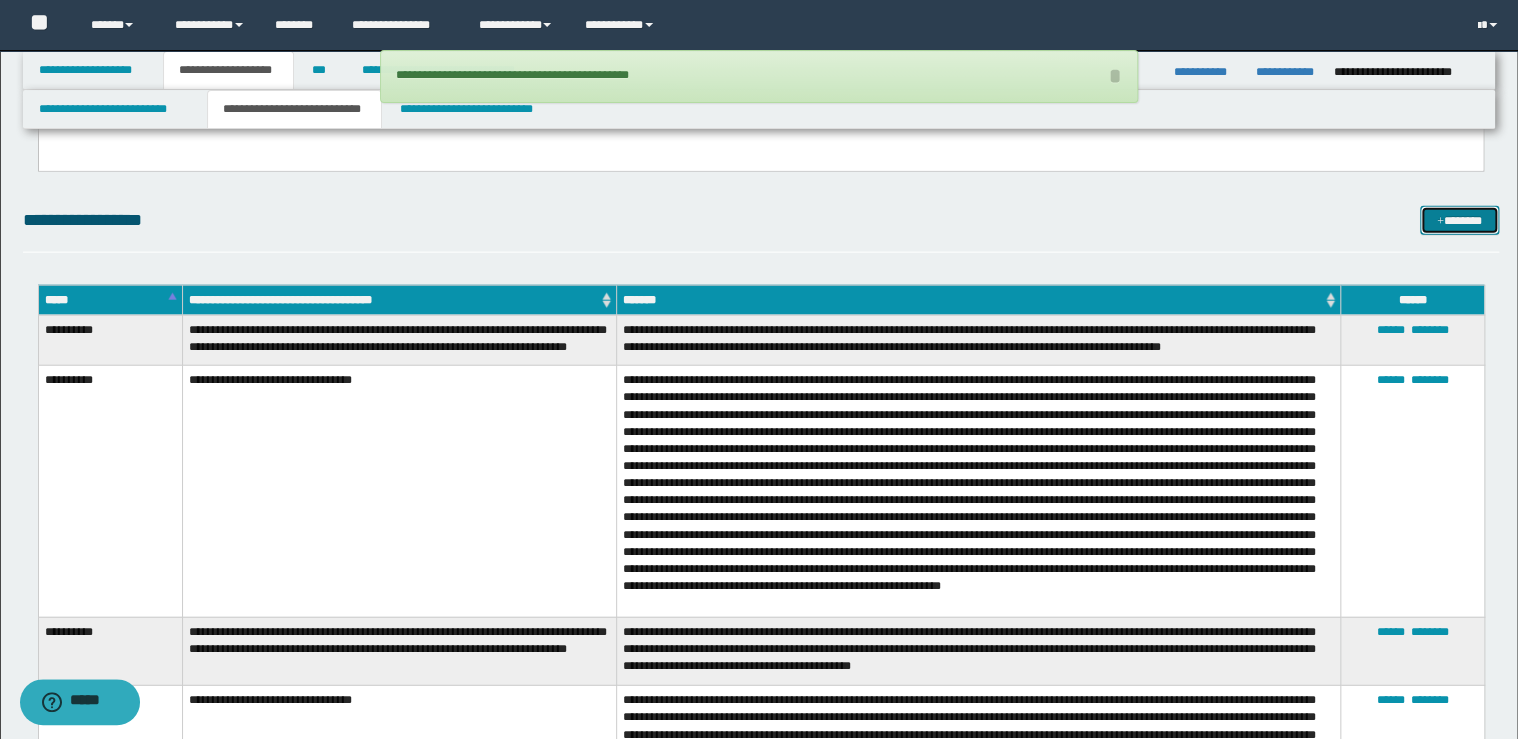 click on "*******" at bounding box center (1459, 221) 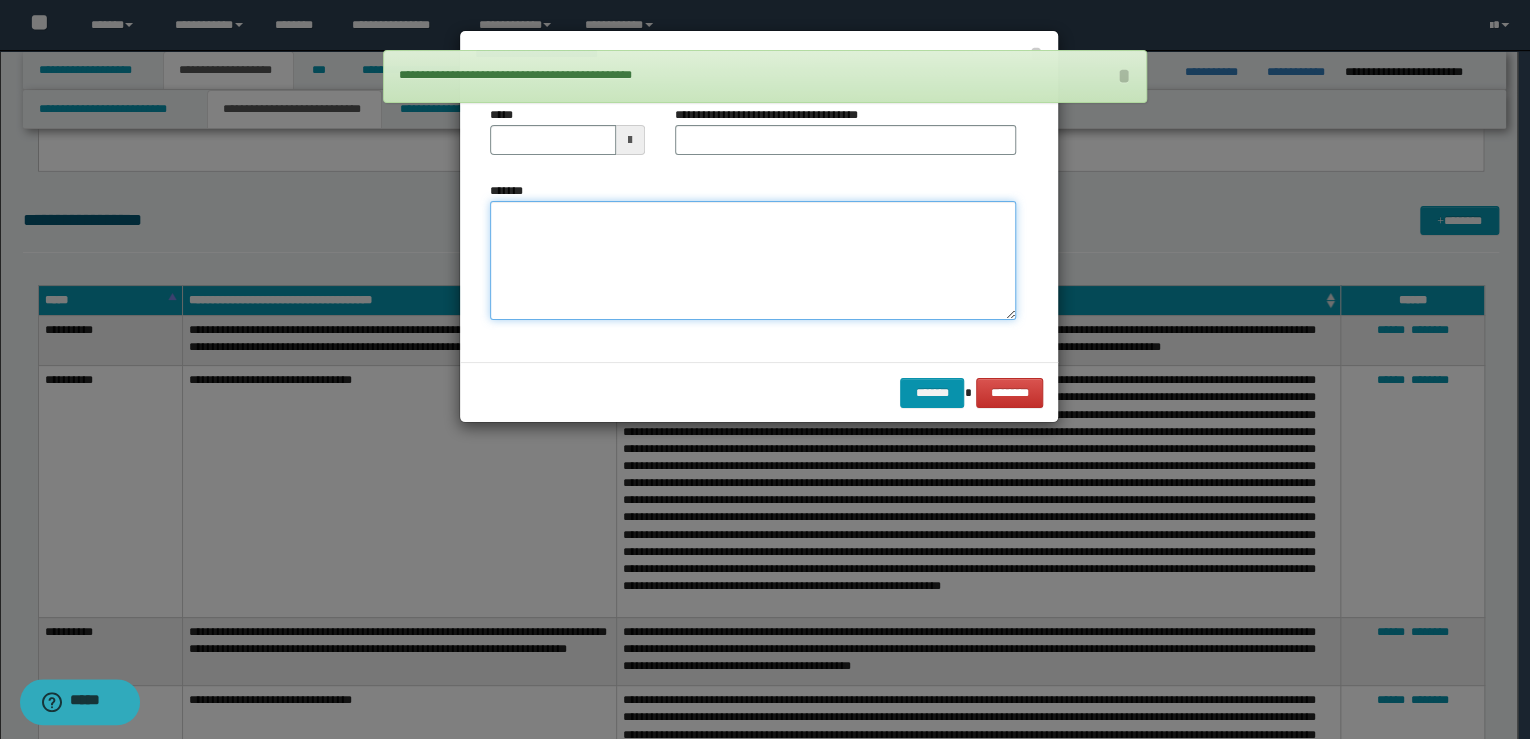 click on "*******" at bounding box center [753, 261] 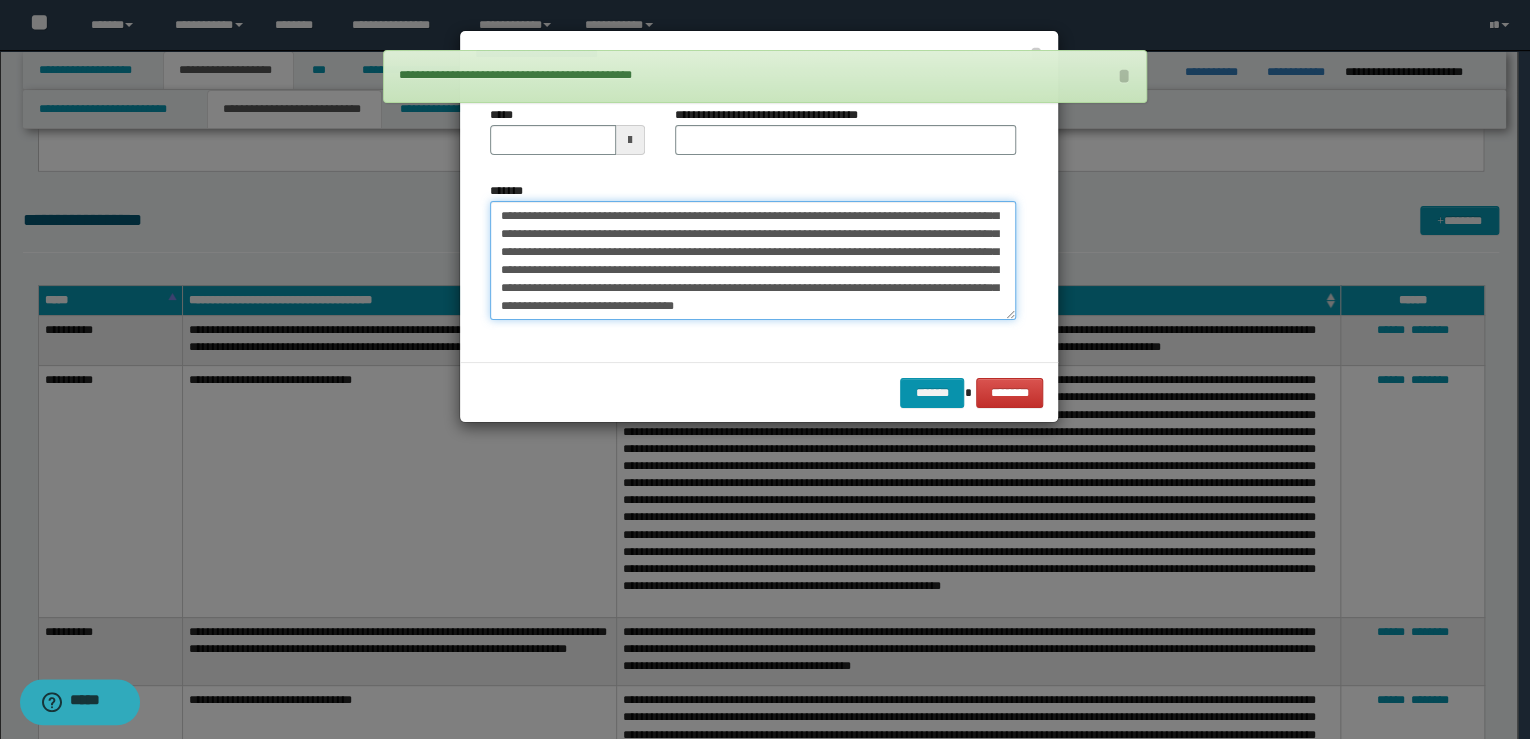 scroll, scrollTop: 0, scrollLeft: 0, axis: both 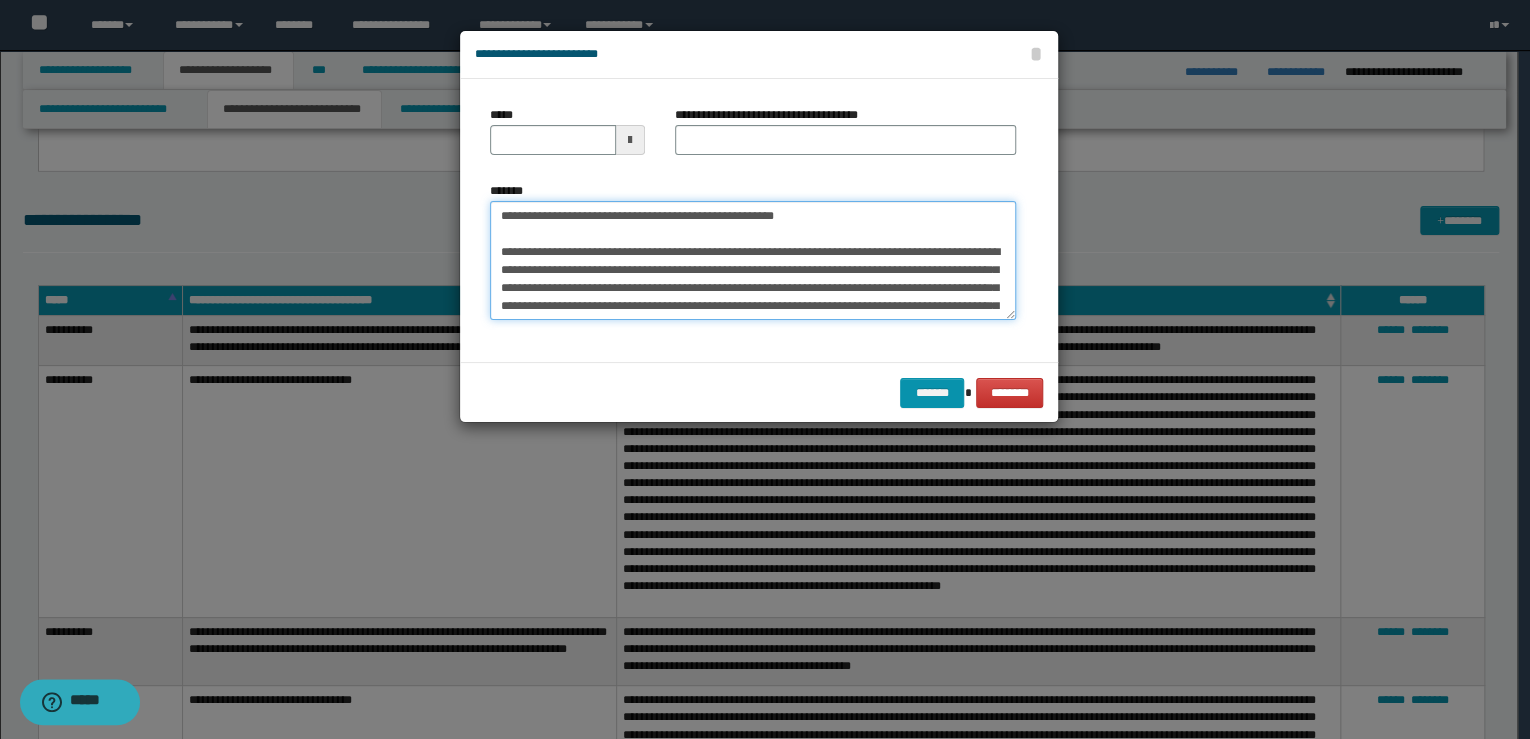 drag, startPoint x: 824, startPoint y: 216, endPoint x: 292, endPoint y: 196, distance: 532.3758 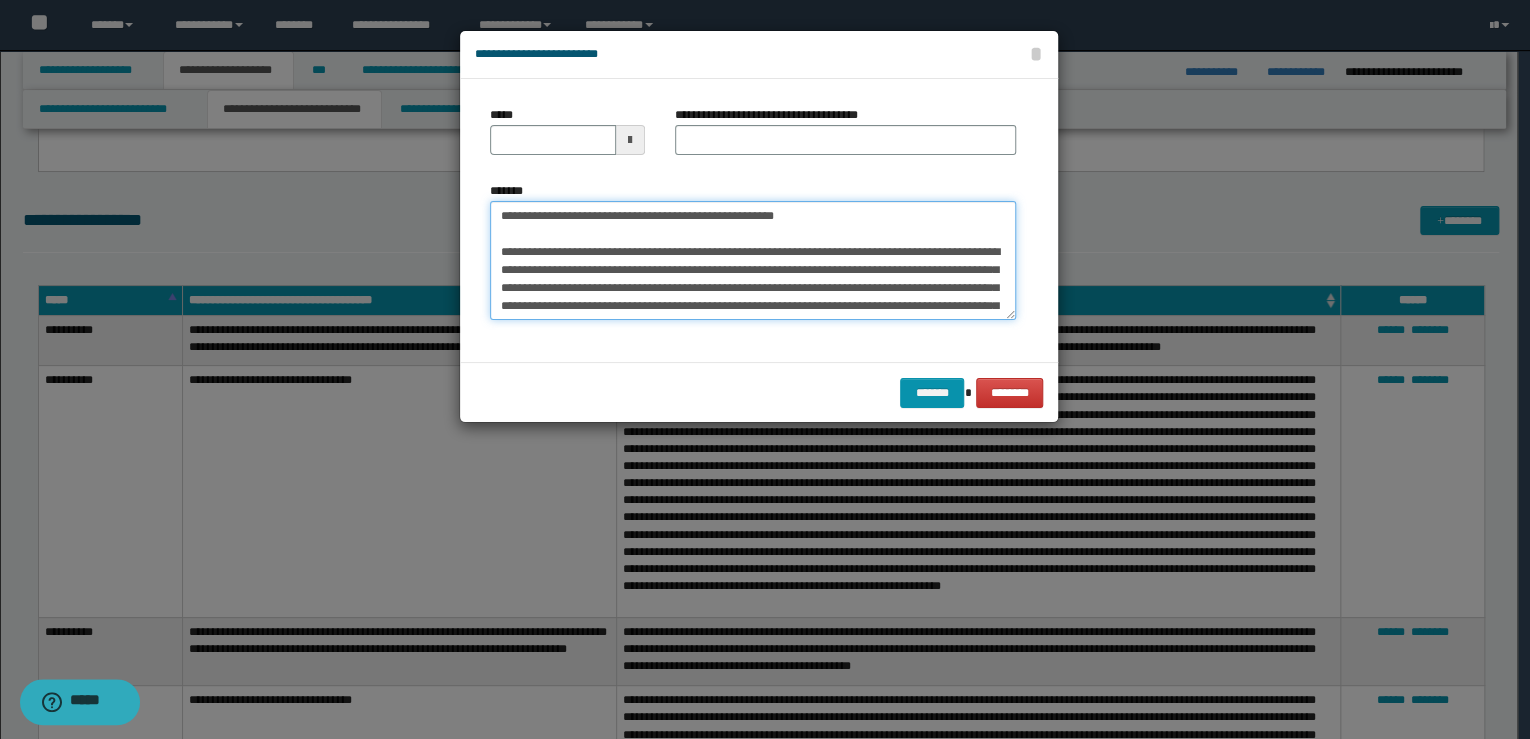 type 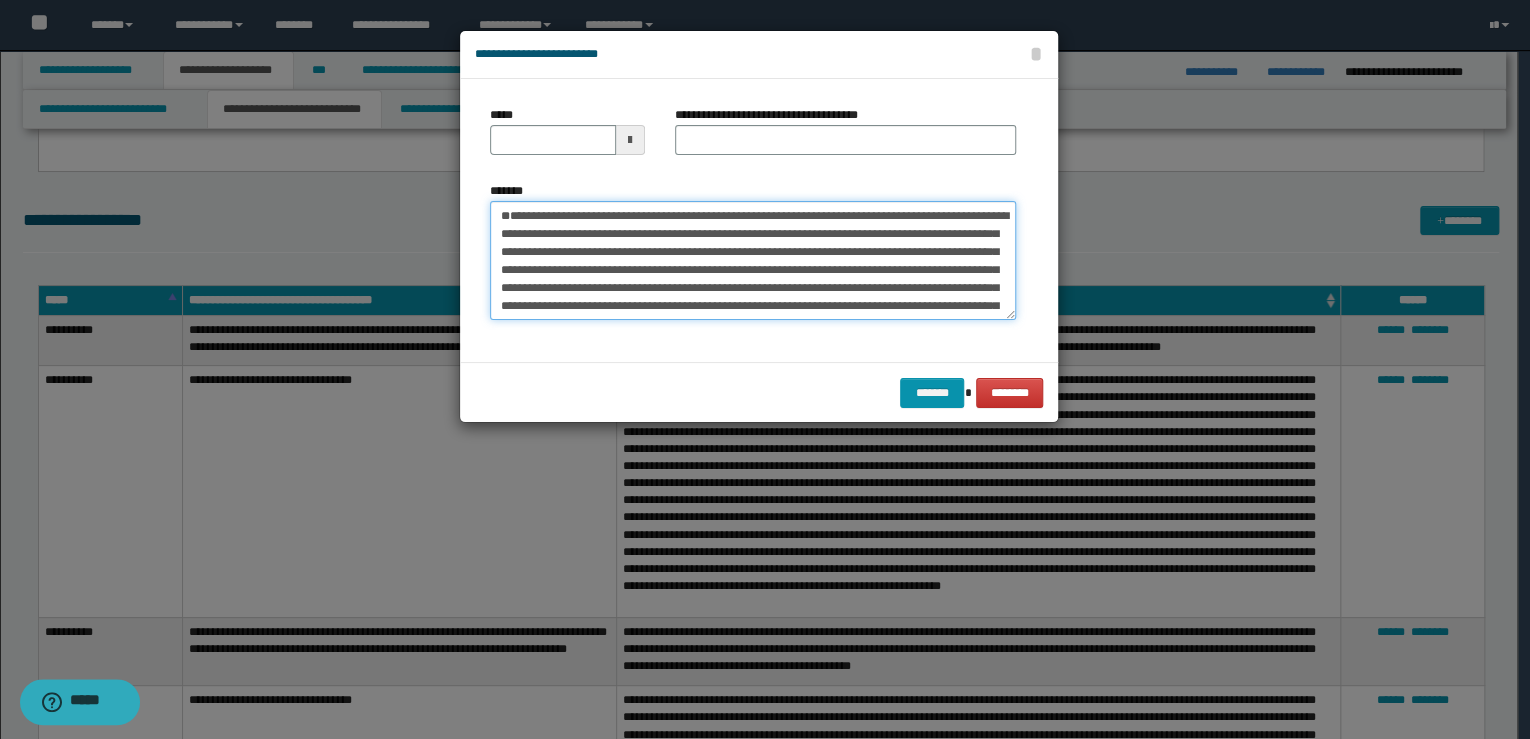 type on "**********" 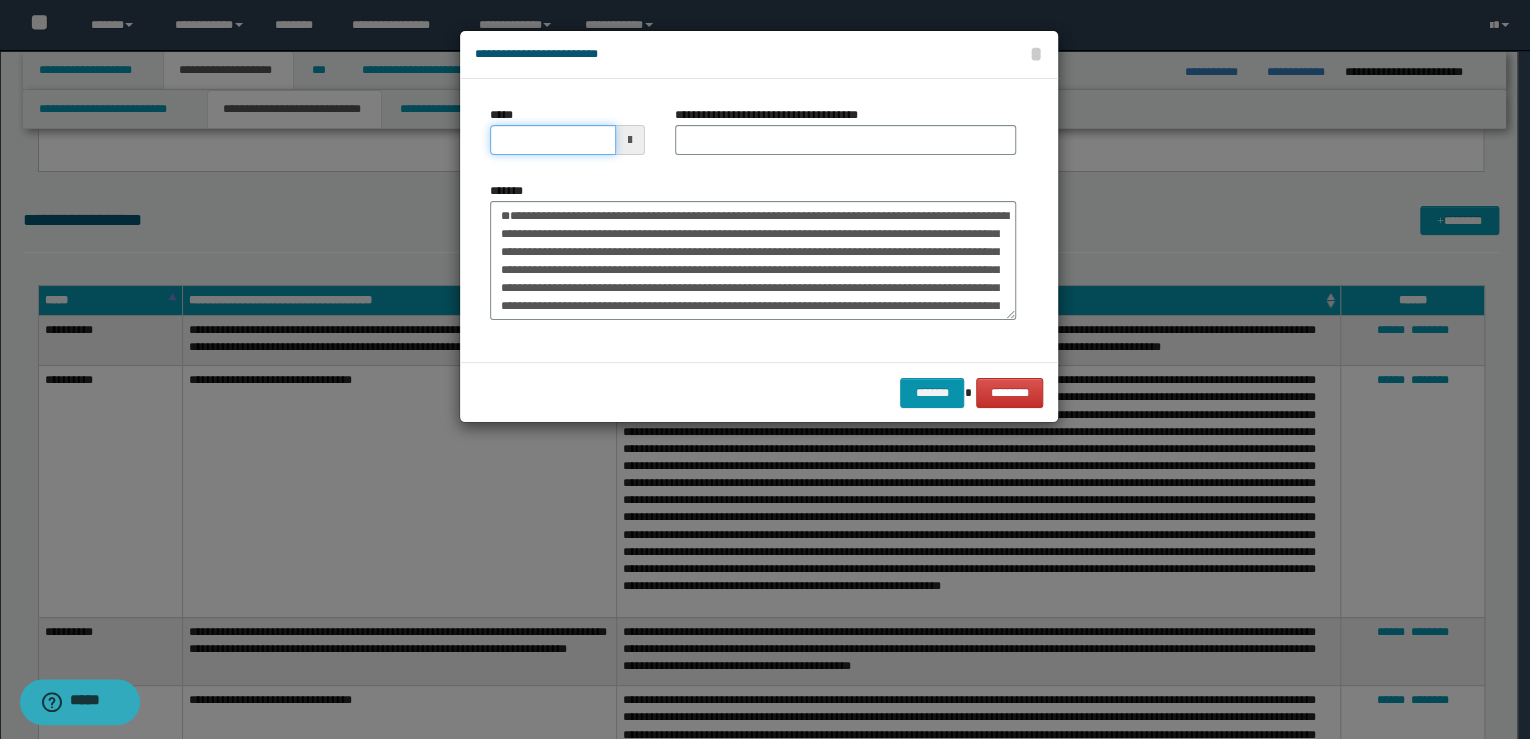click on "*****" at bounding box center (553, 140) 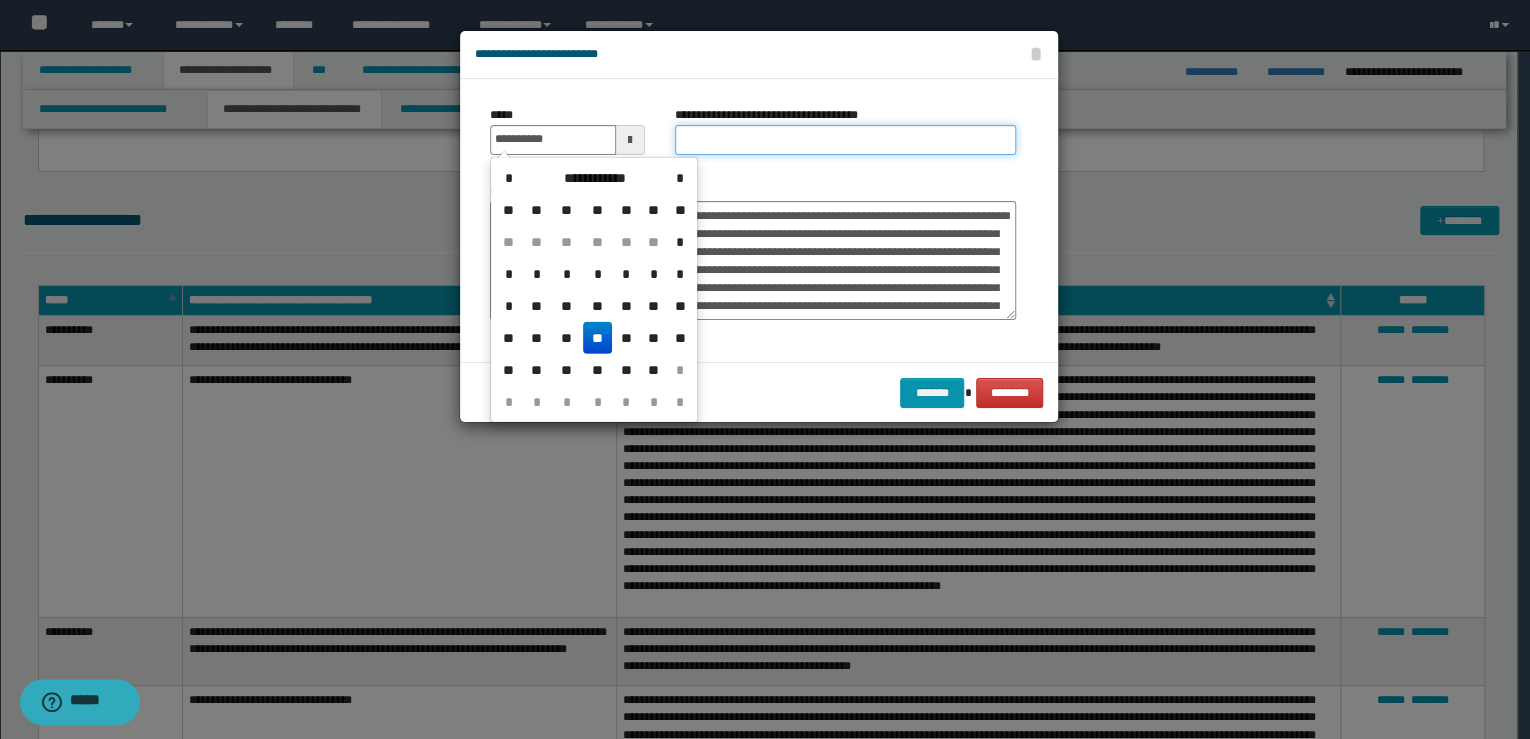 type on "**********" 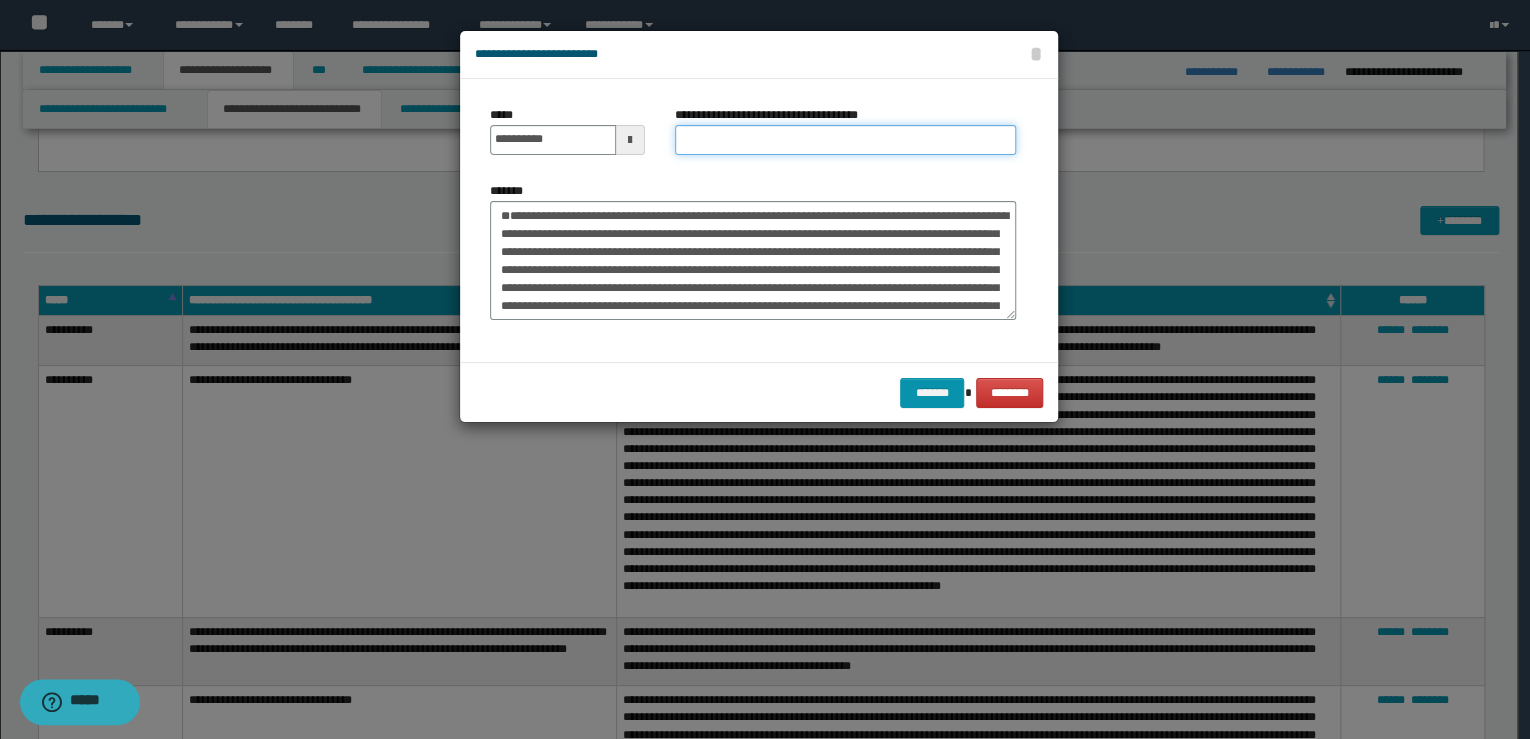 paste on "**********" 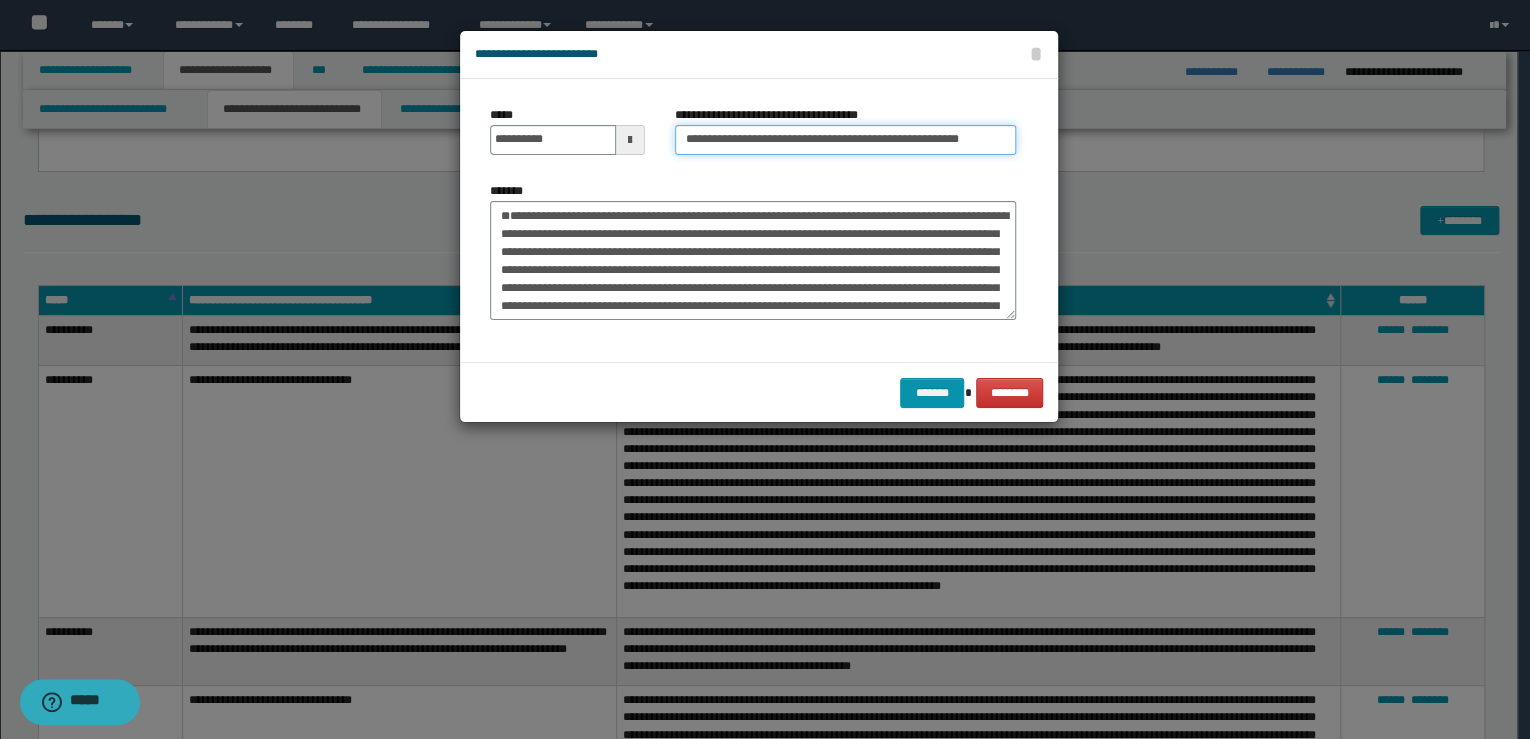 drag, startPoint x: 752, startPoint y: 140, endPoint x: 567, endPoint y: 131, distance: 185.2188 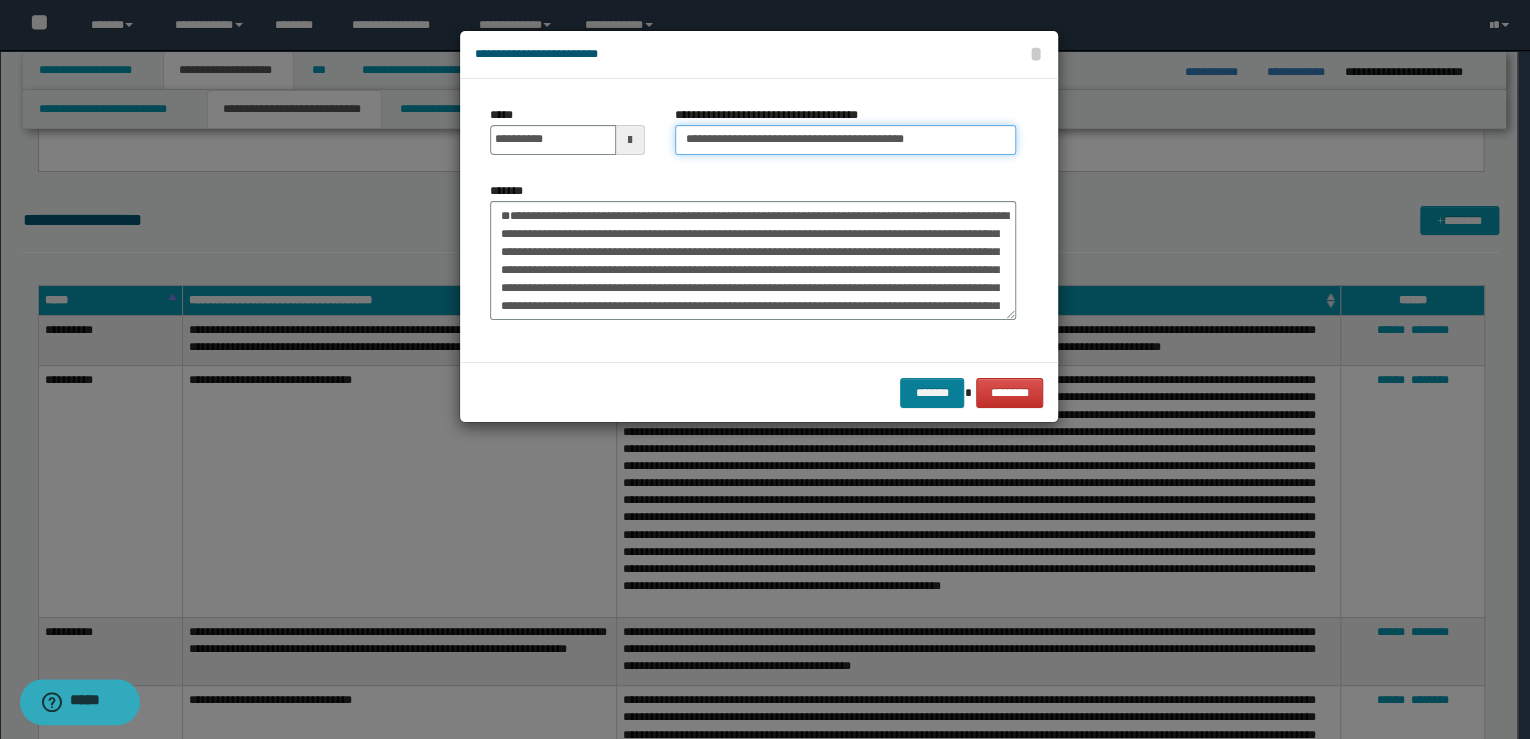 type on "**********" 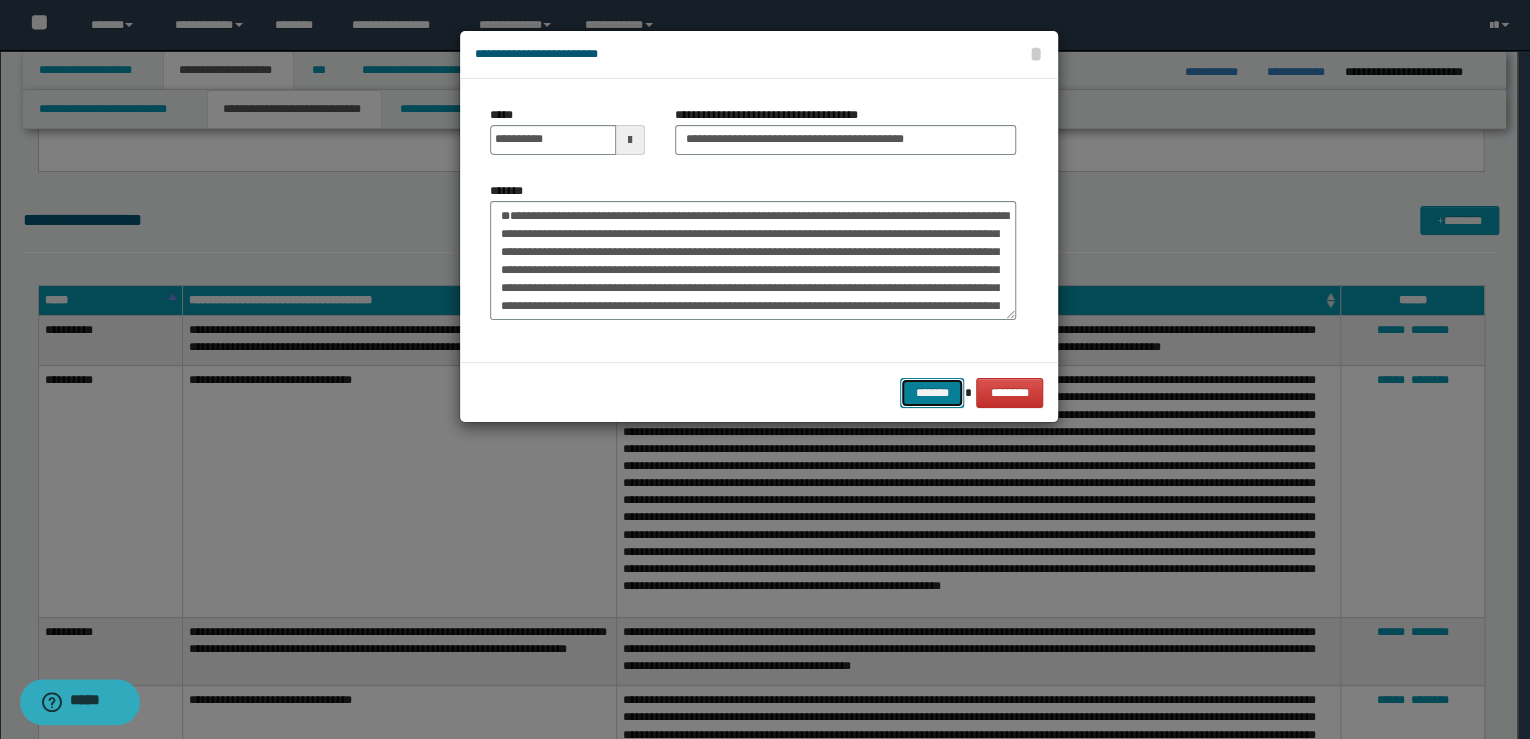 click on "*******" at bounding box center [932, 393] 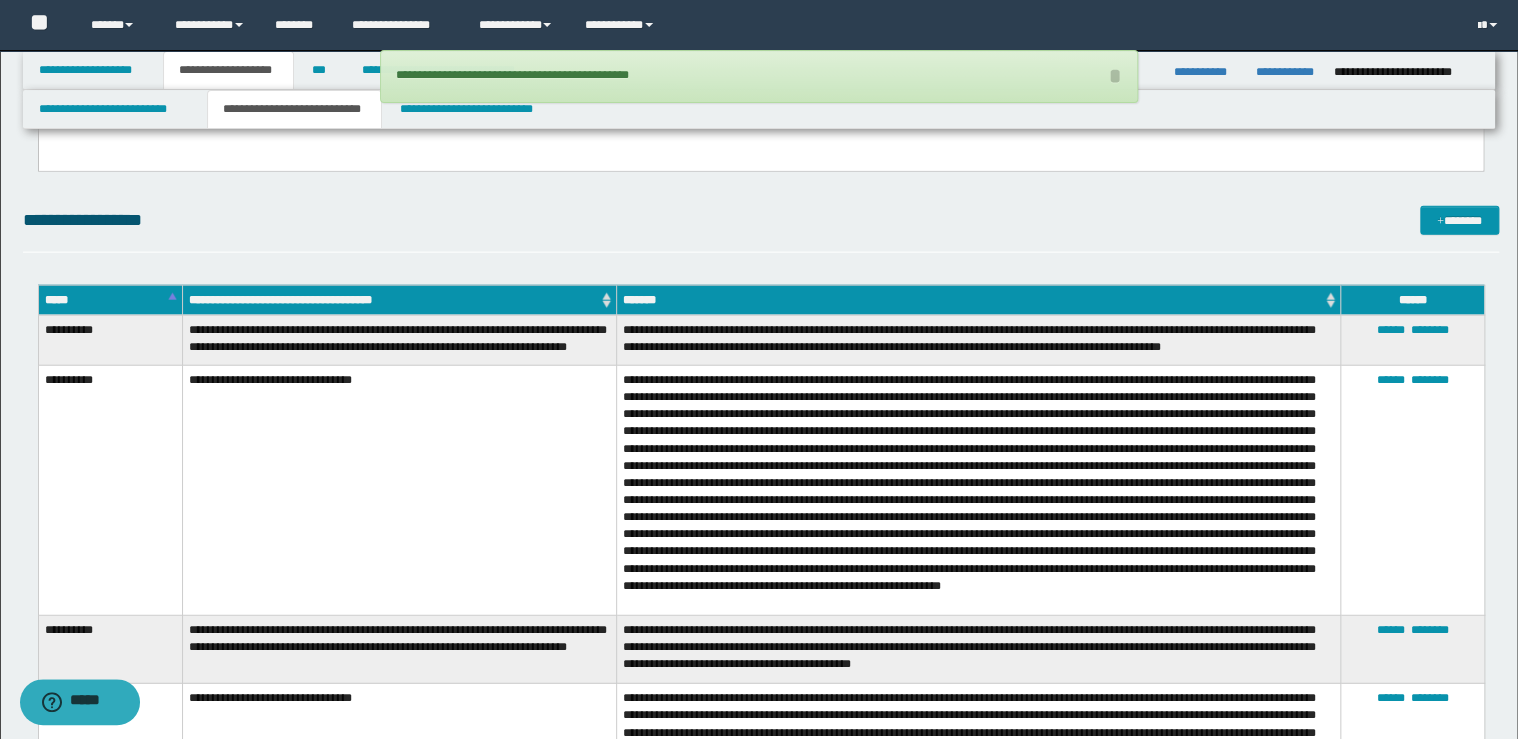 click on "**********" at bounding box center [761, 229] 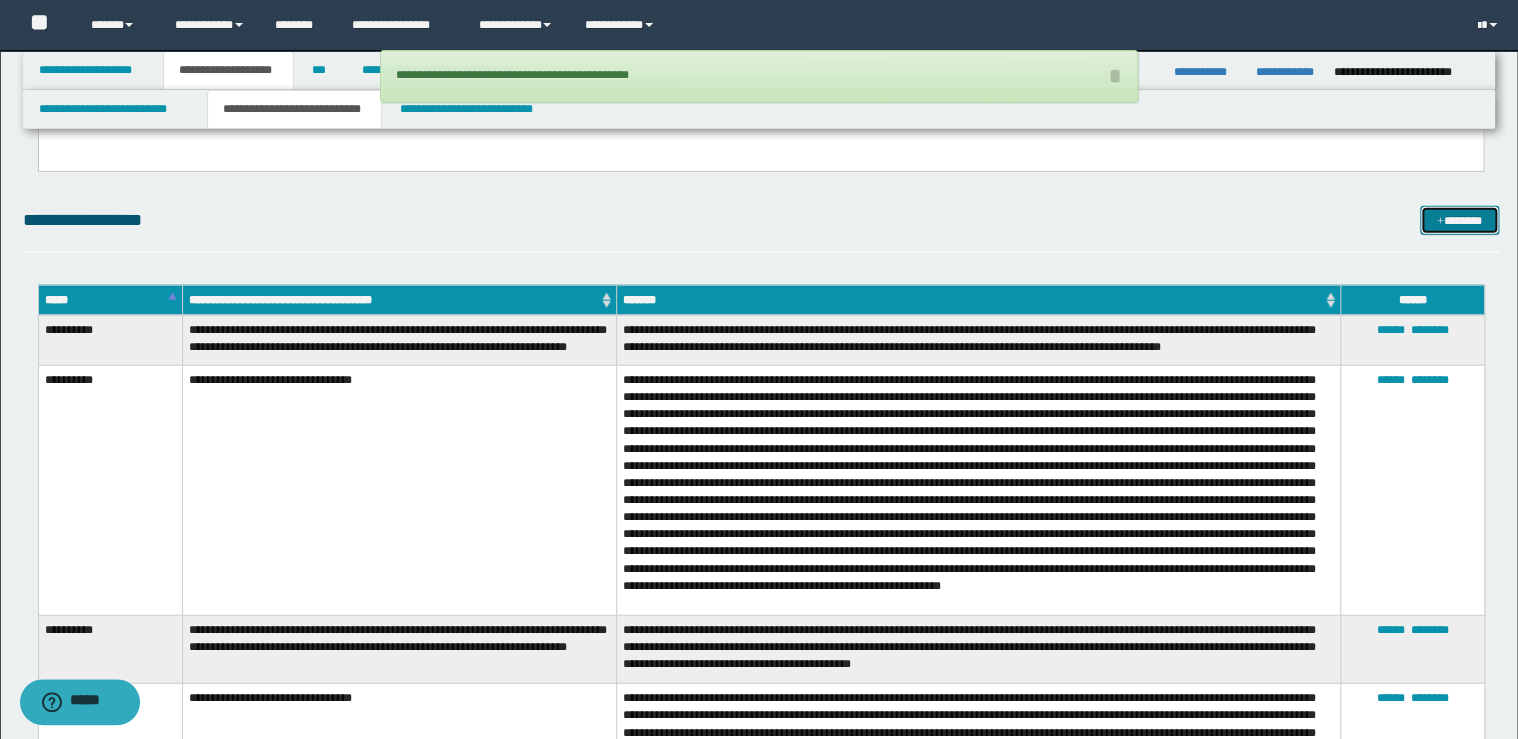click on "*******" at bounding box center (1459, 221) 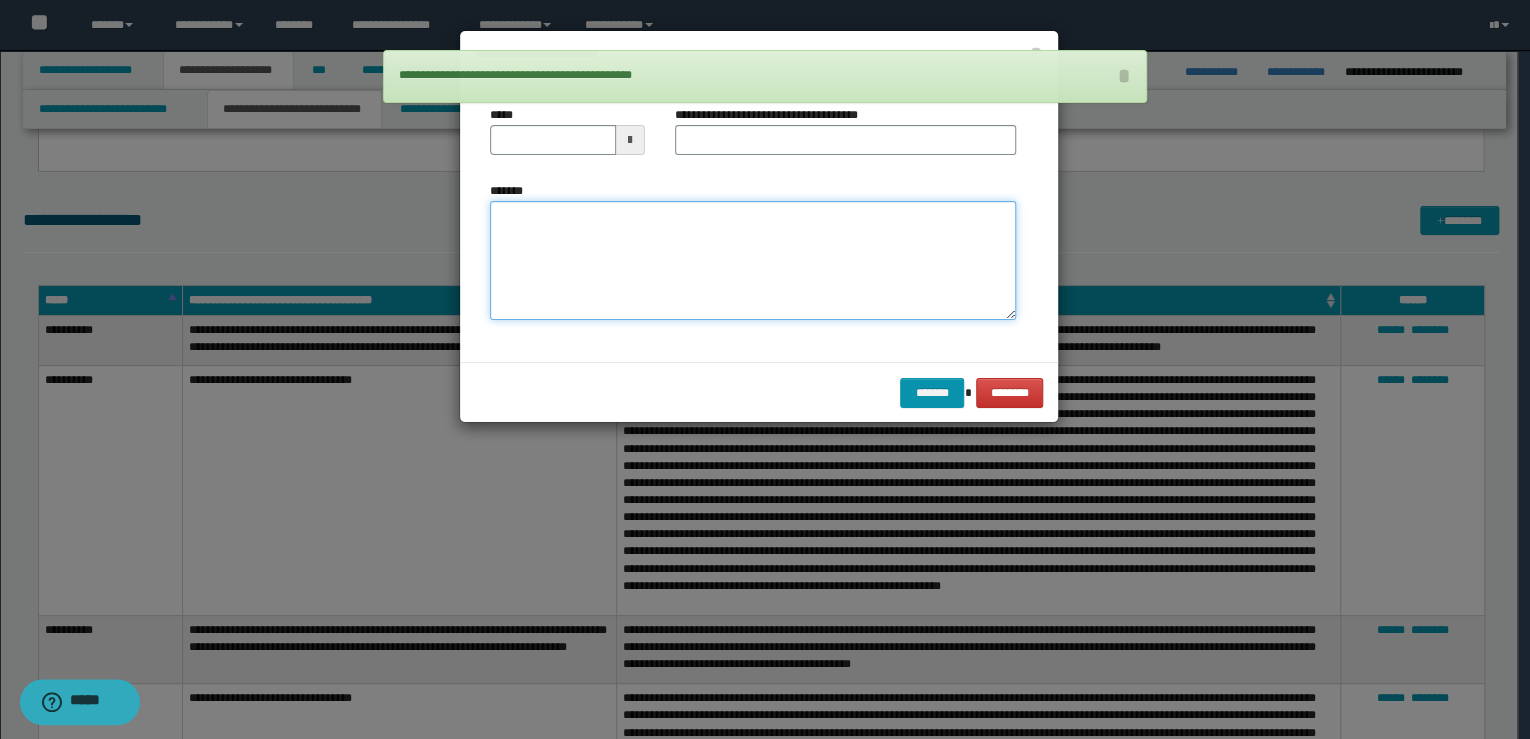 click on "*******" at bounding box center (753, 261) 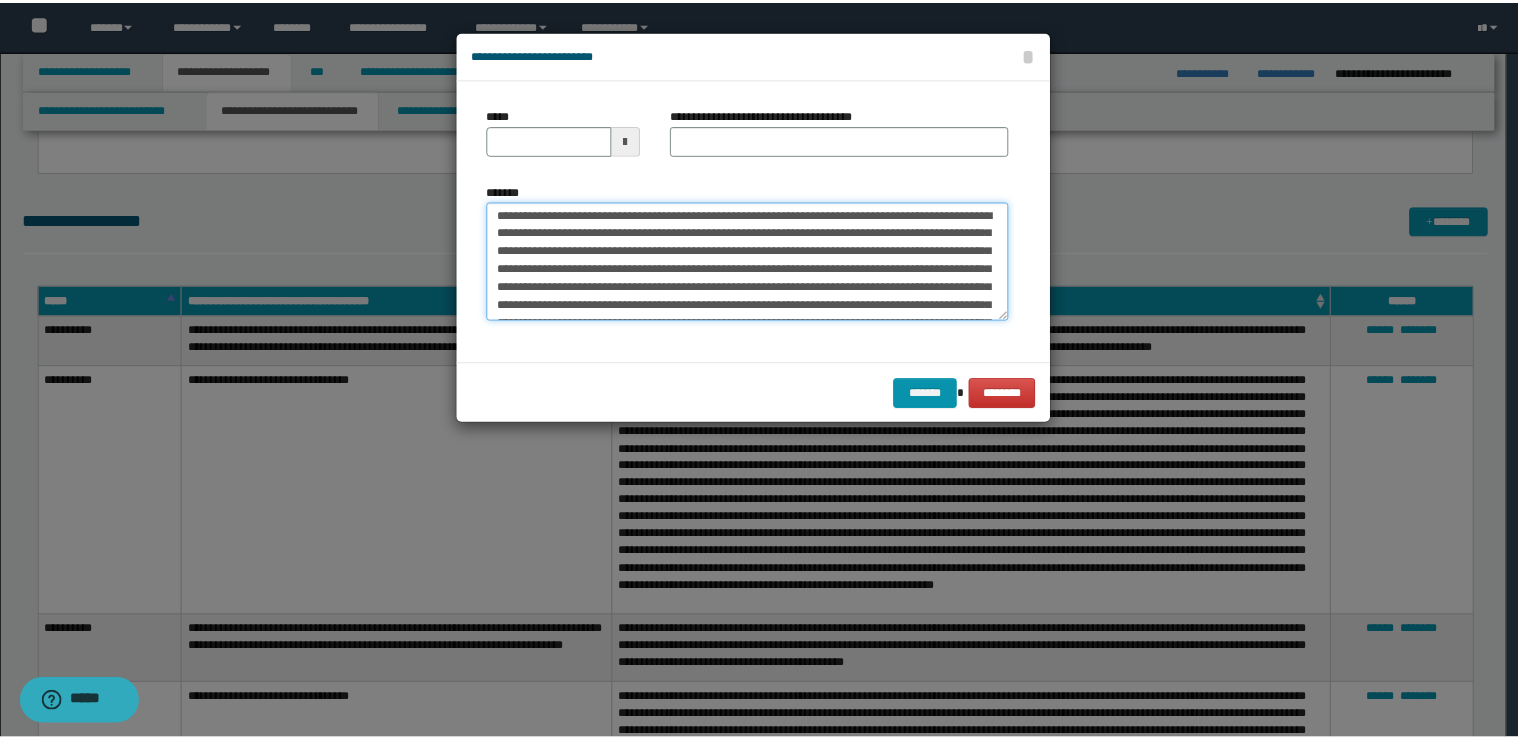 scroll, scrollTop: 0, scrollLeft: 0, axis: both 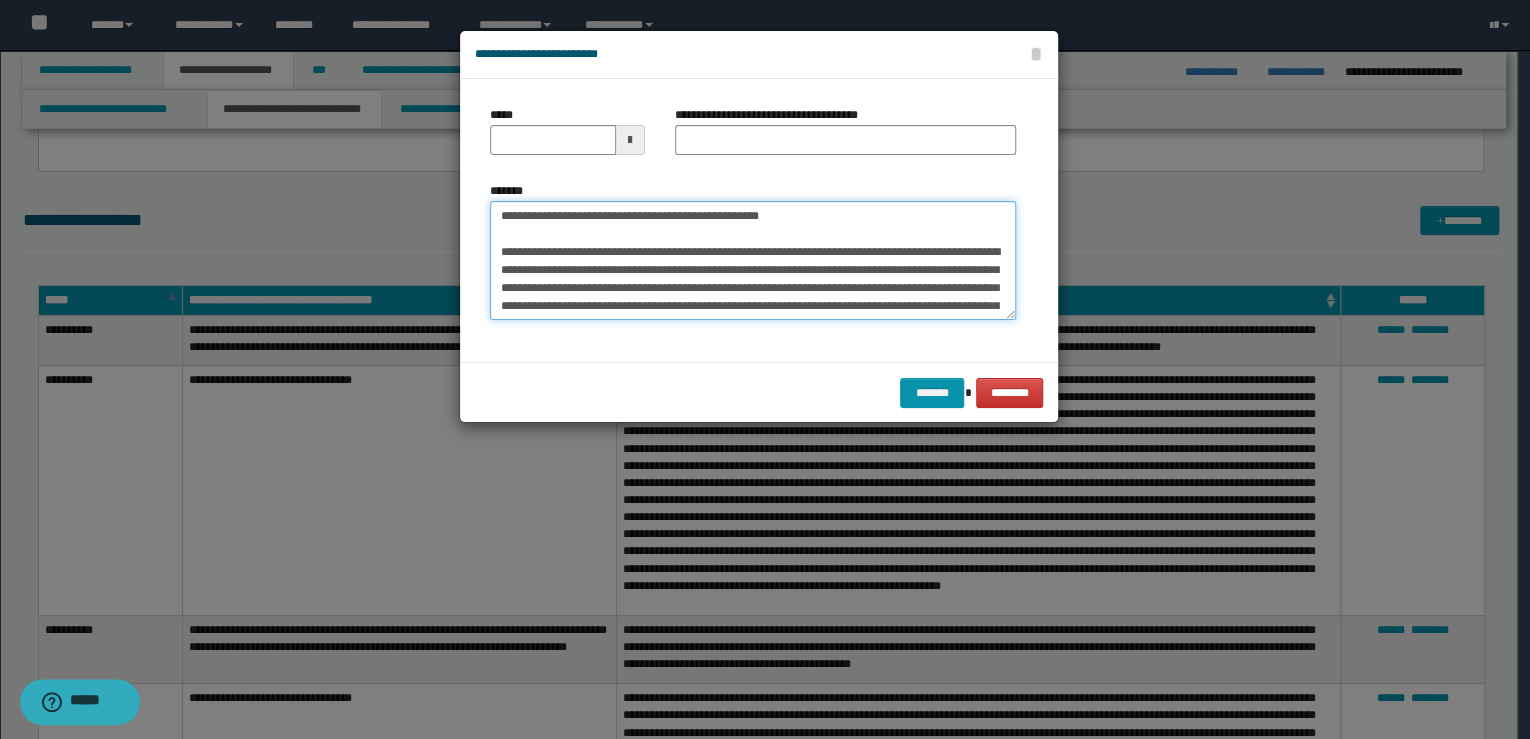 drag, startPoint x: 796, startPoint y: 216, endPoint x: 336, endPoint y: 199, distance: 460.31403 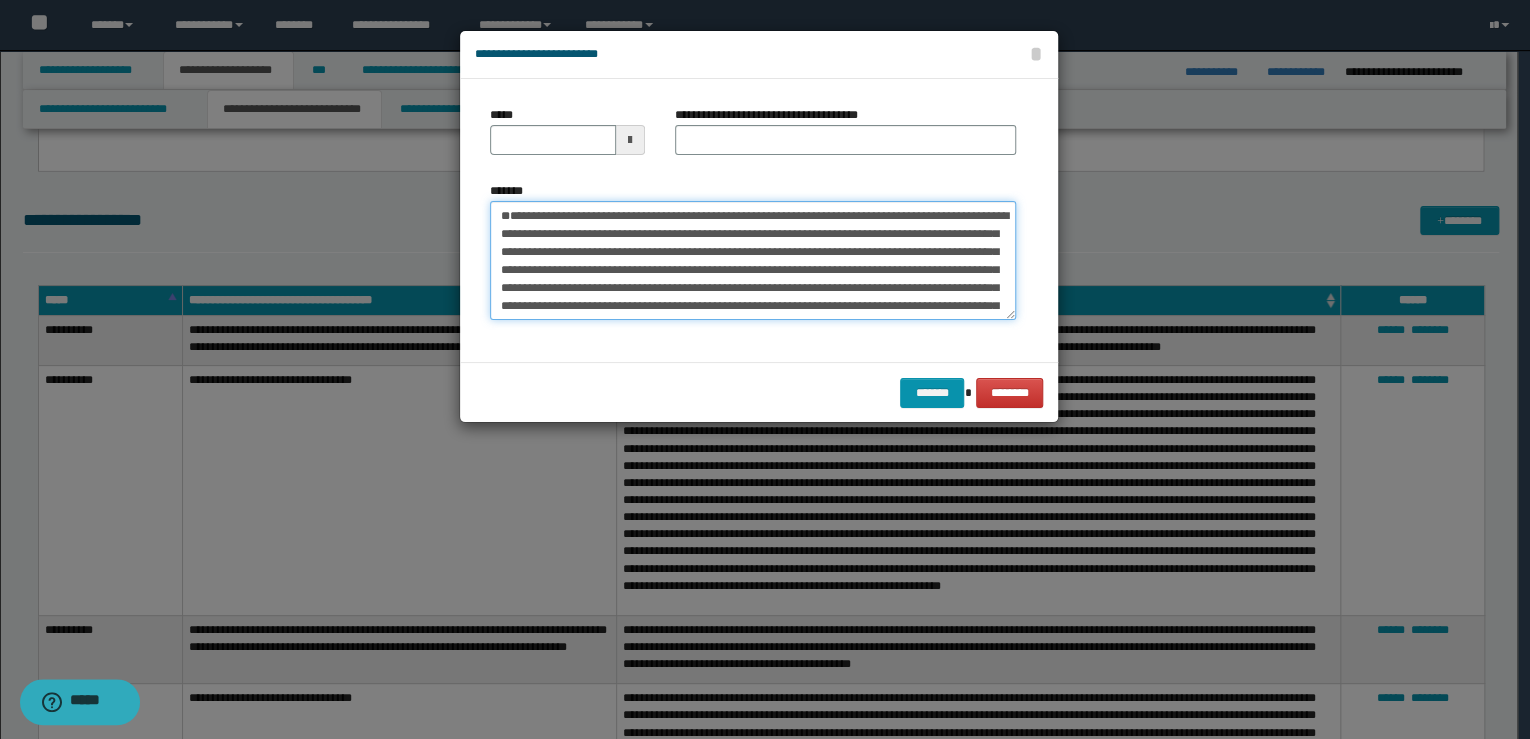 type on "**********" 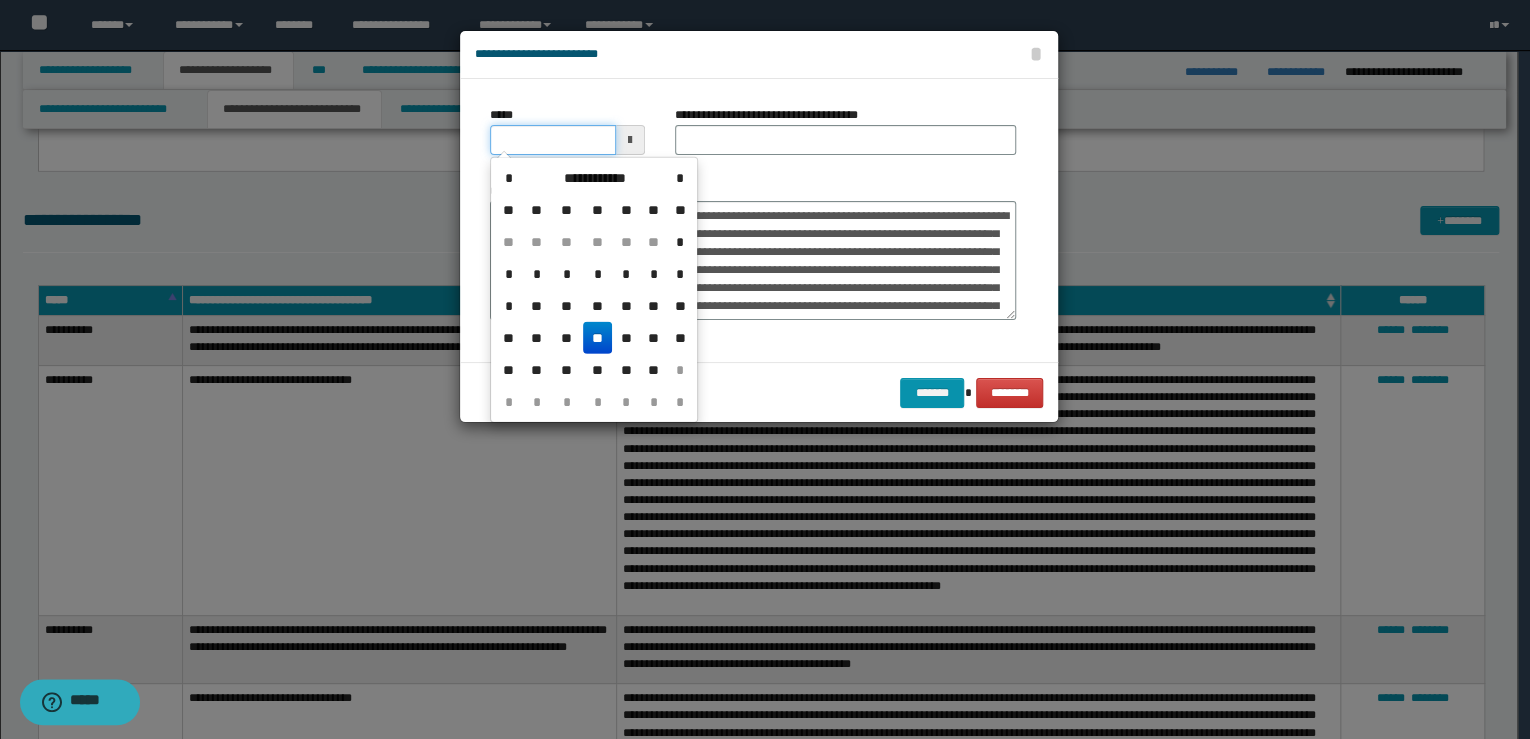 click on "*****" at bounding box center [553, 140] 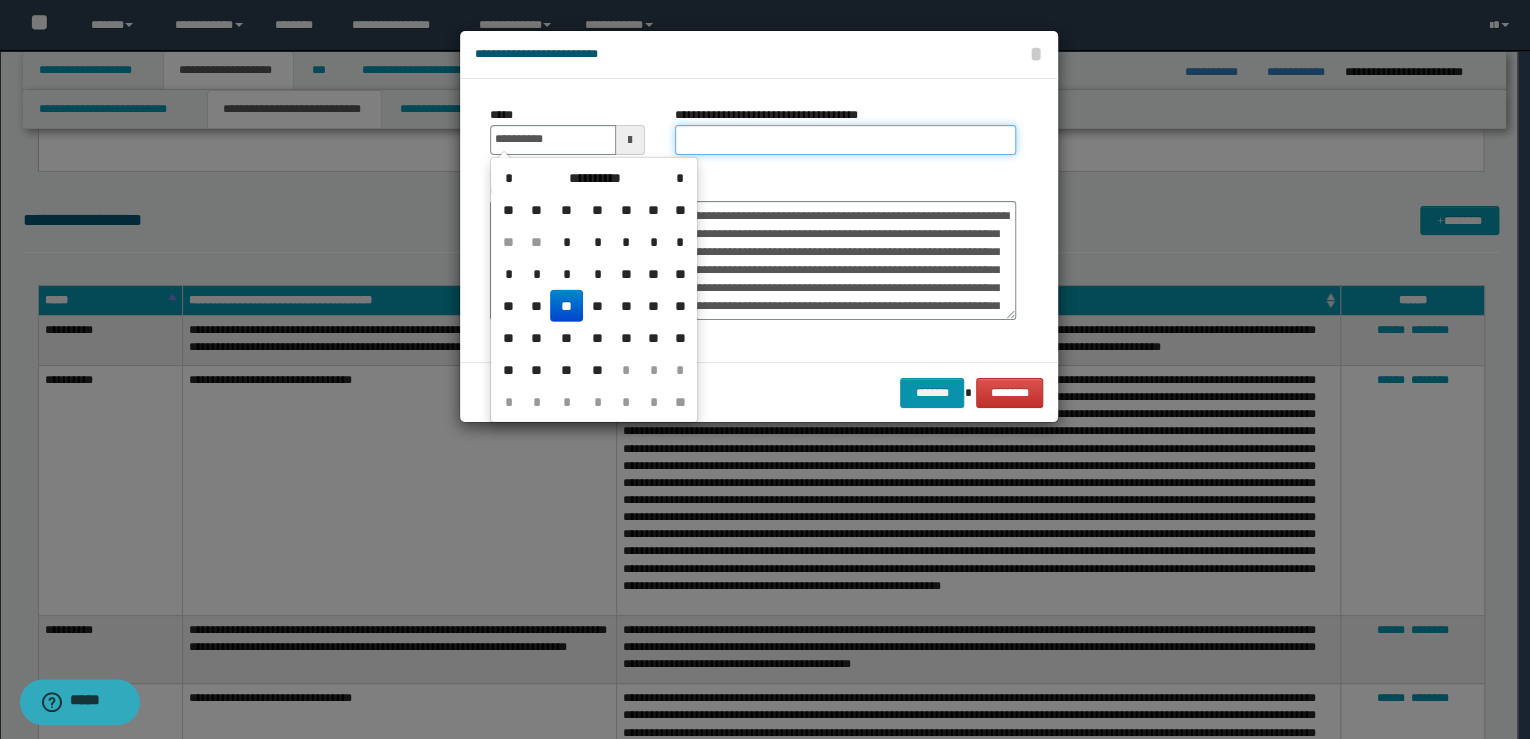 type on "**********" 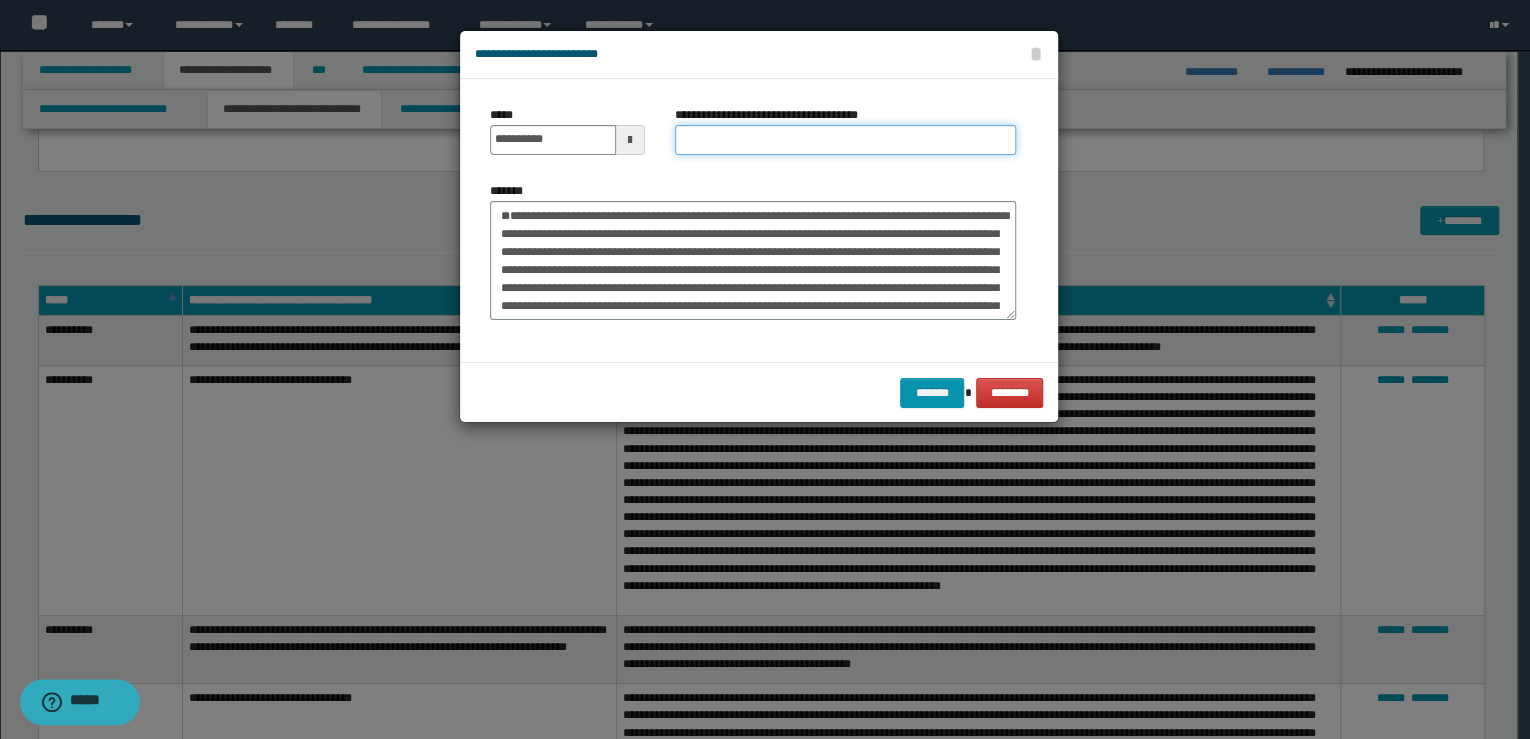 paste on "**********" 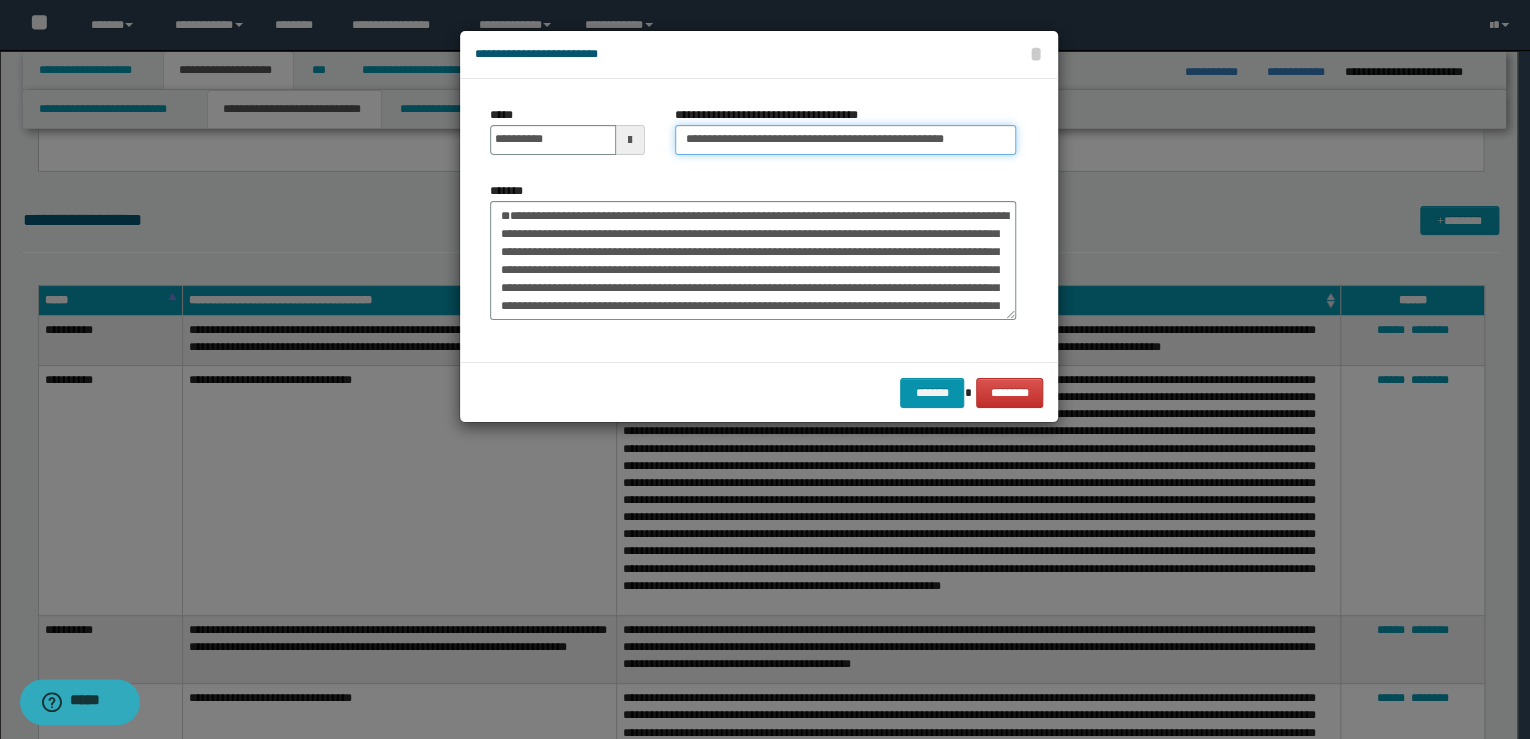 drag, startPoint x: 752, startPoint y: 140, endPoint x: 582, endPoint y: 128, distance: 170.423 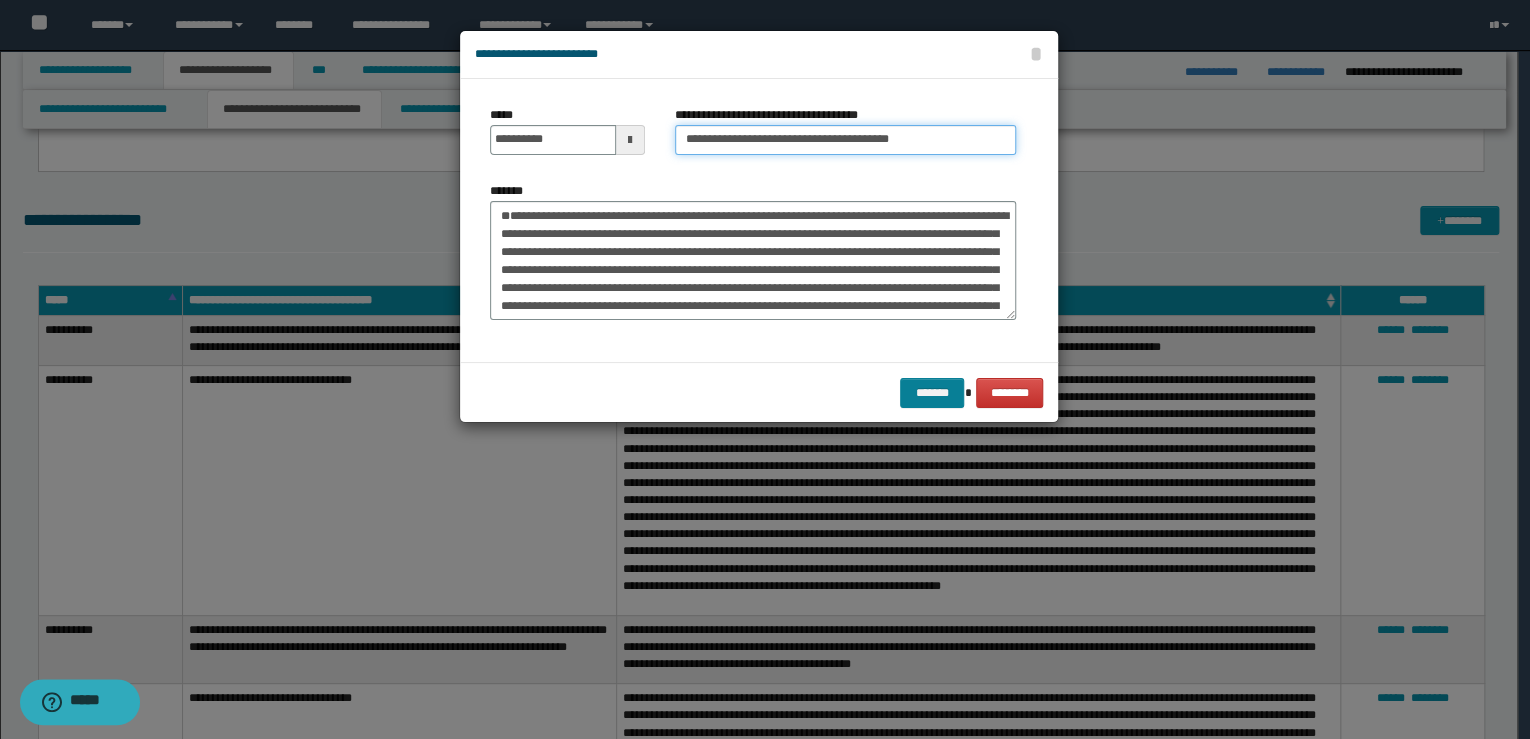 type on "**********" 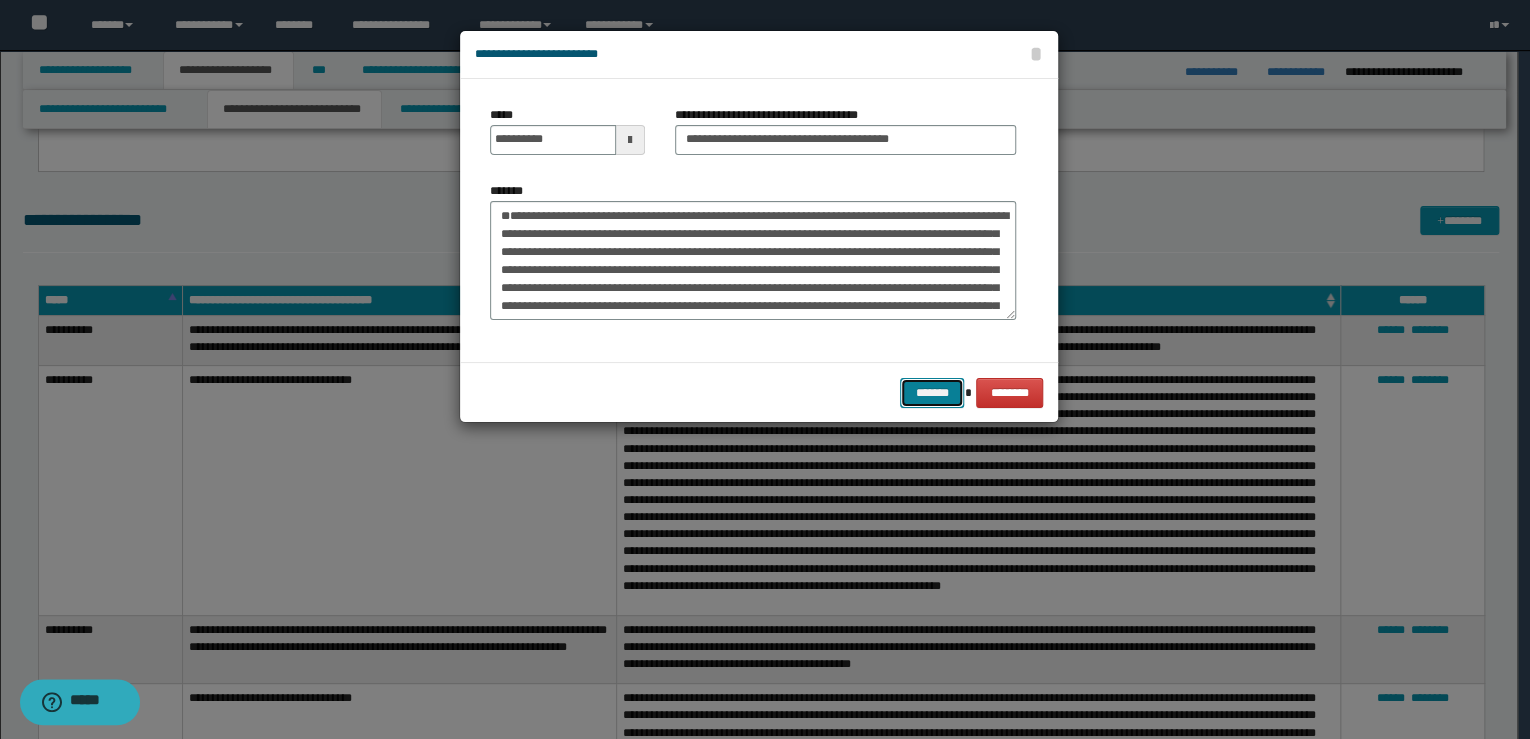 click on "*******" at bounding box center [932, 393] 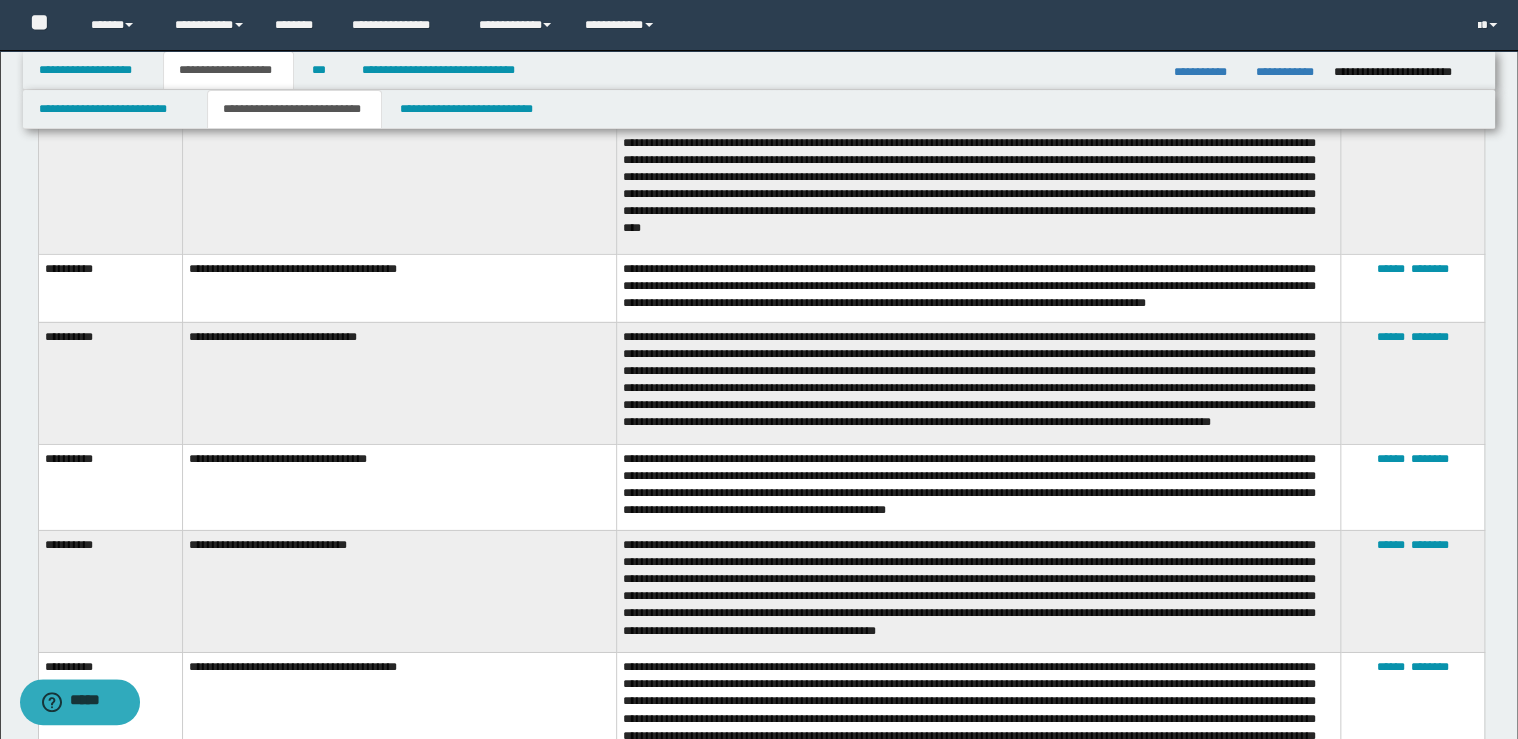 scroll, scrollTop: 2880, scrollLeft: 0, axis: vertical 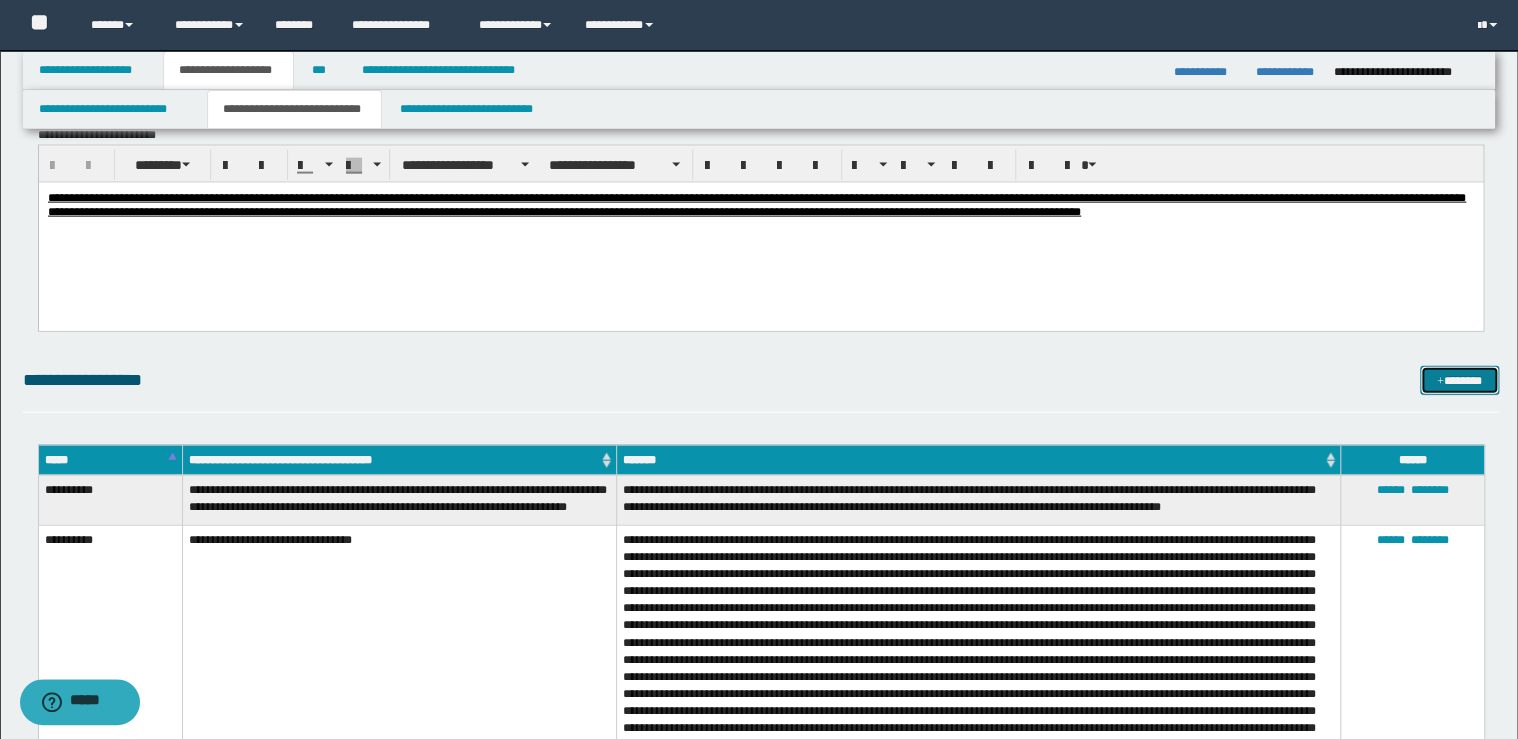 drag, startPoint x: 1453, startPoint y: 380, endPoint x: 1419, endPoint y: 379, distance: 34.0147 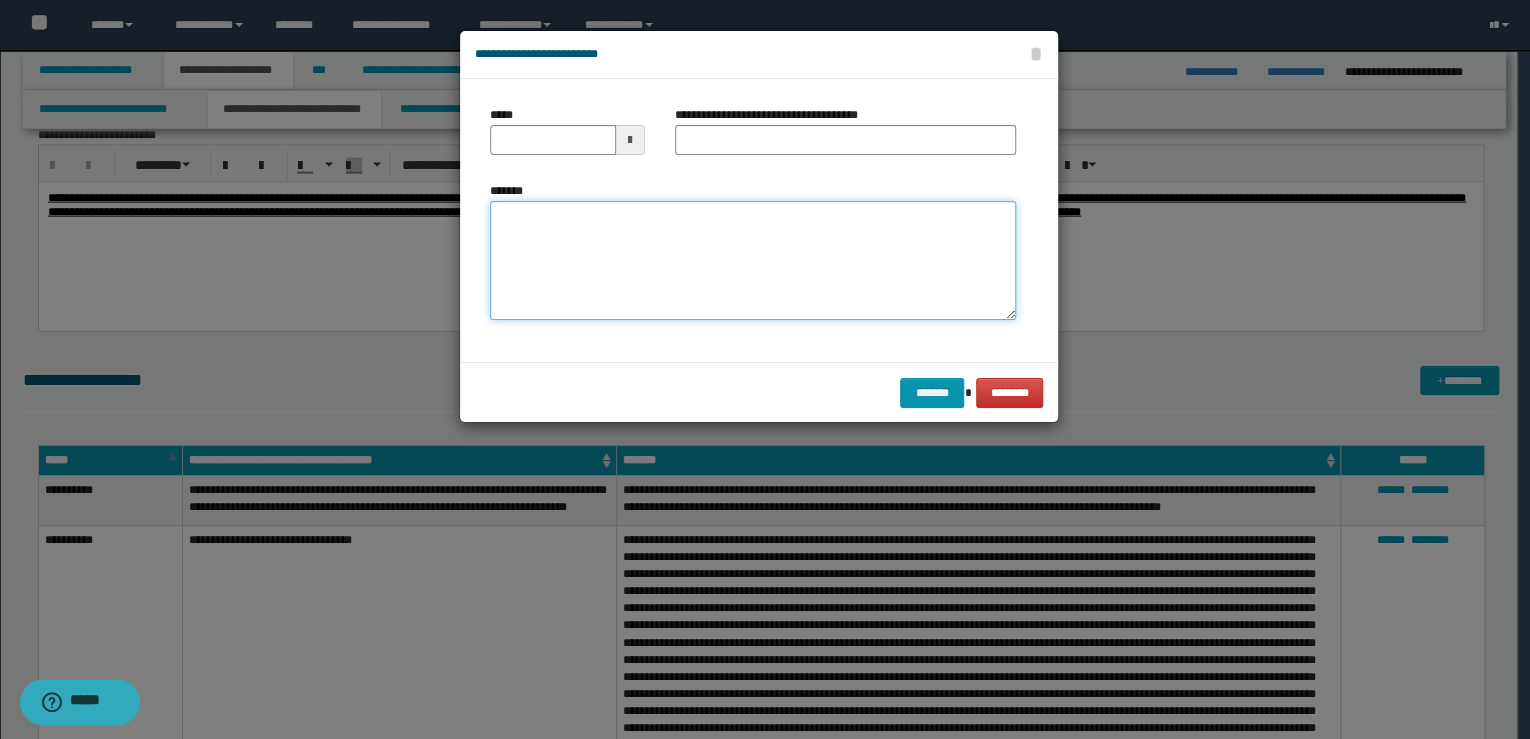 click on "*******" at bounding box center [753, 261] 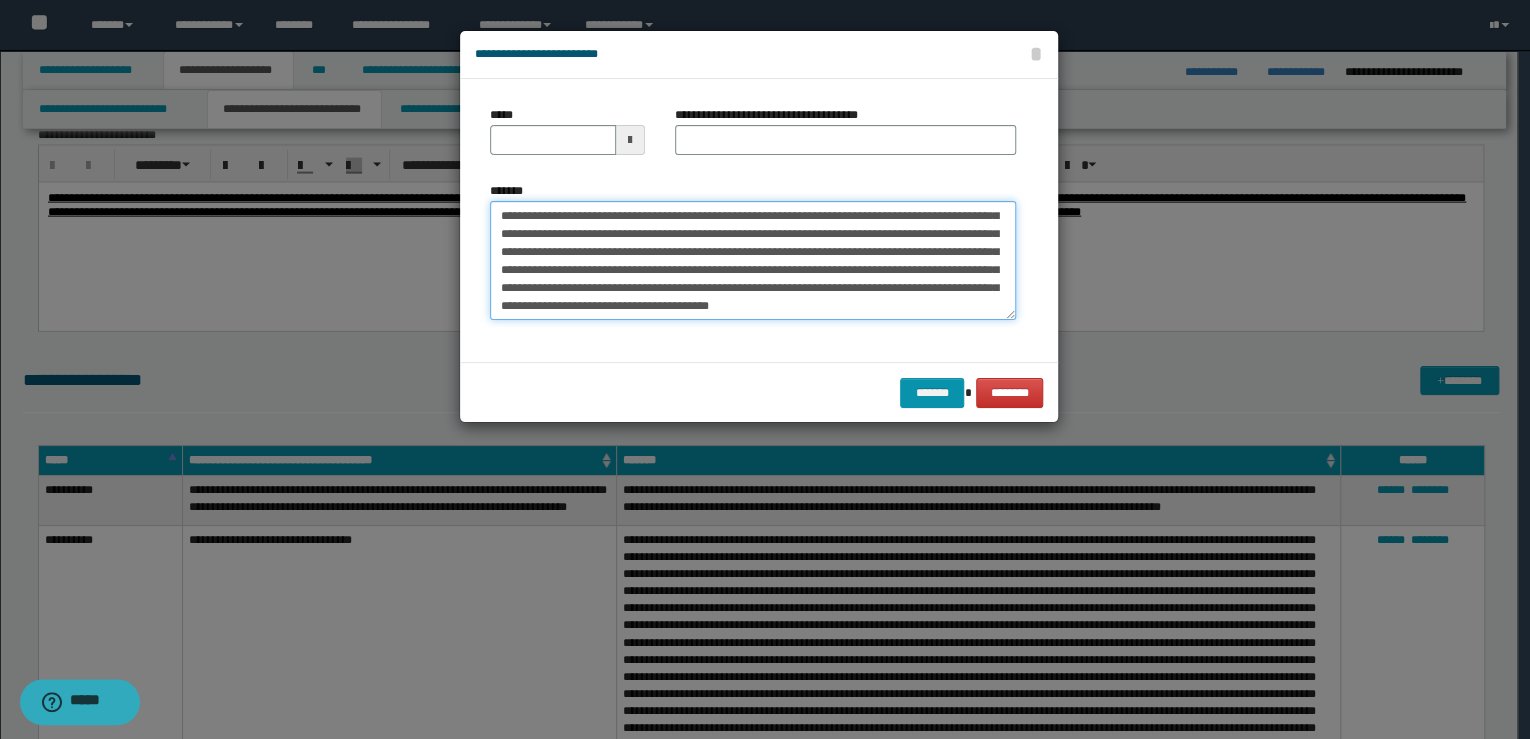 scroll, scrollTop: 0, scrollLeft: 0, axis: both 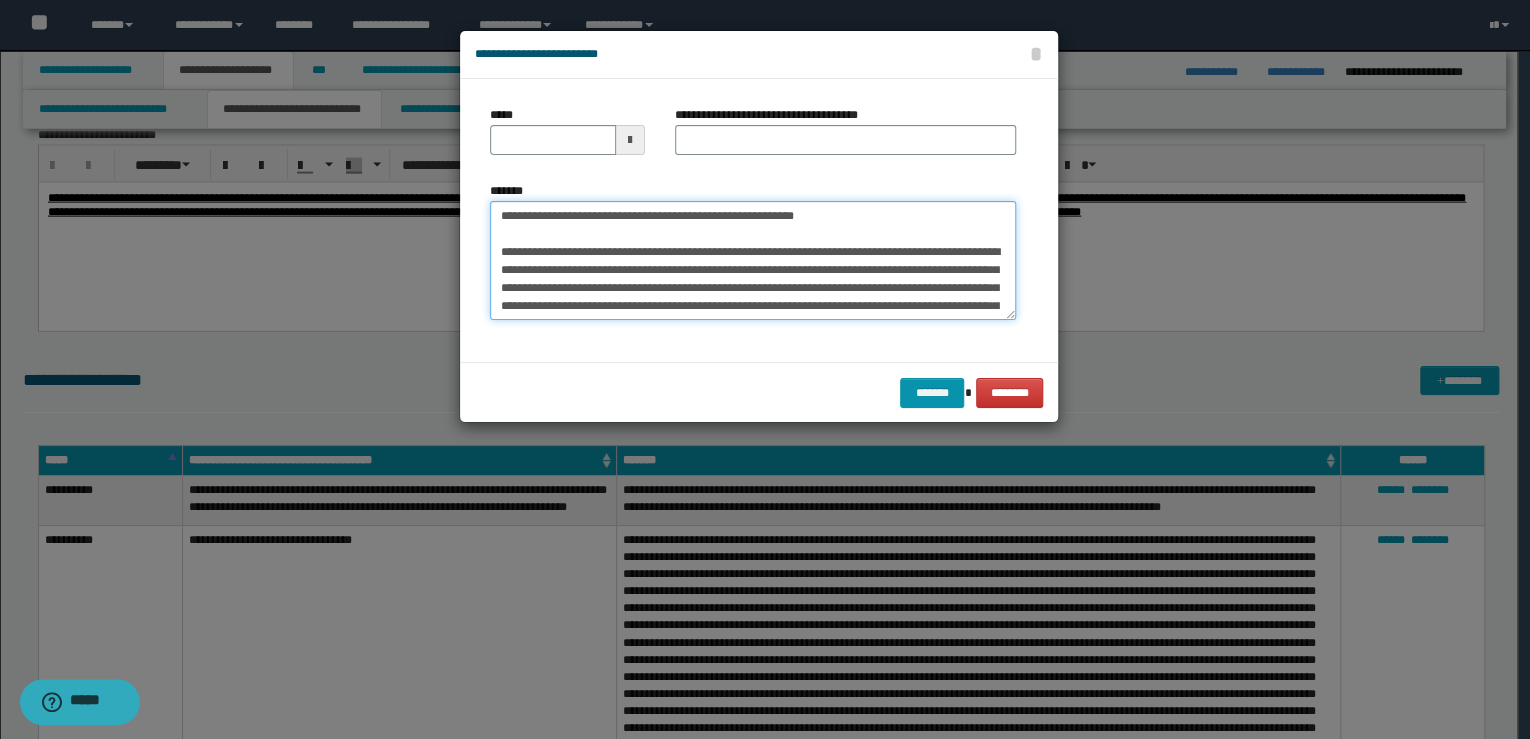 drag, startPoint x: 573, startPoint y: 208, endPoint x: 385, endPoint y: 203, distance: 188.06648 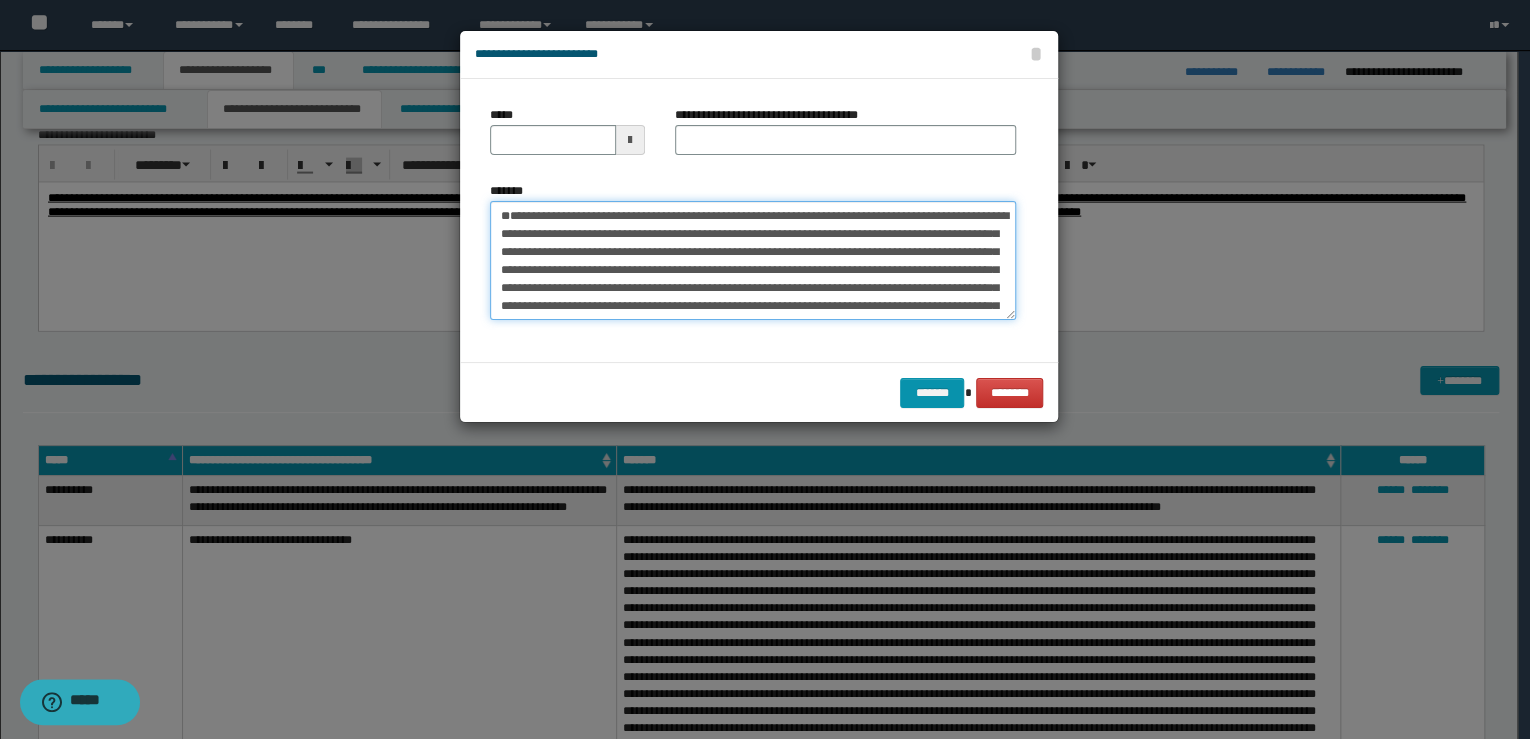type 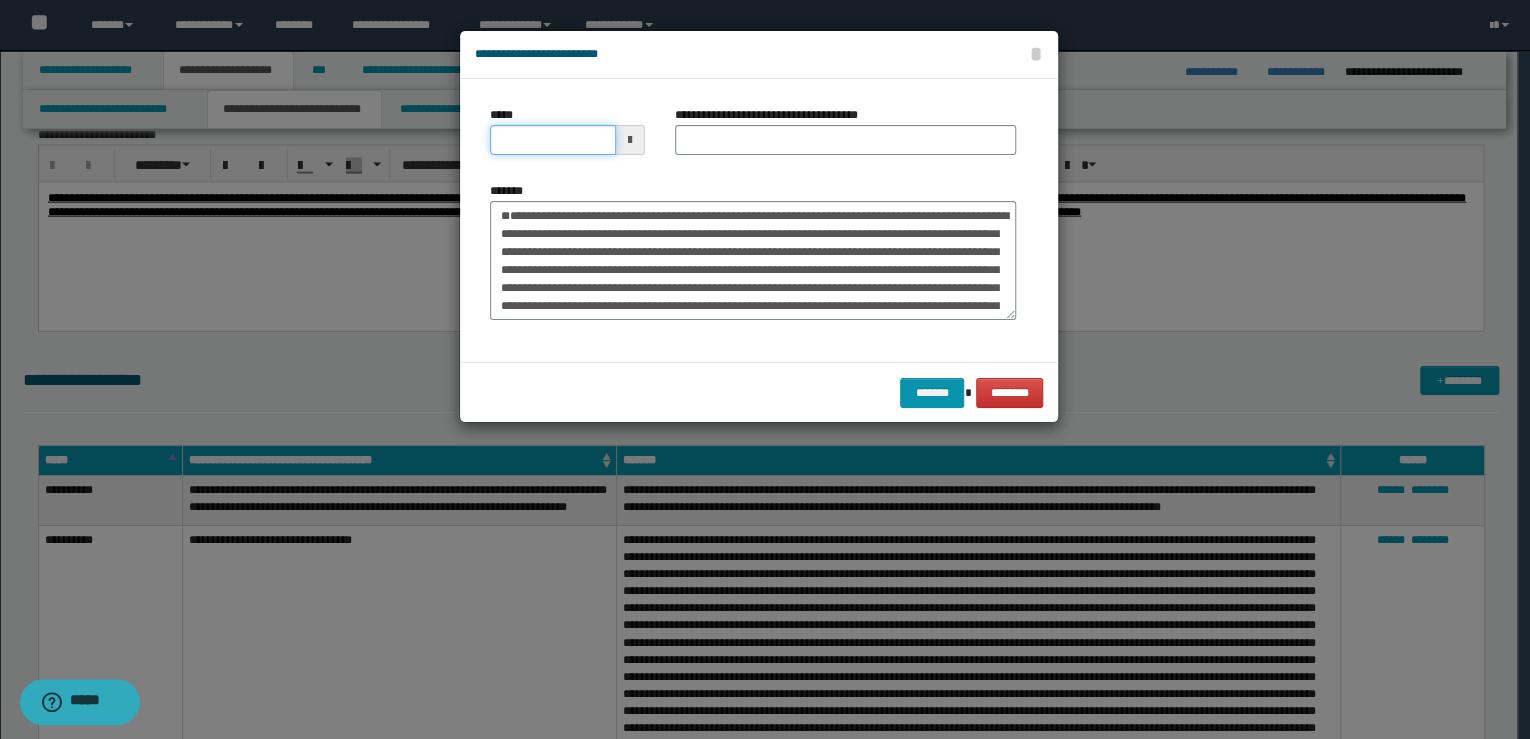 click on "*****" at bounding box center (553, 140) 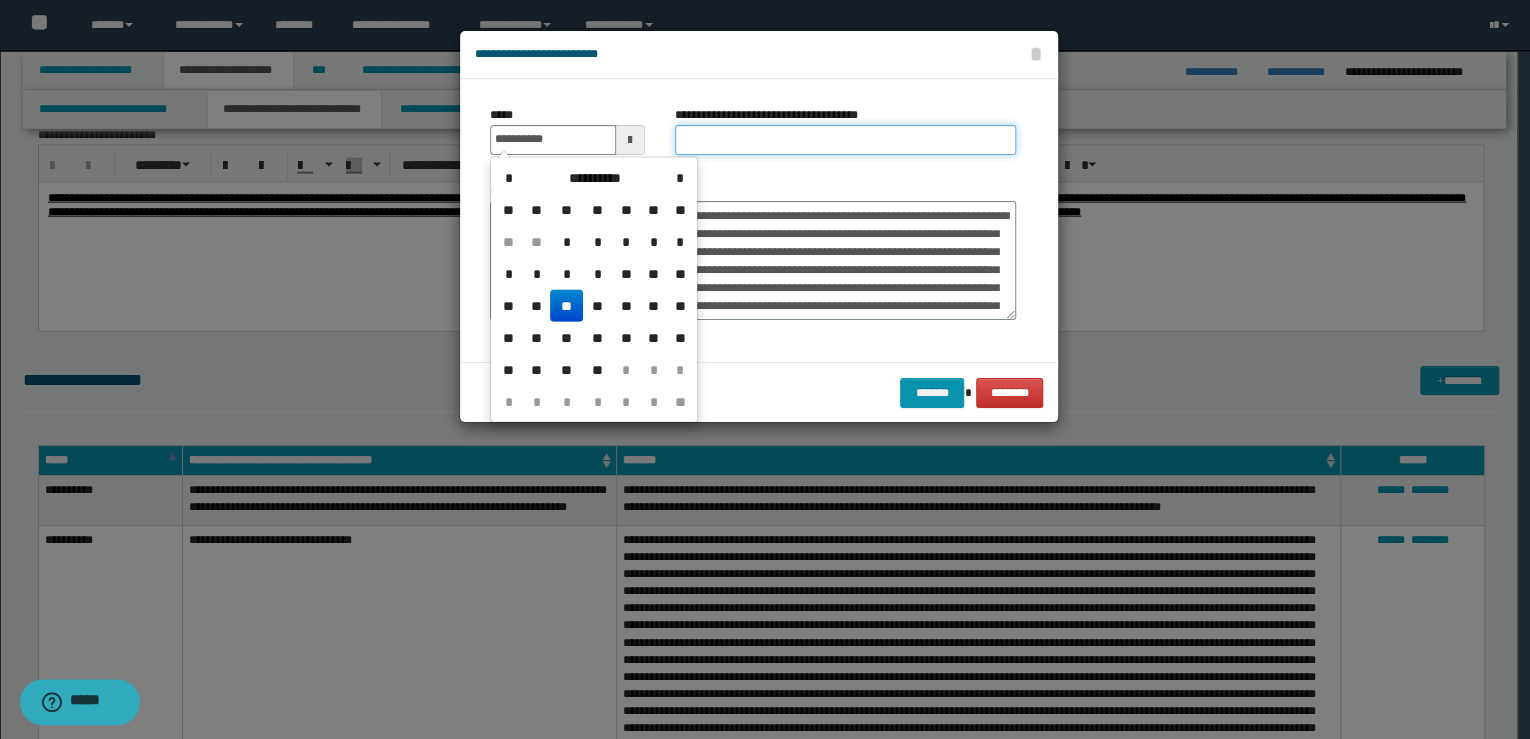 type on "**********" 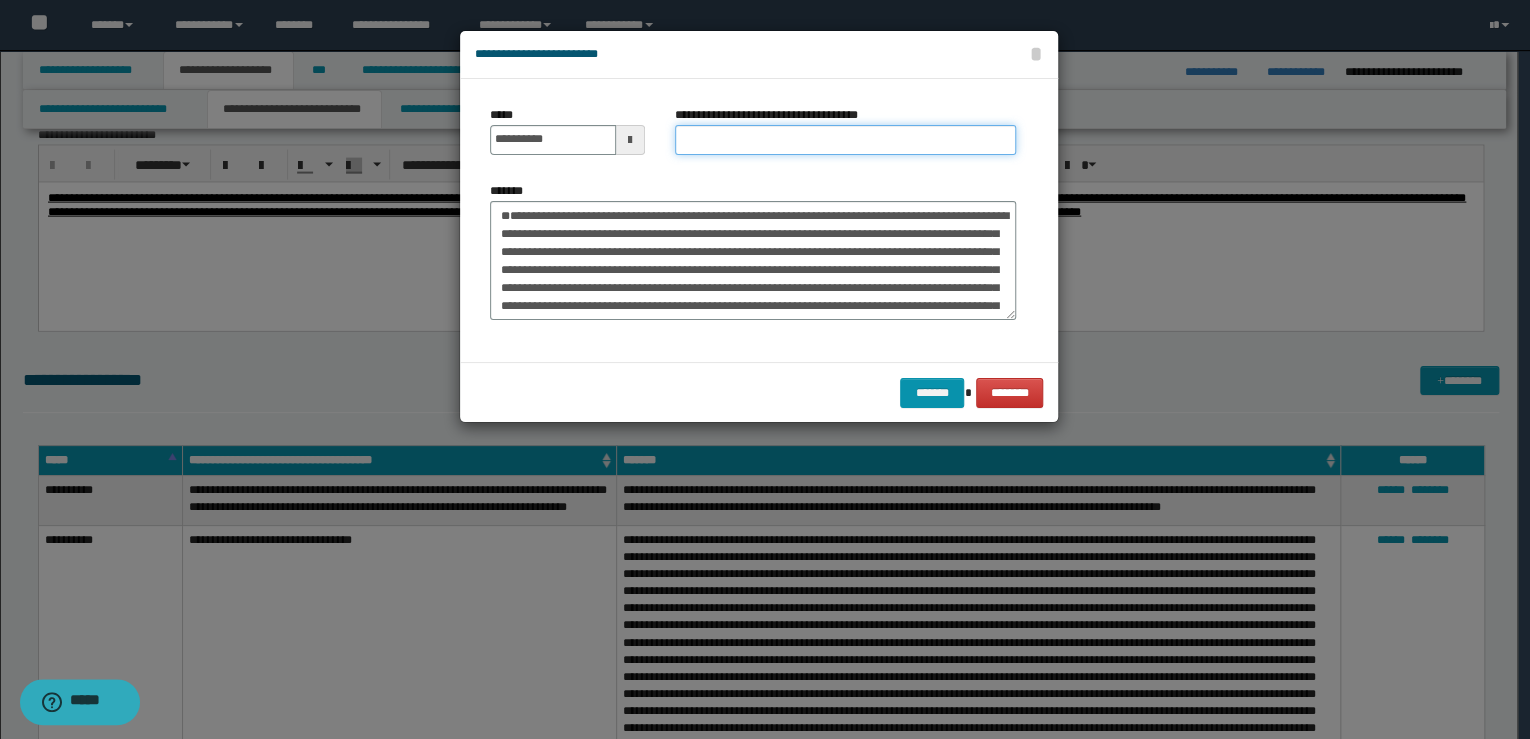 paste on "**********" 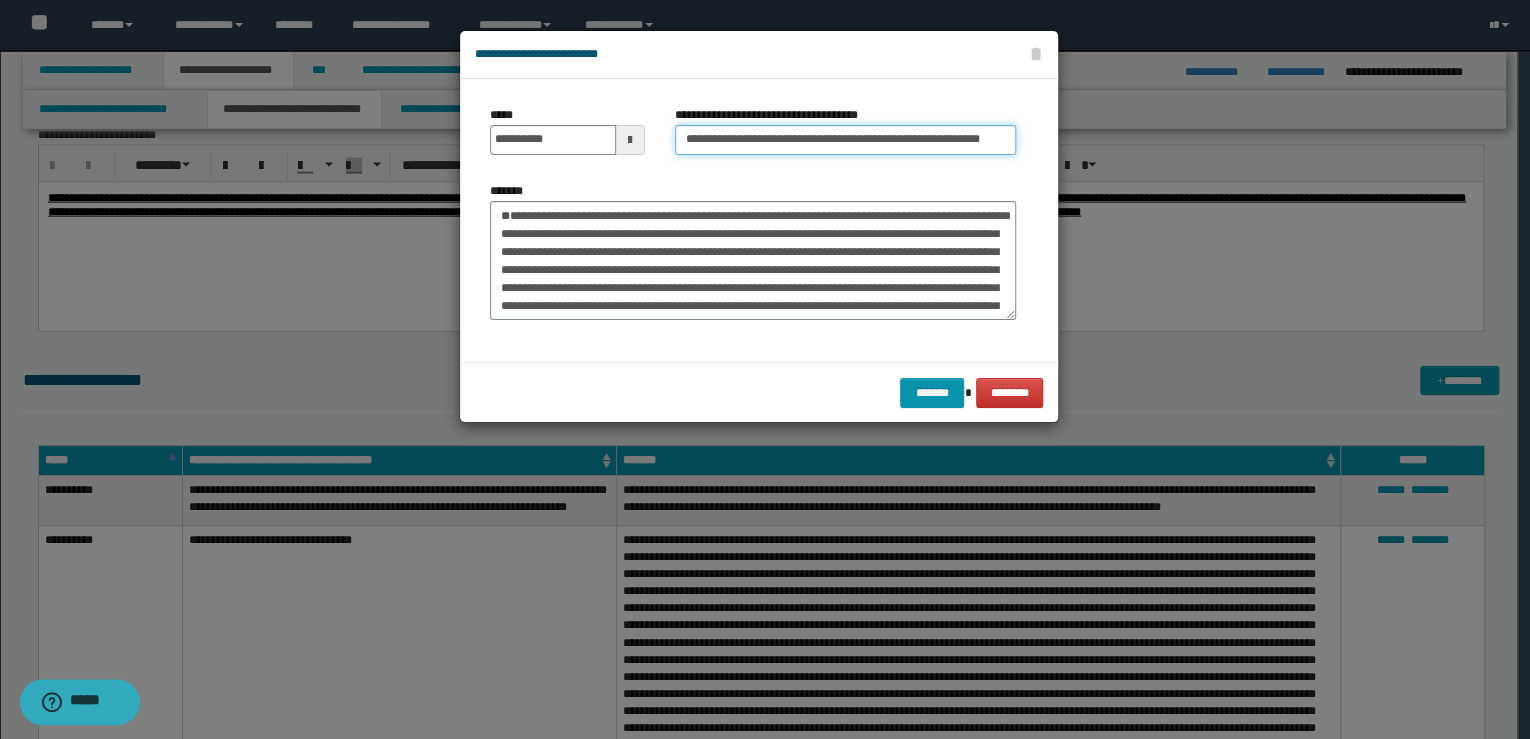 drag, startPoint x: 752, startPoint y: 140, endPoint x: 548, endPoint y: 131, distance: 204.19843 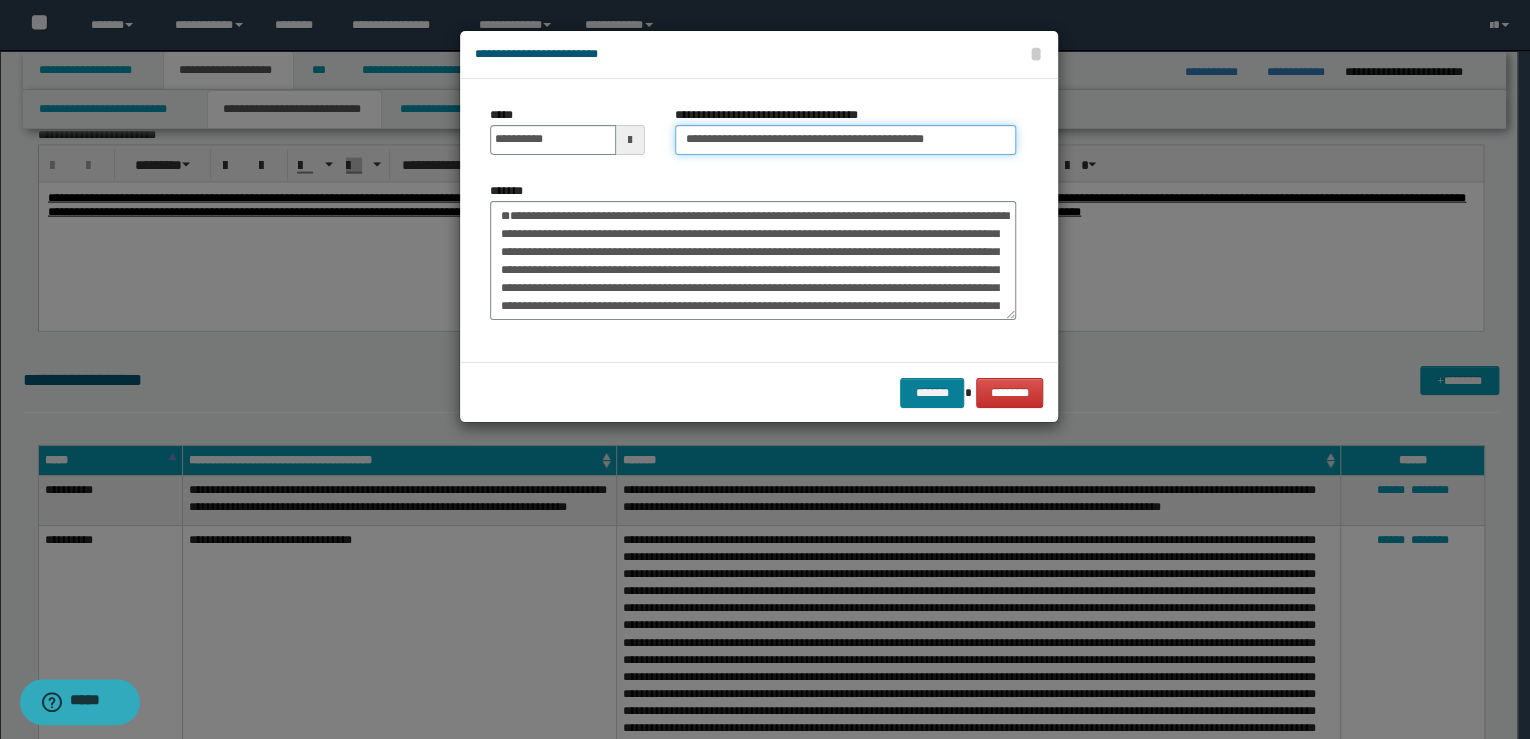 type on "**********" 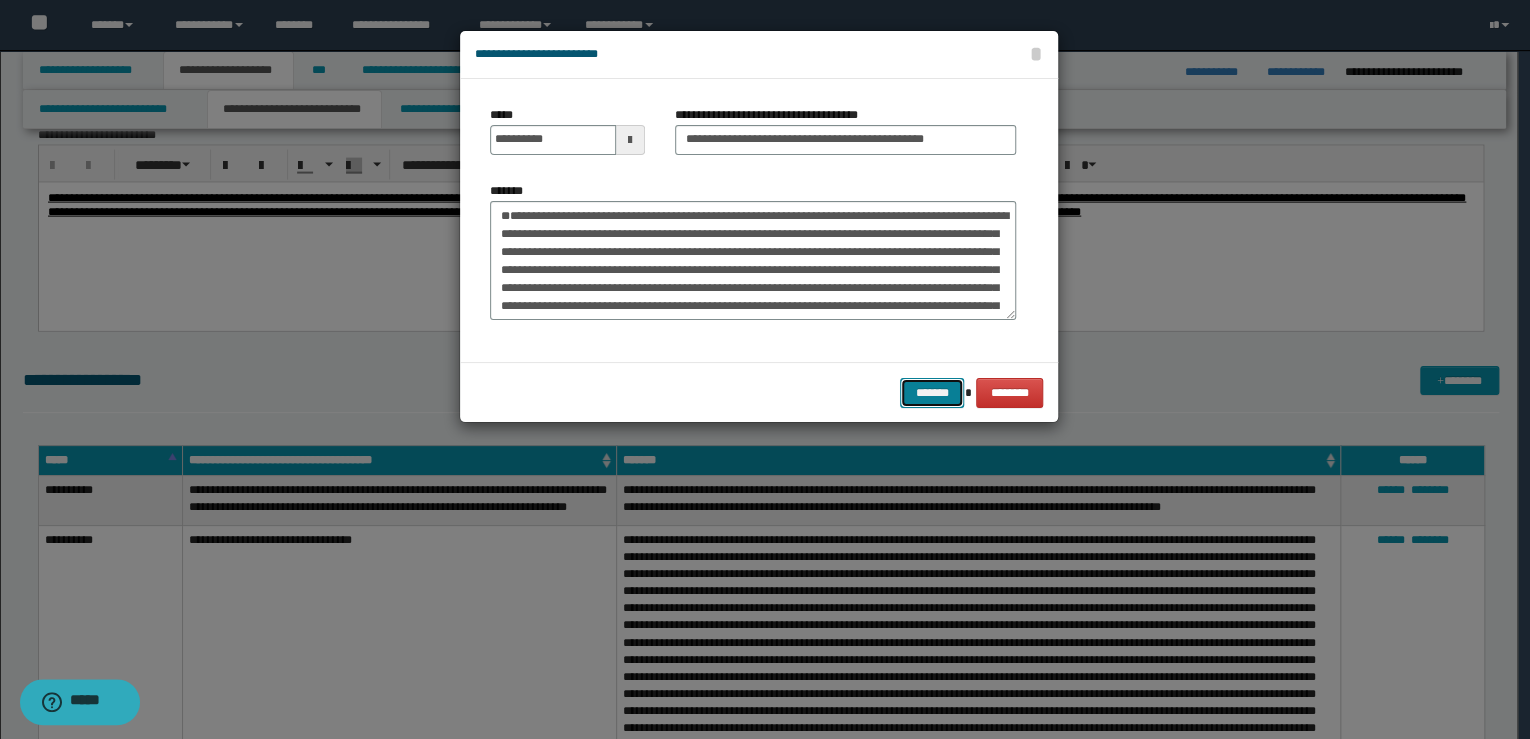 click on "*******" at bounding box center (932, 393) 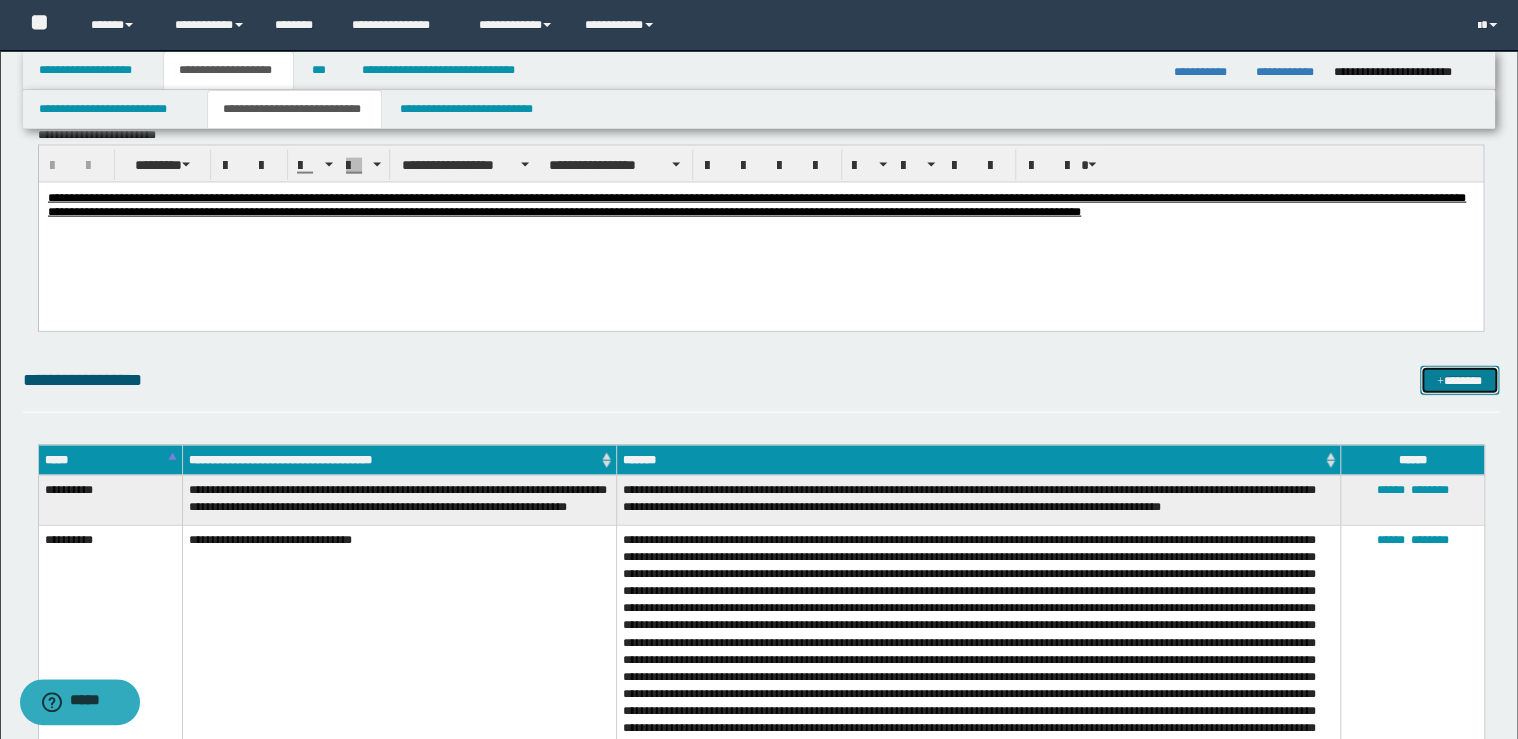 click on "*******" at bounding box center [1459, 381] 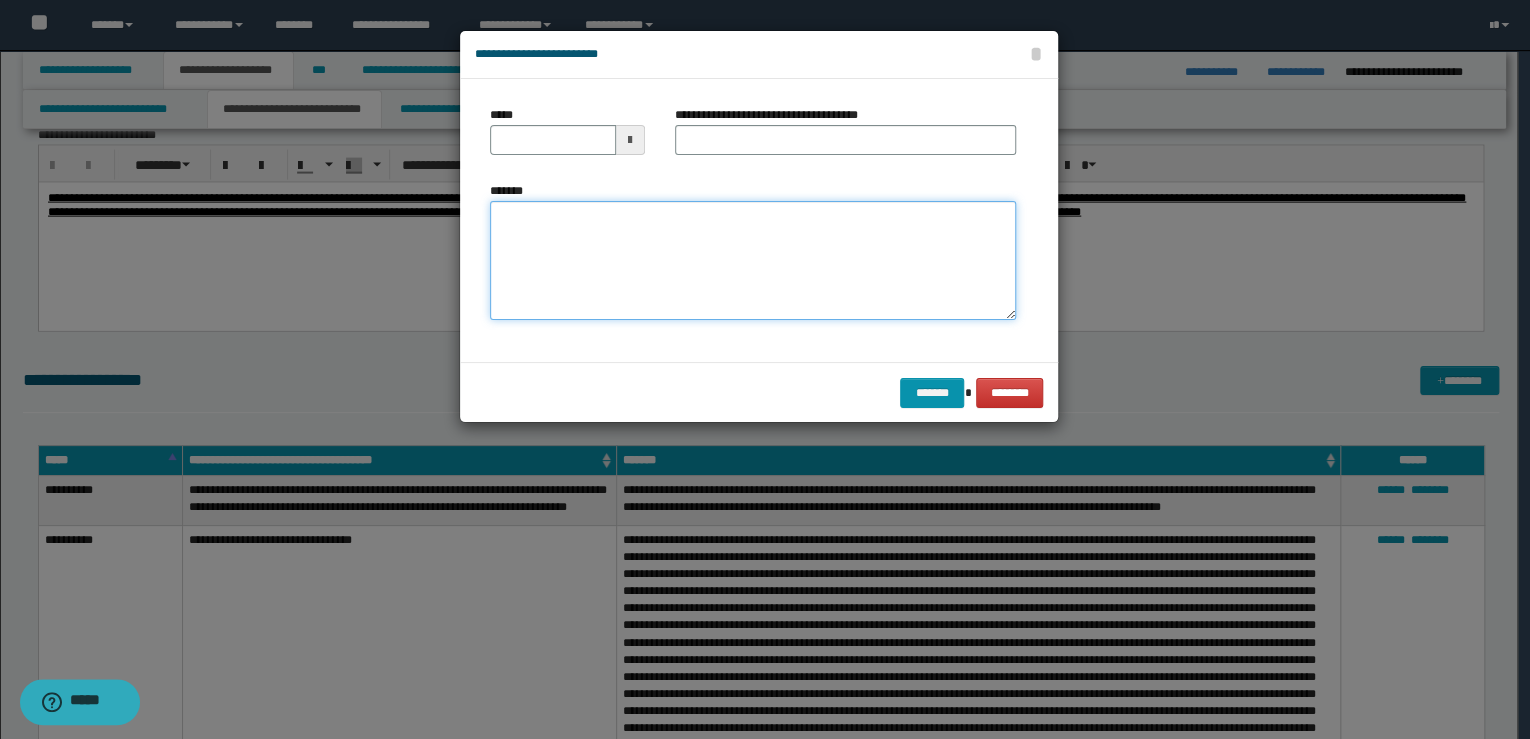 click on "*******" at bounding box center (753, 261) 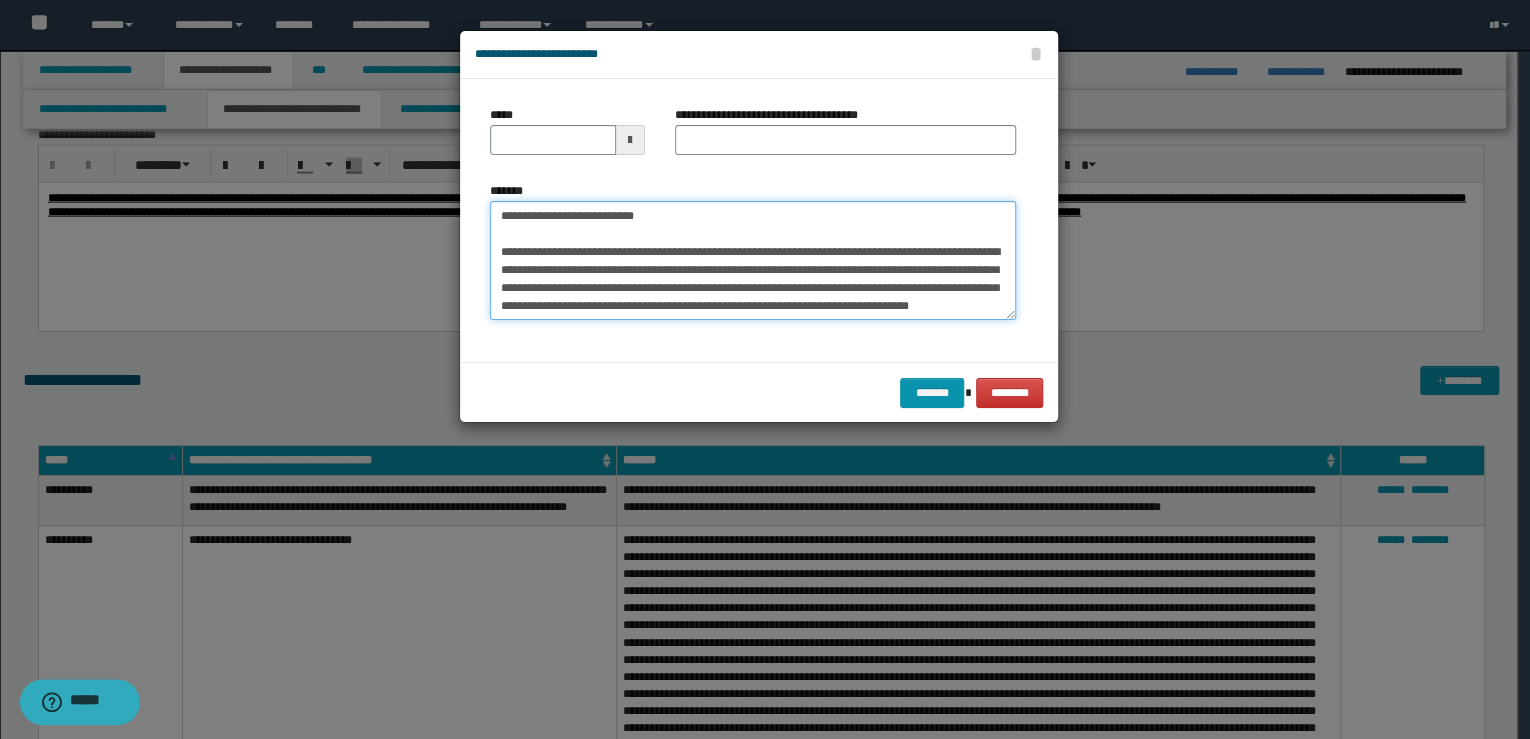scroll, scrollTop: 0, scrollLeft: 0, axis: both 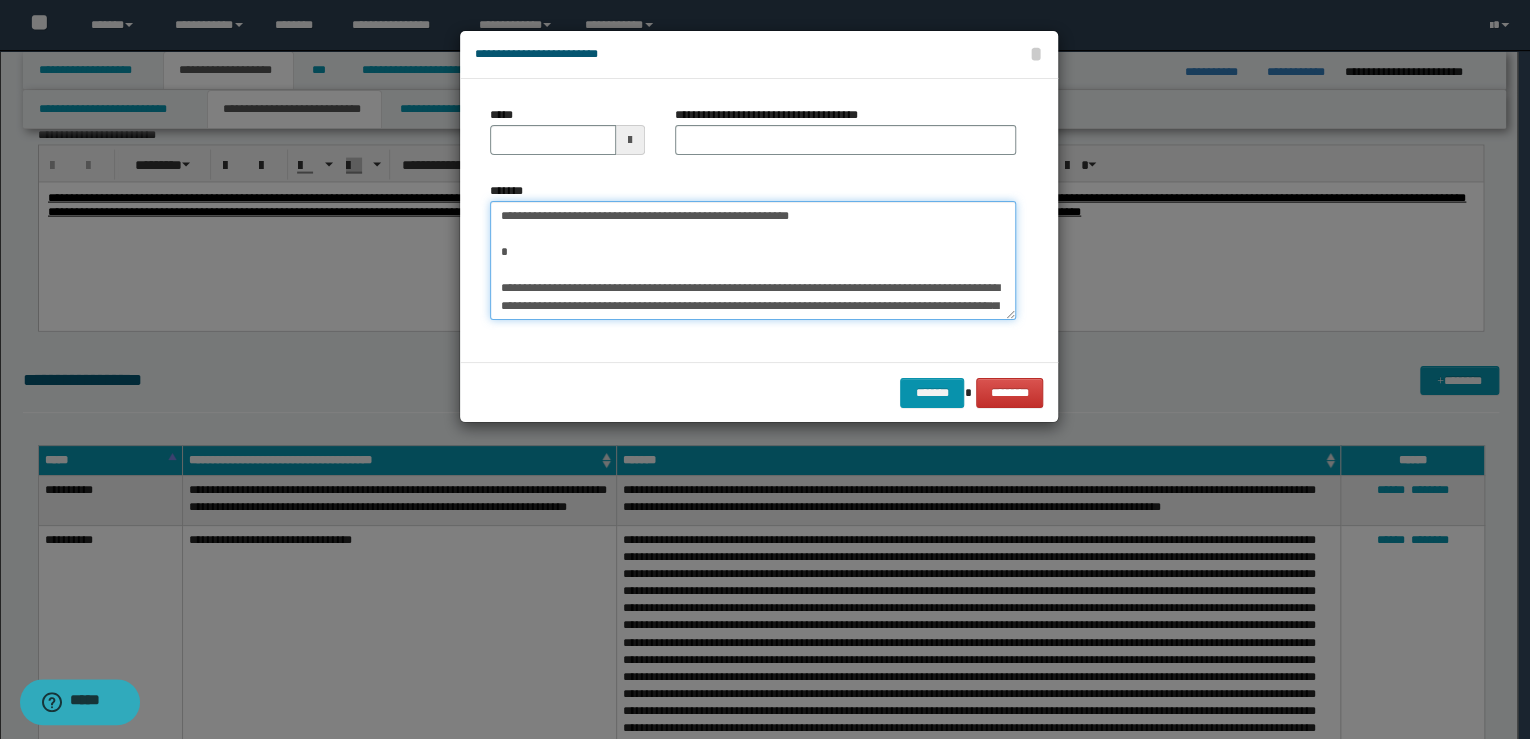 drag, startPoint x: 712, startPoint y: 215, endPoint x: 333, endPoint y: 206, distance: 379.10684 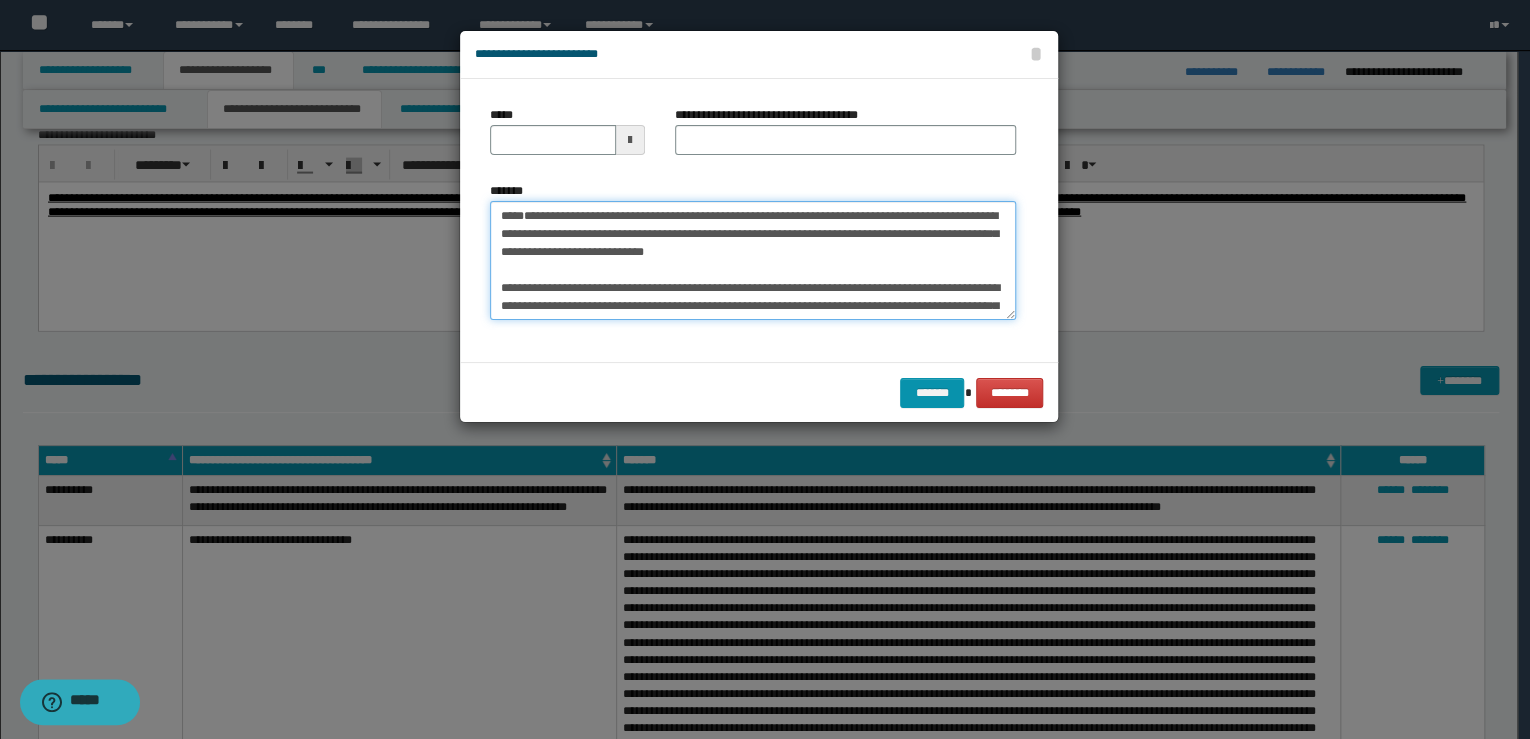 type 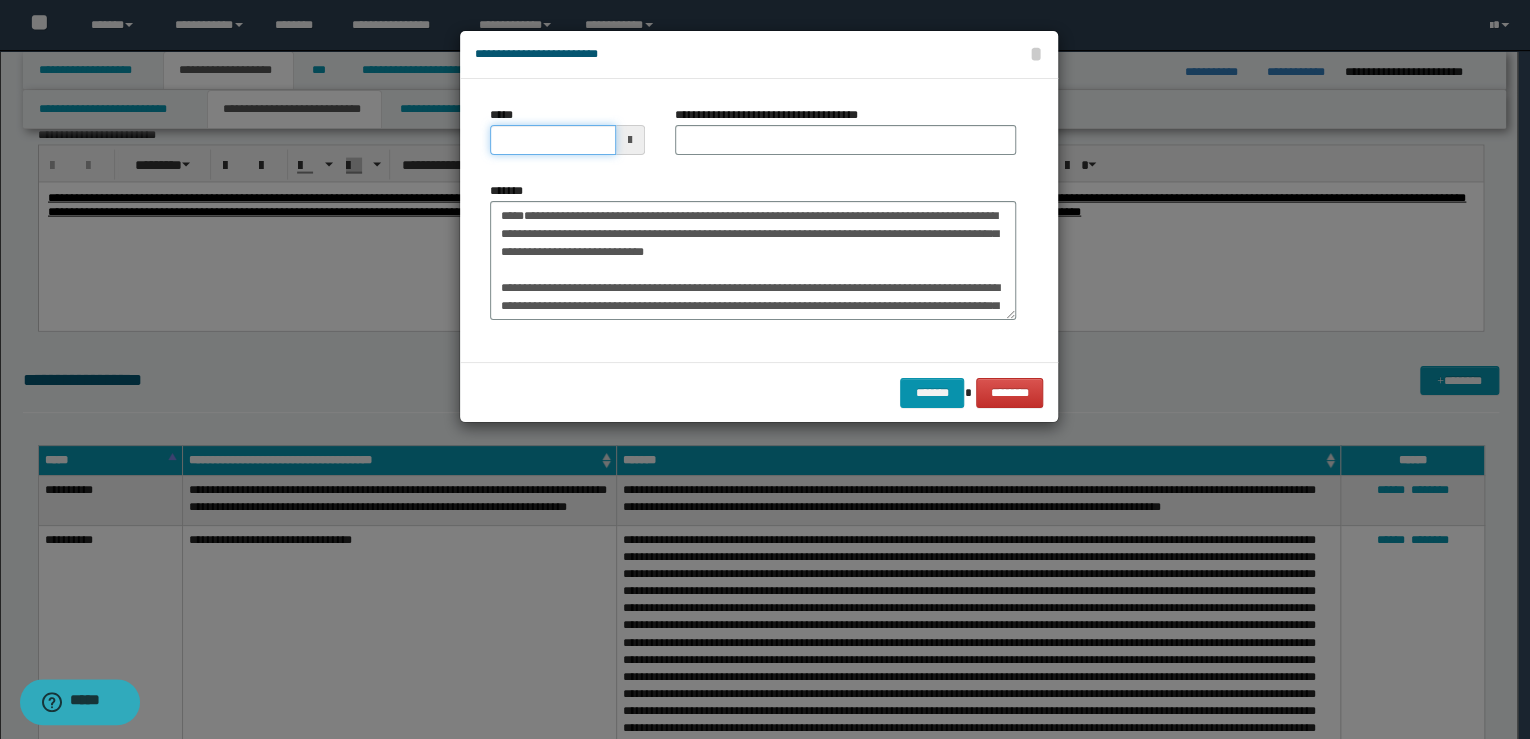 click on "*****" at bounding box center (553, 140) 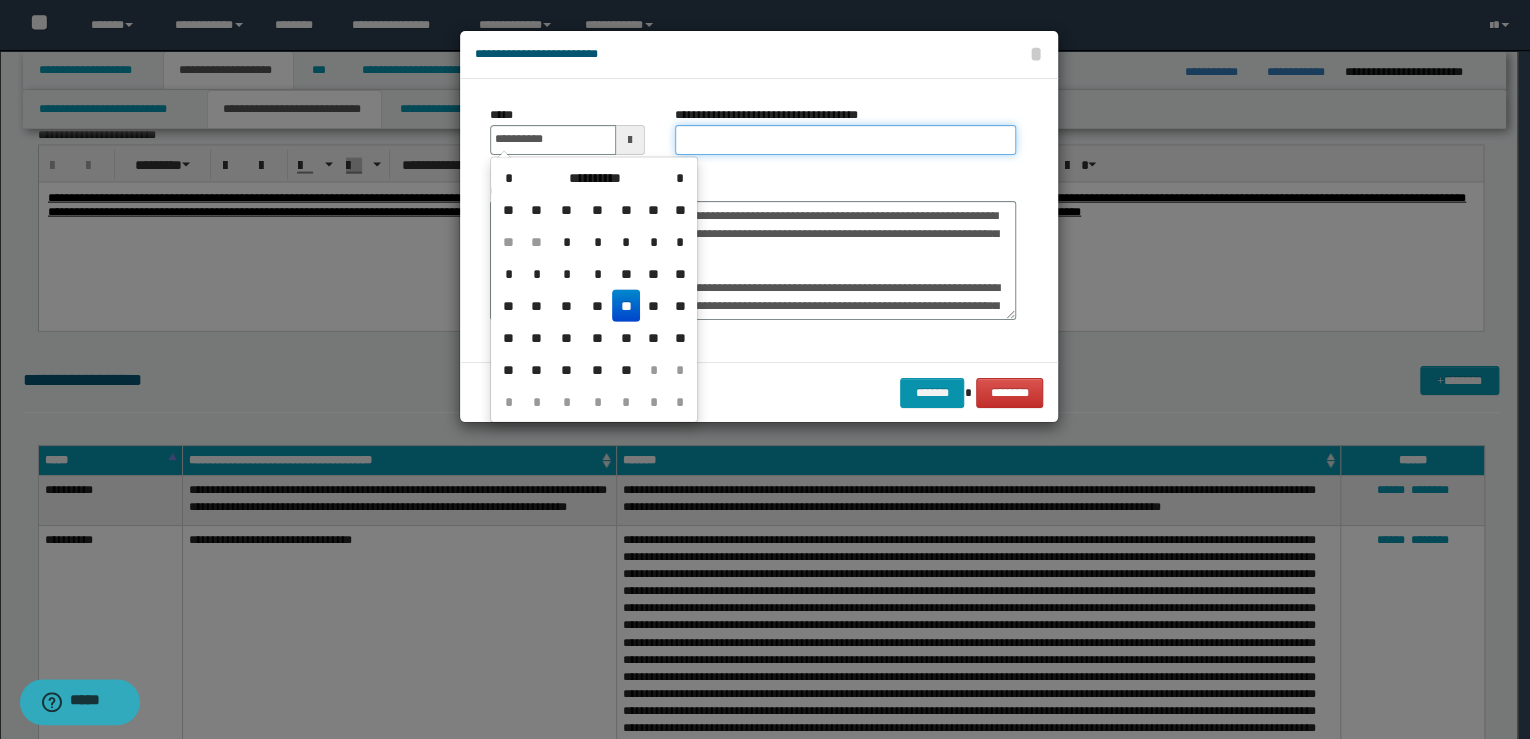 type on "**********" 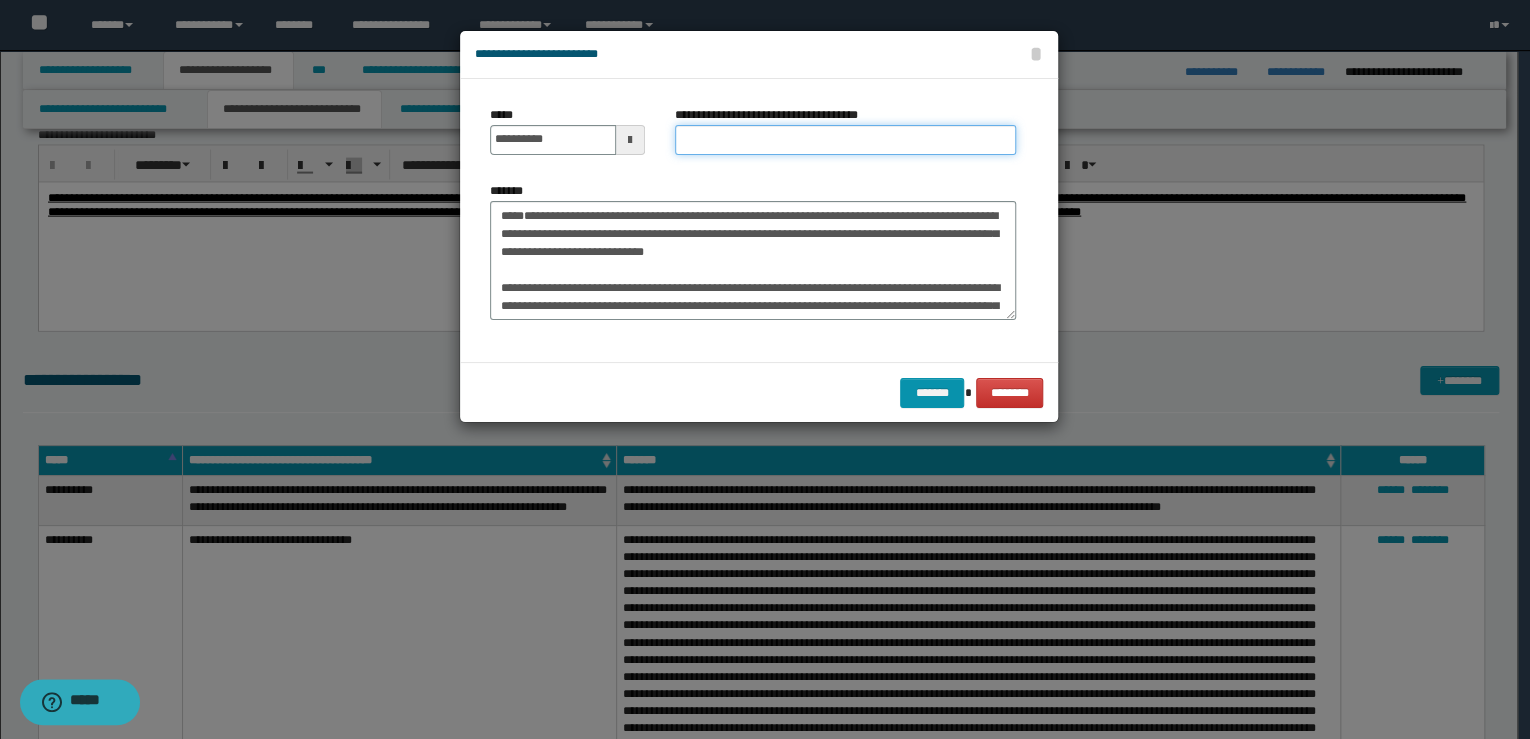 paste on "**********" 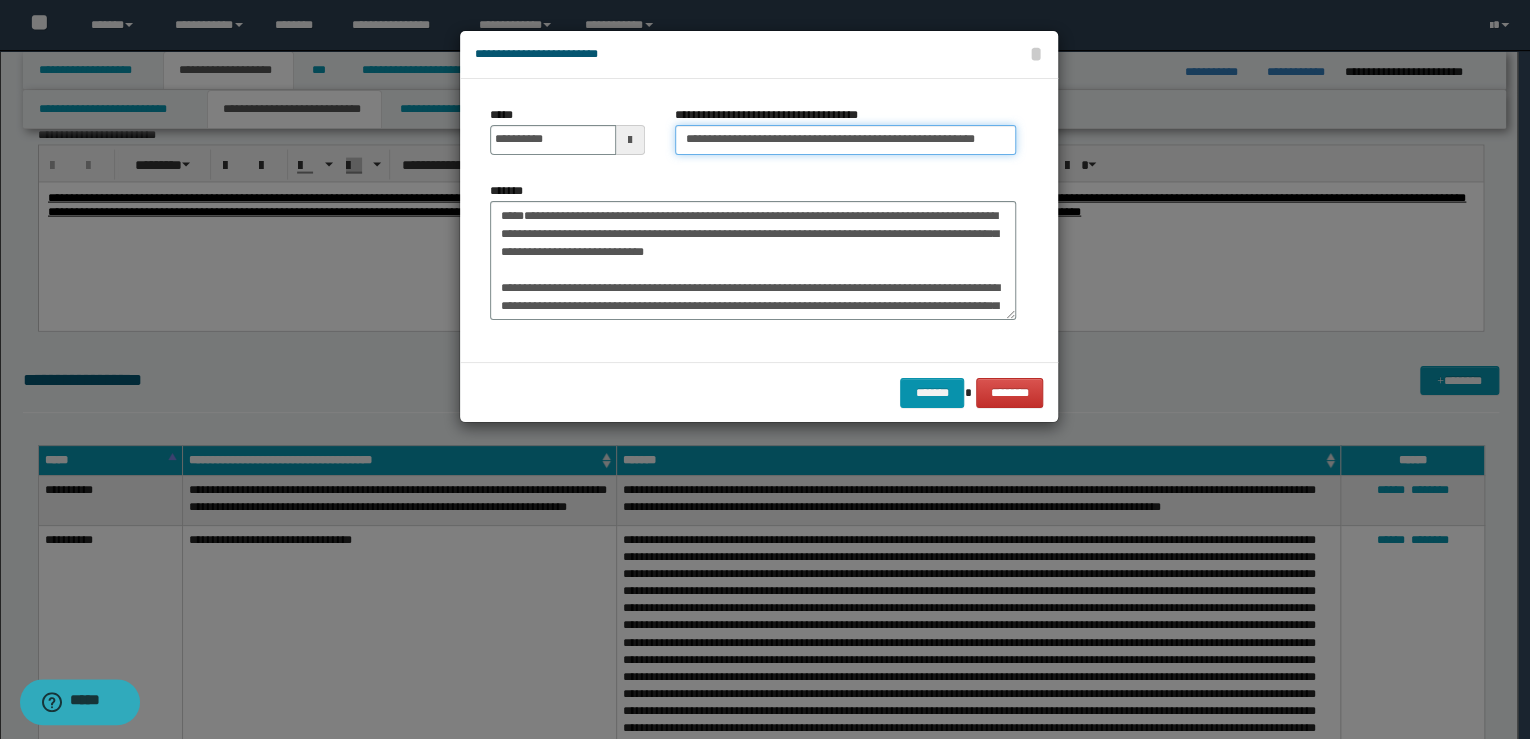 drag, startPoint x: 750, startPoint y: 137, endPoint x: 596, endPoint y: 130, distance: 154.15901 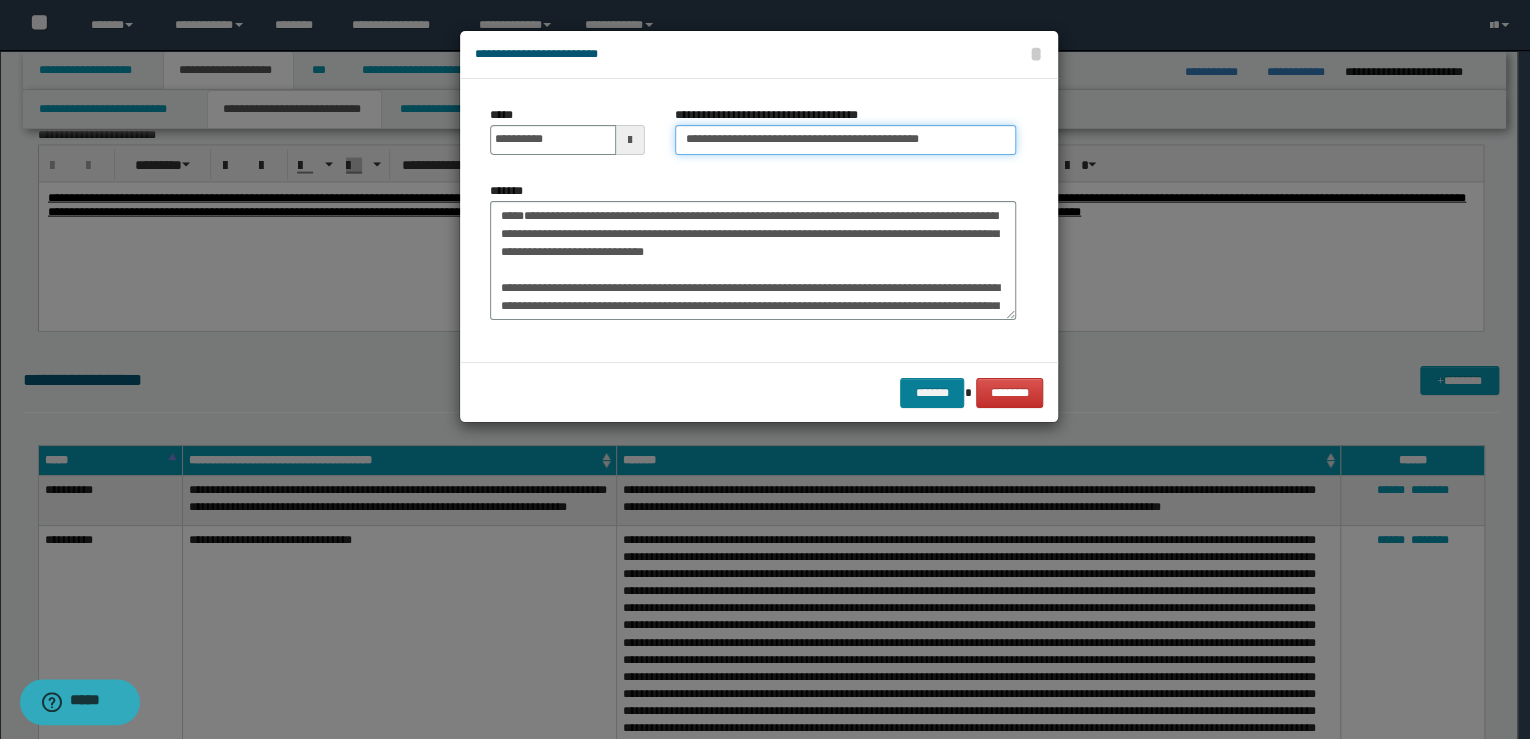 type on "**********" 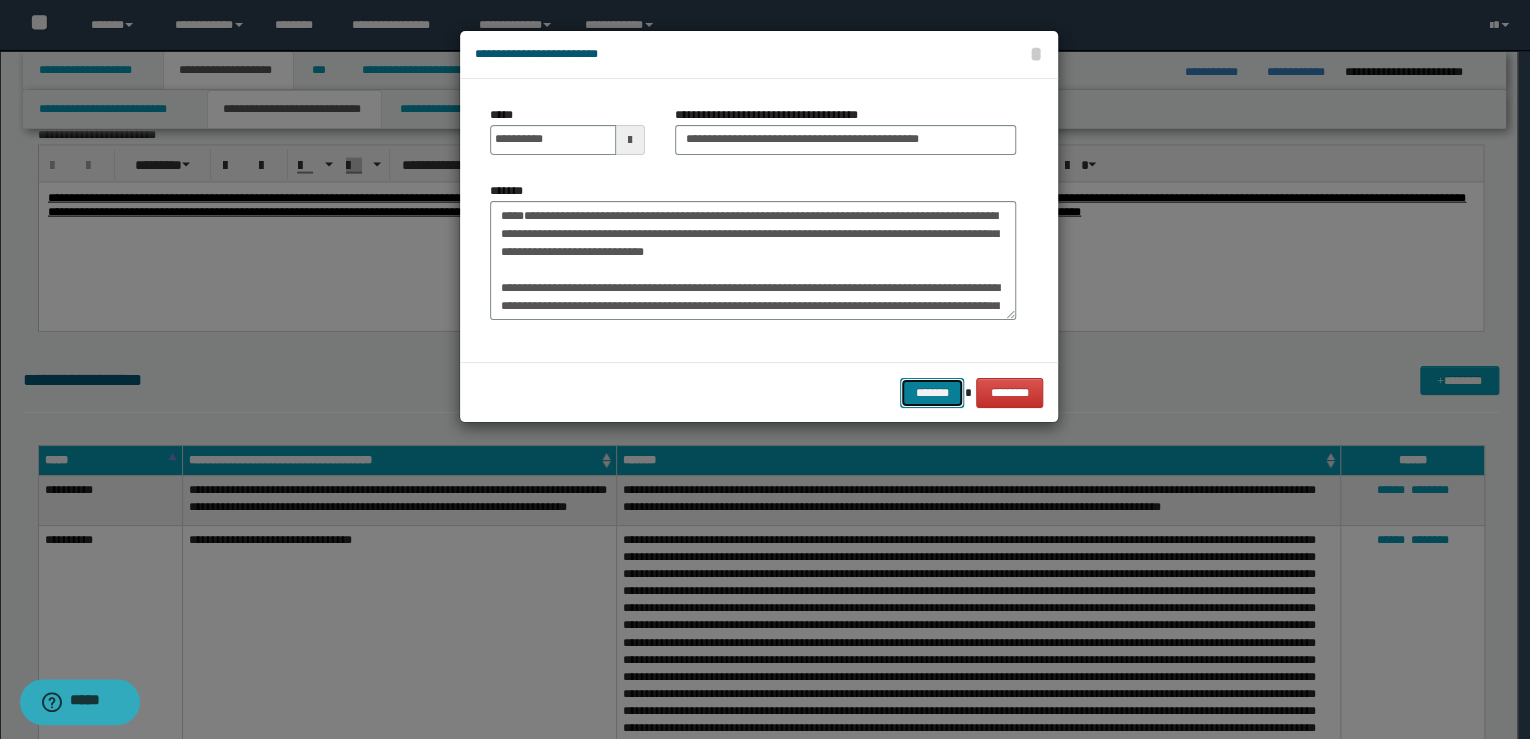 click on "*******" at bounding box center [932, 393] 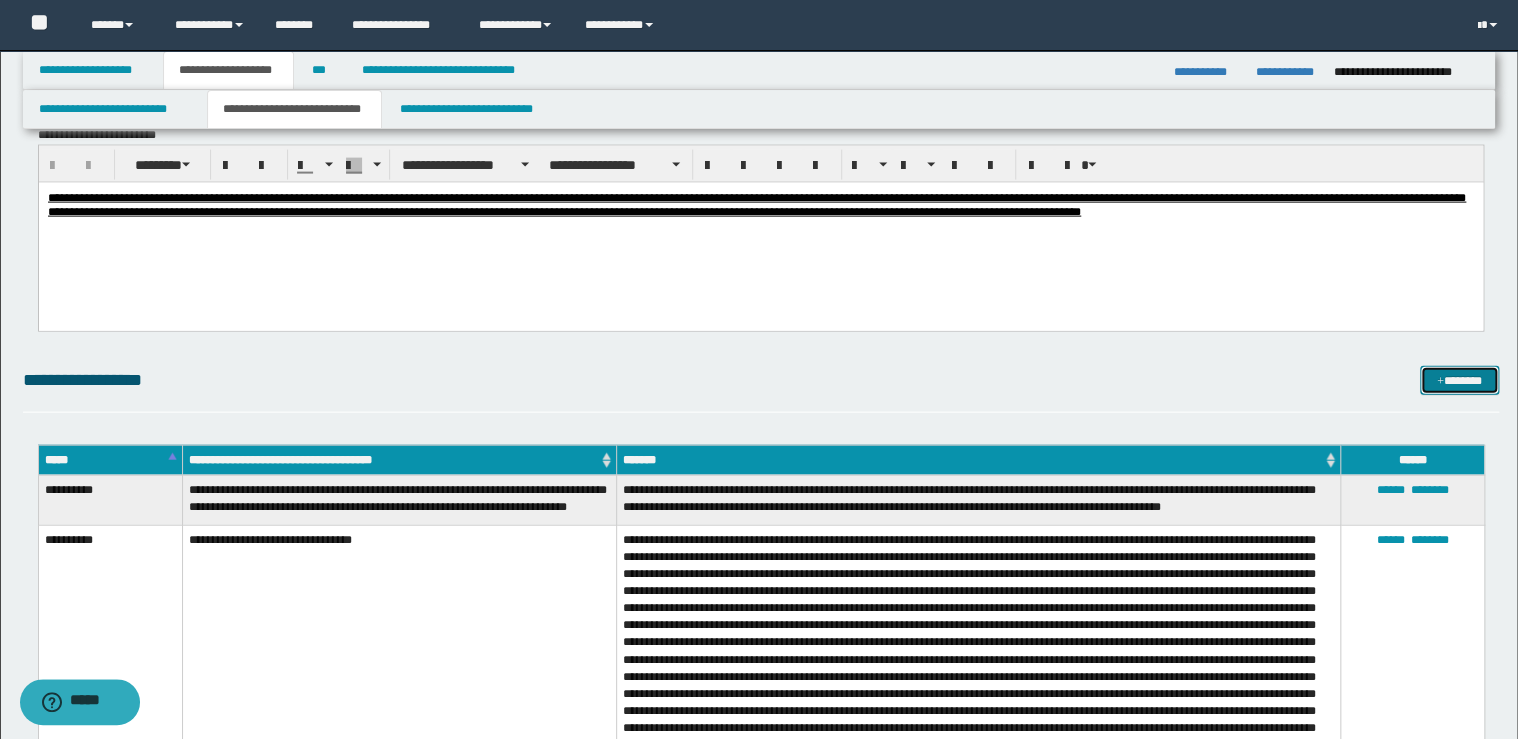 click on "*******" at bounding box center [1459, 381] 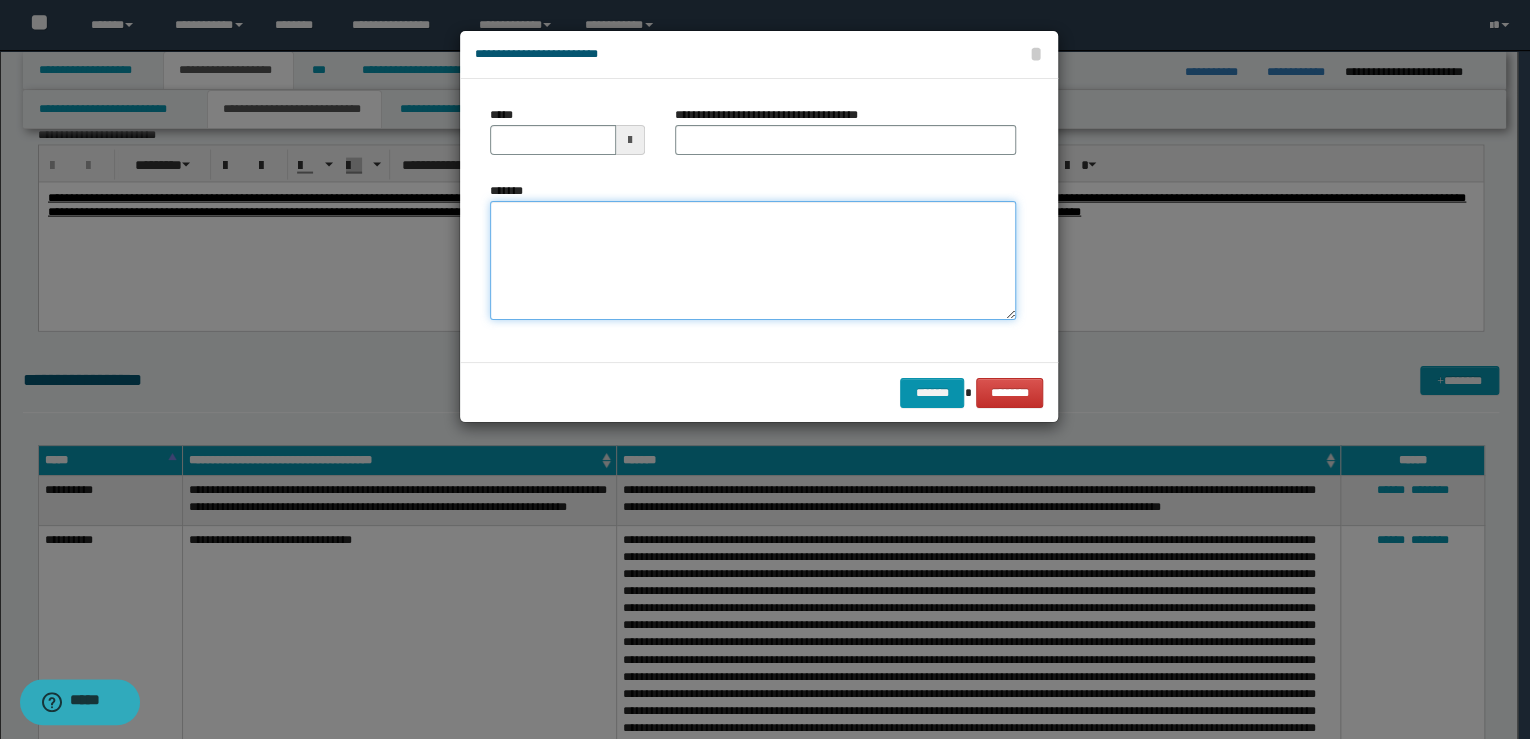 click on "*******" at bounding box center [753, 261] 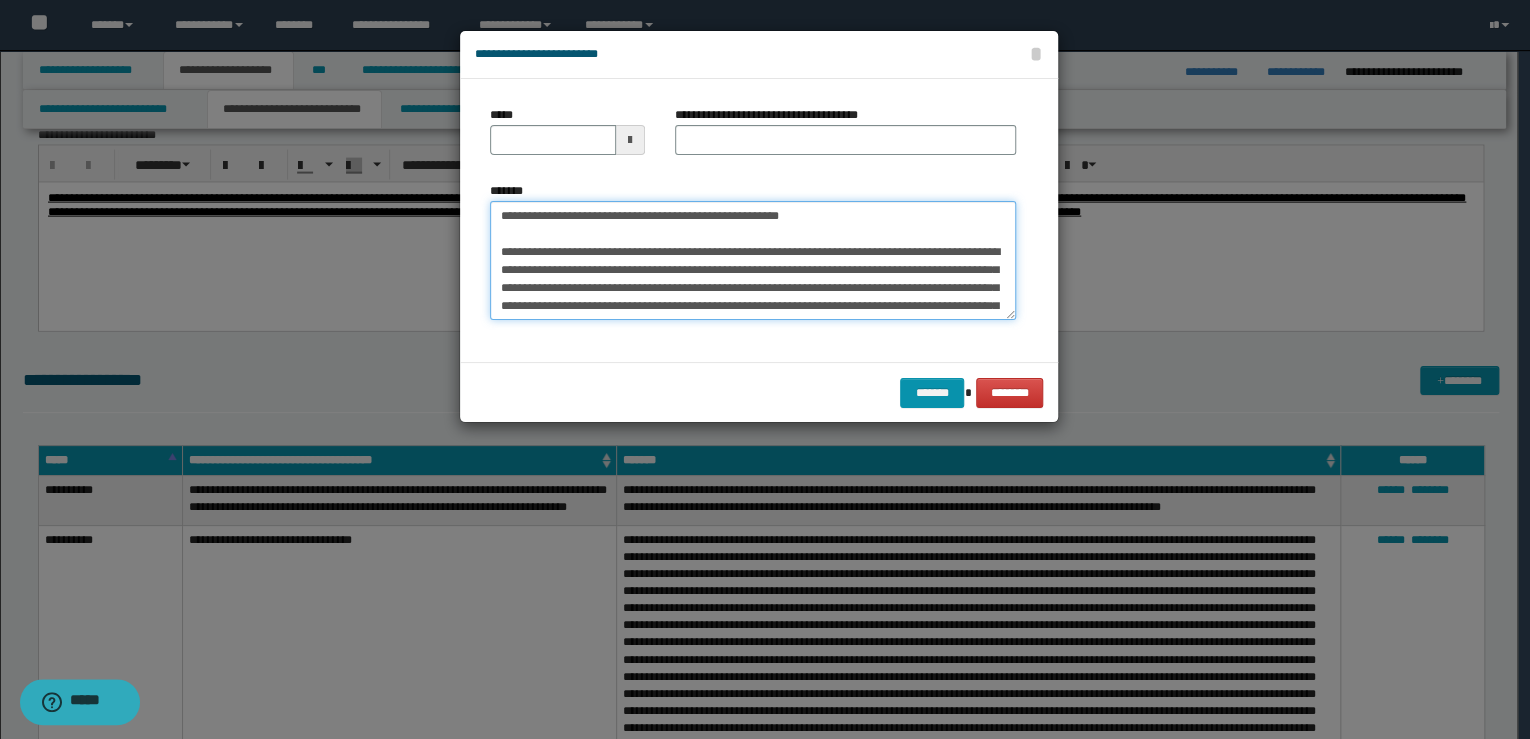 scroll, scrollTop: 0, scrollLeft: 0, axis: both 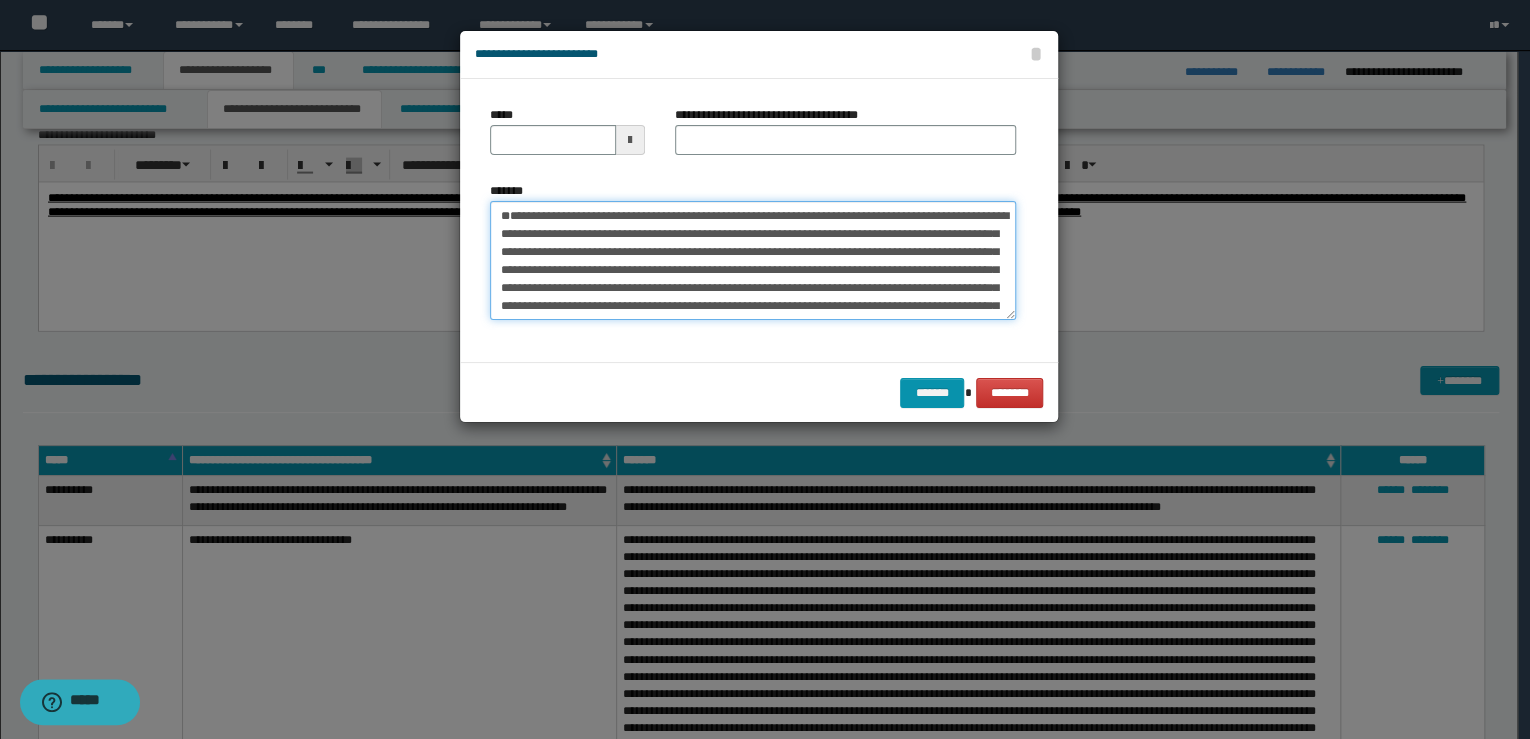 type 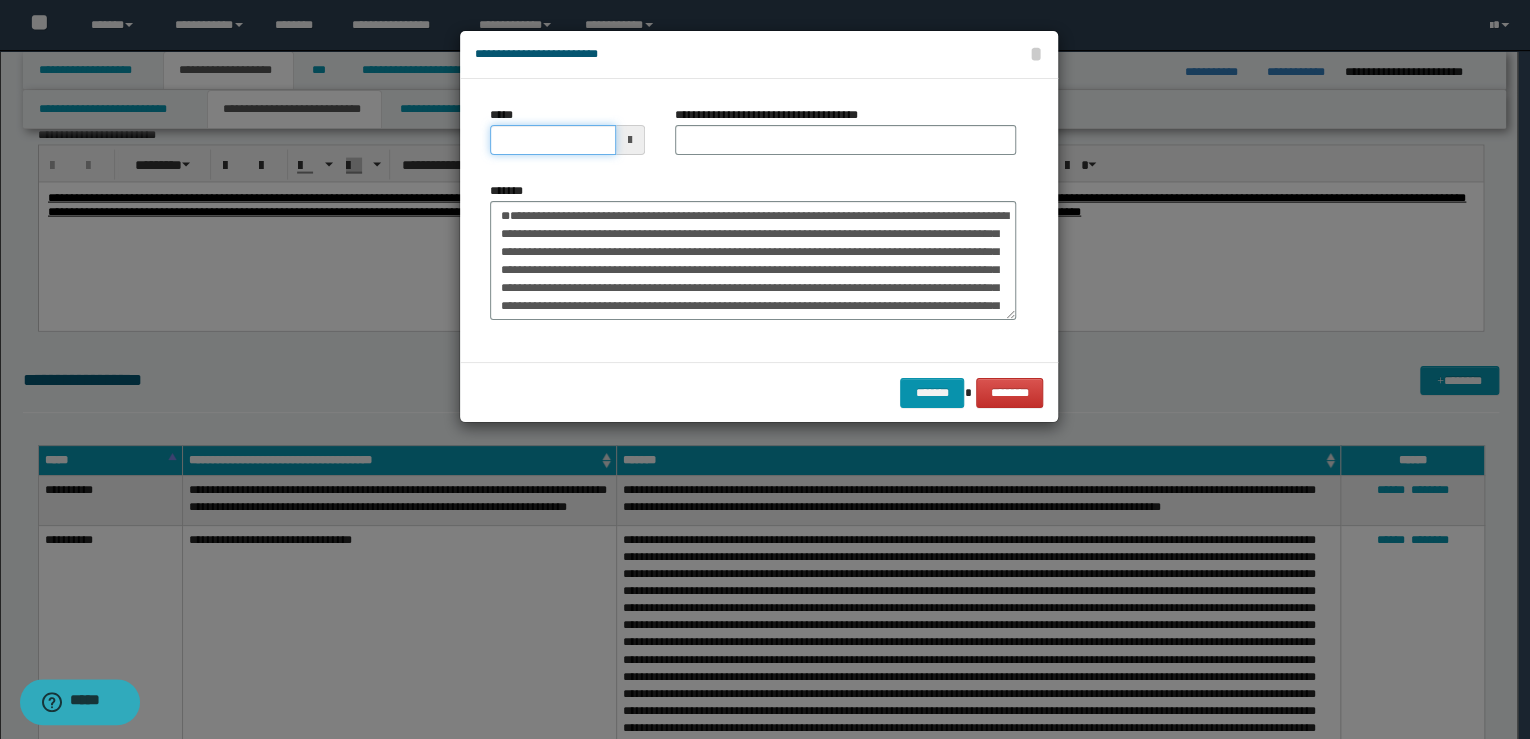 click on "*****" at bounding box center (553, 140) 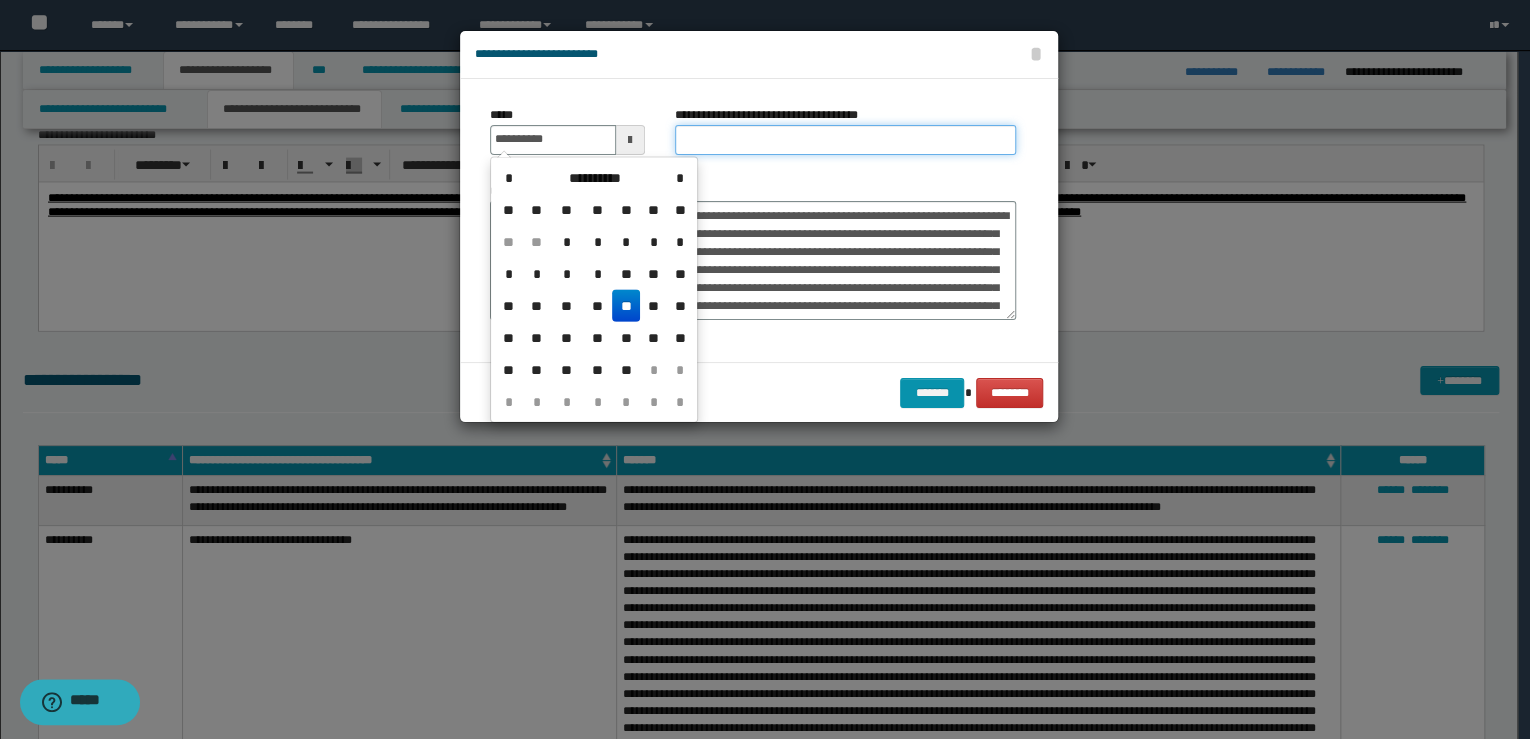 type on "**********" 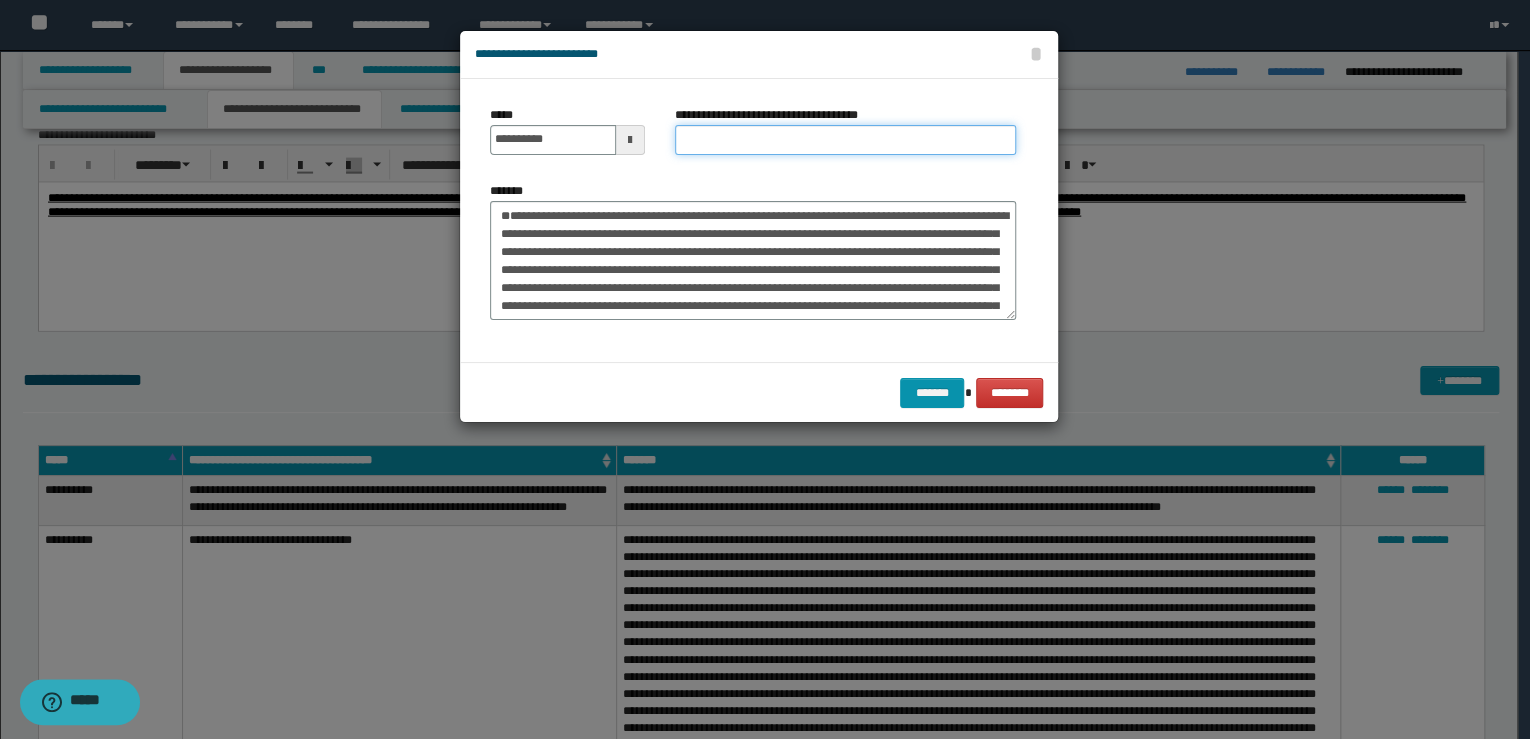 click on "**********" at bounding box center (845, 140) 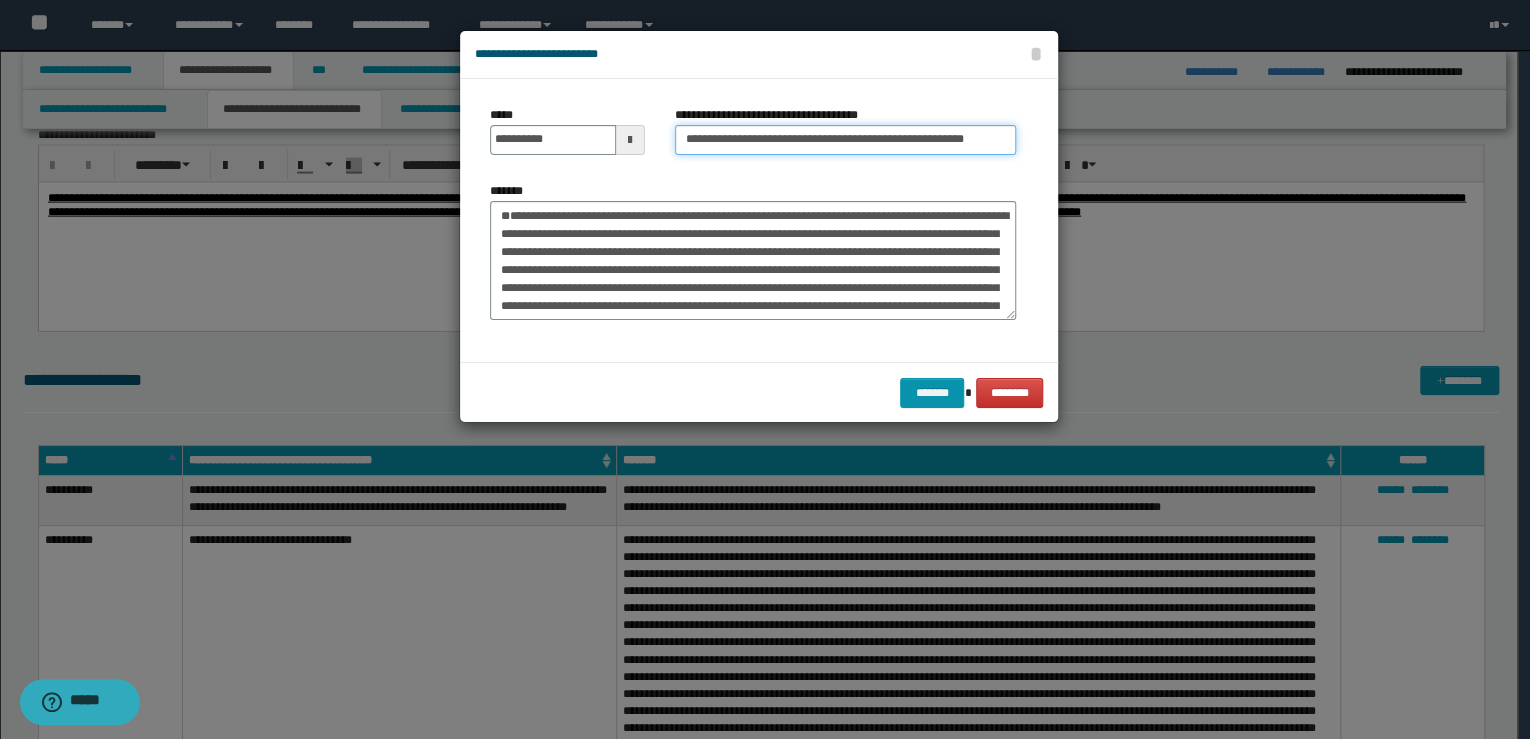 drag, startPoint x: 751, startPoint y: 137, endPoint x: 605, endPoint y: 139, distance: 146.0137 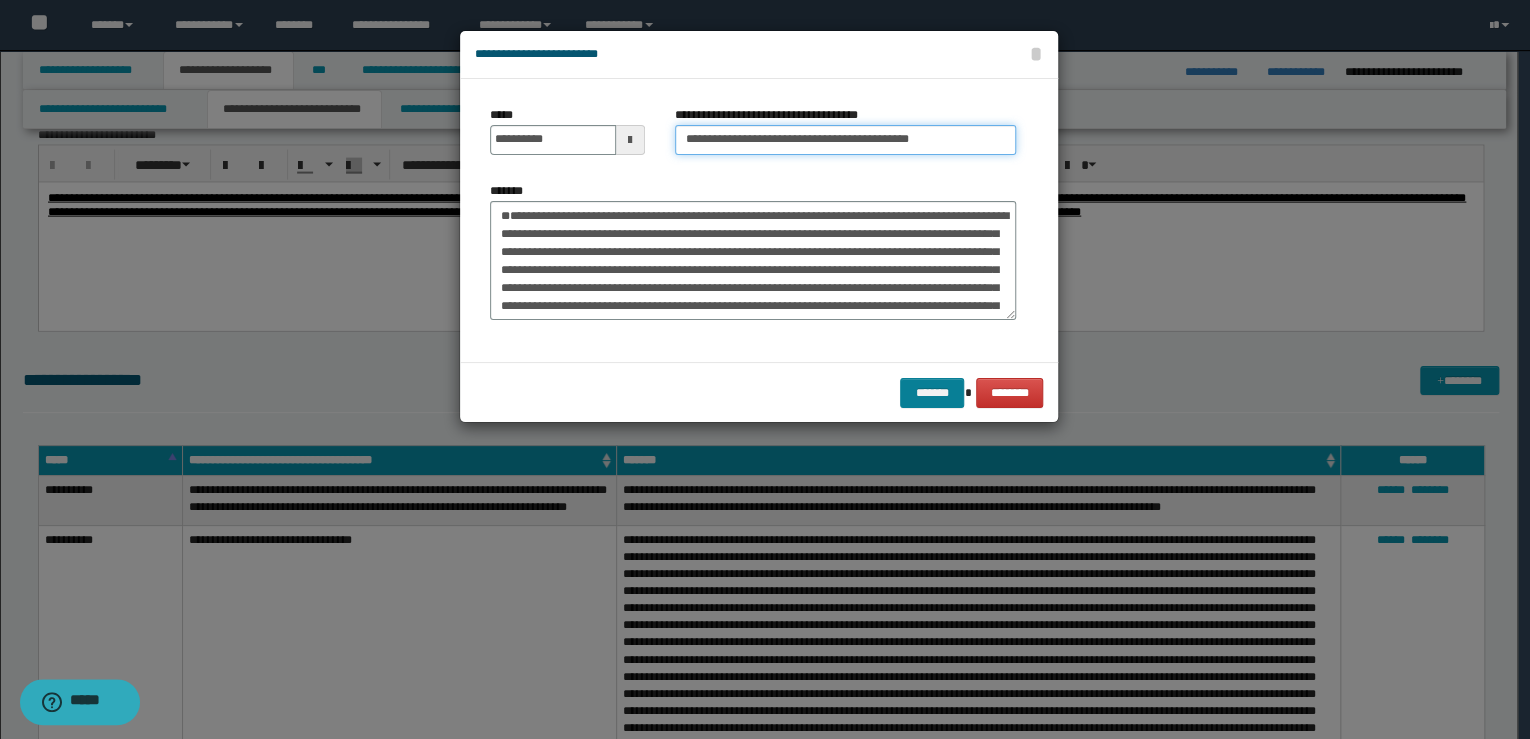 type on "**********" 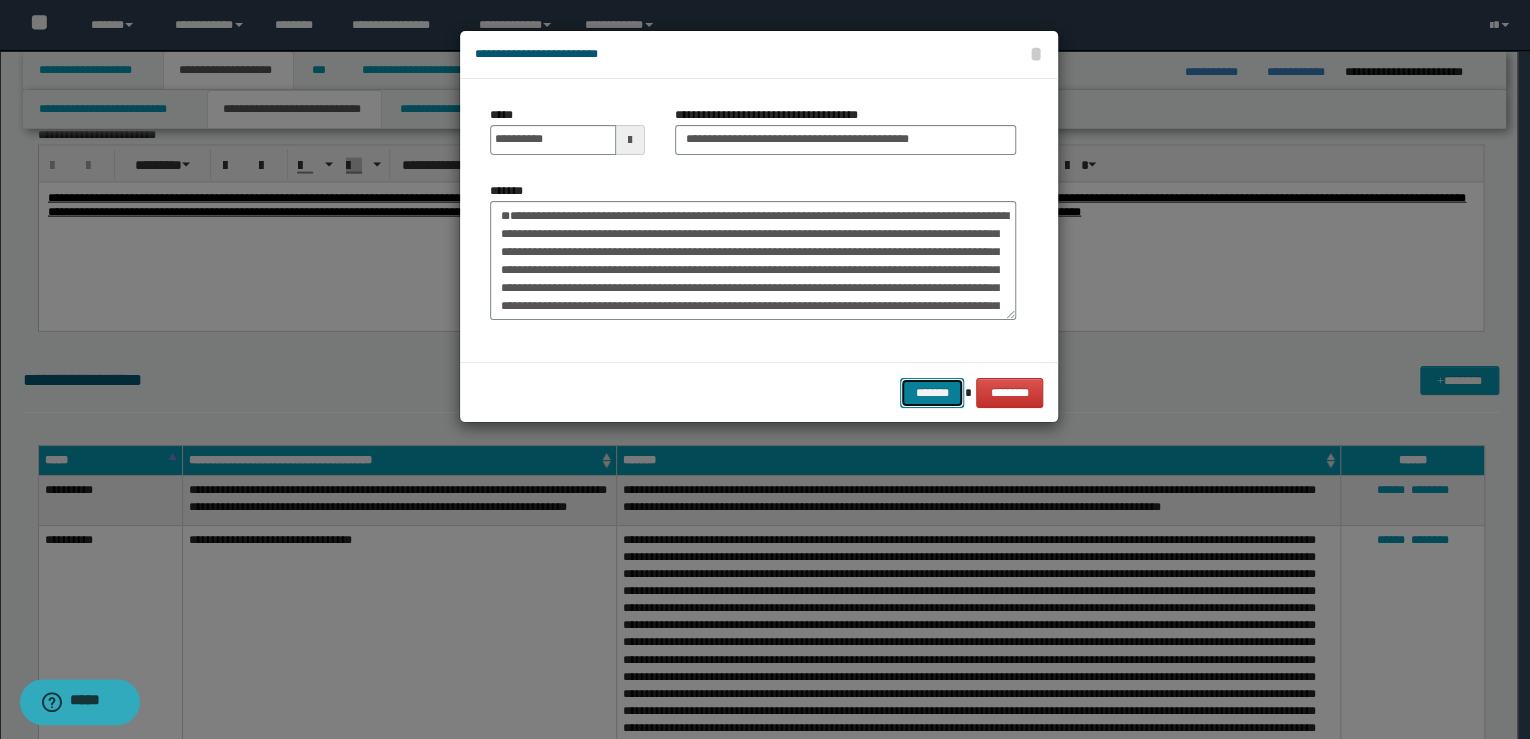 click on "*******" at bounding box center (932, 393) 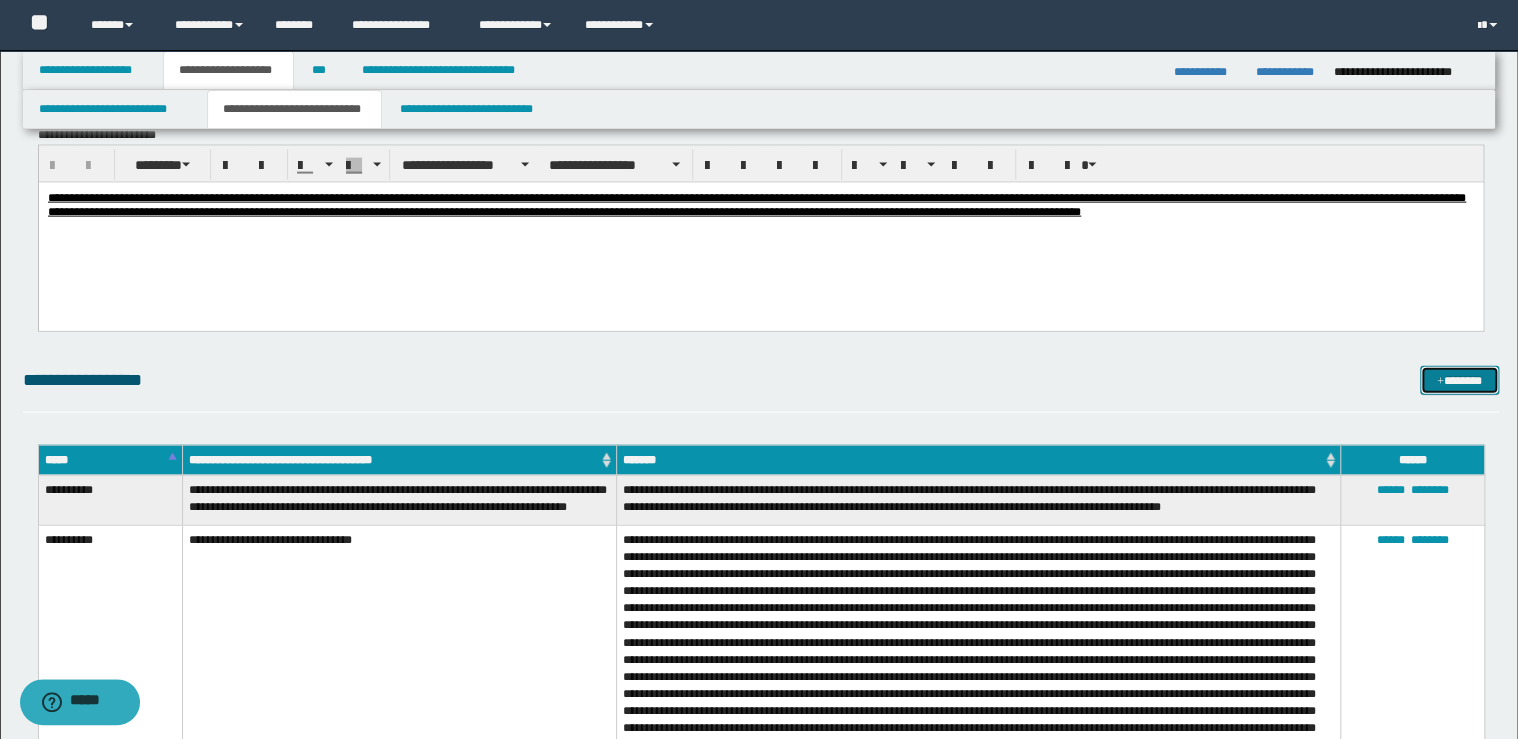 click on "*******" at bounding box center (1459, 381) 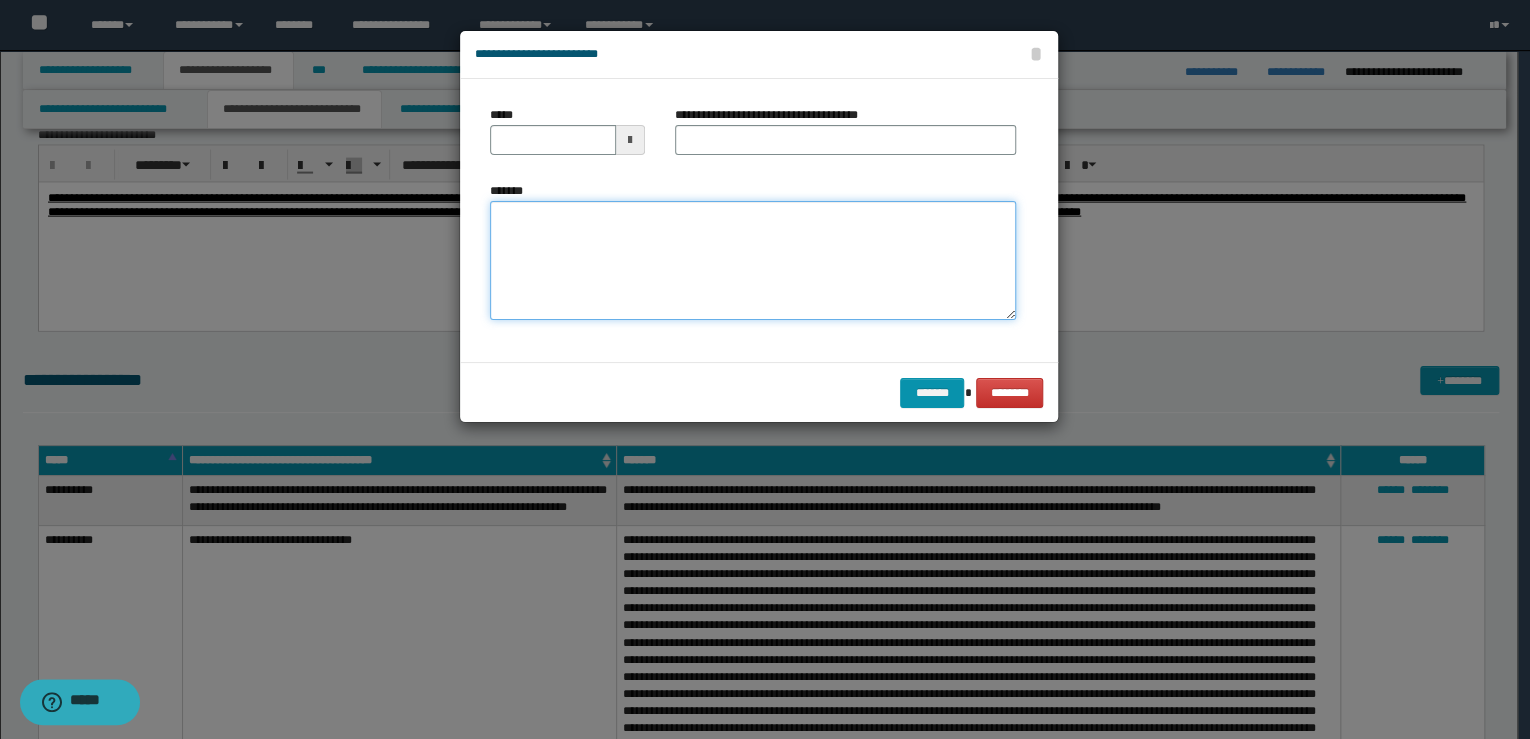 click on "*******" at bounding box center (753, 261) 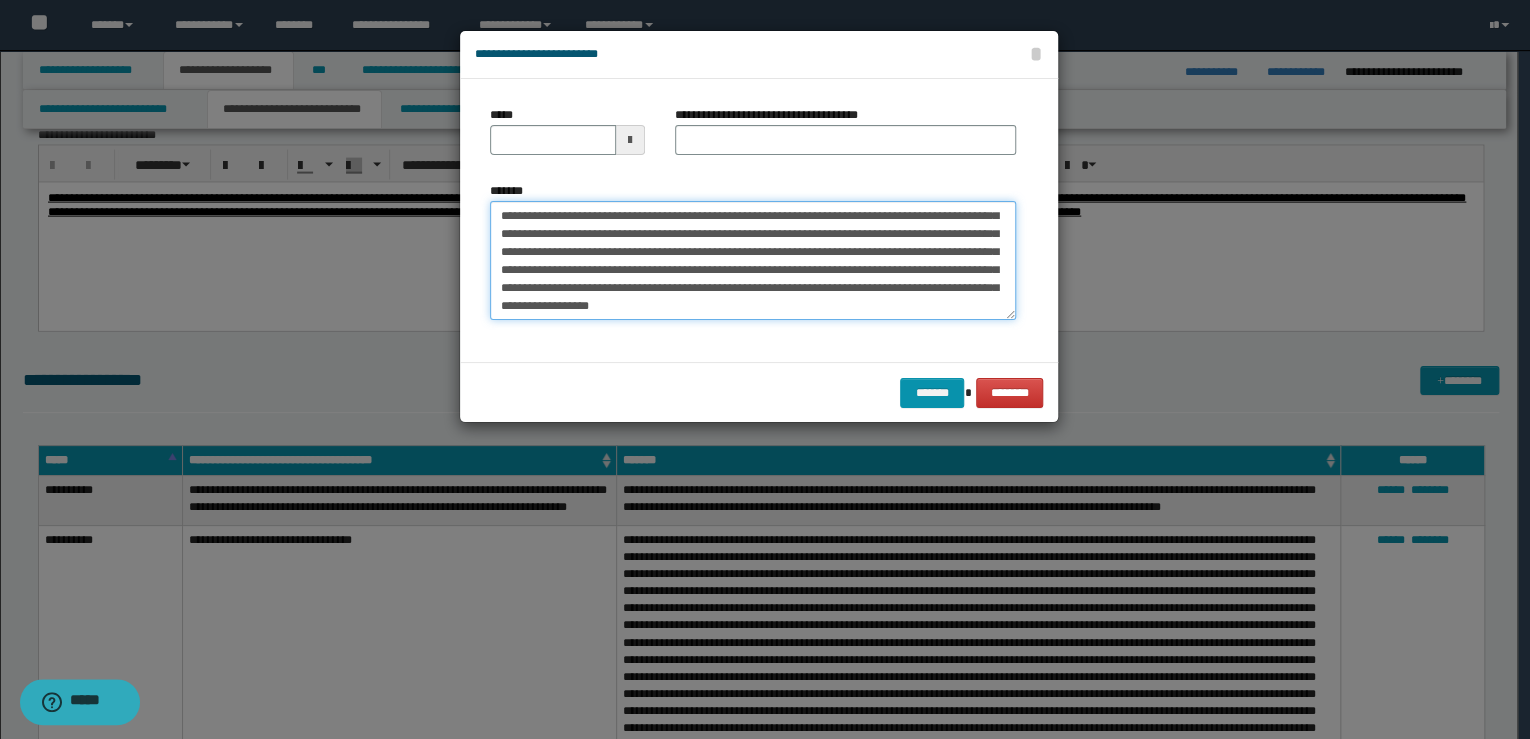 scroll, scrollTop: 0, scrollLeft: 0, axis: both 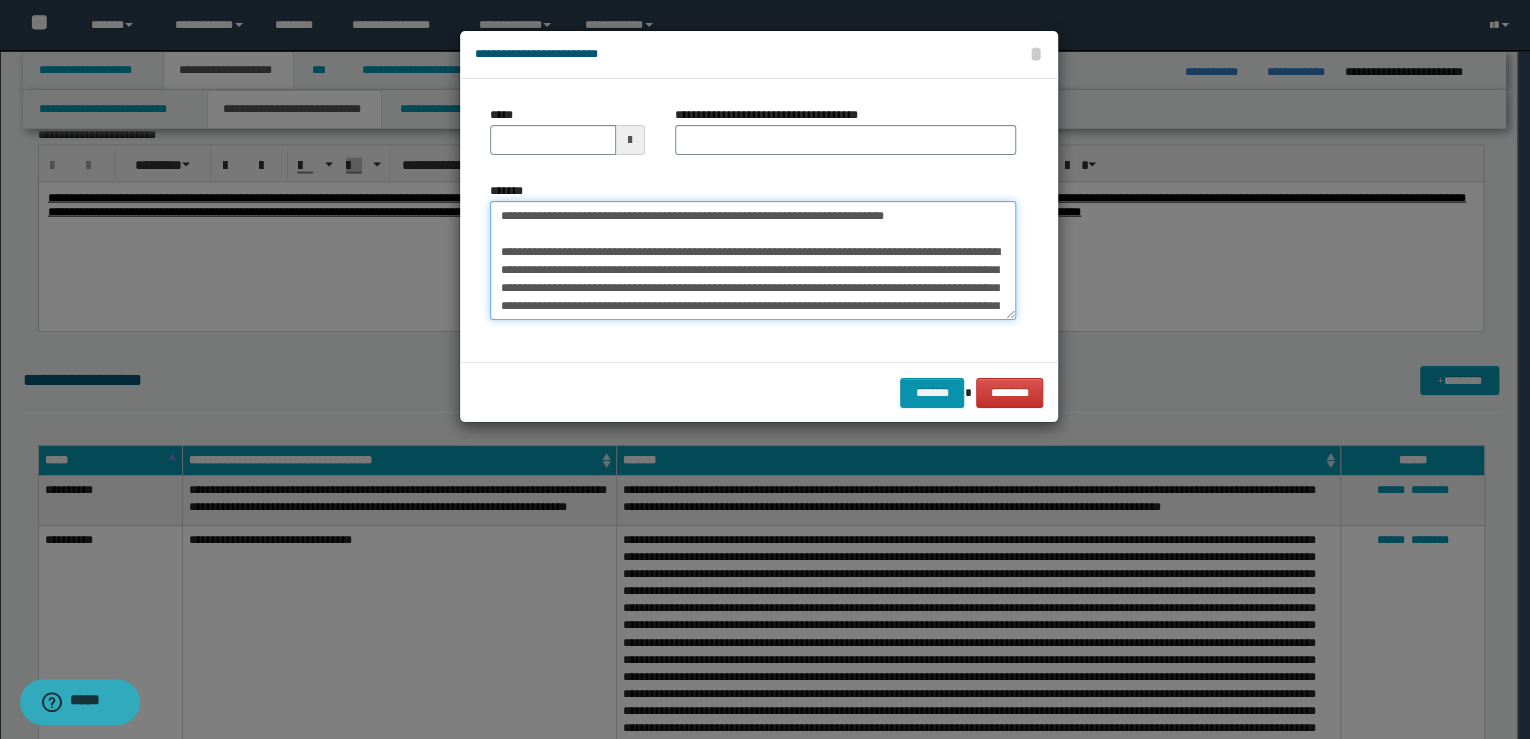 drag, startPoint x: 444, startPoint y: 210, endPoint x: 276, endPoint y: 209, distance: 168.00298 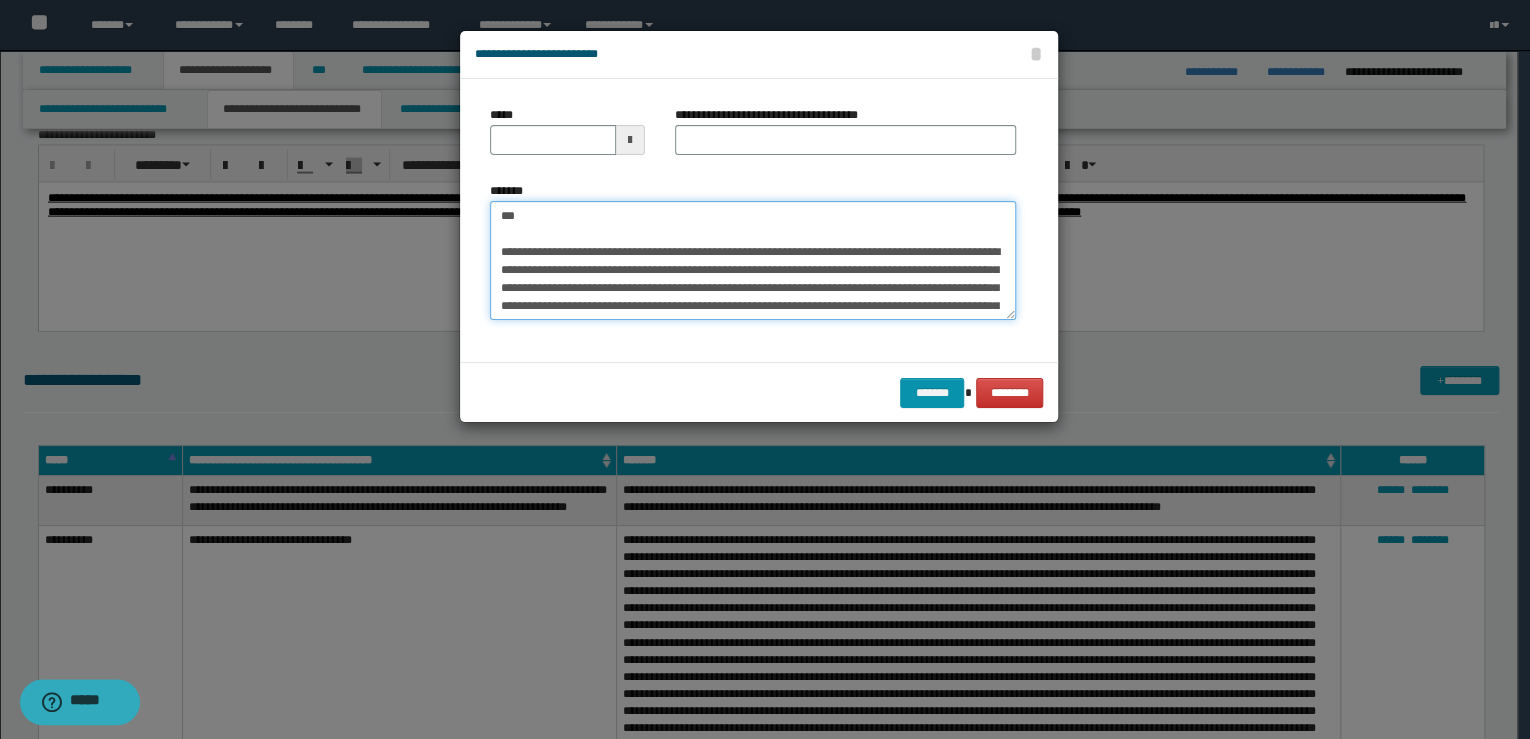 type 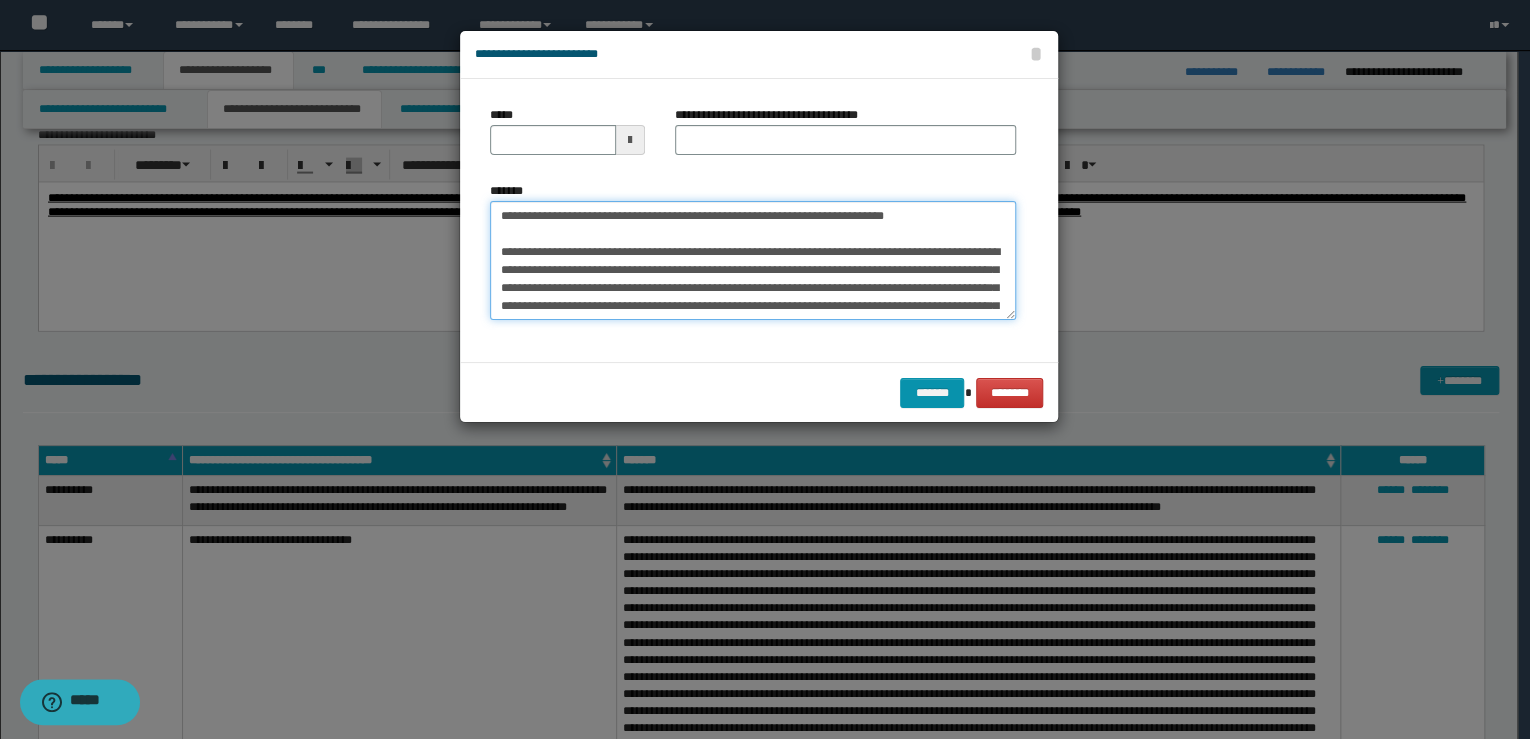 click on "**********" at bounding box center (753, 261) 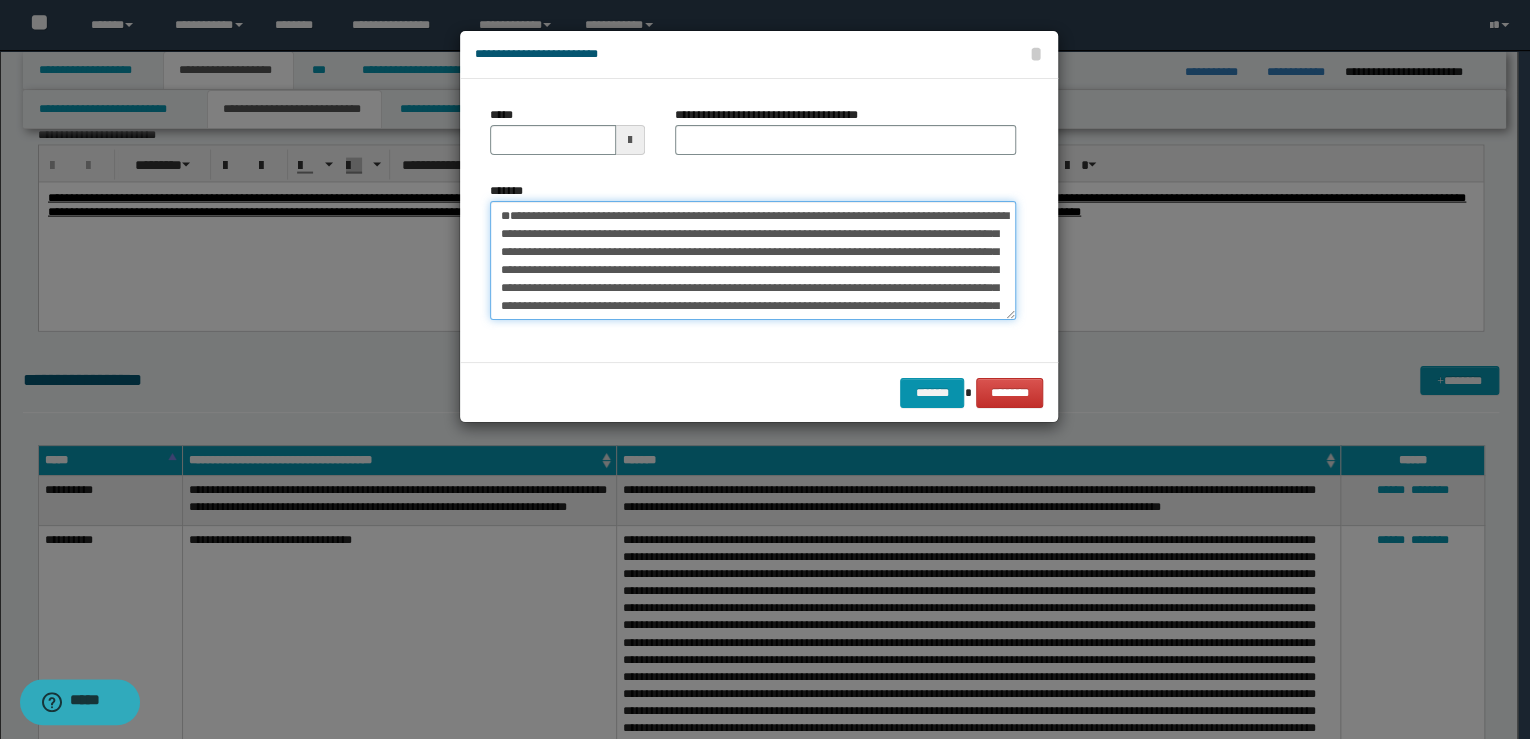 type 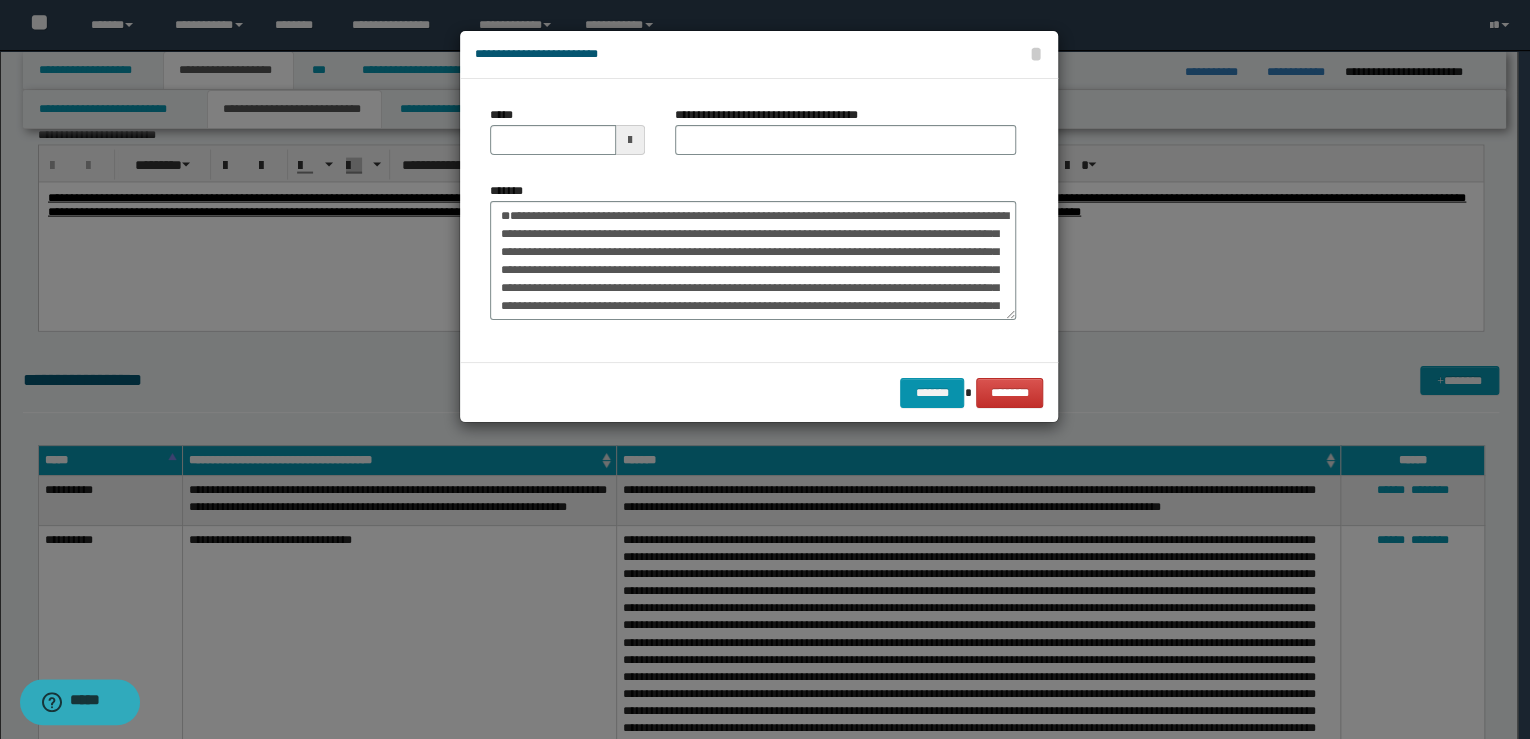 click on "*****" at bounding box center [567, 130] 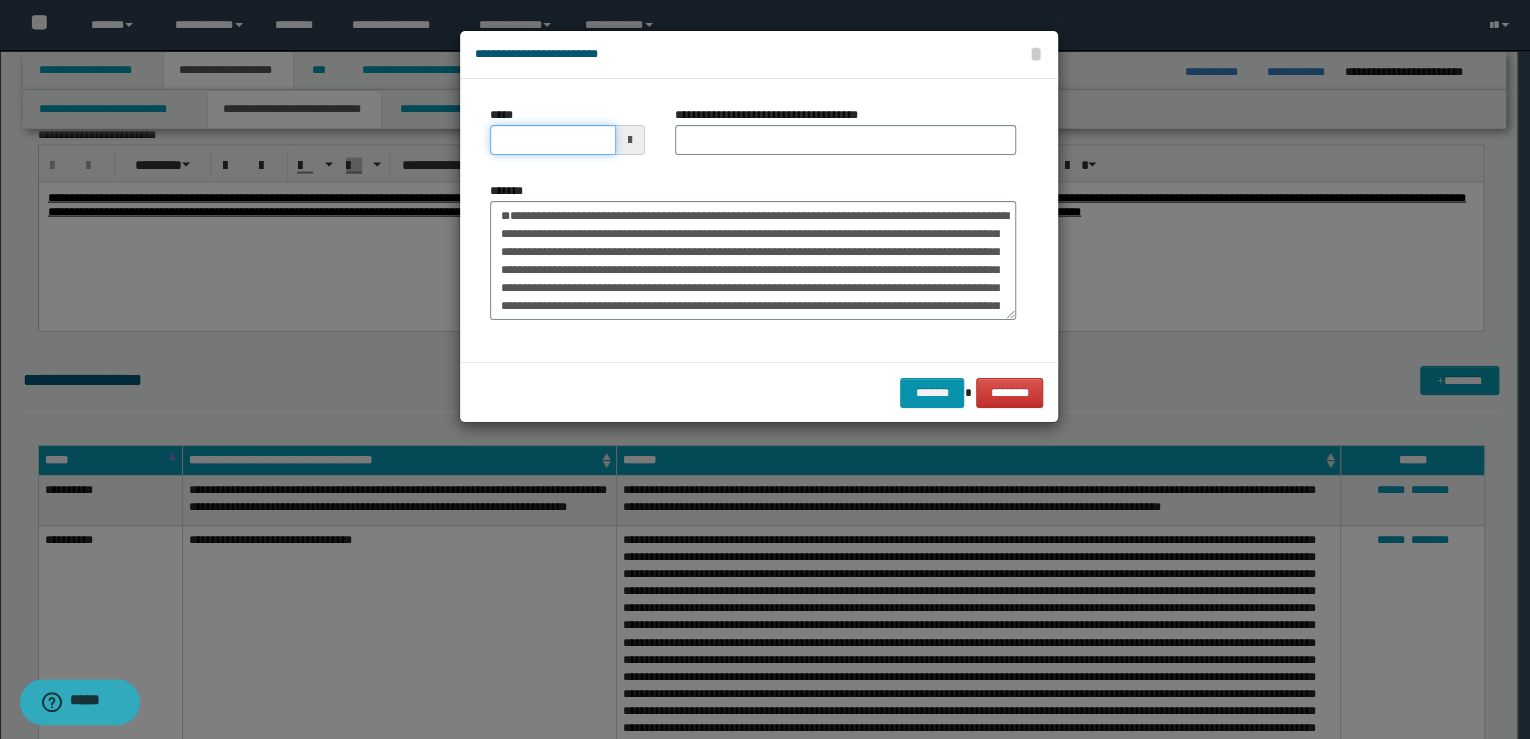 click on "*****" at bounding box center (553, 140) 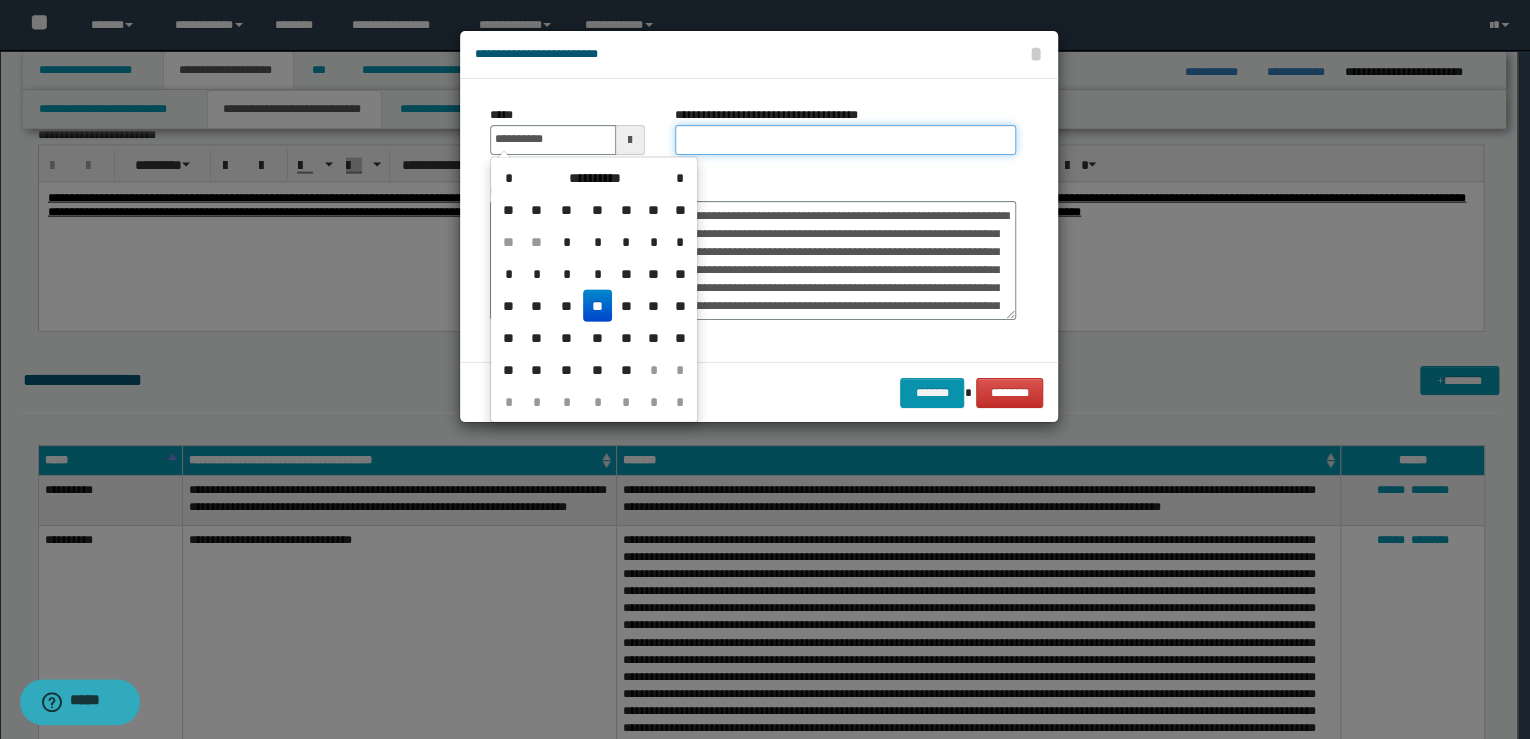 type on "**********" 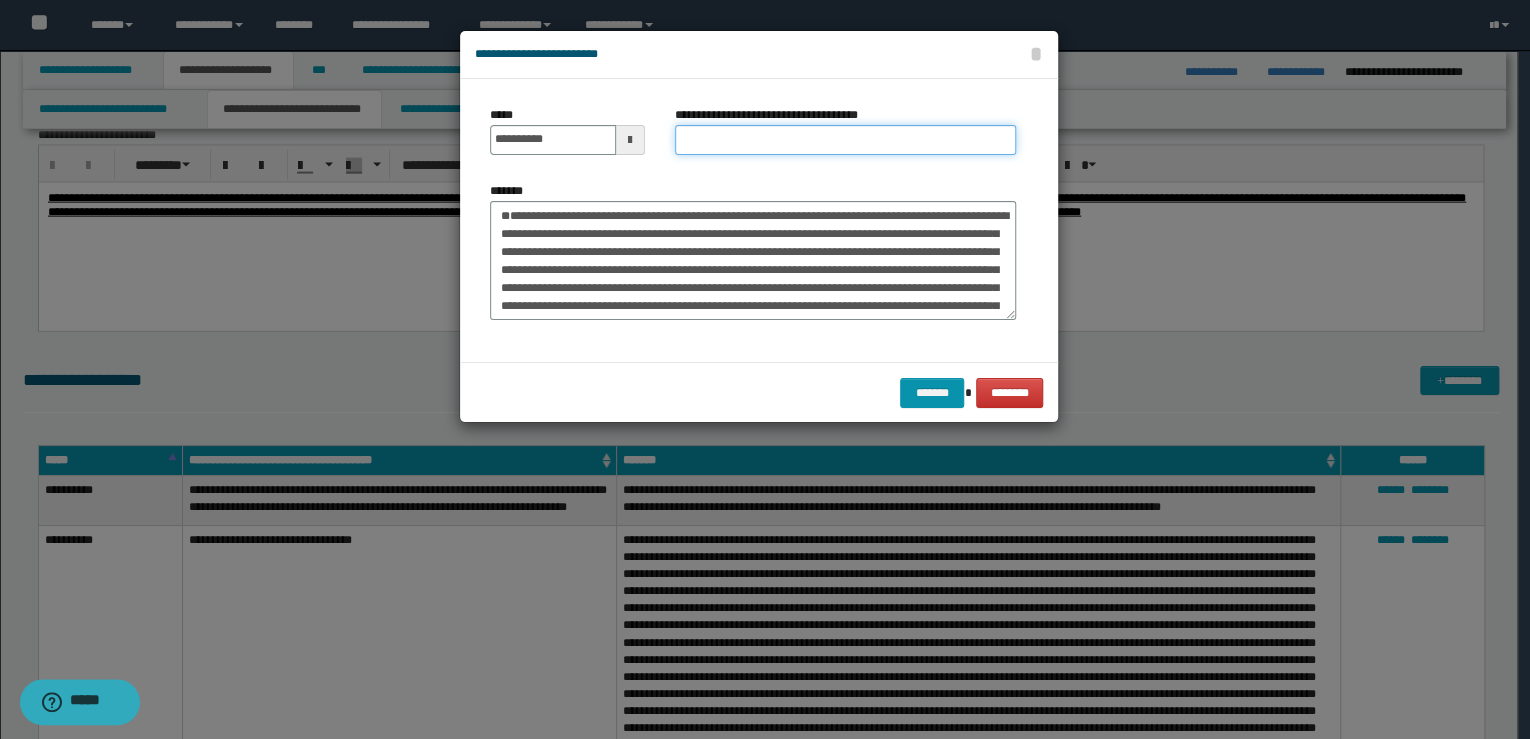 paste on "**********" 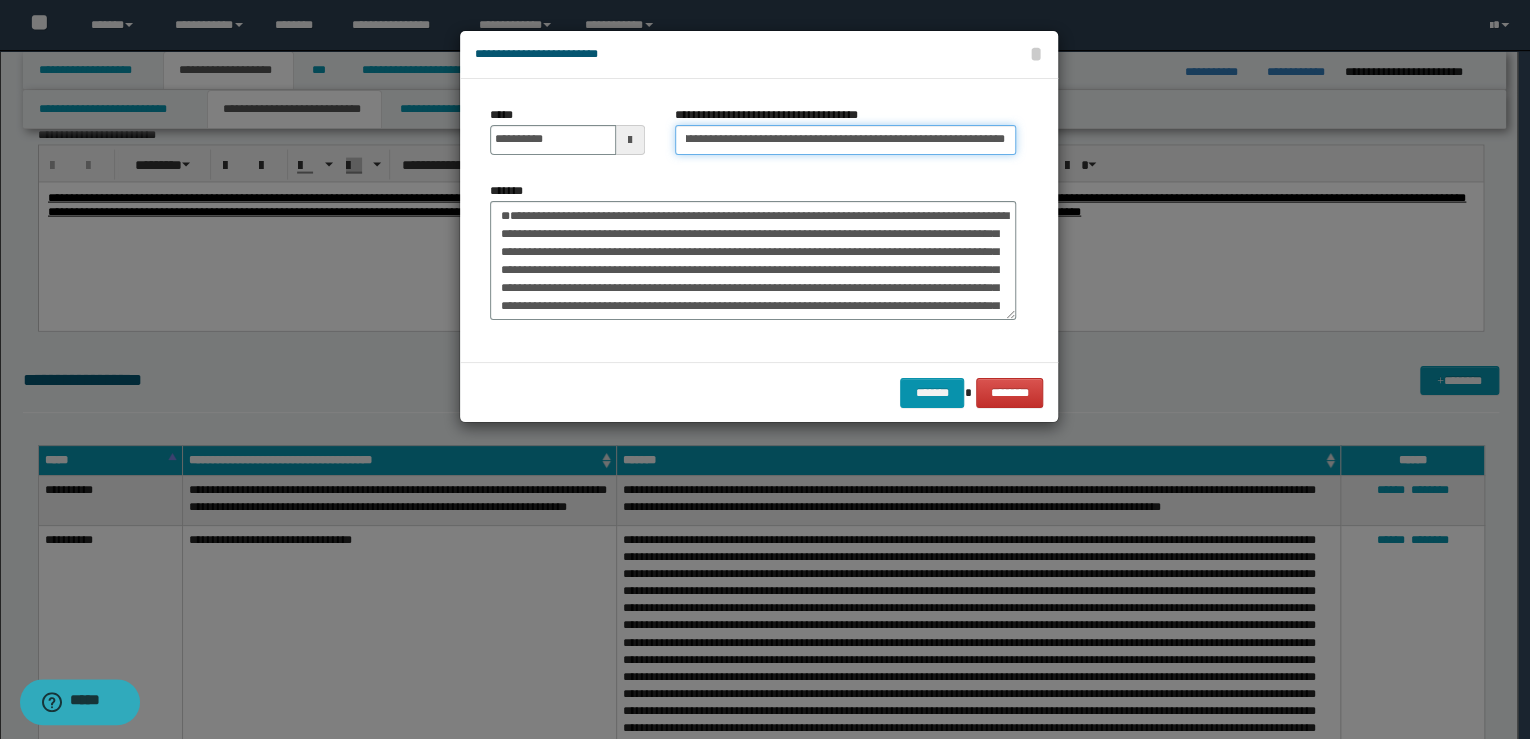 scroll, scrollTop: 0, scrollLeft: 0, axis: both 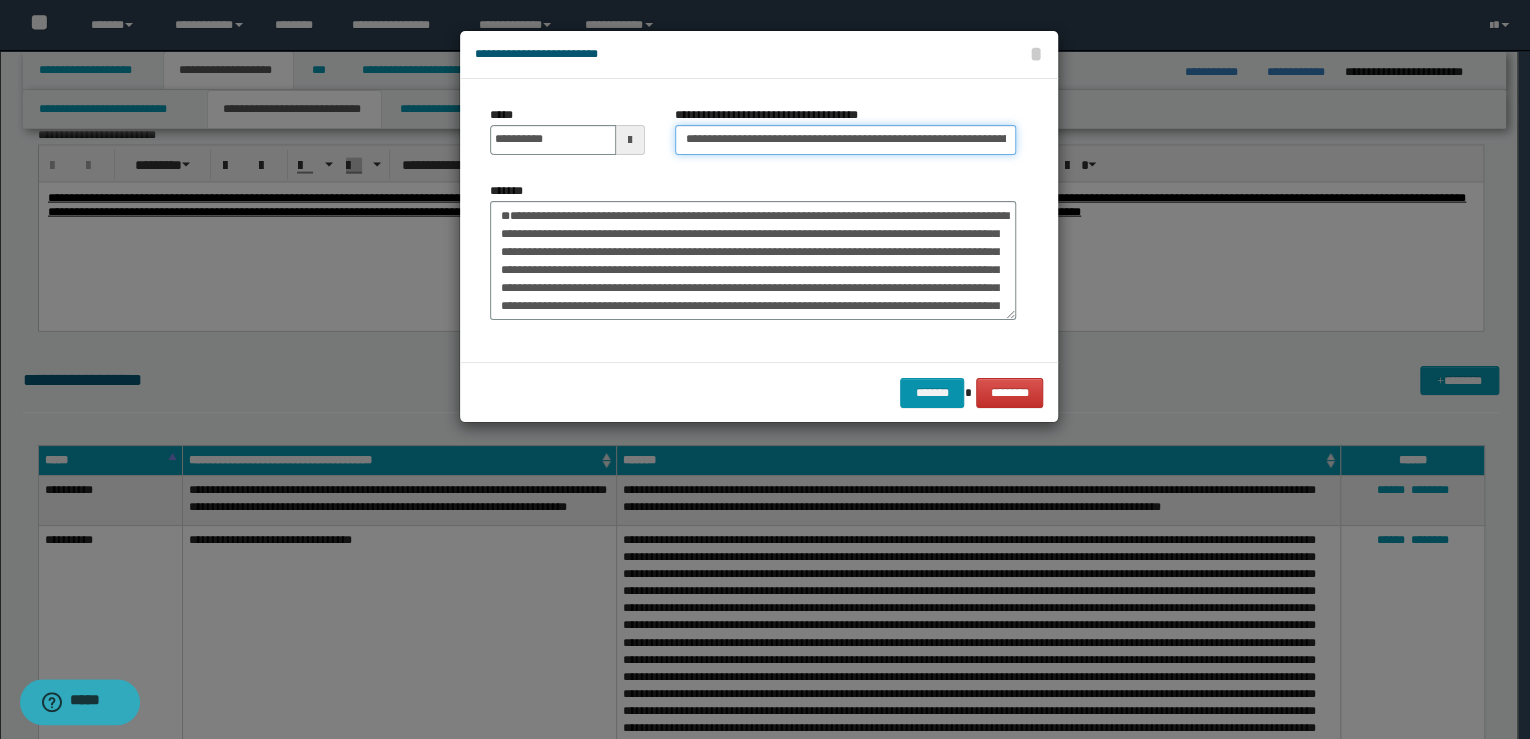 drag, startPoint x: 501, startPoint y: 134, endPoint x: 515, endPoint y: 149, distance: 20.518284 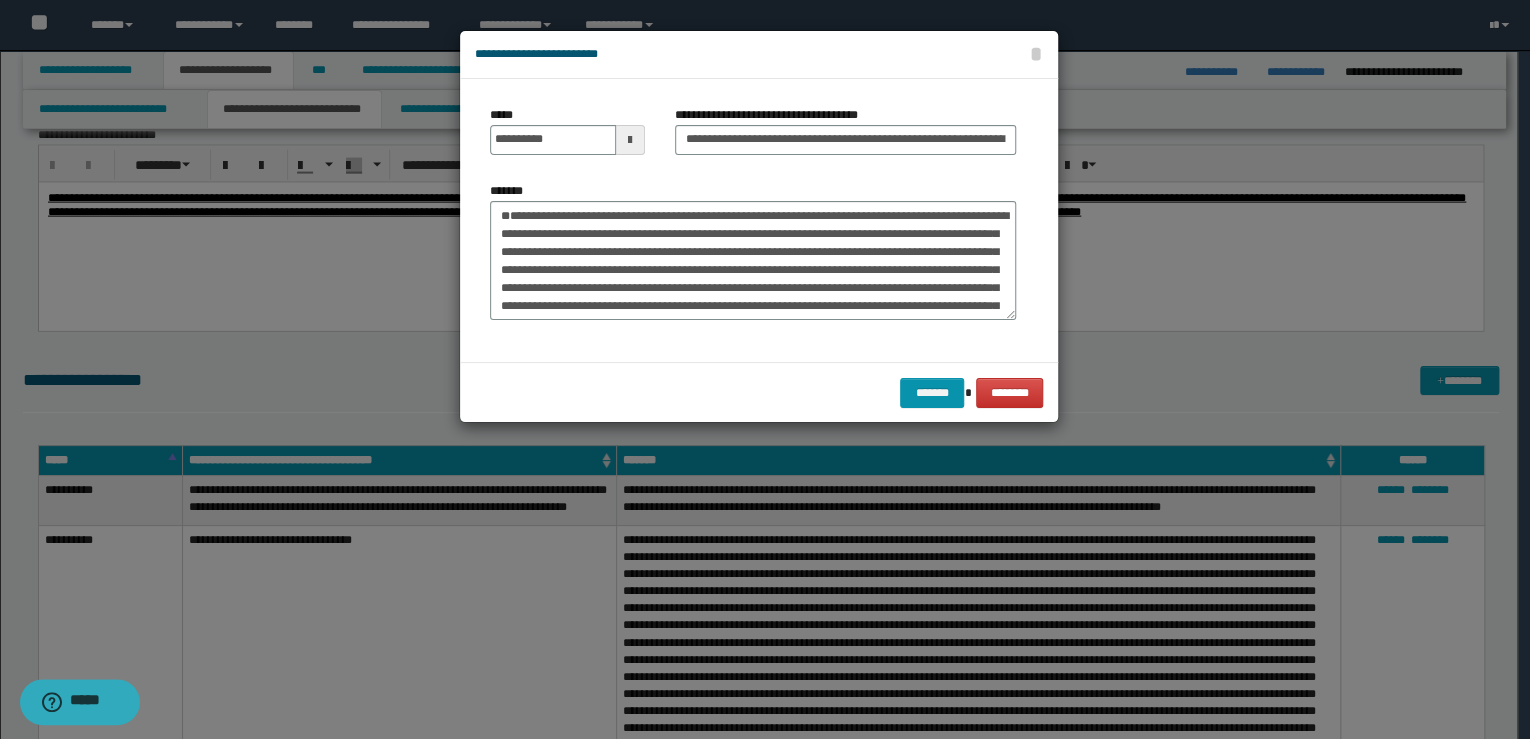 click on "**********" at bounding box center (753, 251) 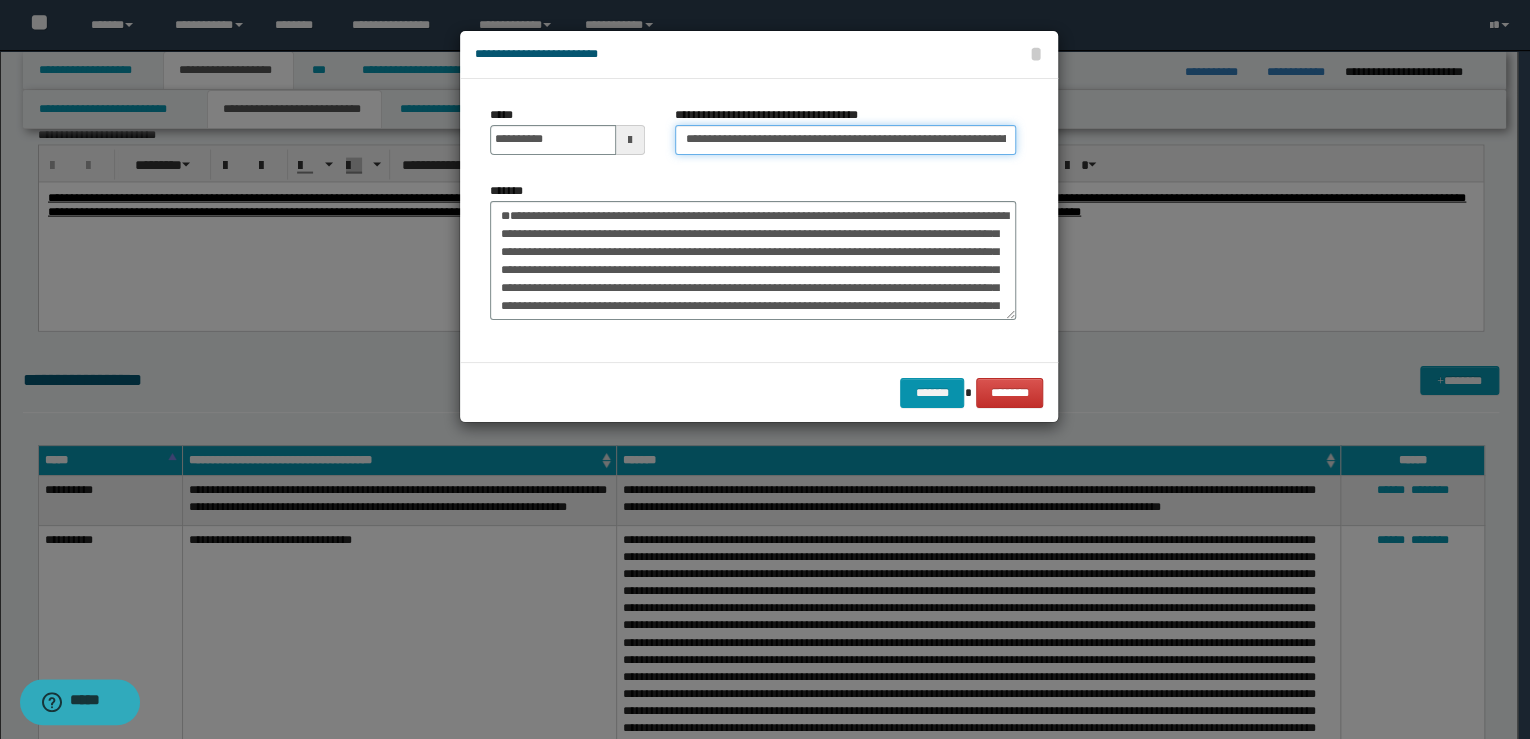 drag, startPoint x: 748, startPoint y: 140, endPoint x: 520, endPoint y: 139, distance: 228.0022 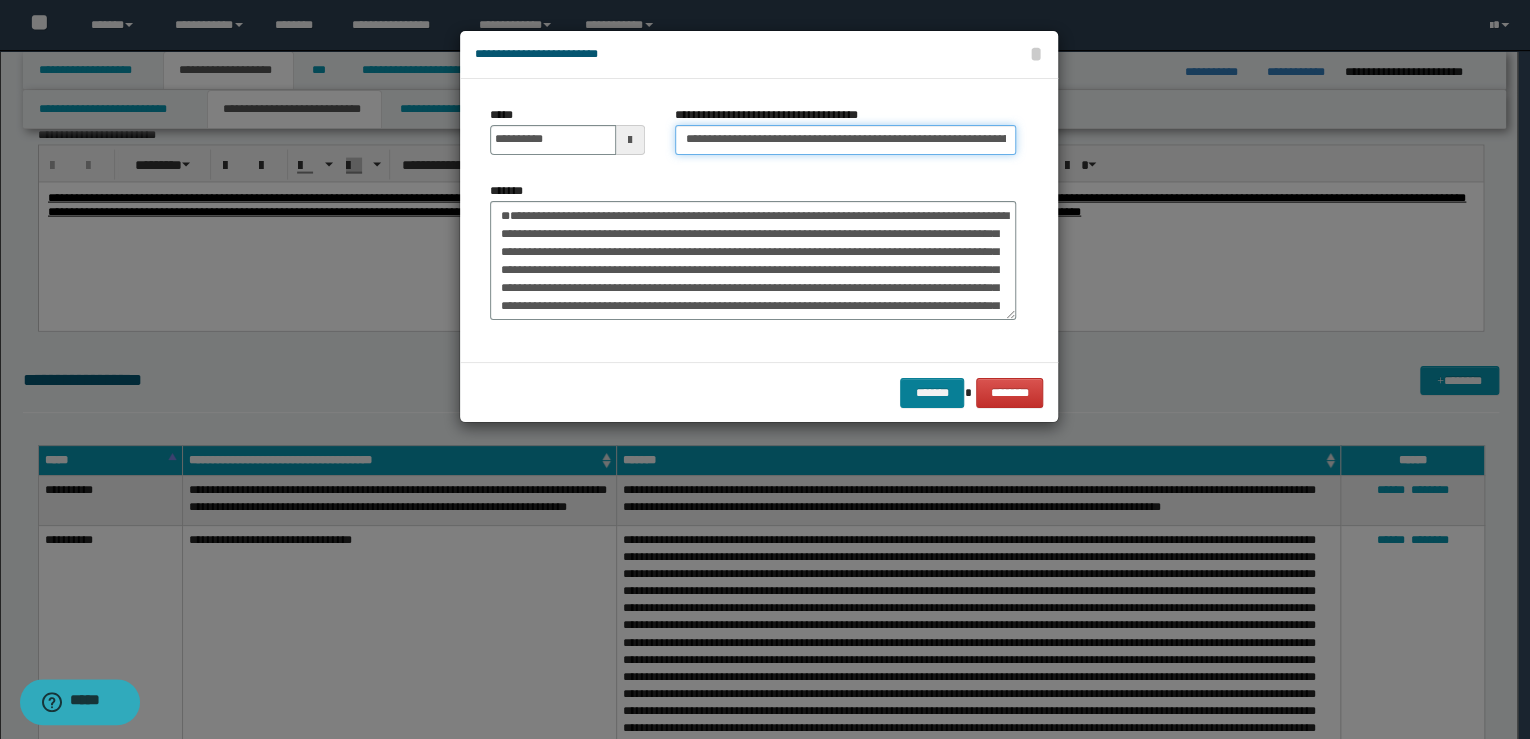 type on "**********" 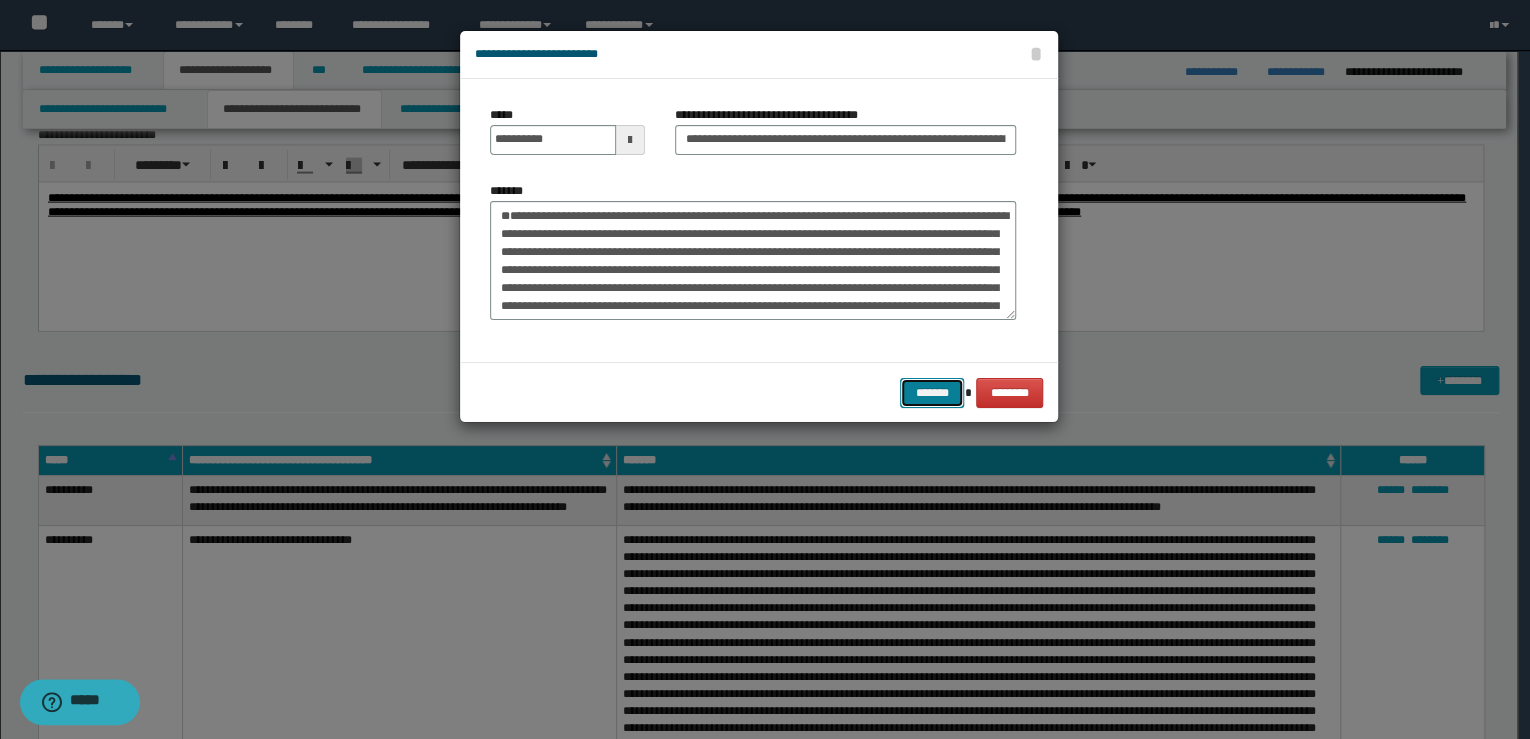 click on "*******" at bounding box center [932, 393] 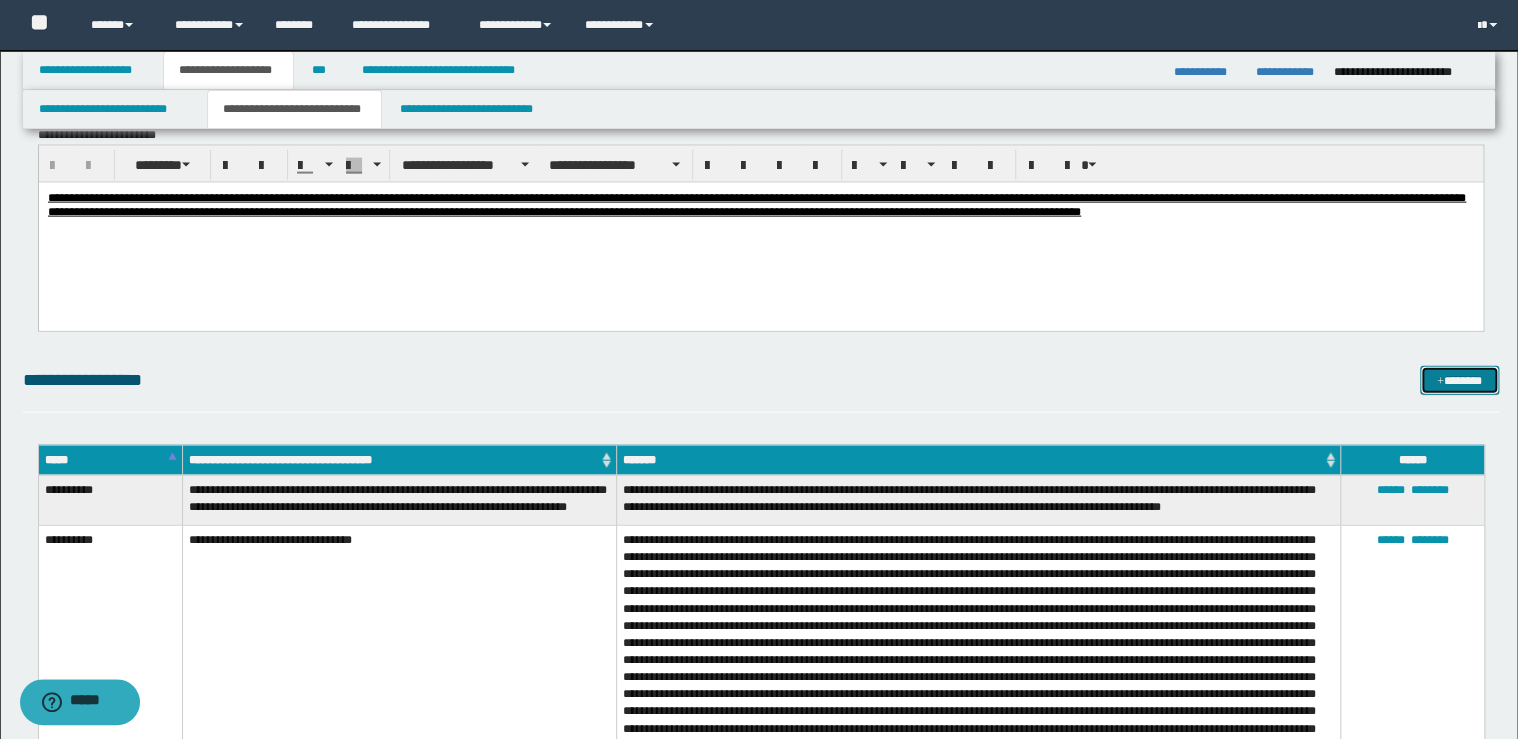 click on "*******" at bounding box center (1459, 381) 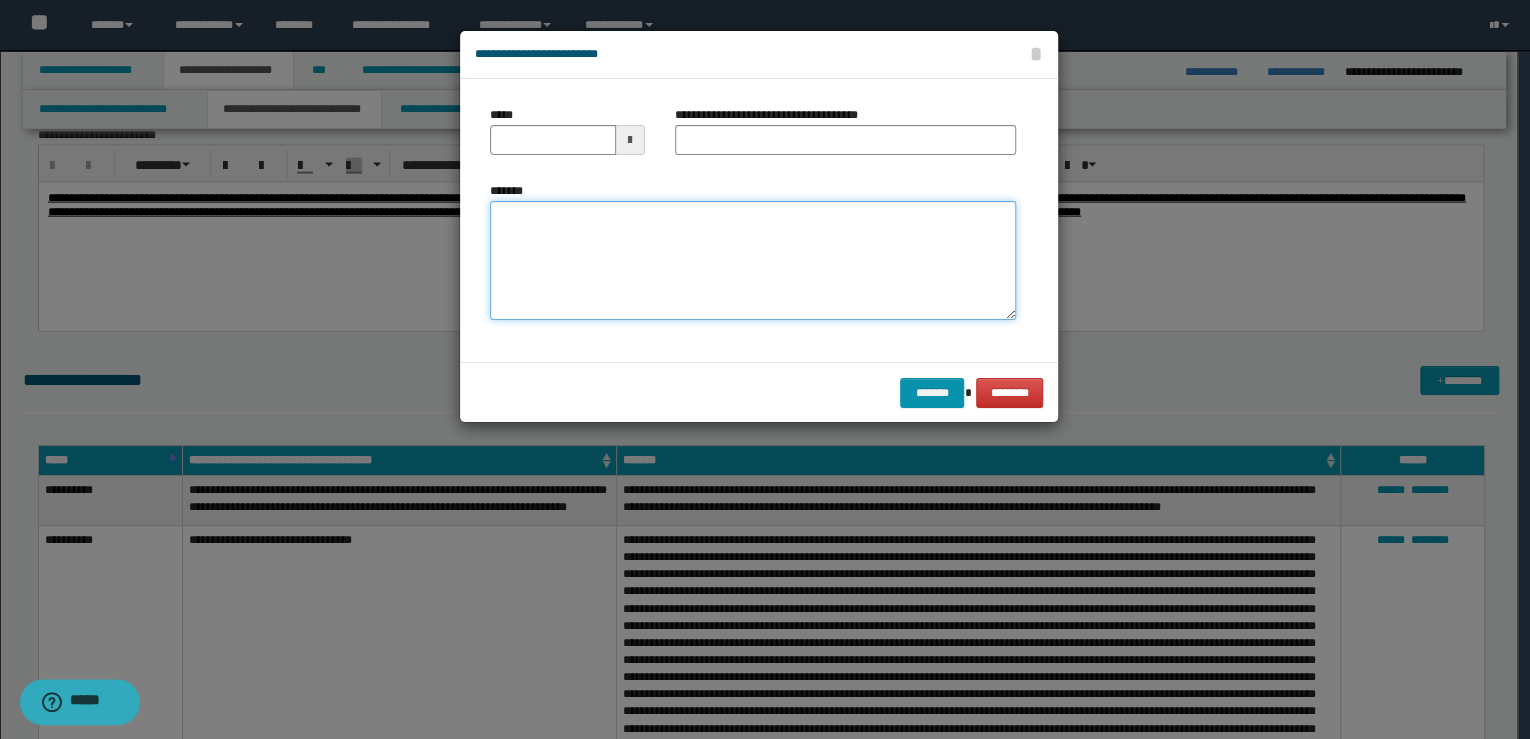 click on "*******" at bounding box center (753, 261) 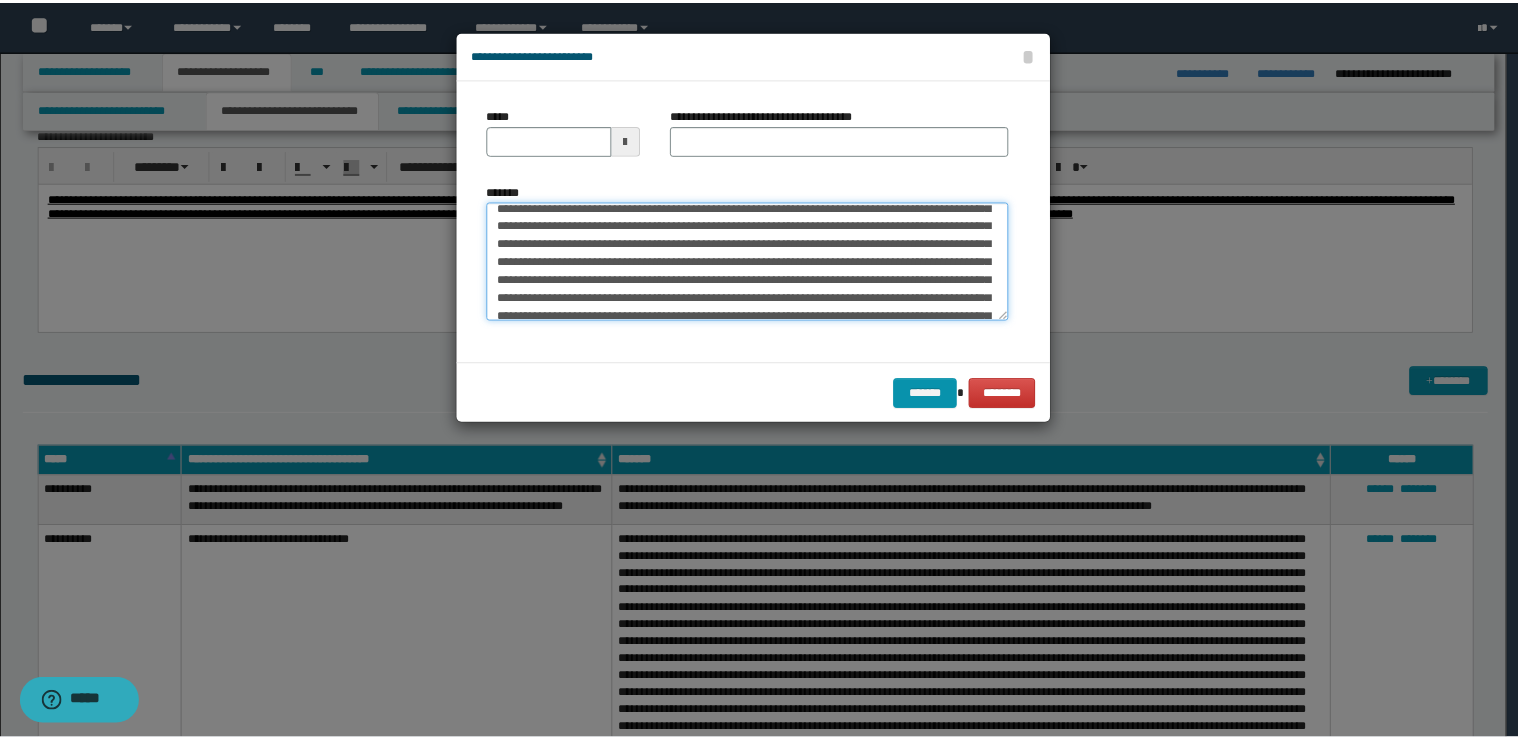 scroll, scrollTop: 0, scrollLeft: 0, axis: both 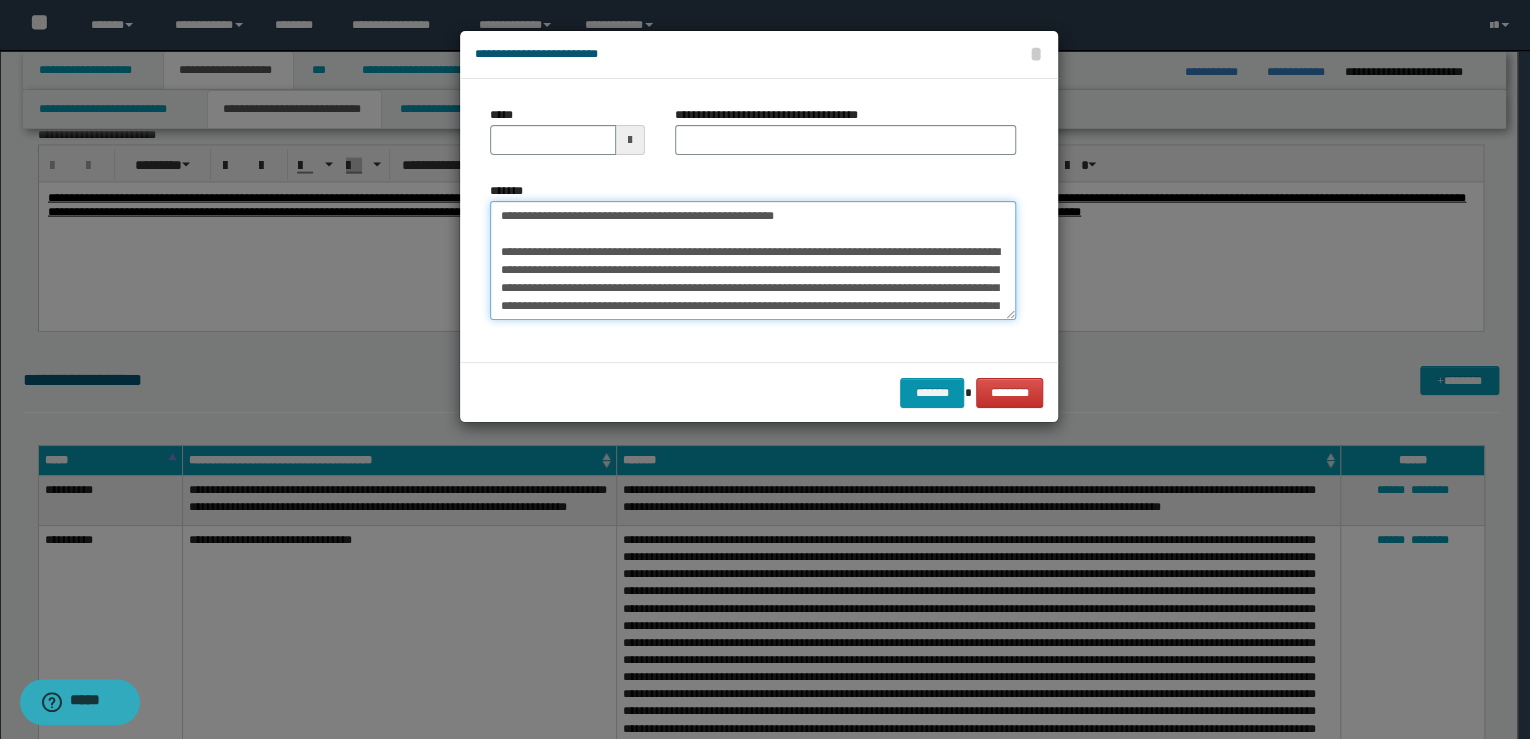 drag, startPoint x: 840, startPoint y: 212, endPoint x: 406, endPoint y: 195, distance: 434.33282 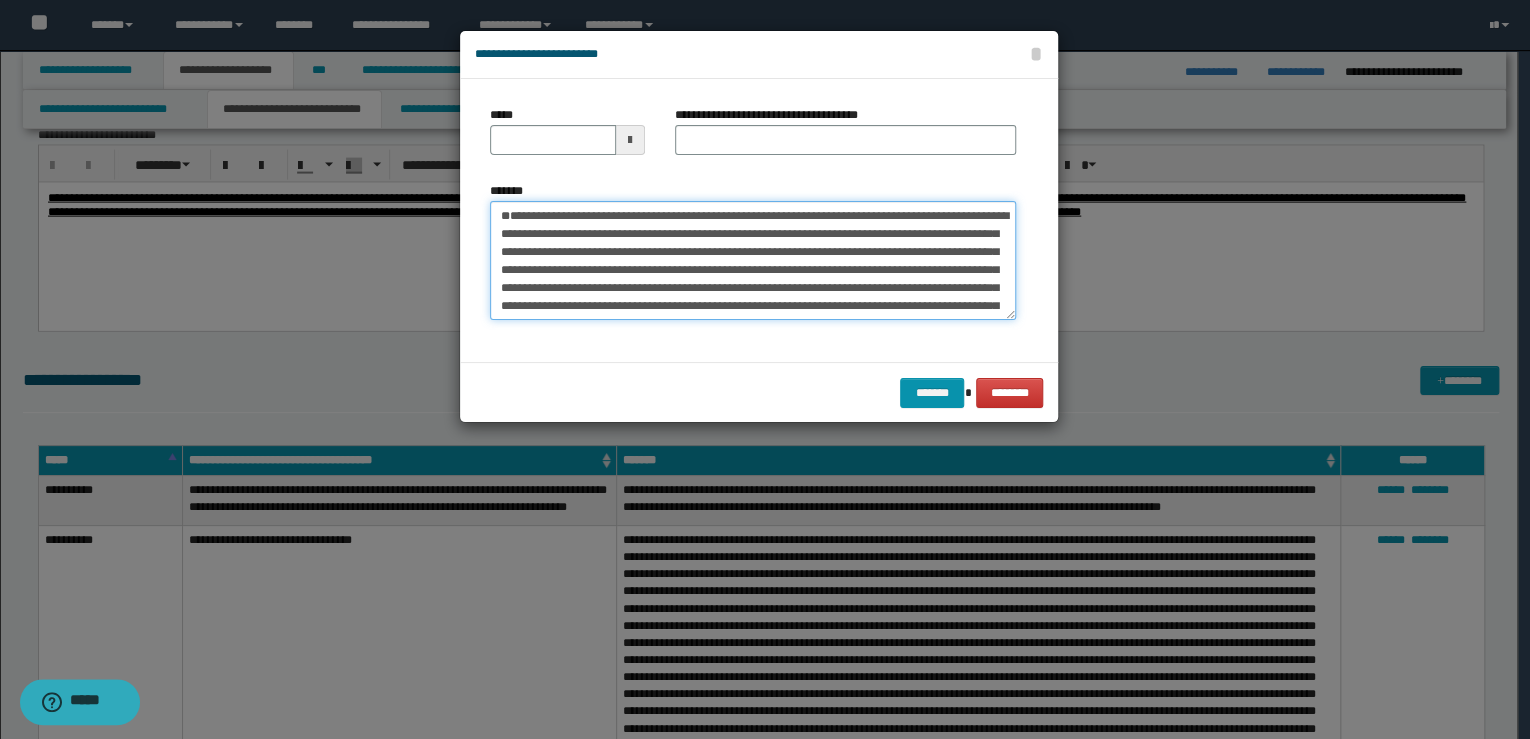 type 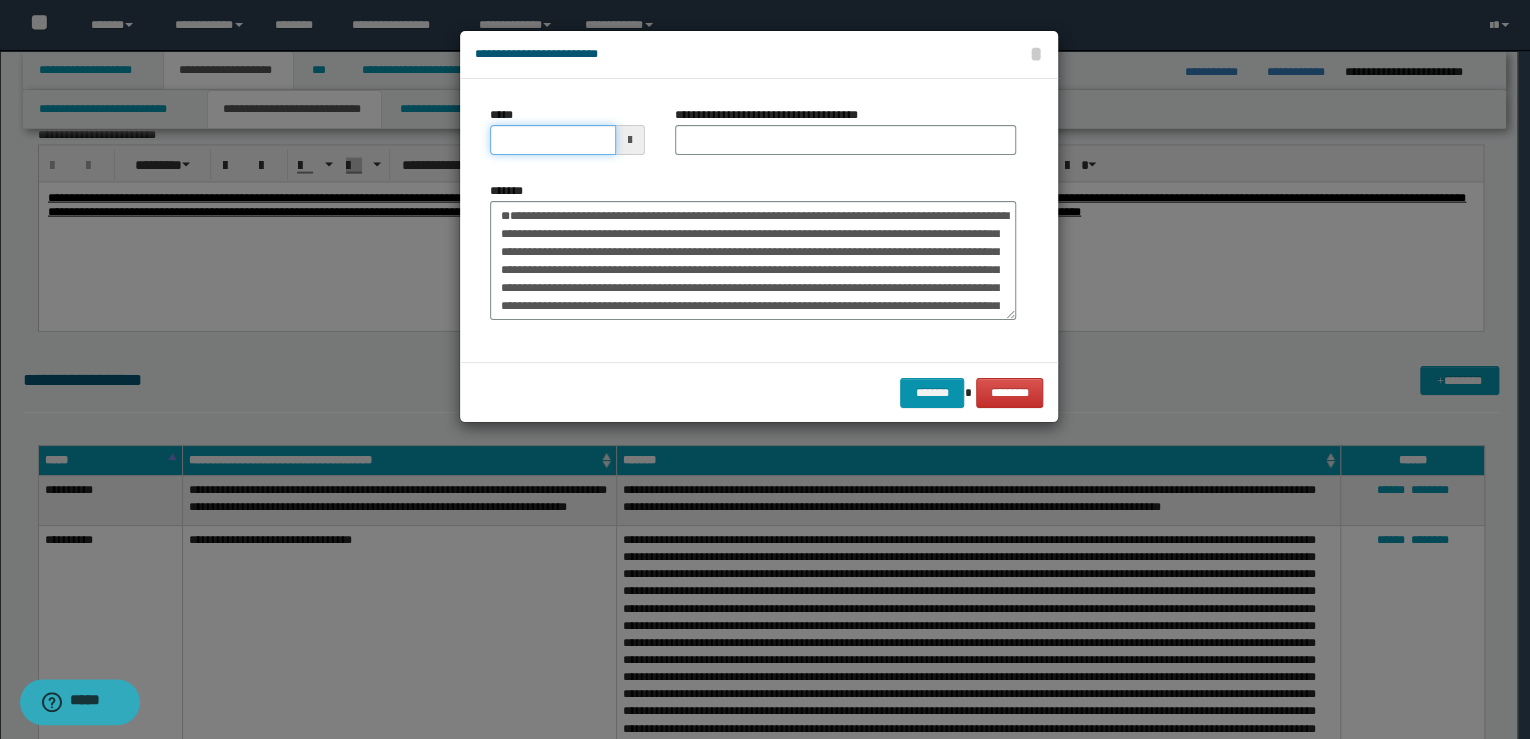 click on "*****" at bounding box center (553, 140) 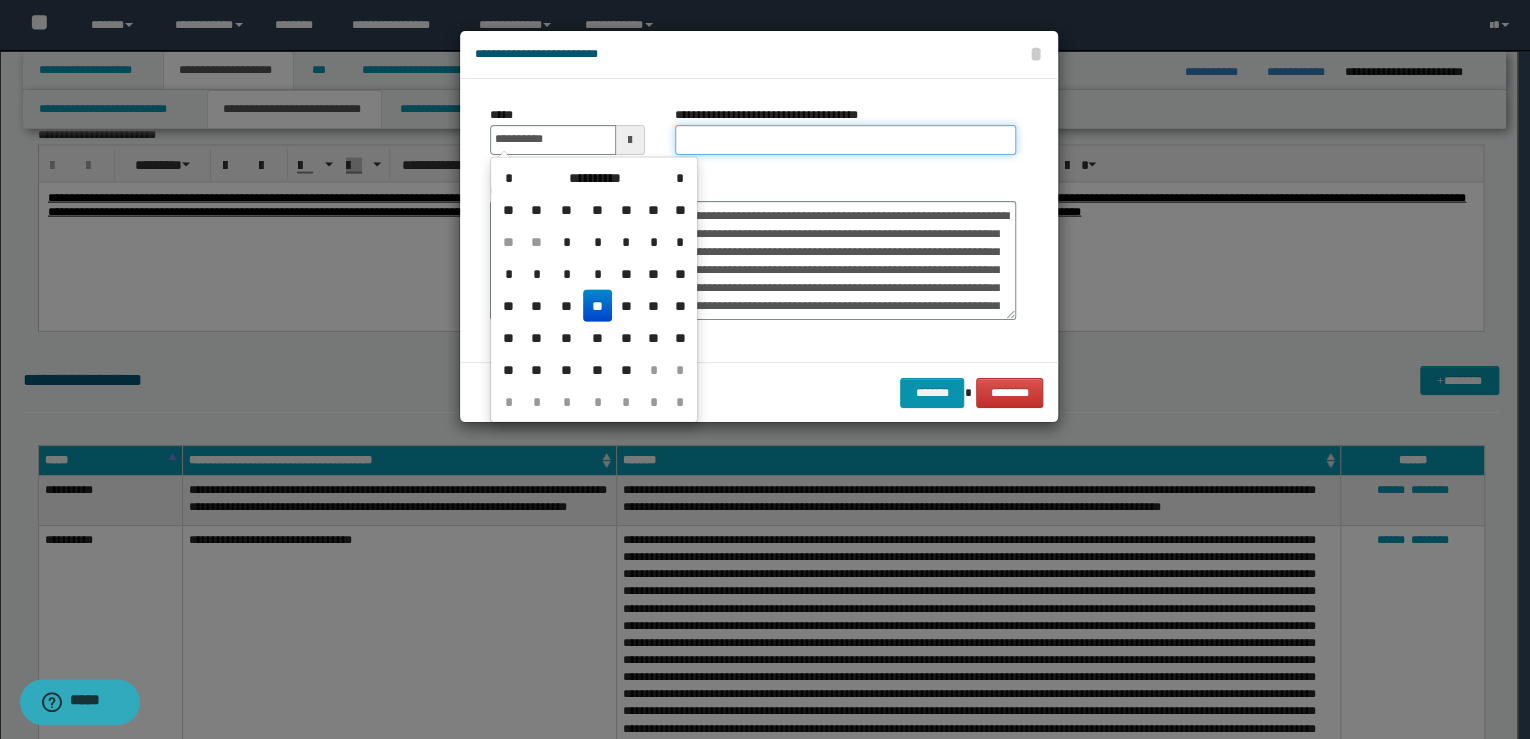 type on "**********" 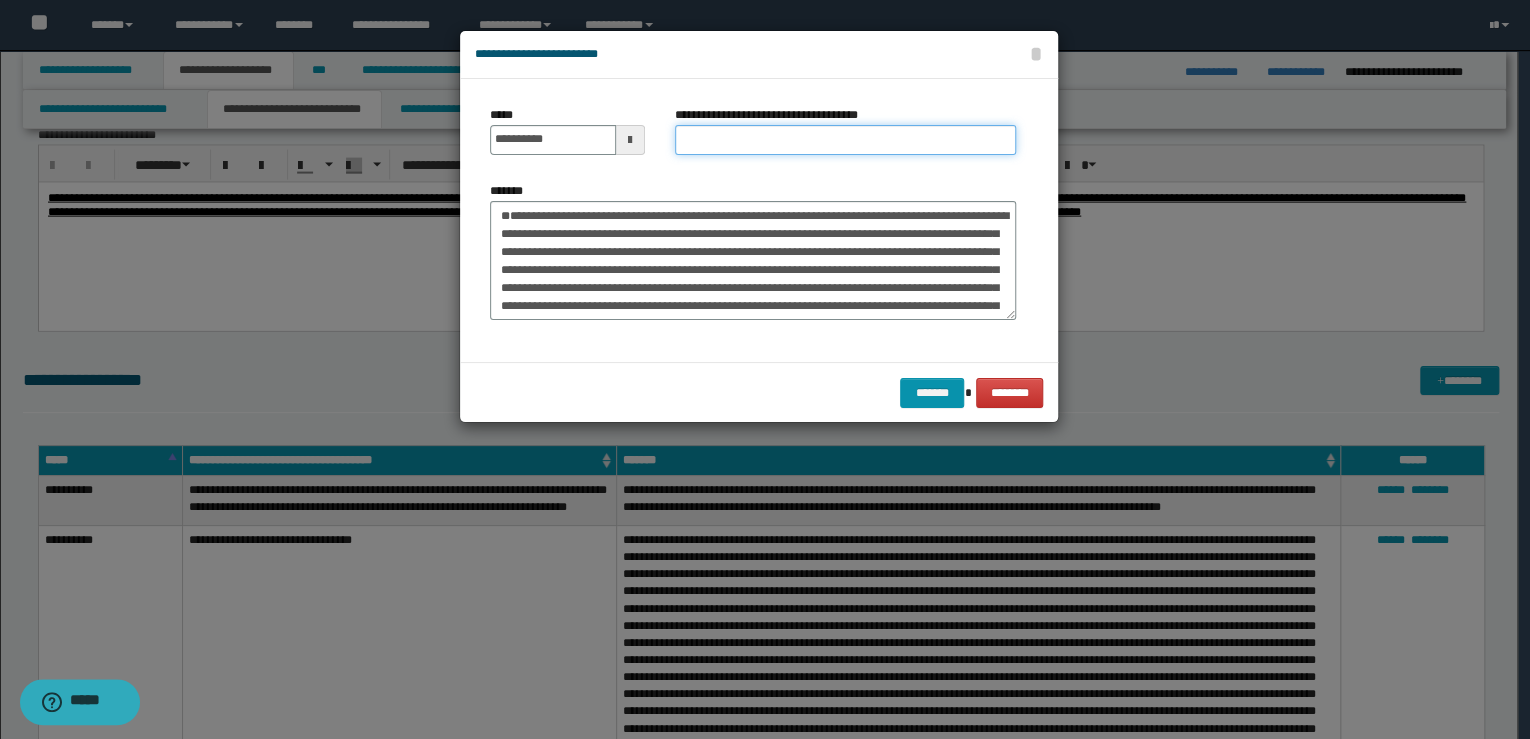paste on "**********" 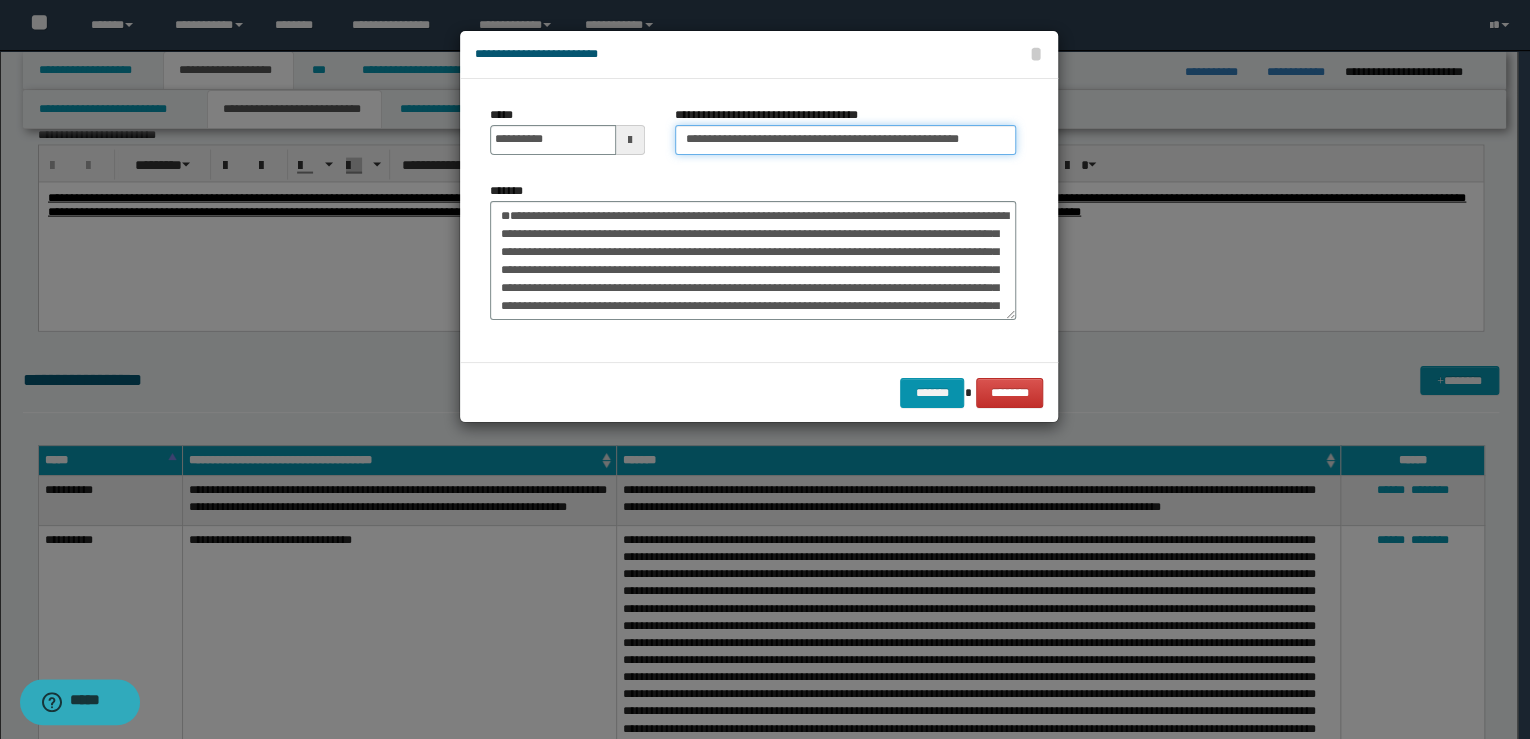 drag, startPoint x: 748, startPoint y: 137, endPoint x: 396, endPoint y: 135, distance: 352.00568 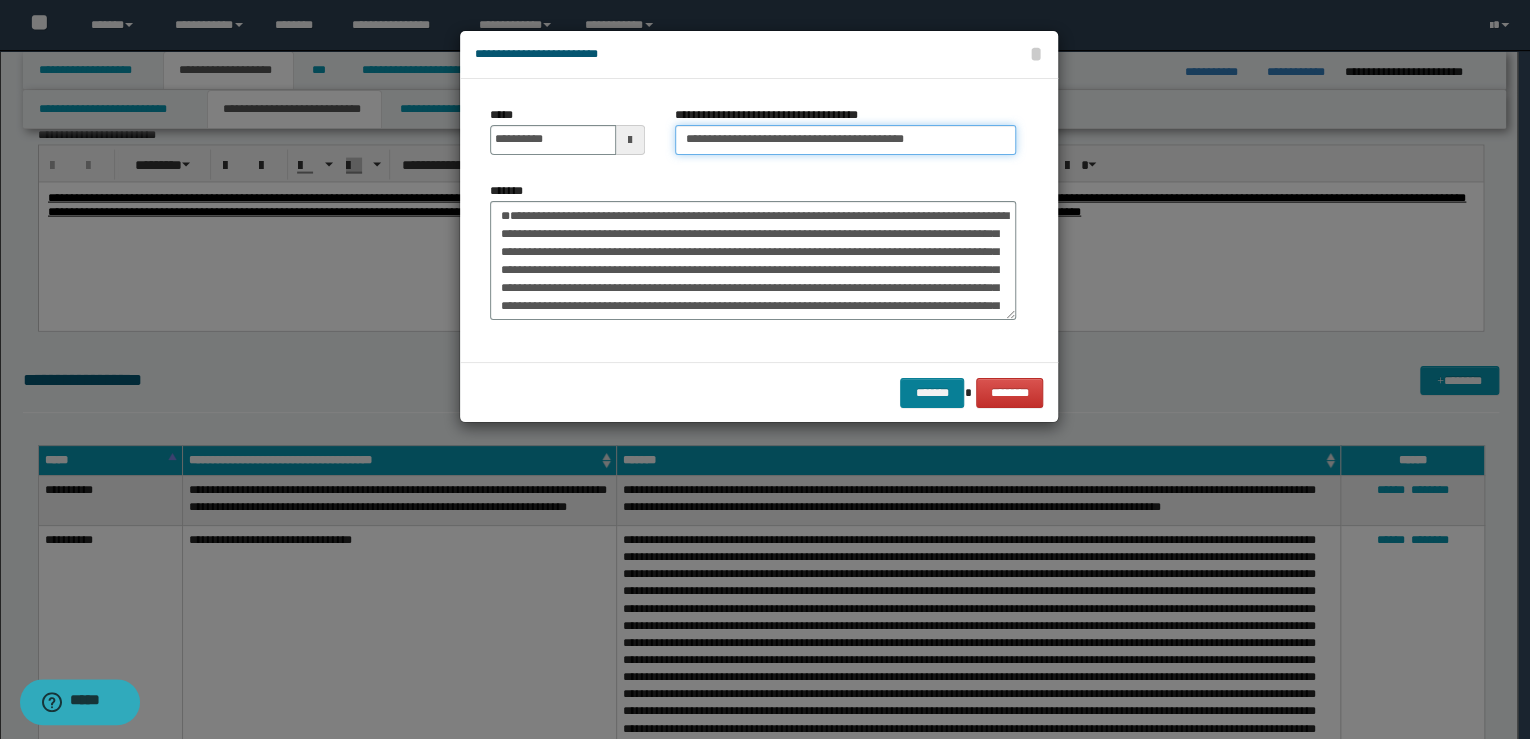 type on "**********" 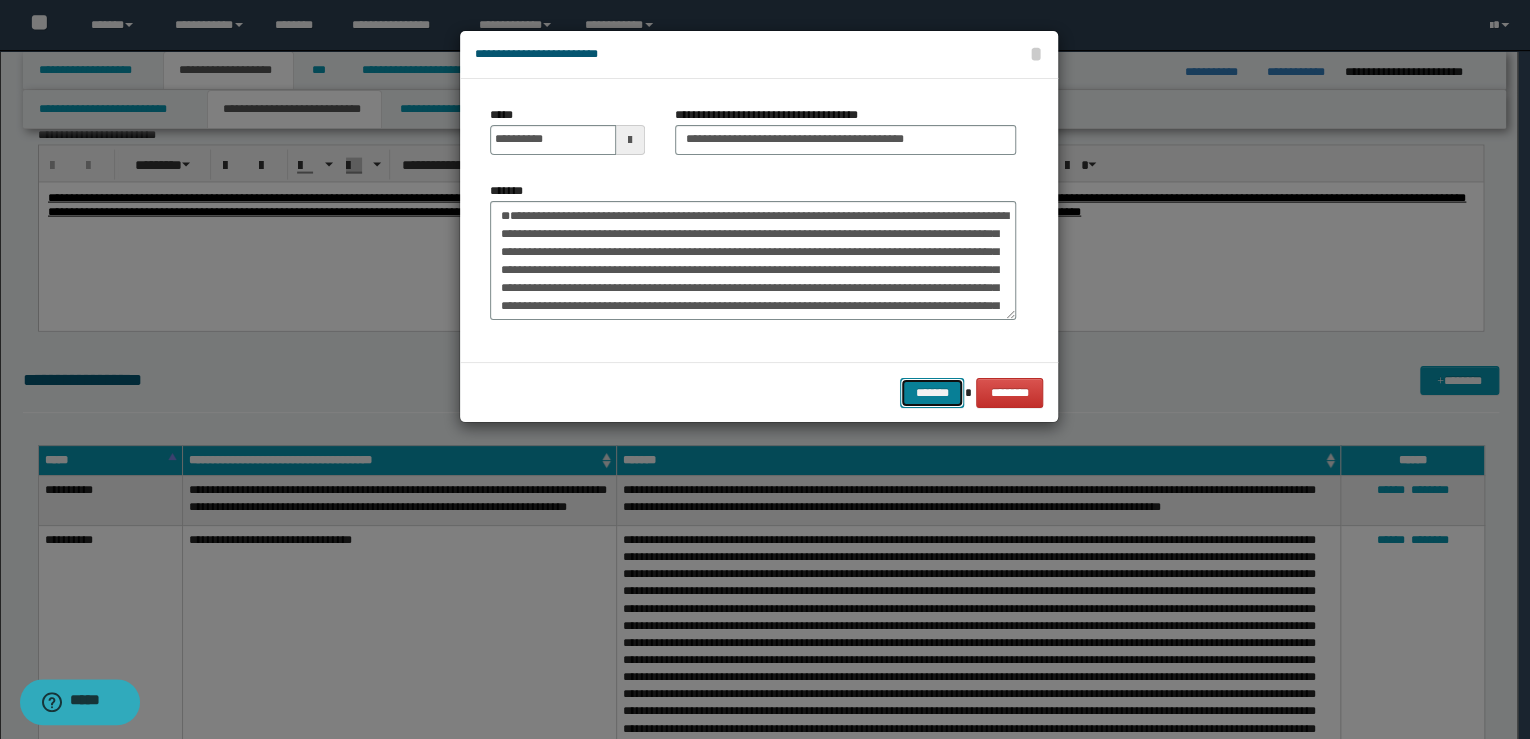 click on "*******" at bounding box center (932, 393) 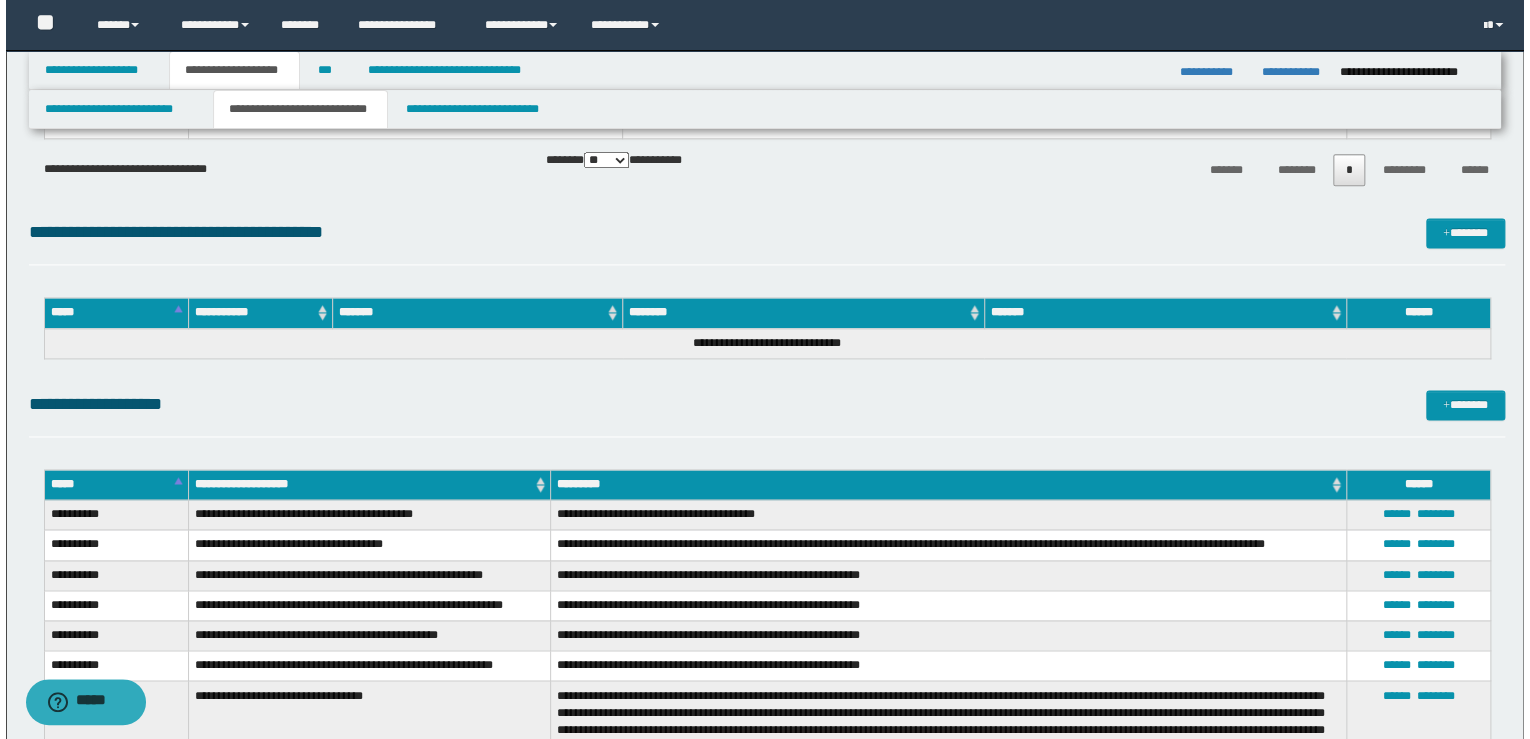 scroll, scrollTop: 5040, scrollLeft: 0, axis: vertical 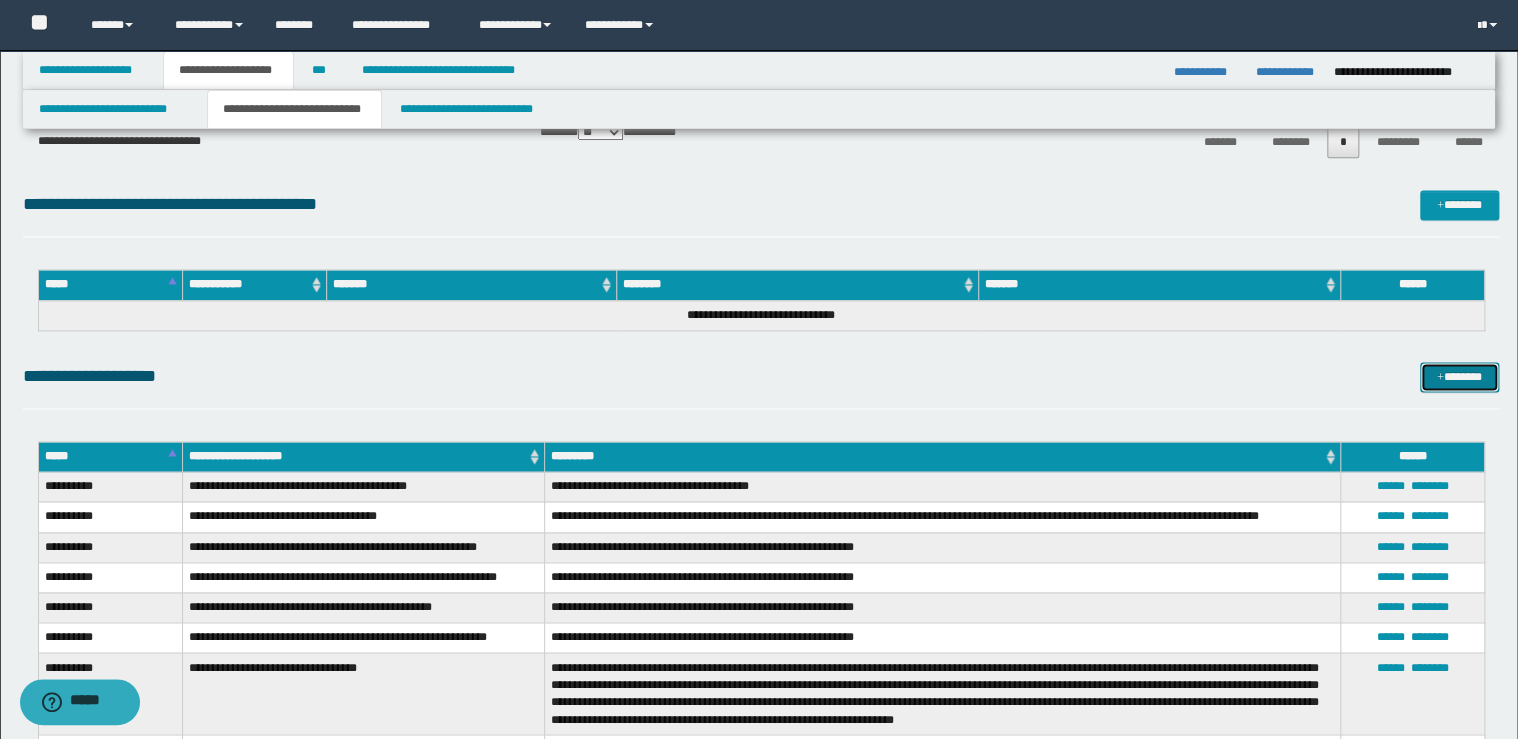 click on "*******" at bounding box center [1459, 377] 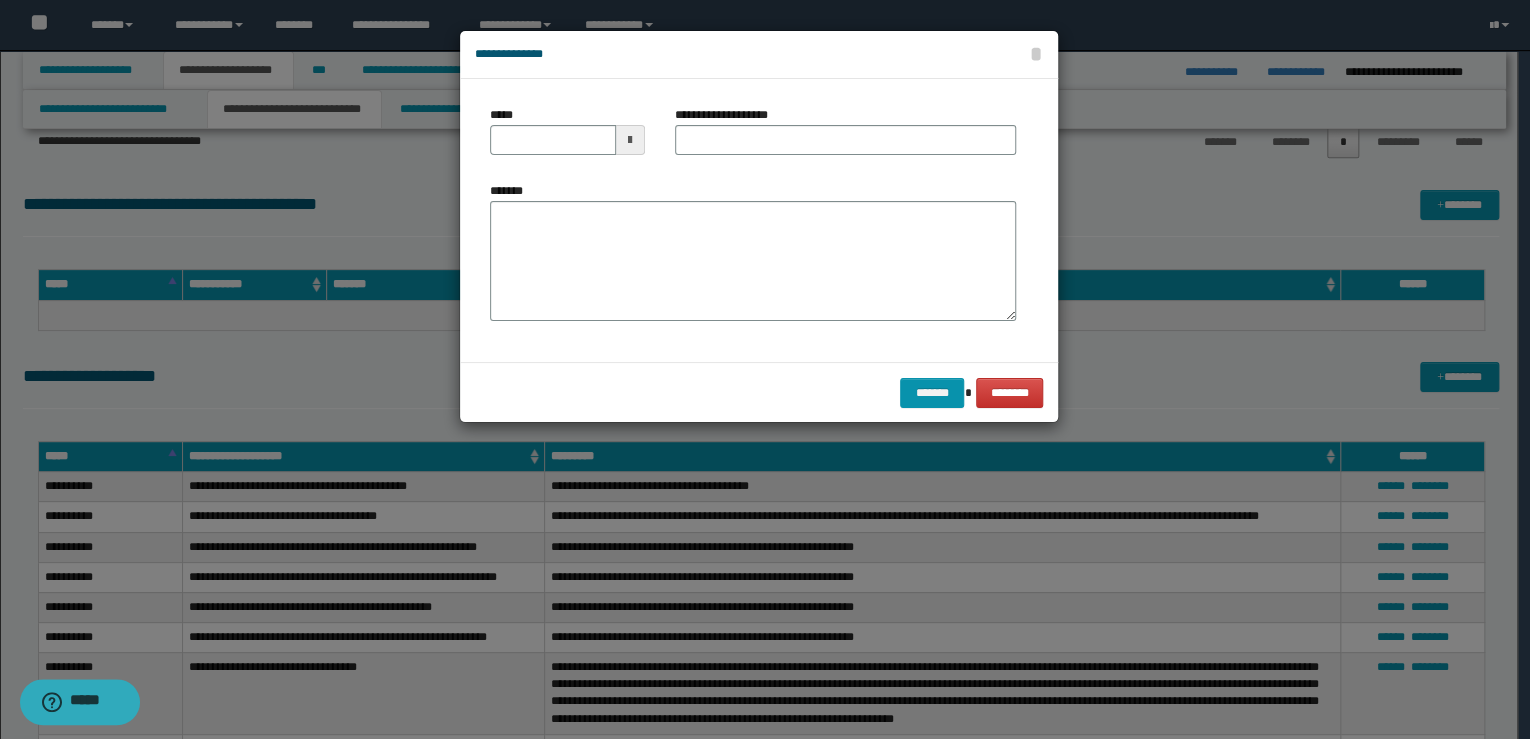 click on "*******" at bounding box center (753, 261) 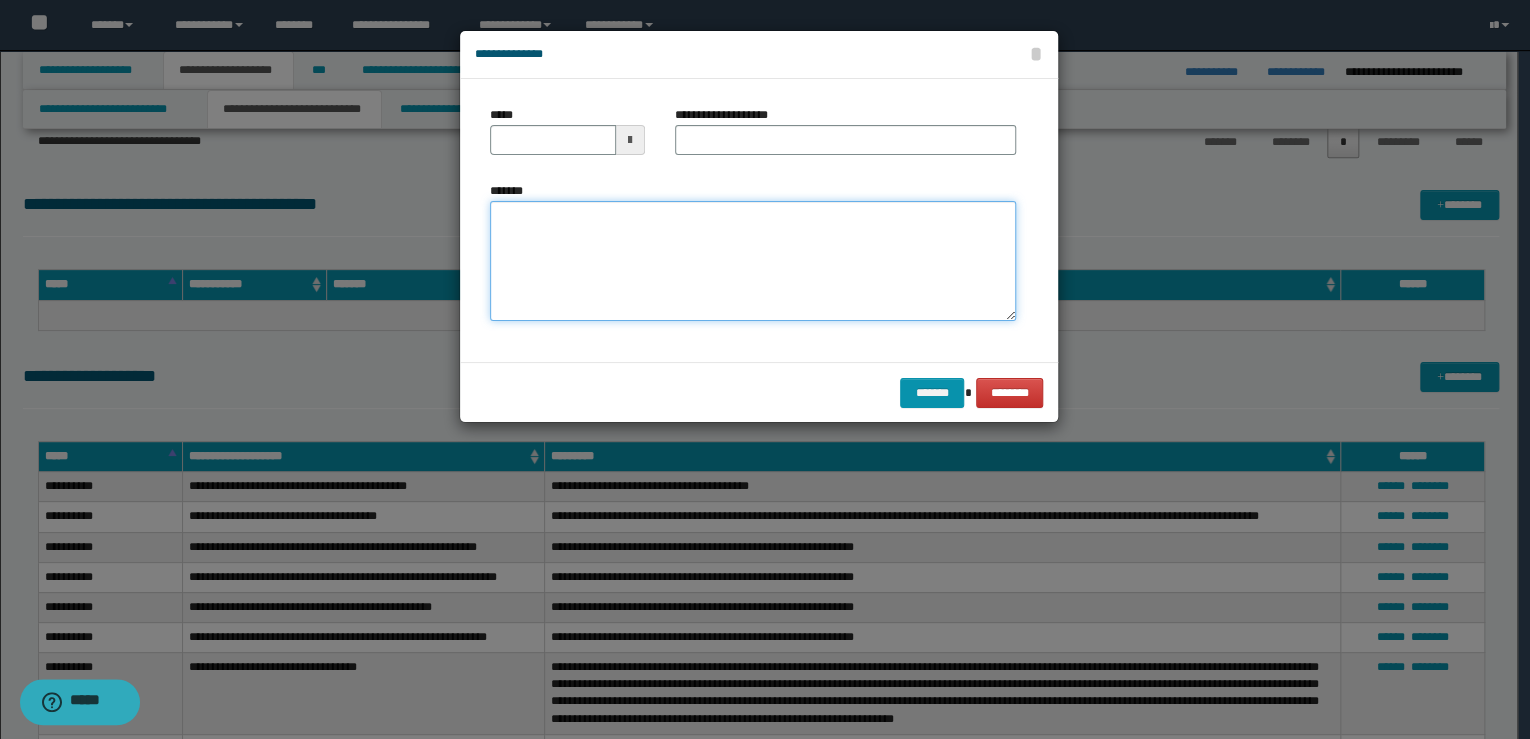 click on "*******" at bounding box center (753, 261) 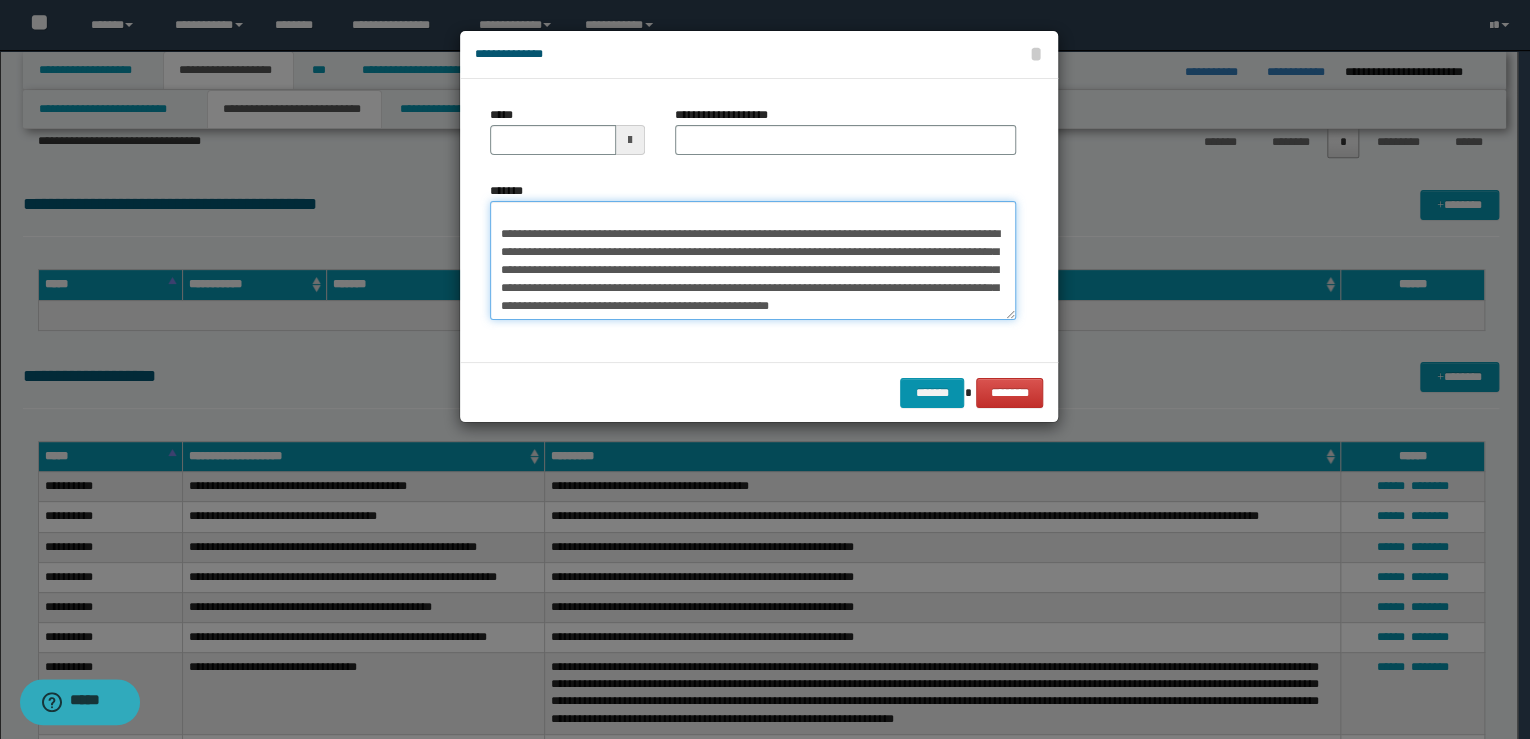 scroll, scrollTop: 0, scrollLeft: 0, axis: both 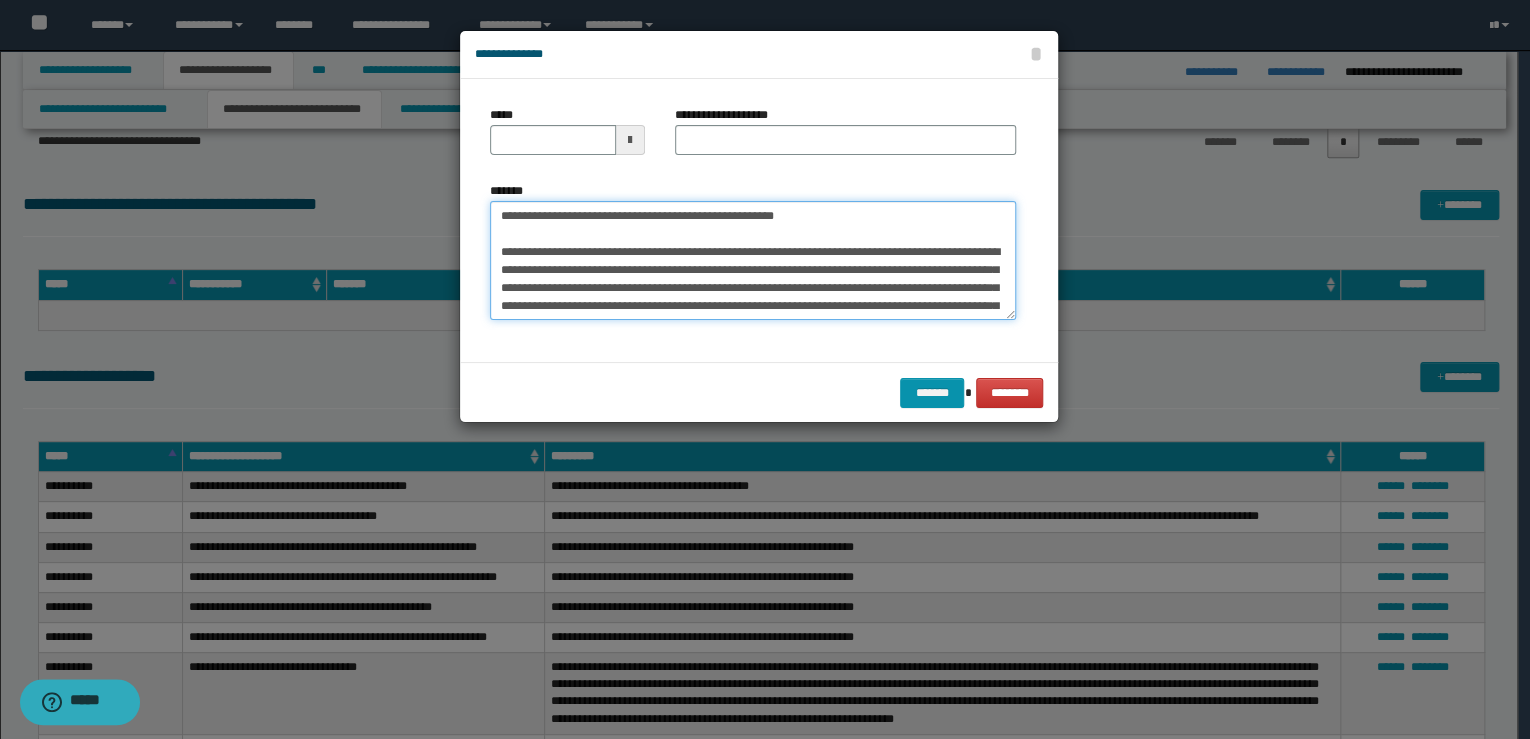 drag, startPoint x: 843, startPoint y: 220, endPoint x: 340, endPoint y: 212, distance: 503.06363 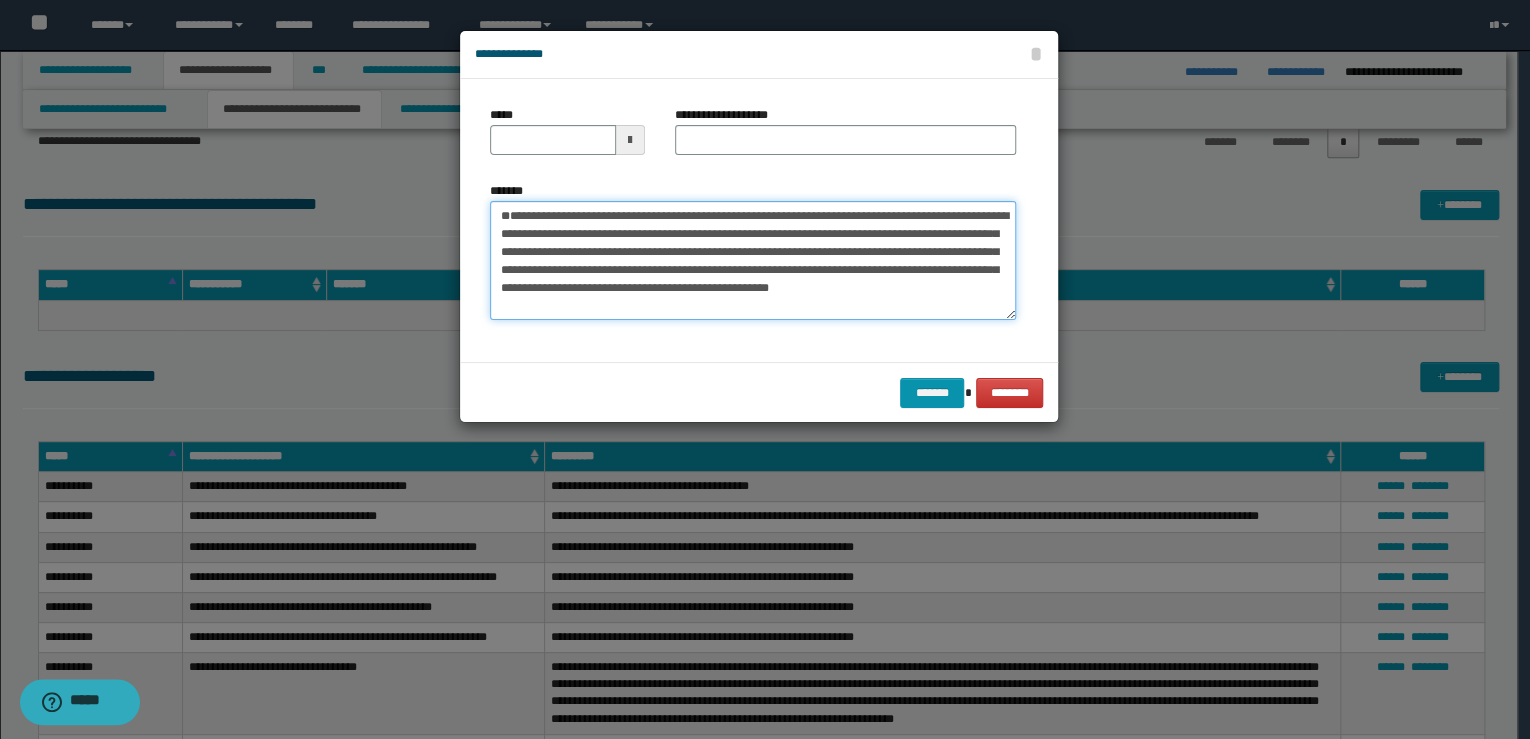 type 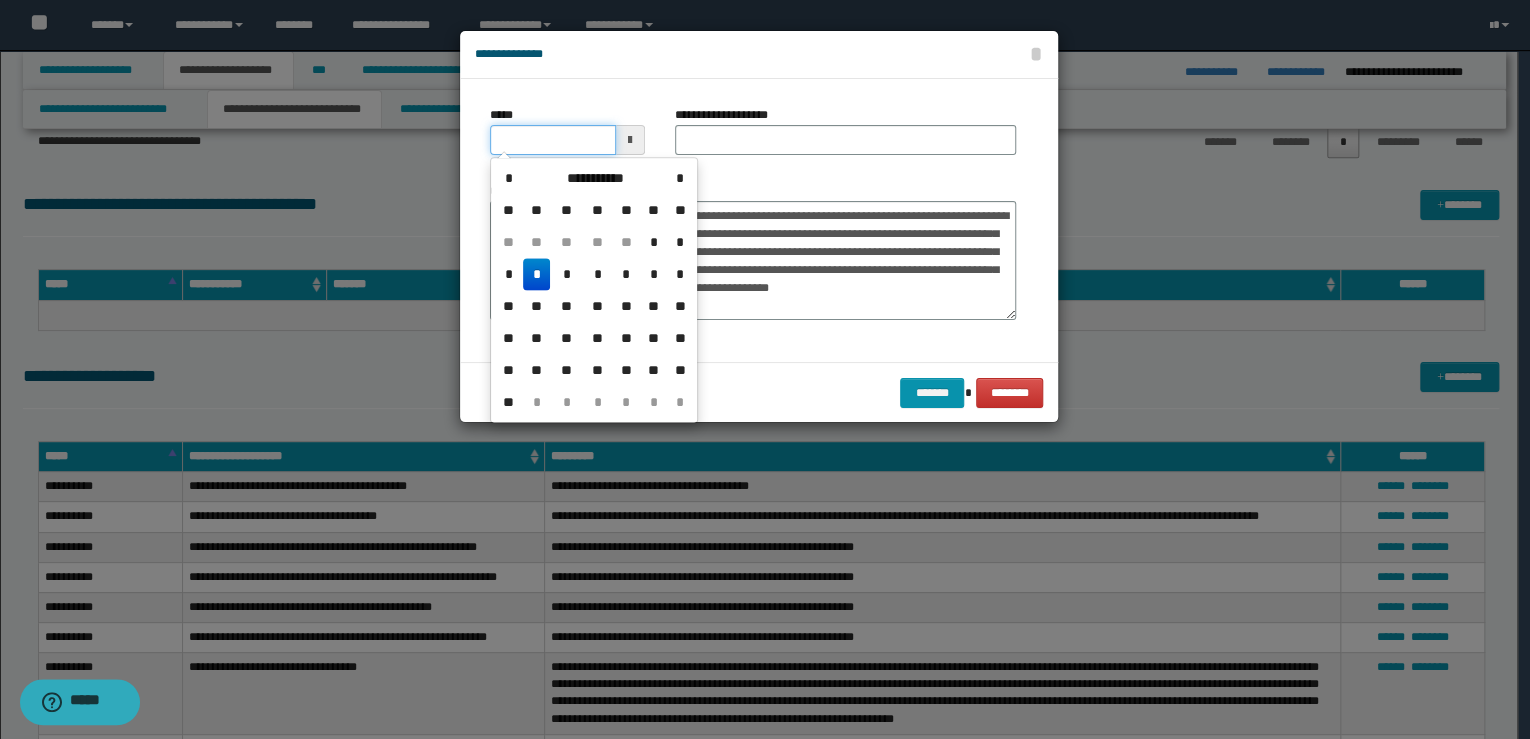 click on "*****" at bounding box center [553, 140] 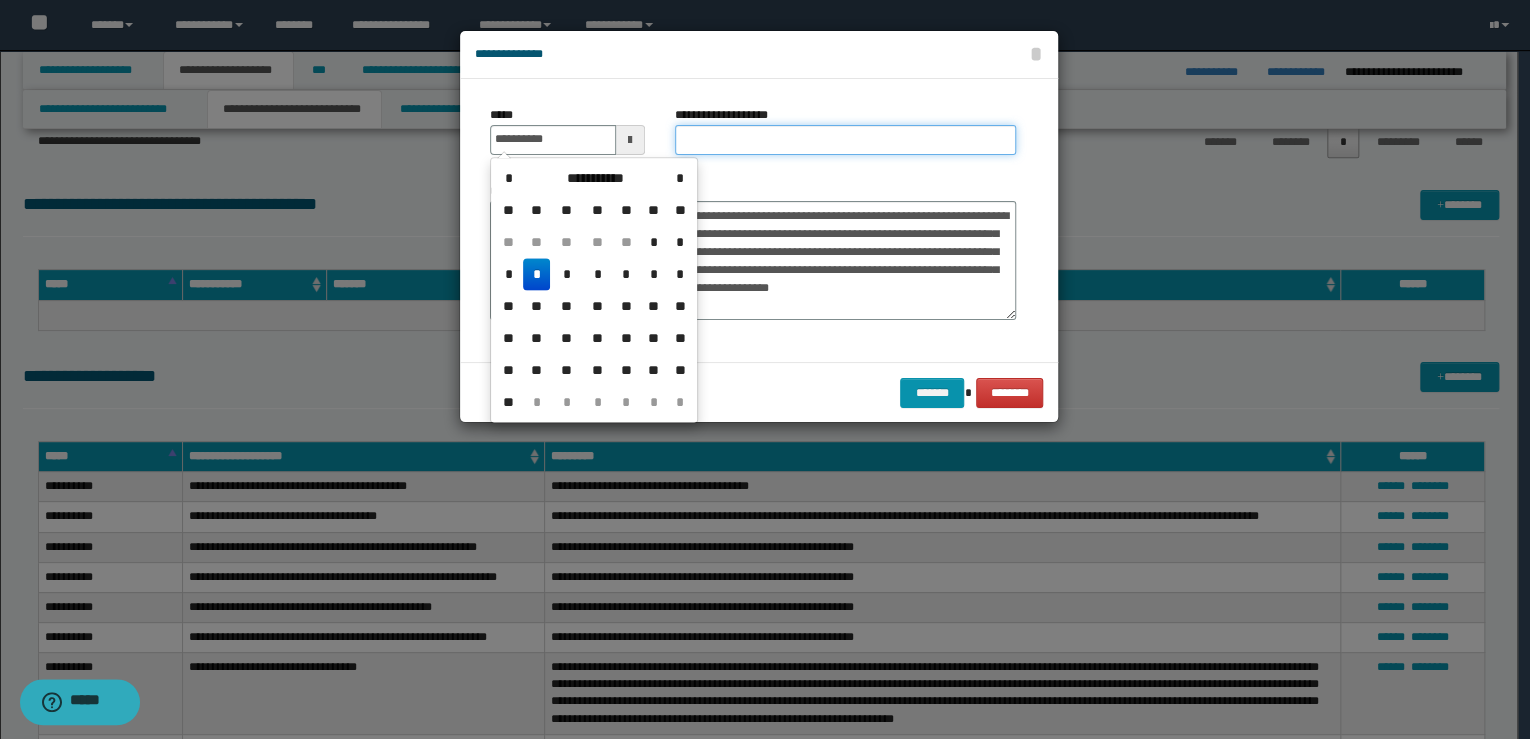type on "**********" 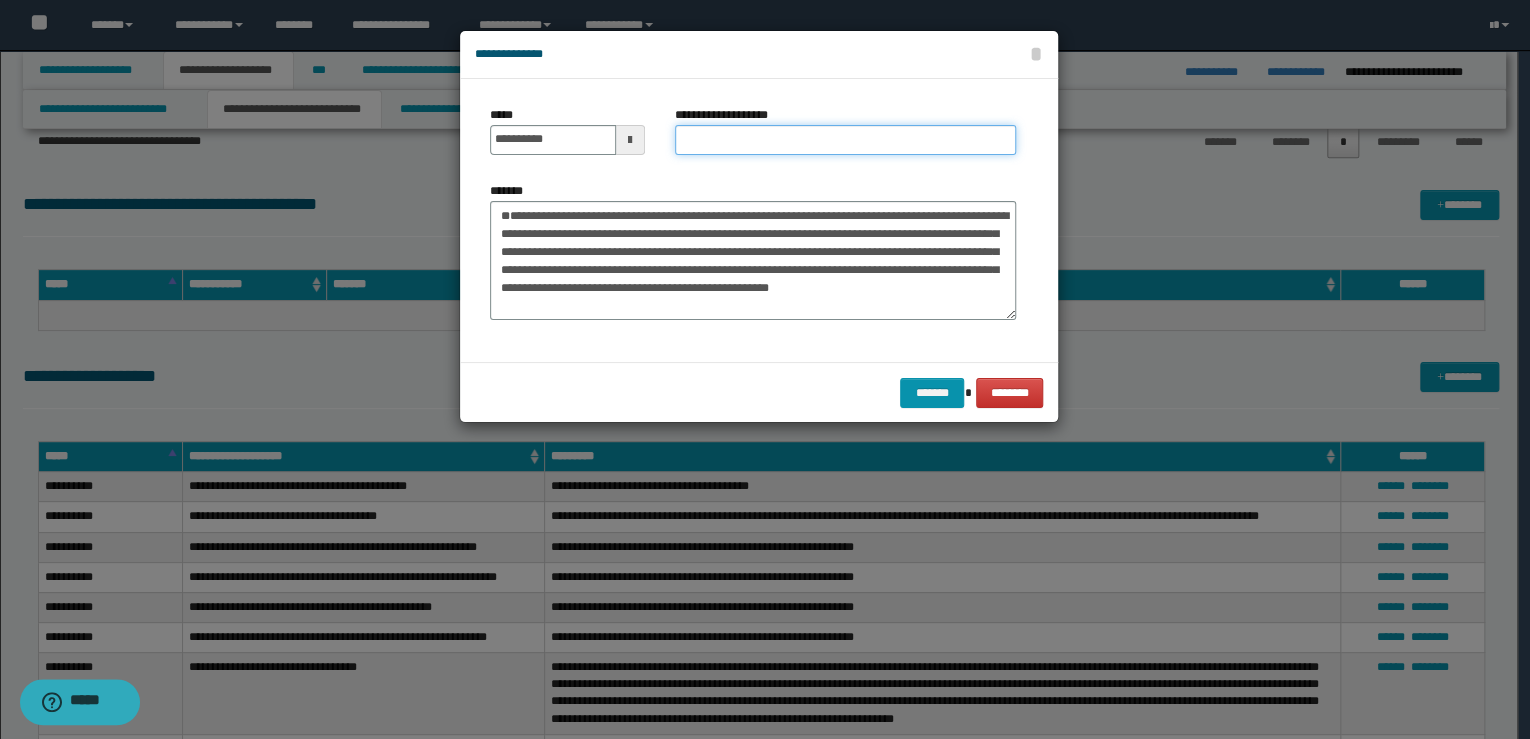 paste on "**********" 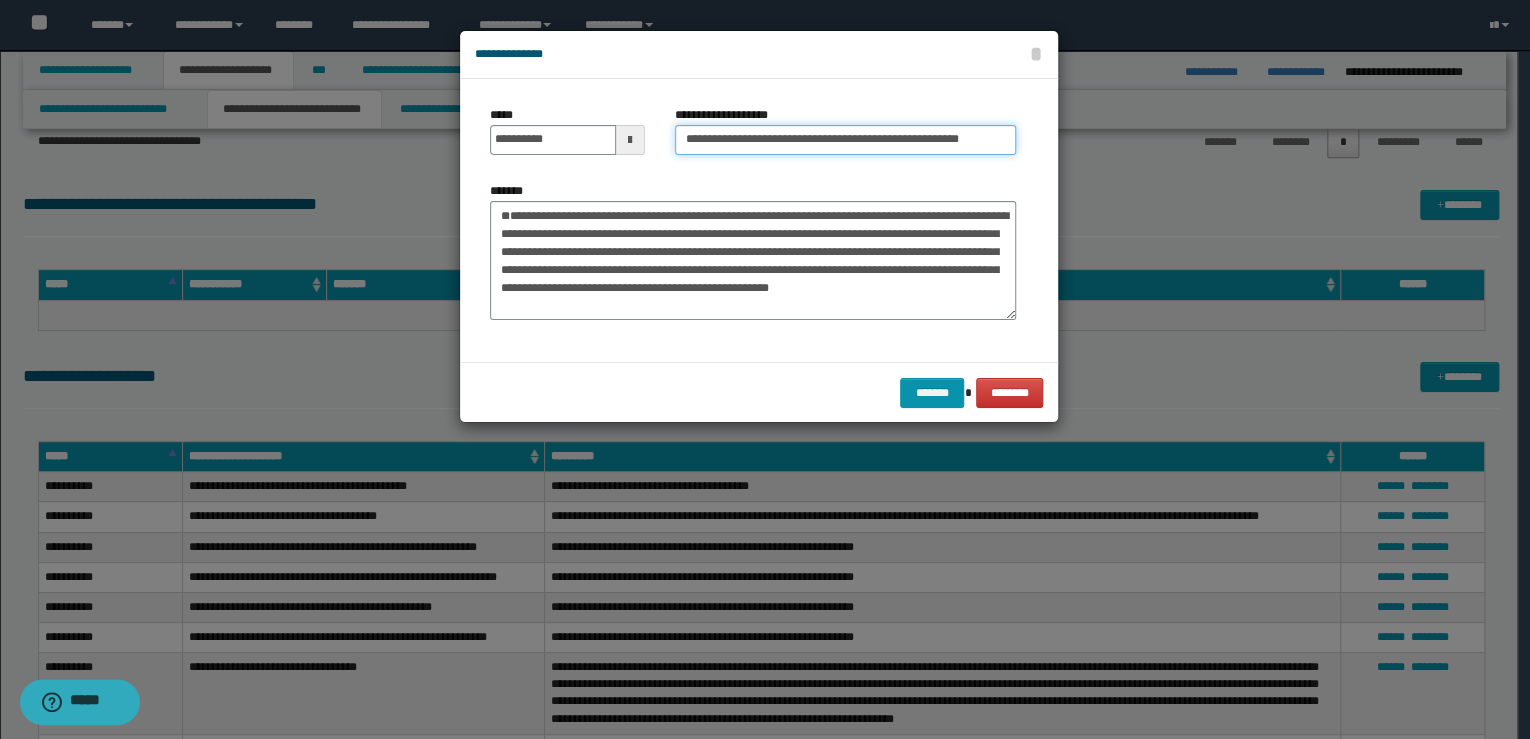 drag, startPoint x: 746, startPoint y: 139, endPoint x: 604, endPoint y: 144, distance: 142.088 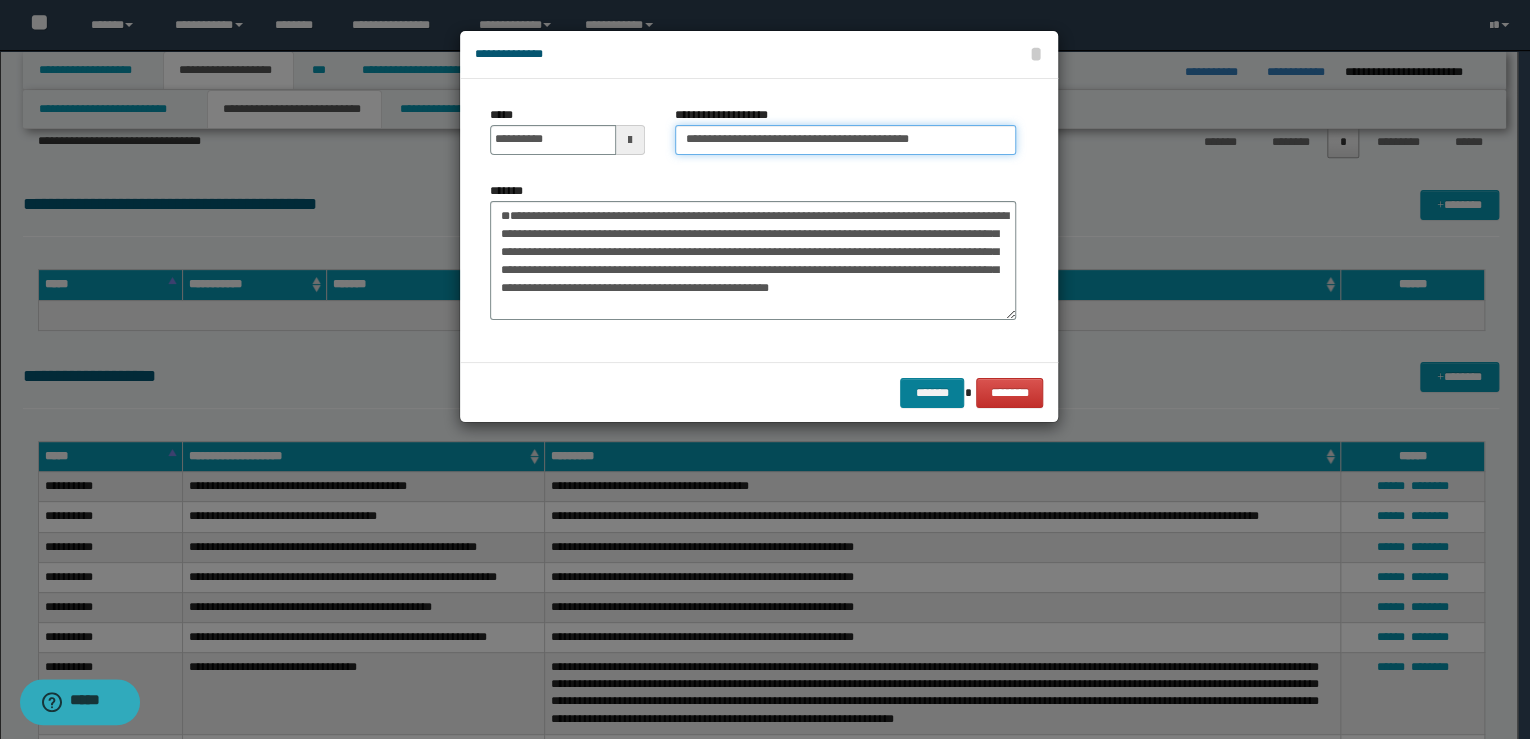 type on "**********" 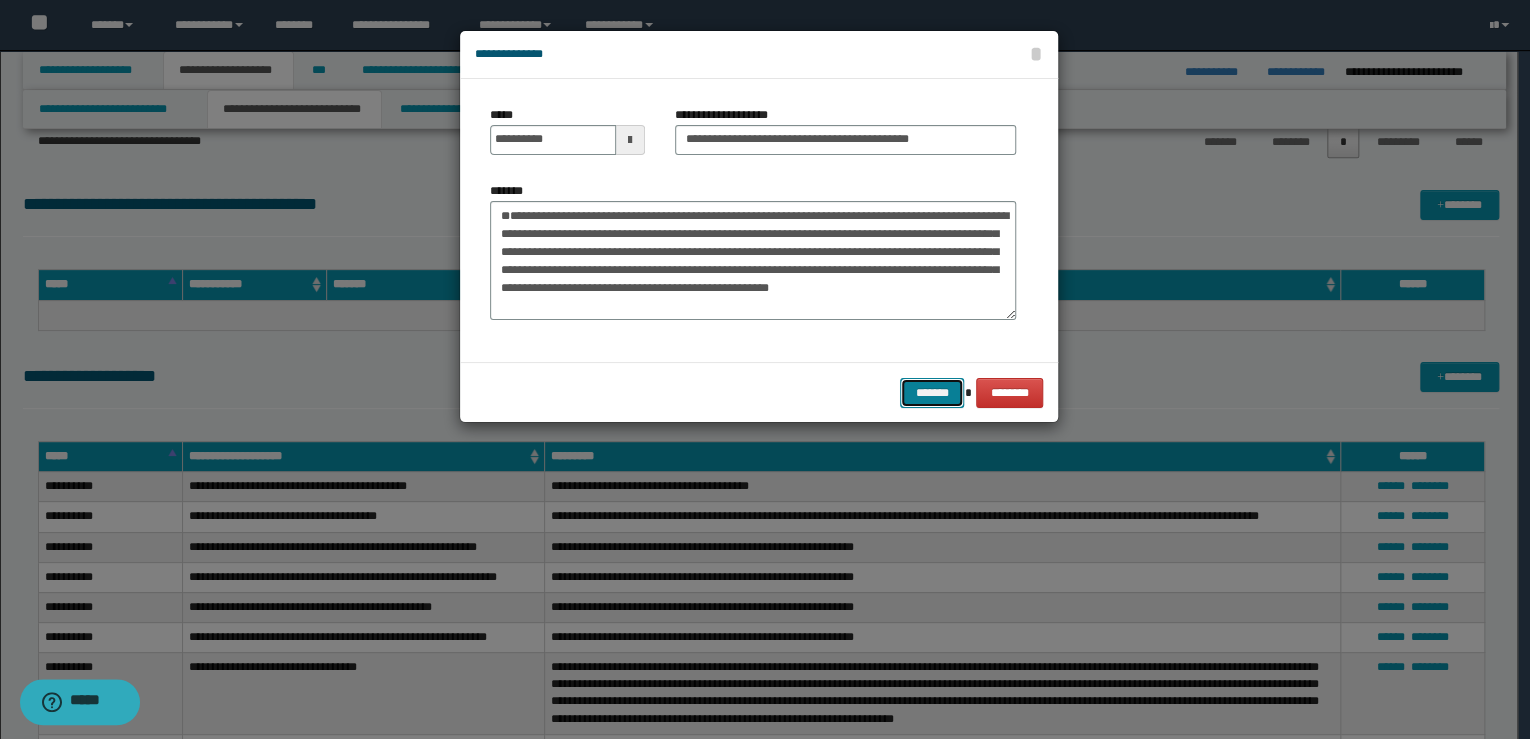 click on "*******" at bounding box center (932, 393) 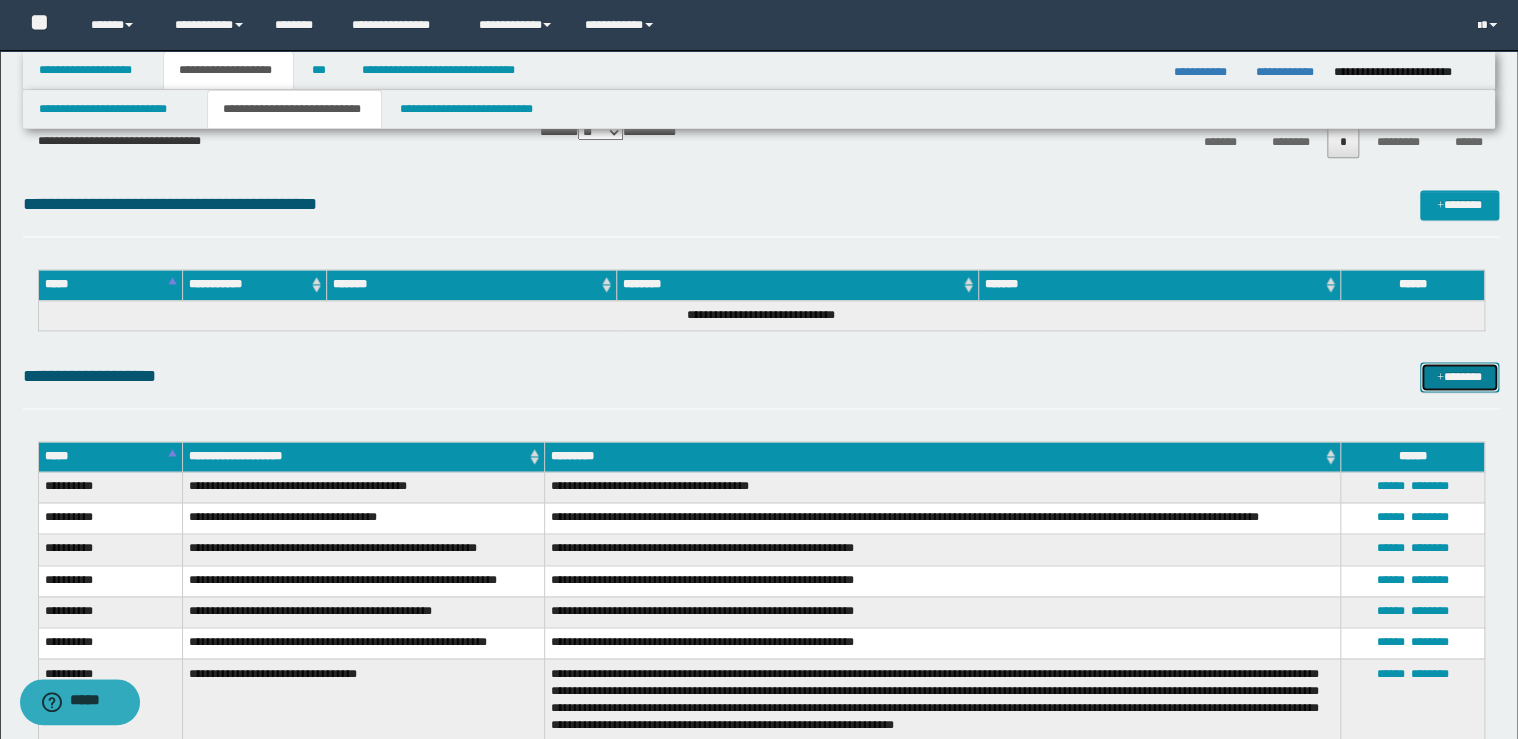 click on "*******" at bounding box center (1459, 377) 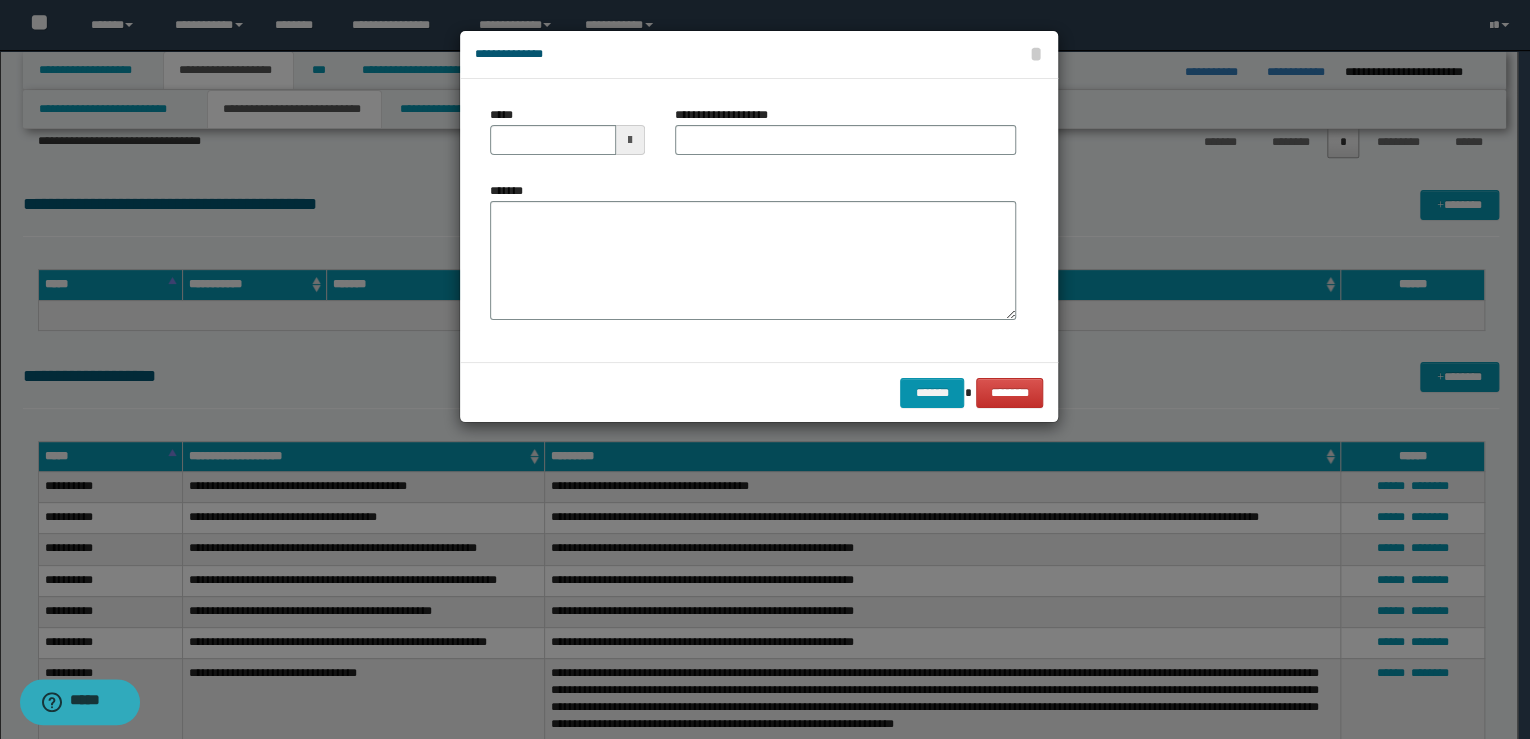 click on "**********" at bounding box center [753, 220] 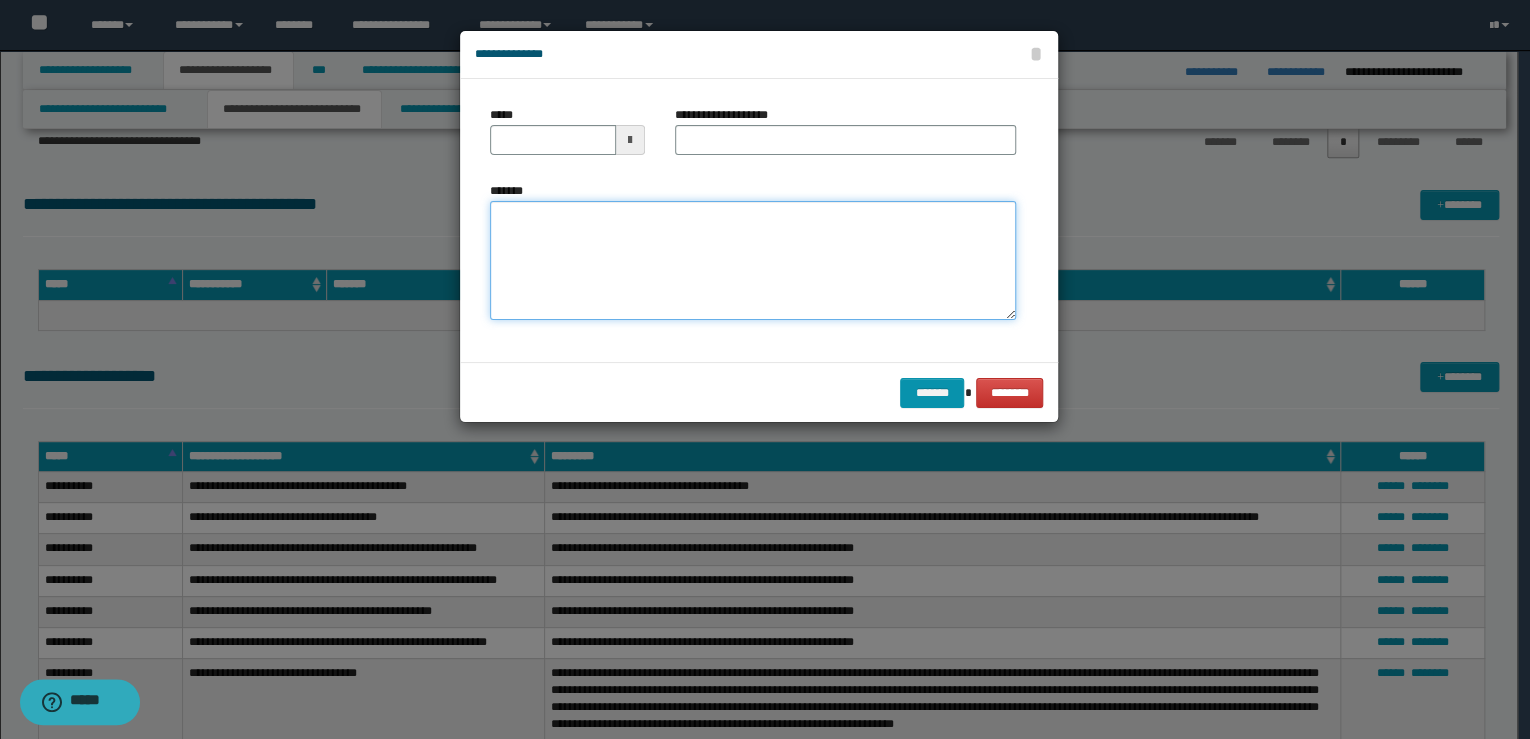 click on "*******" at bounding box center (753, 261) 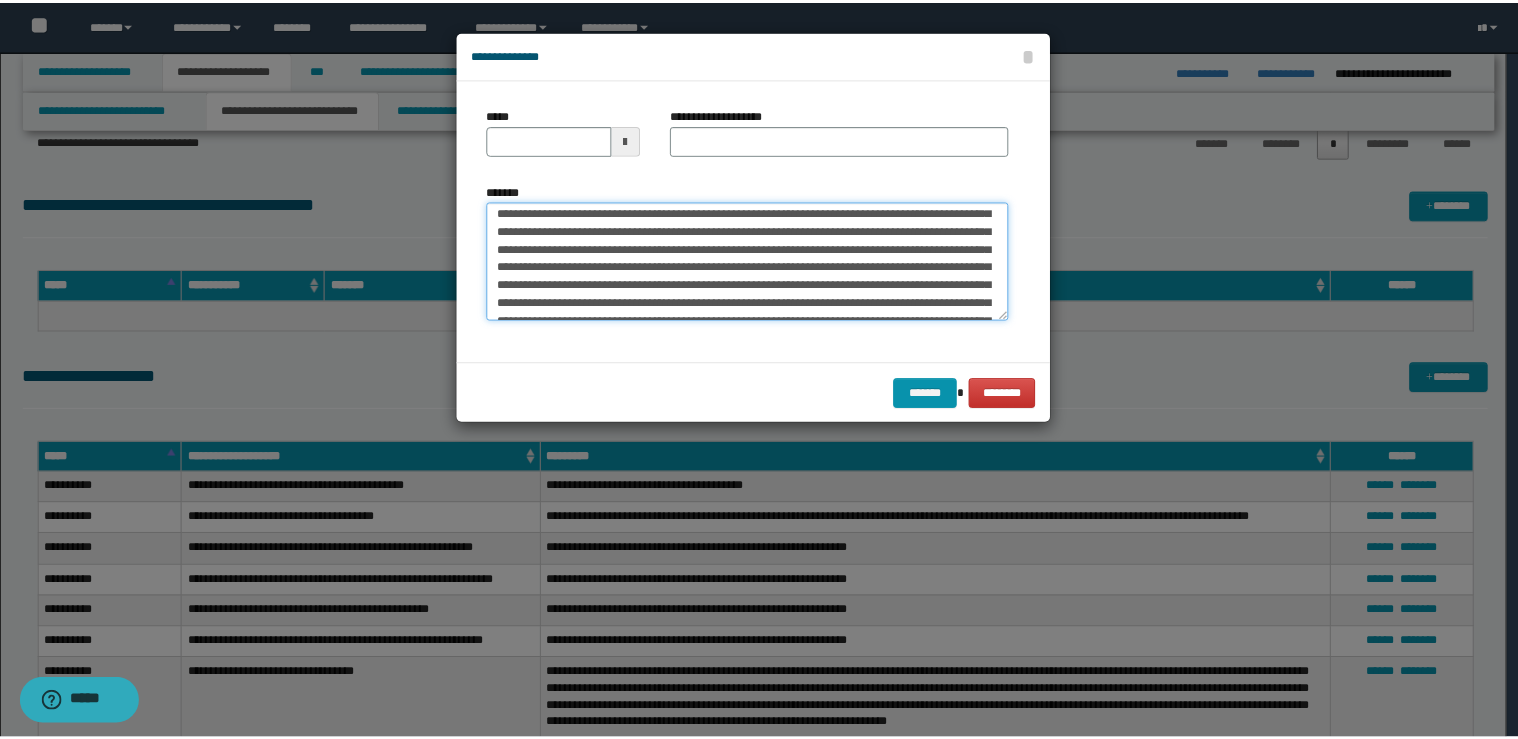 scroll, scrollTop: 0, scrollLeft: 0, axis: both 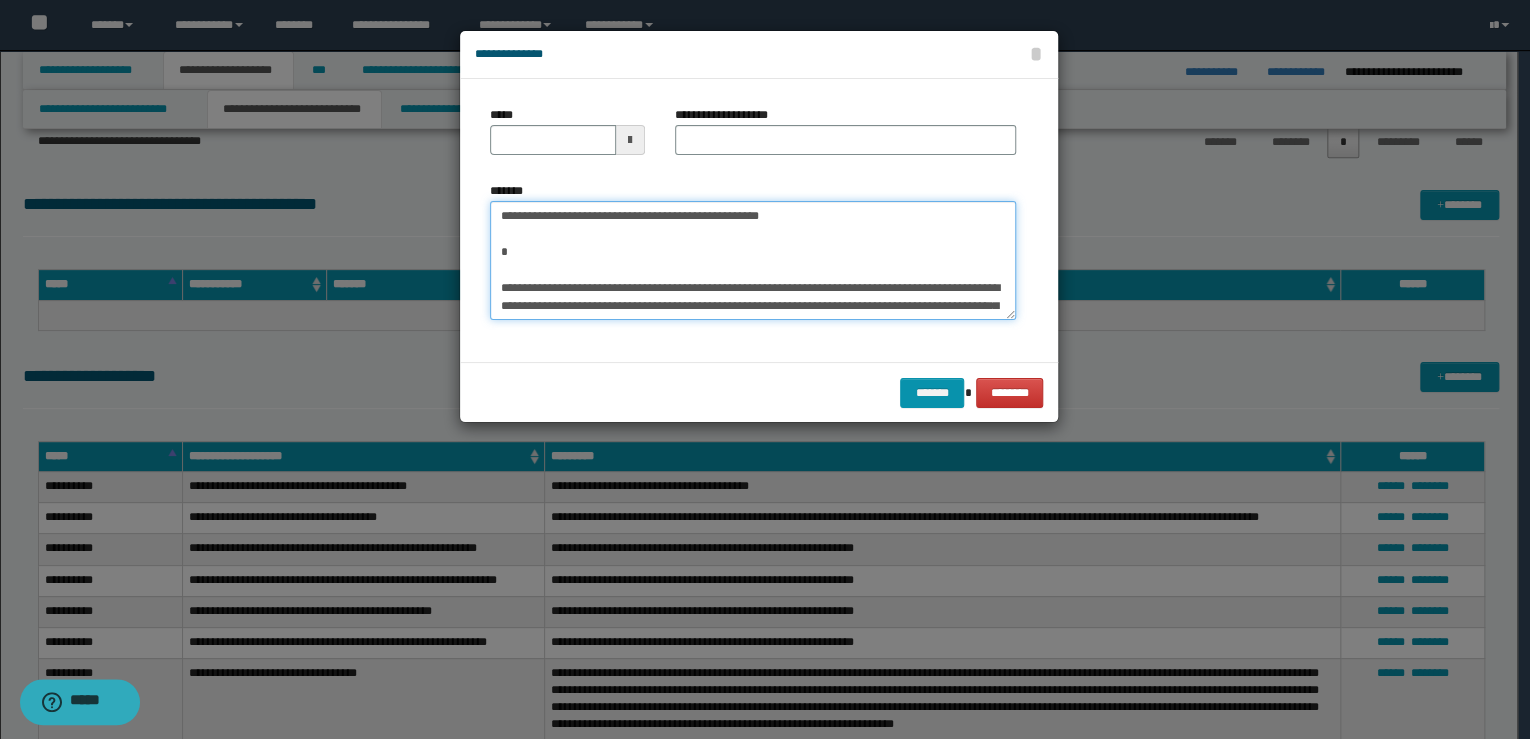 drag, startPoint x: 756, startPoint y: 214, endPoint x: 304, endPoint y: 207, distance: 452.0542 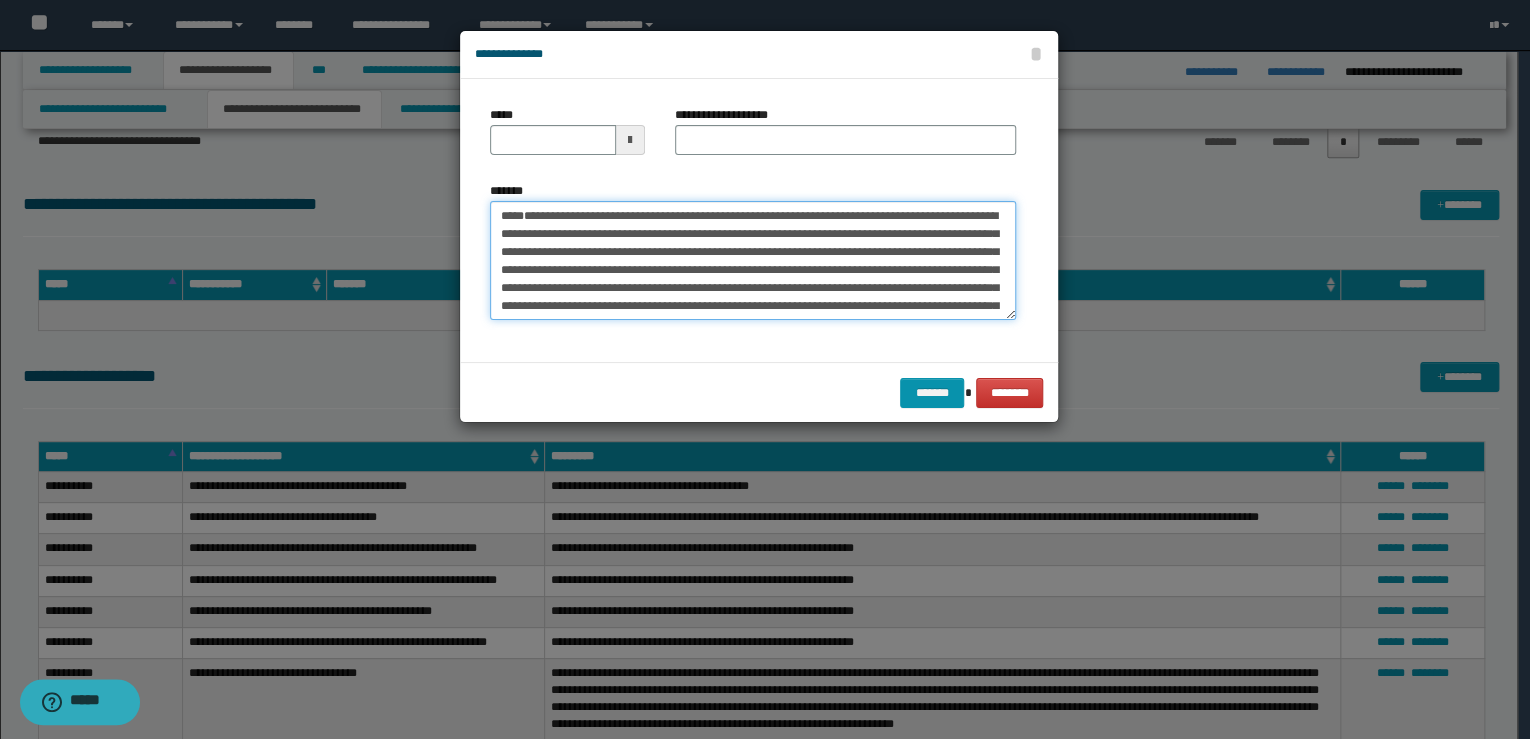 type 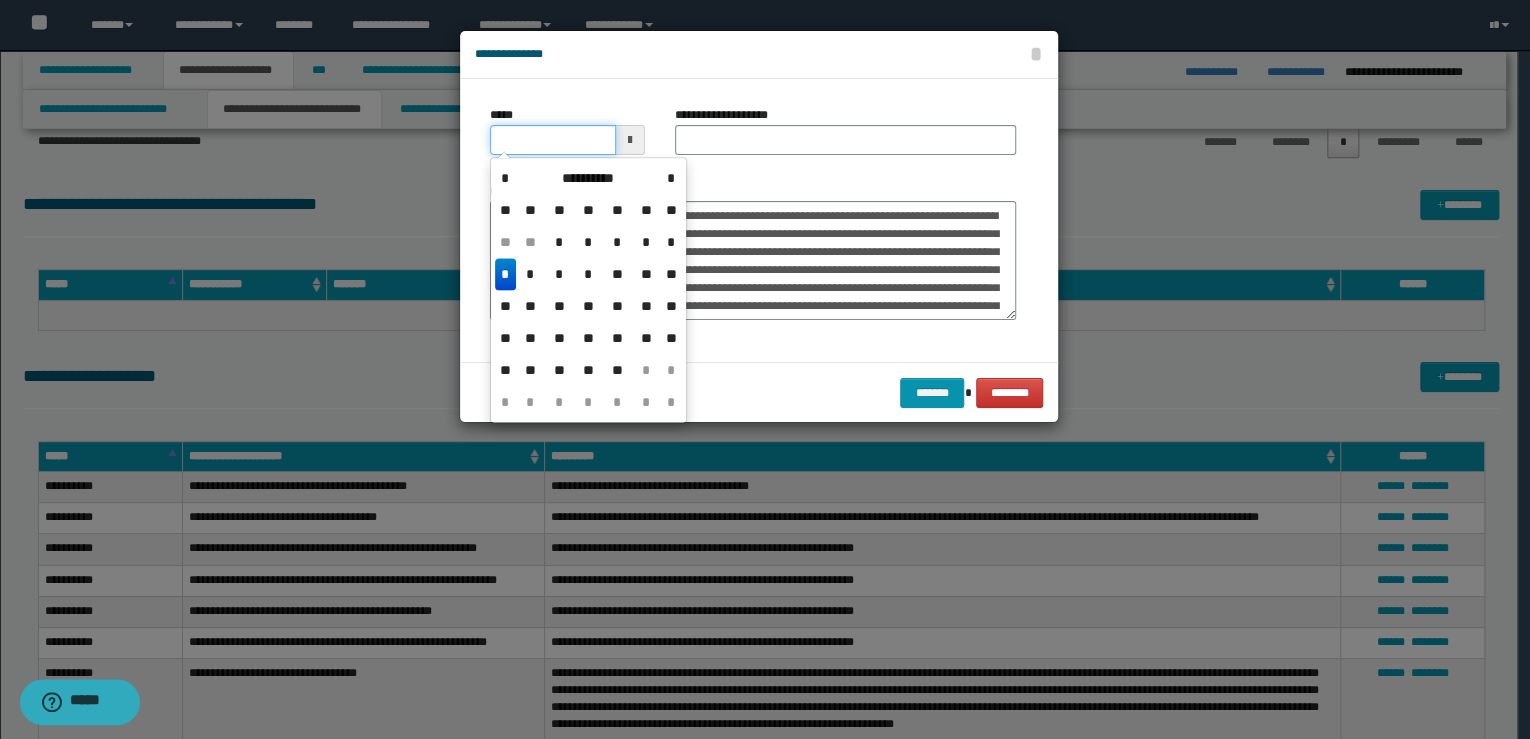 click on "*****" at bounding box center [553, 140] 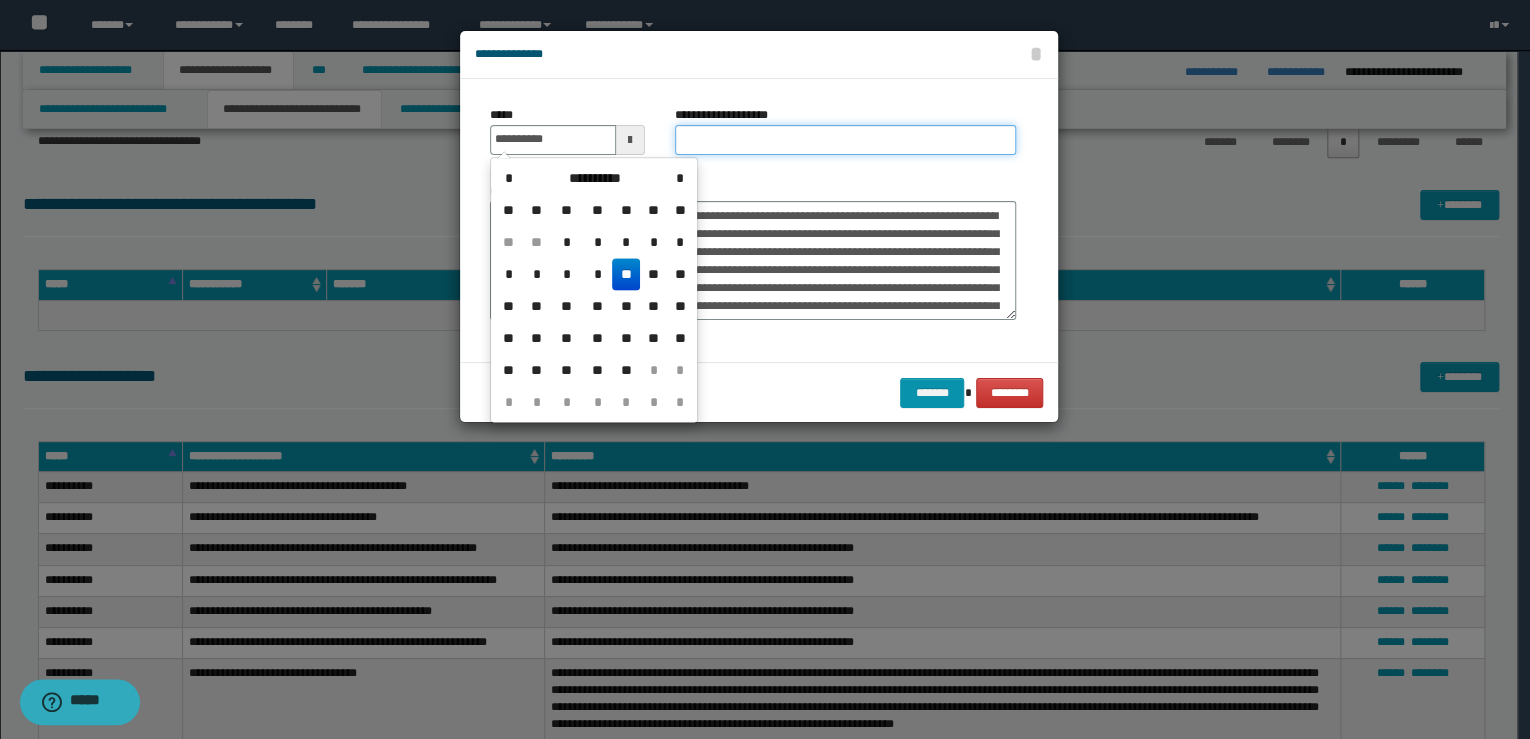type on "**********" 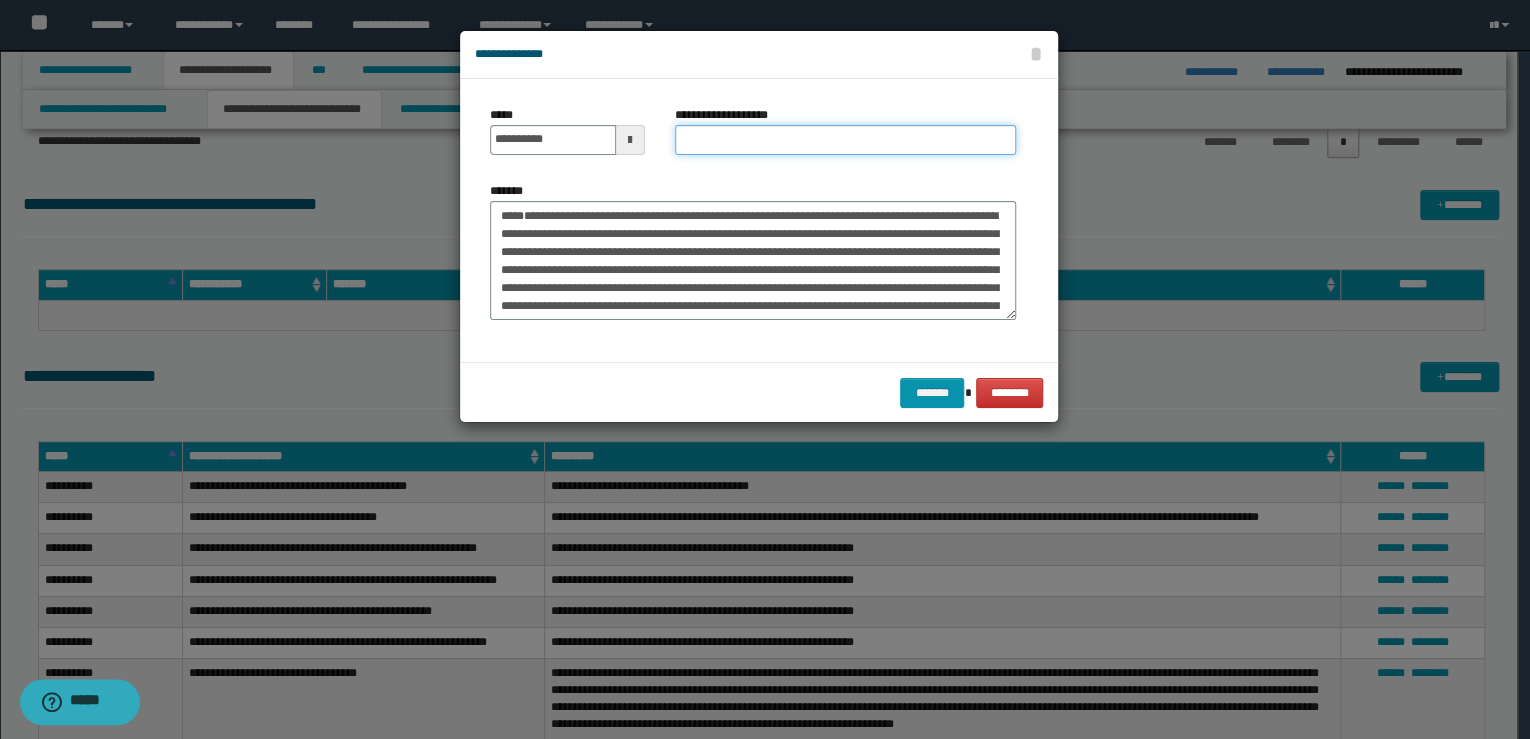 paste on "**********" 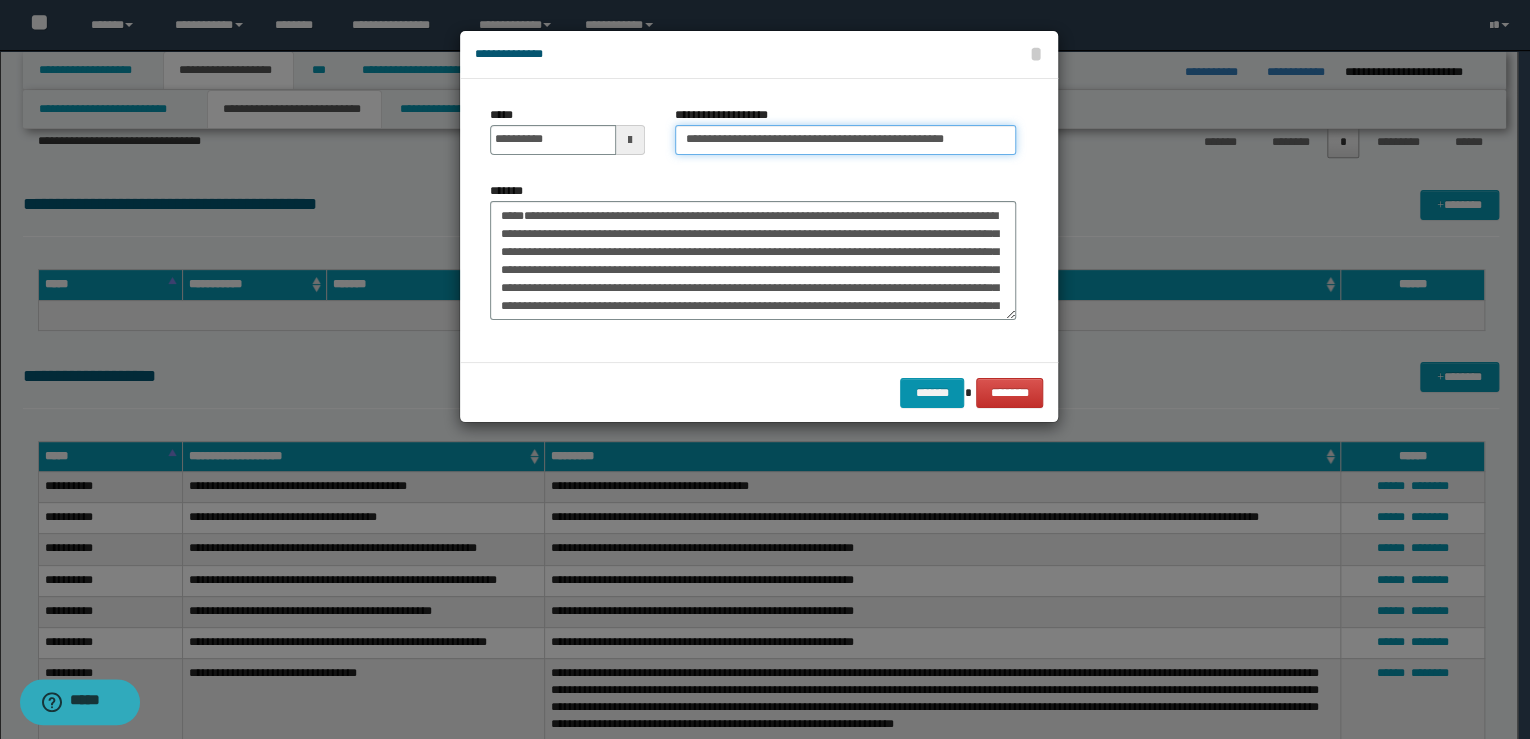 drag, startPoint x: 750, startPoint y: 138, endPoint x: 602, endPoint y: 139, distance: 148.00337 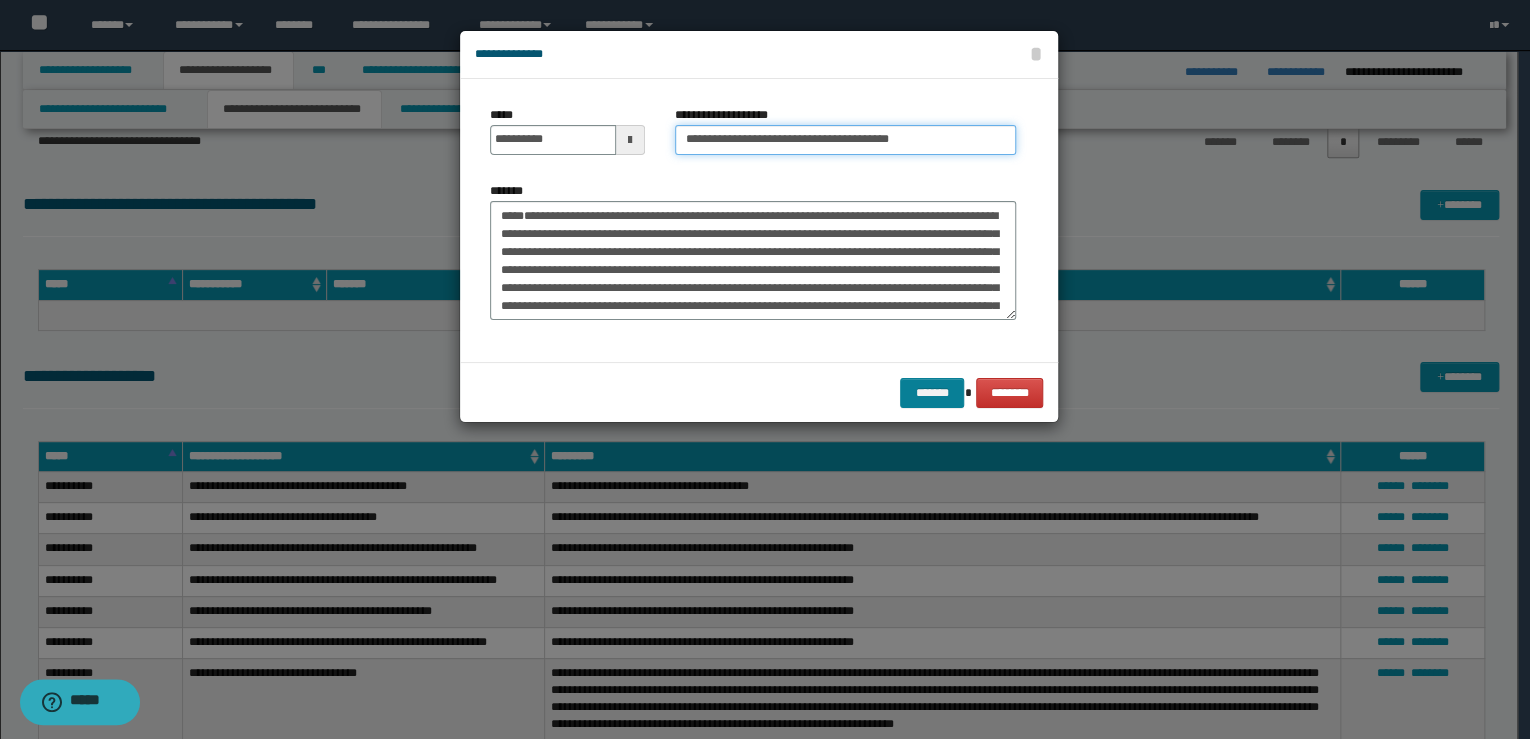 type on "**********" 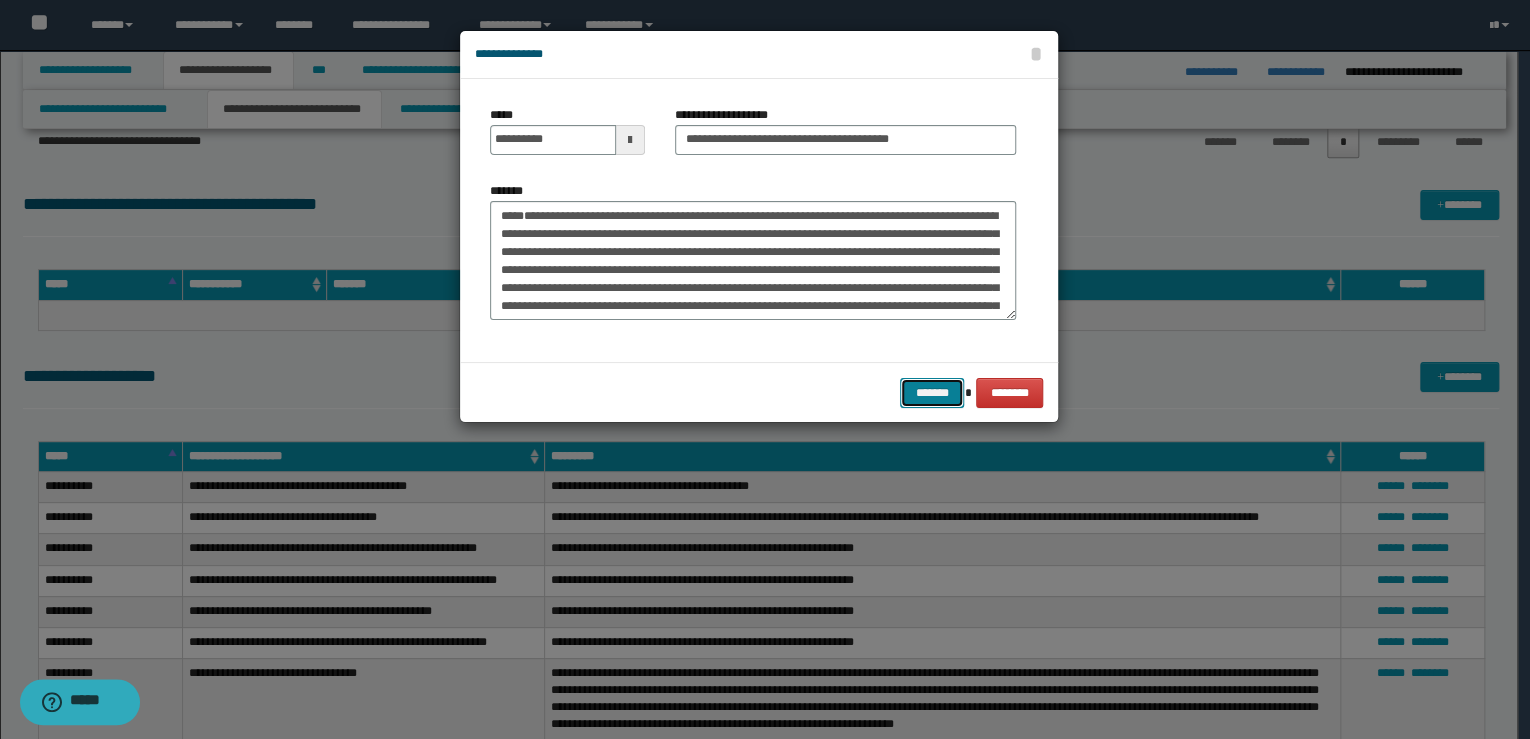 click on "*******" at bounding box center [932, 393] 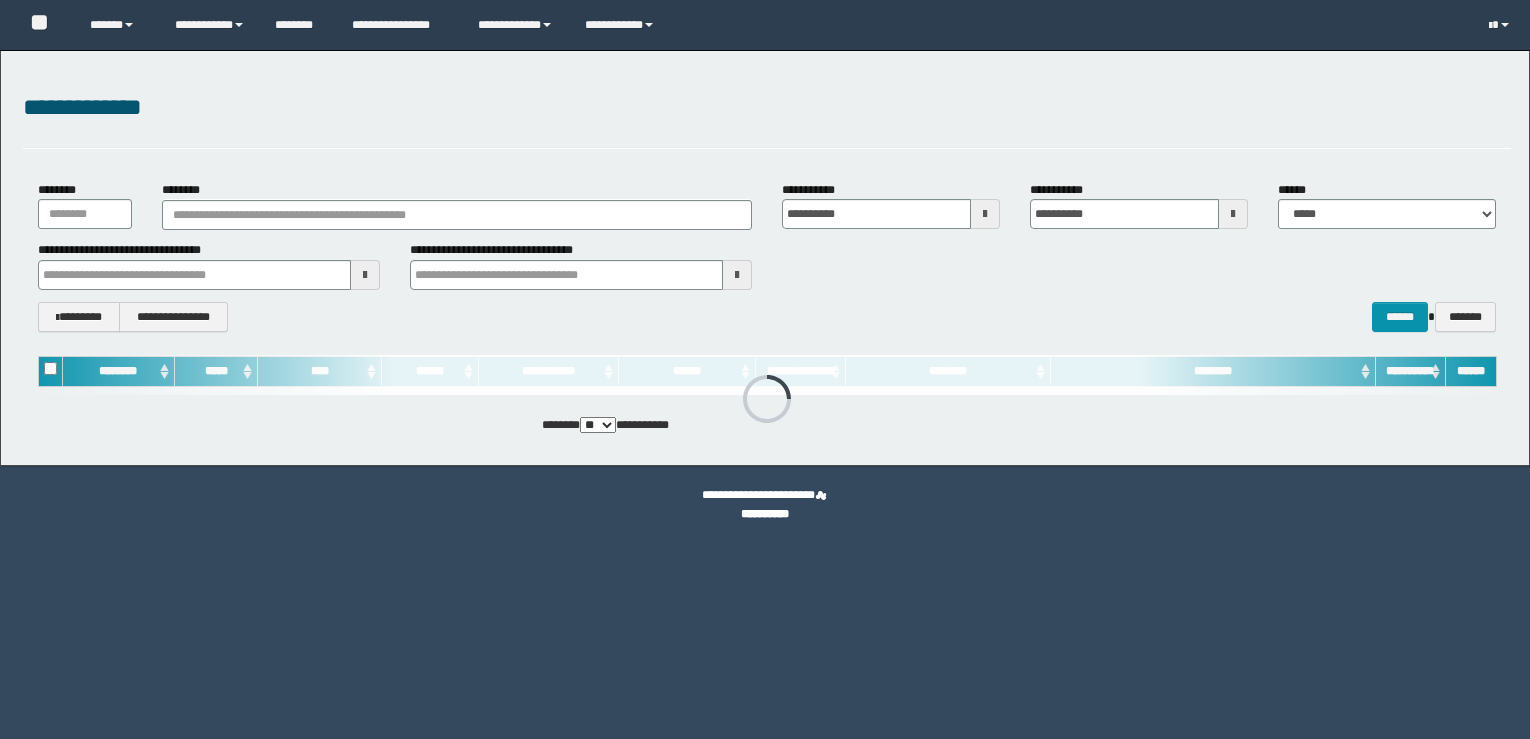 scroll, scrollTop: 0, scrollLeft: 0, axis: both 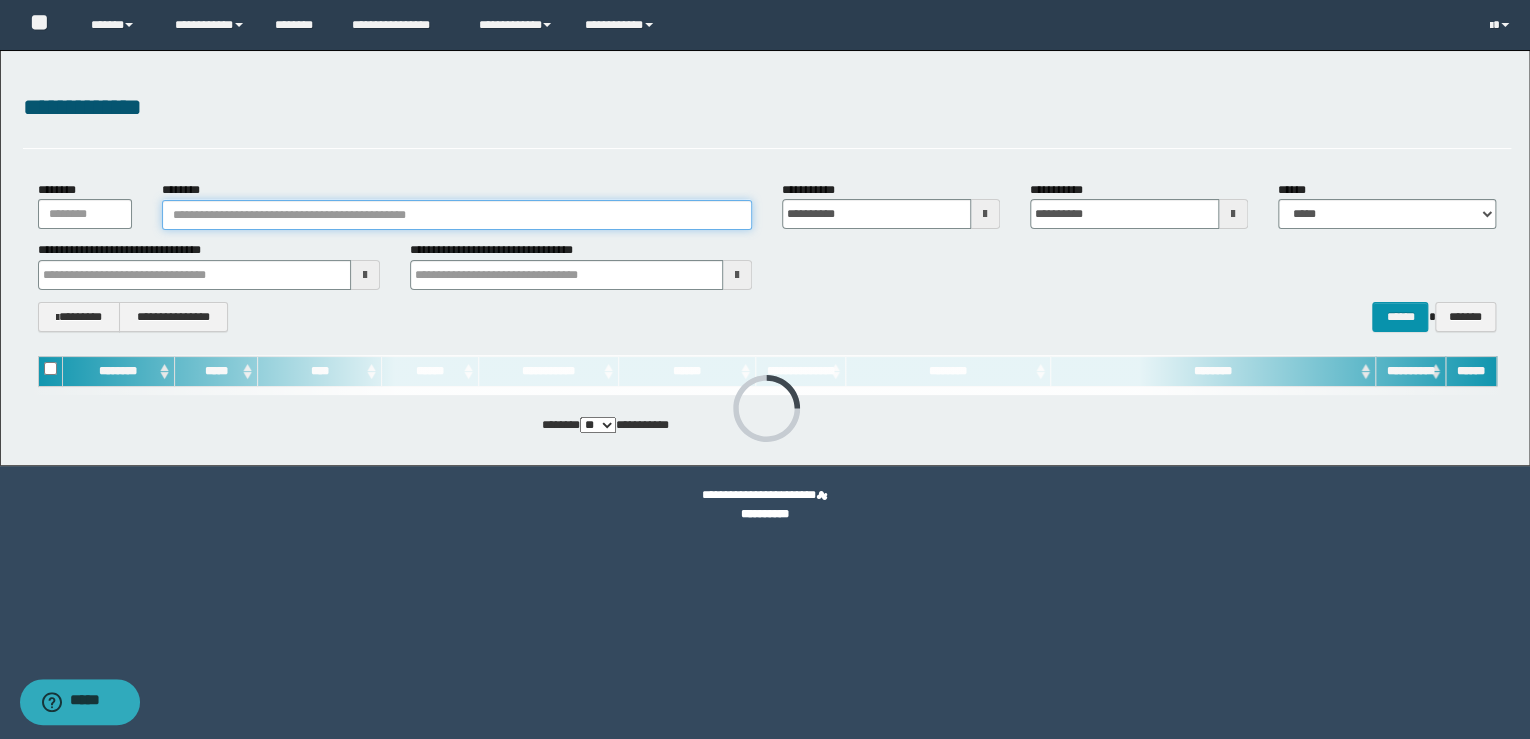 click on "********" at bounding box center [457, 215] 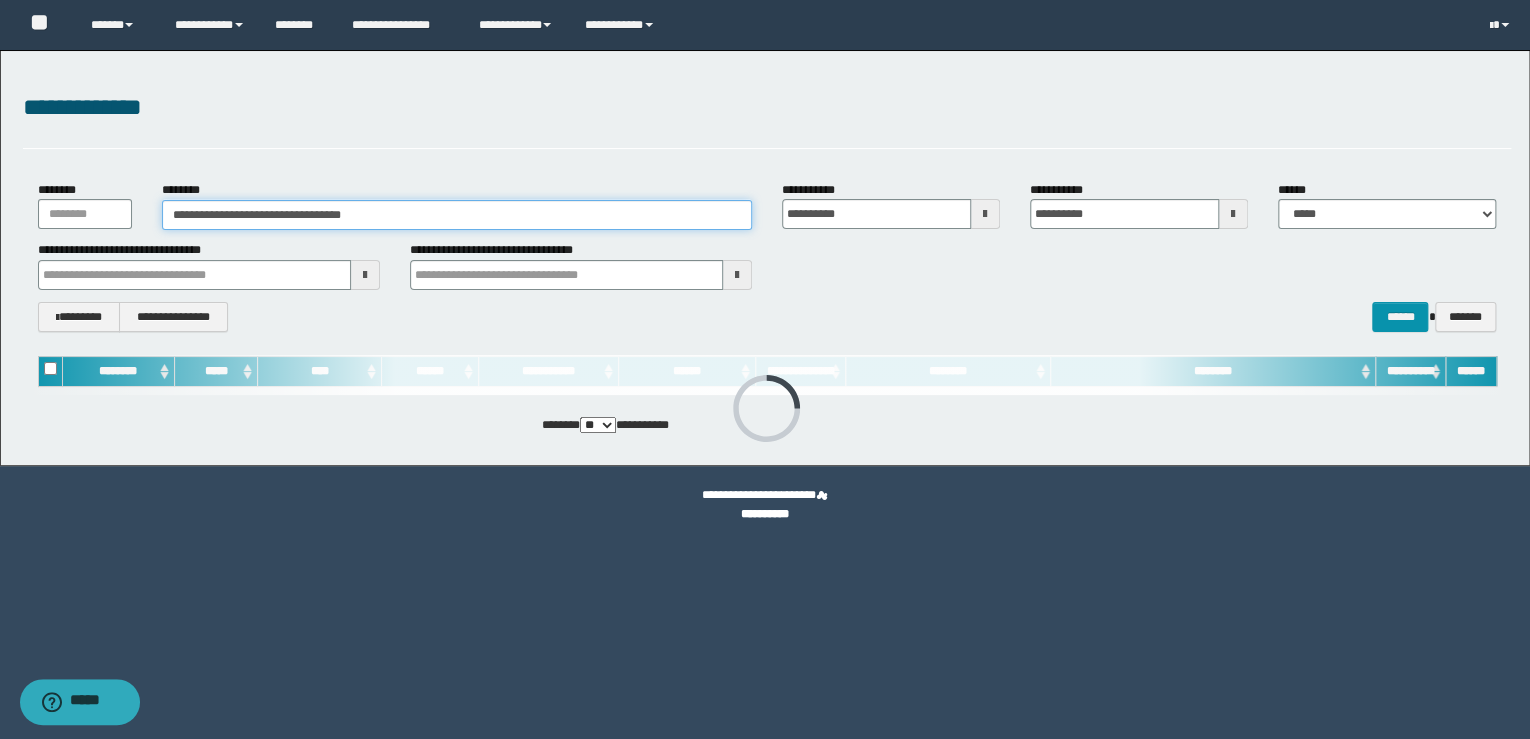 type on "**********" 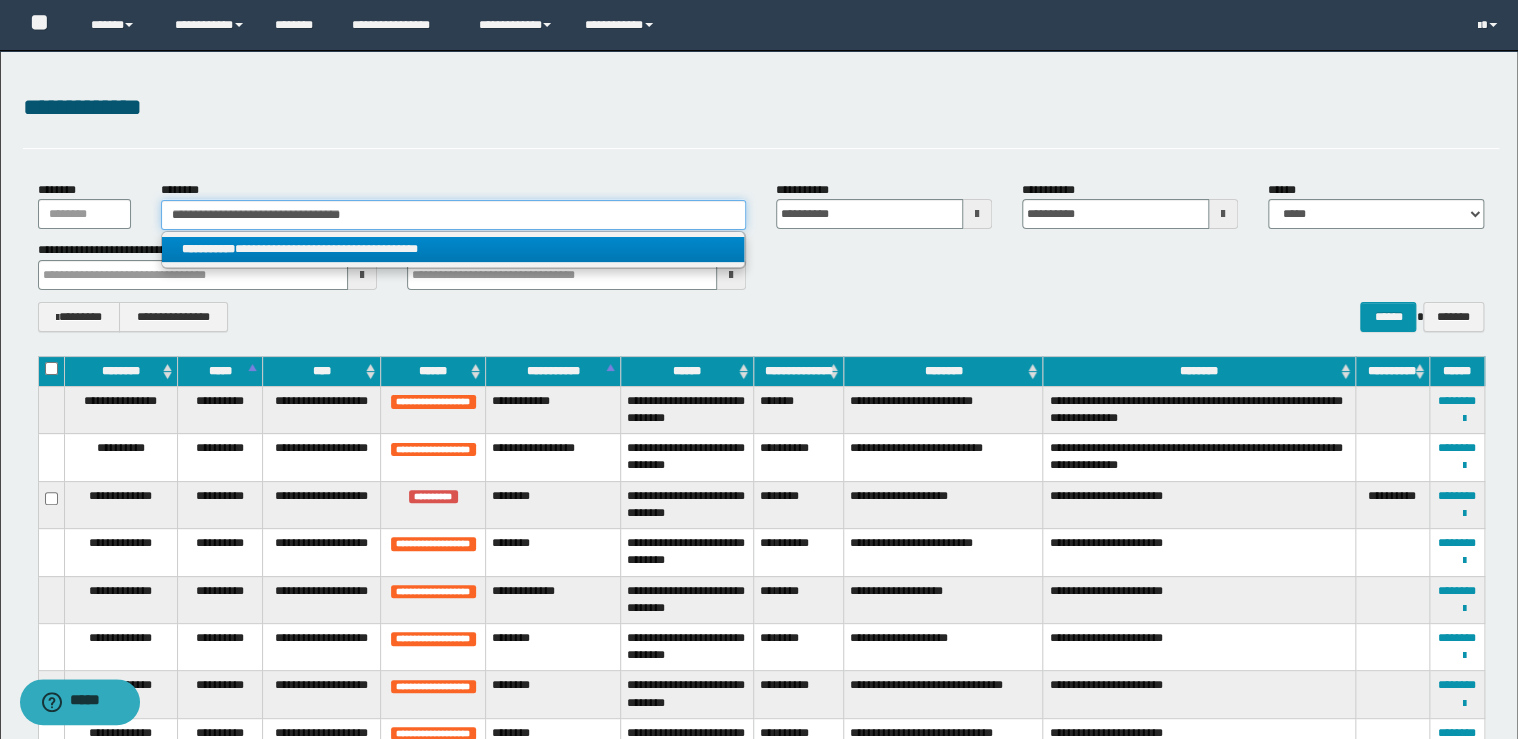 type on "**********" 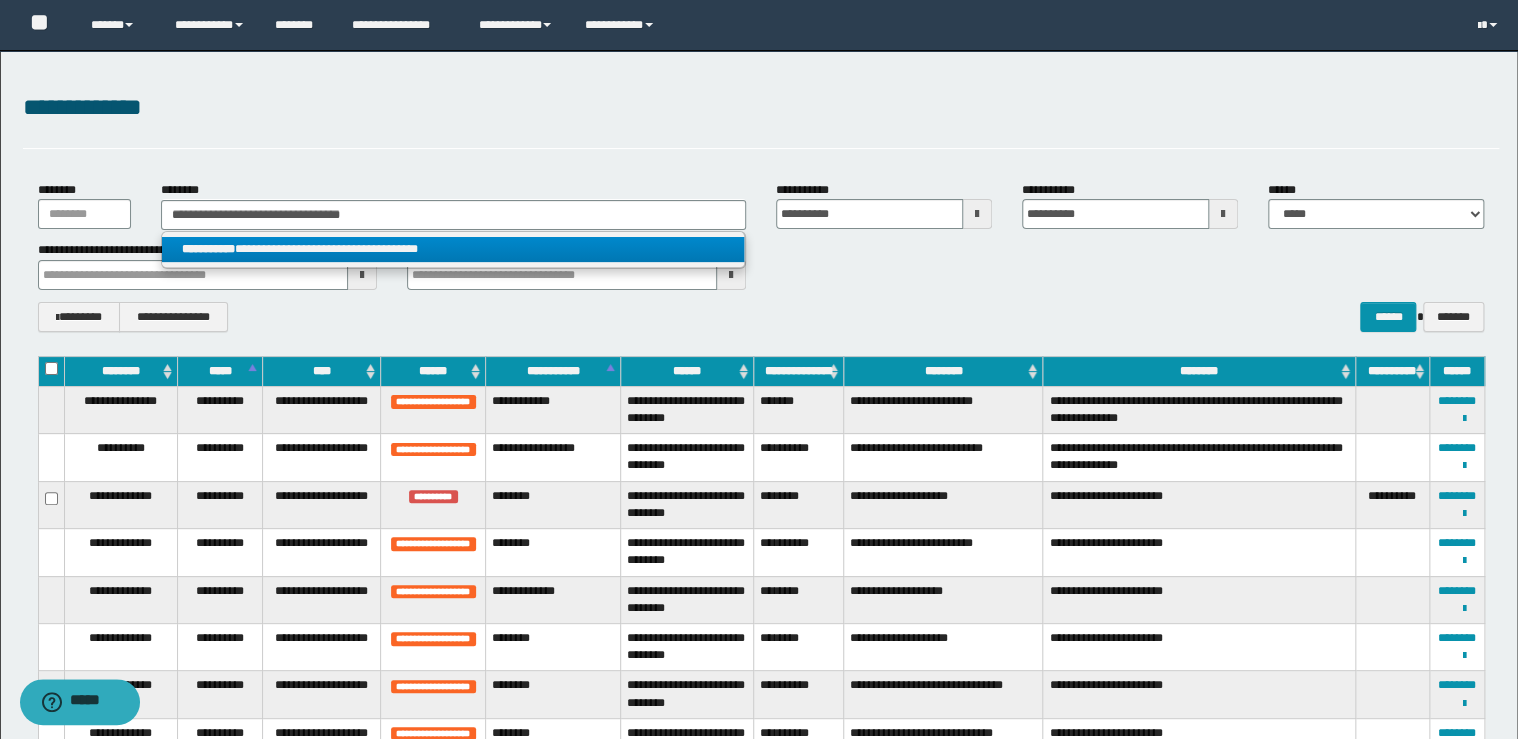 click on "**********" at bounding box center (453, 249) 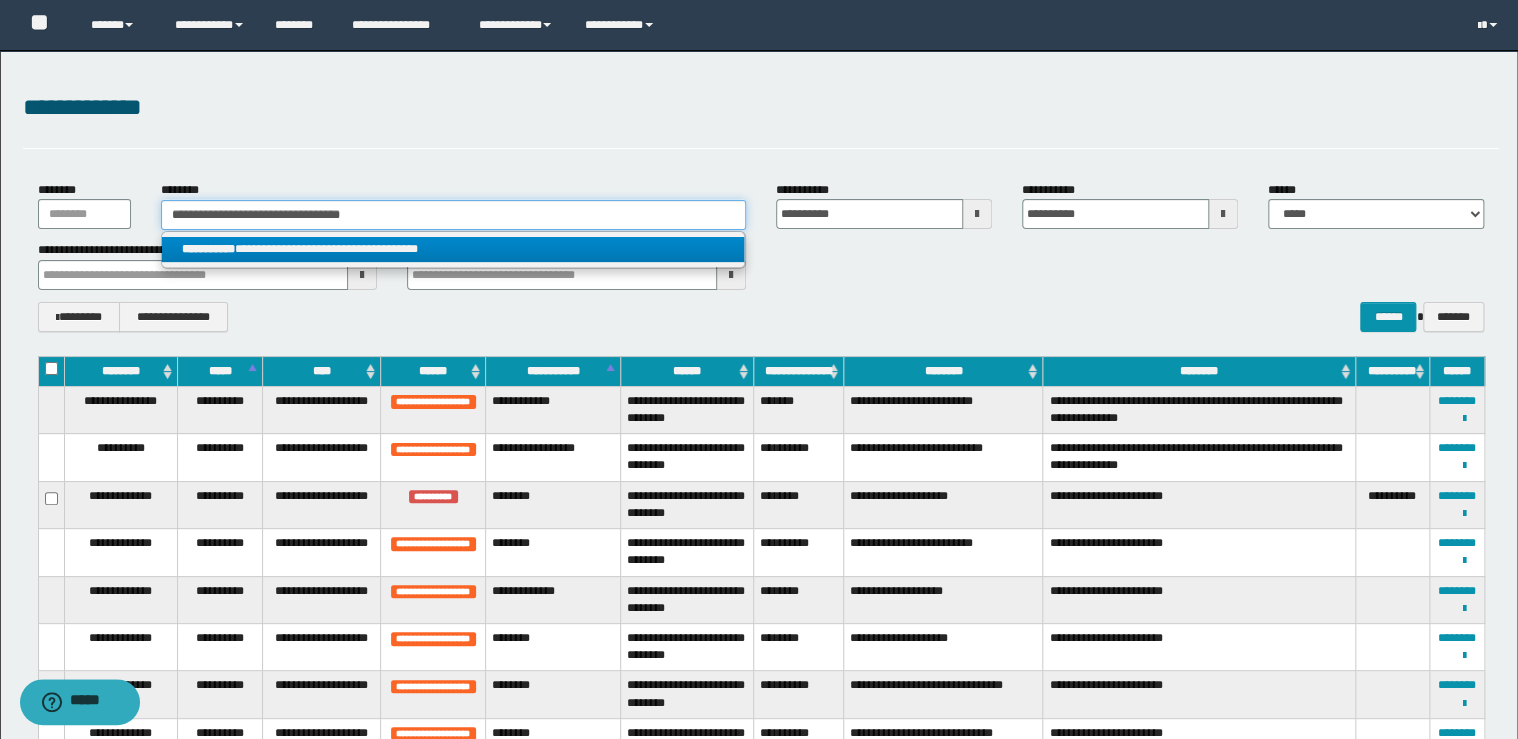 type 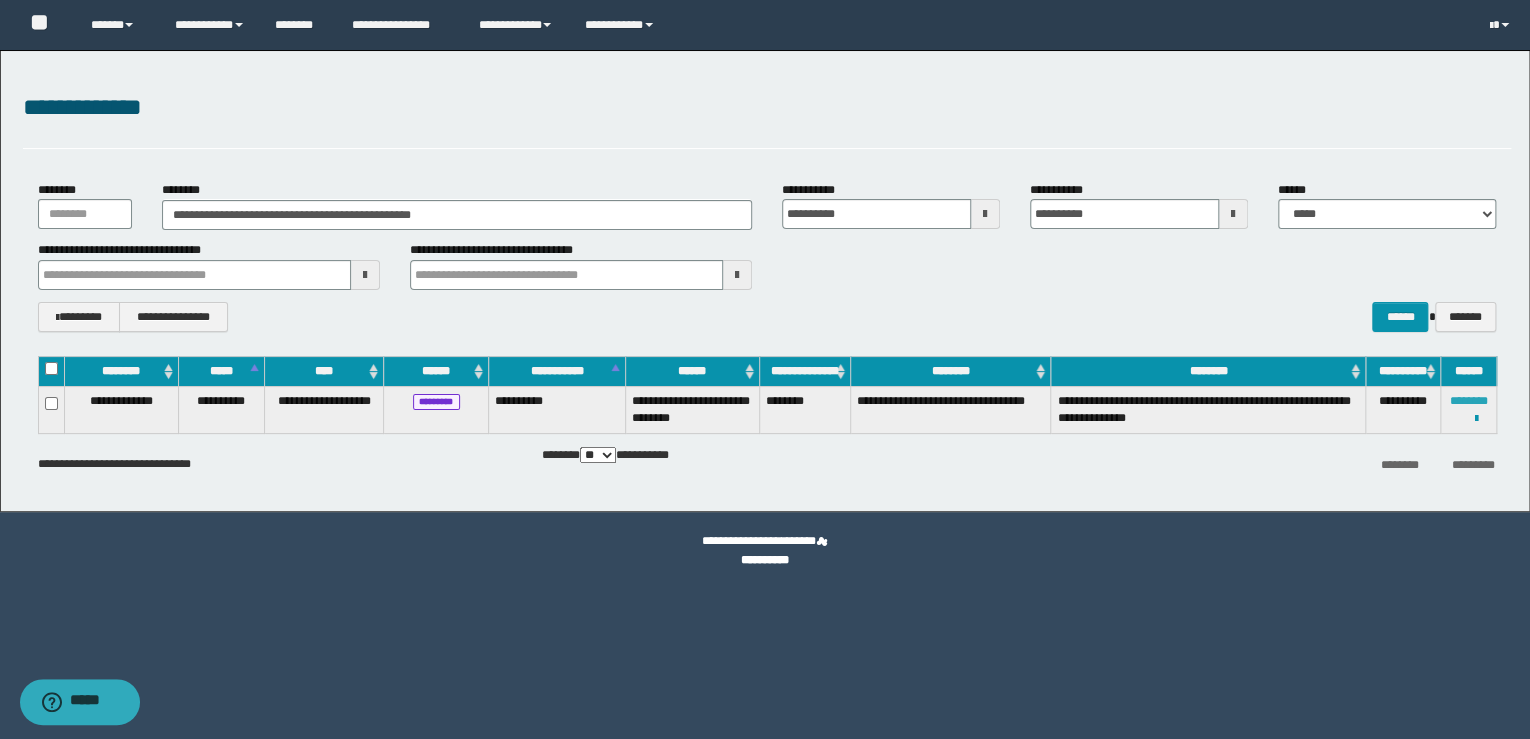 click on "********" at bounding box center [1469, 401] 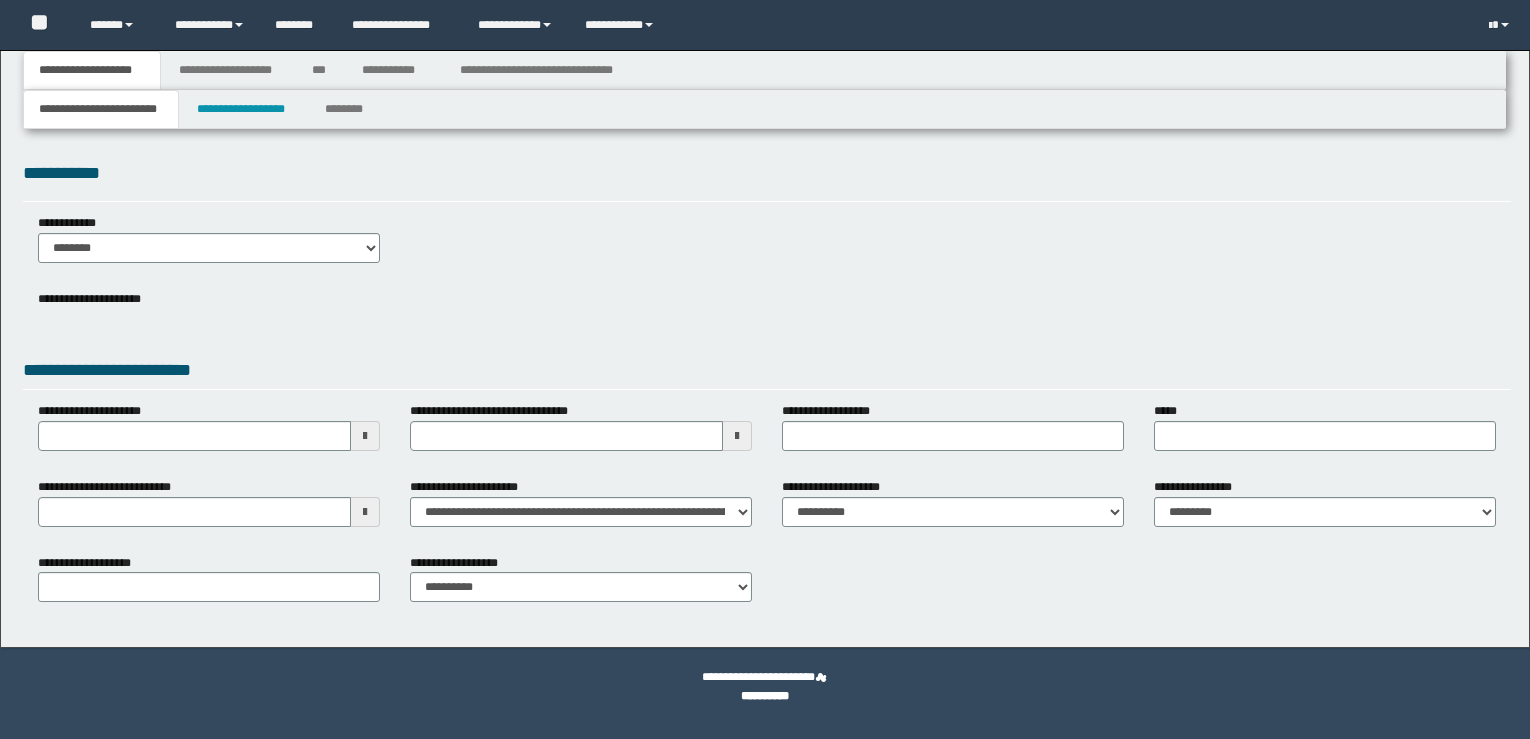 scroll, scrollTop: 0, scrollLeft: 0, axis: both 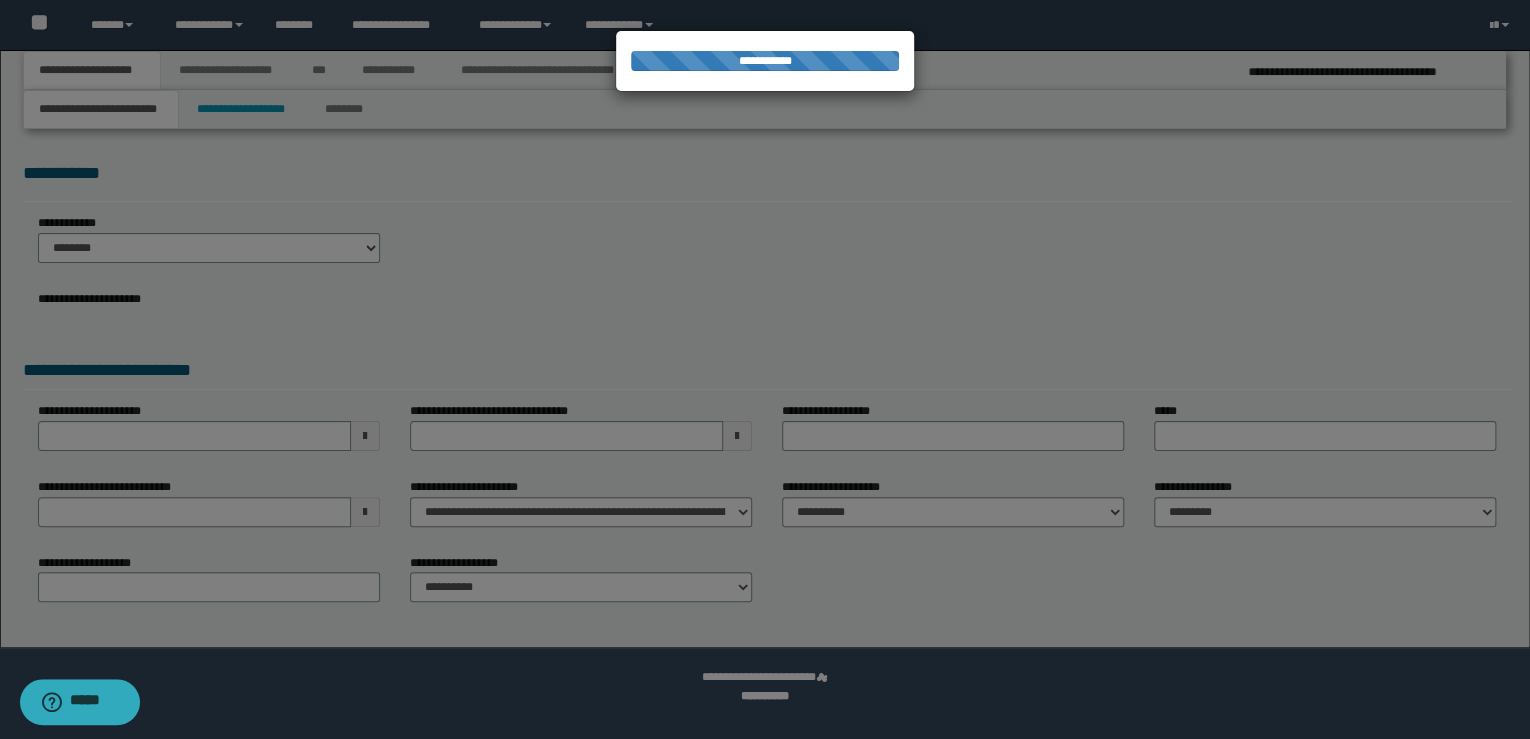 select on "**" 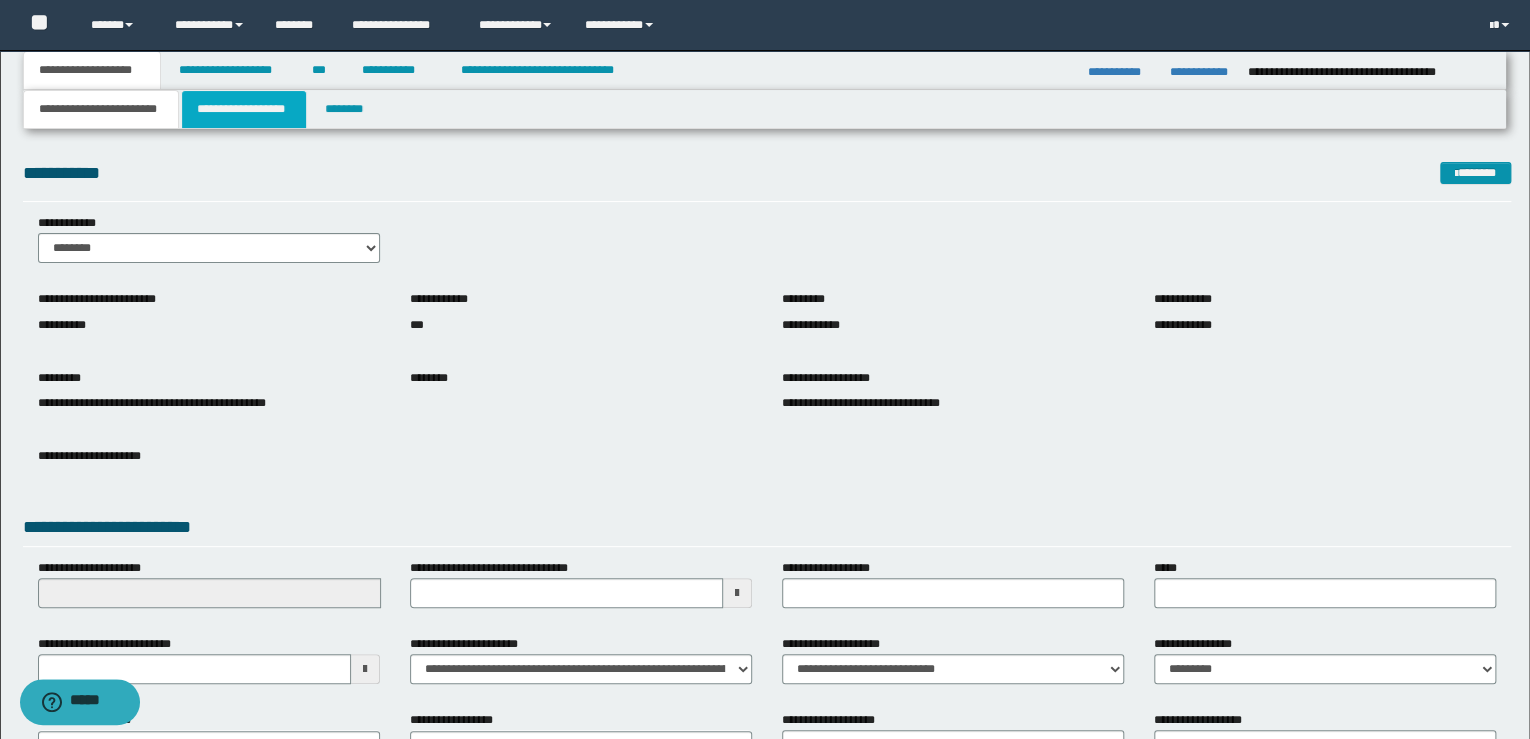 click on "**********" at bounding box center (244, 109) 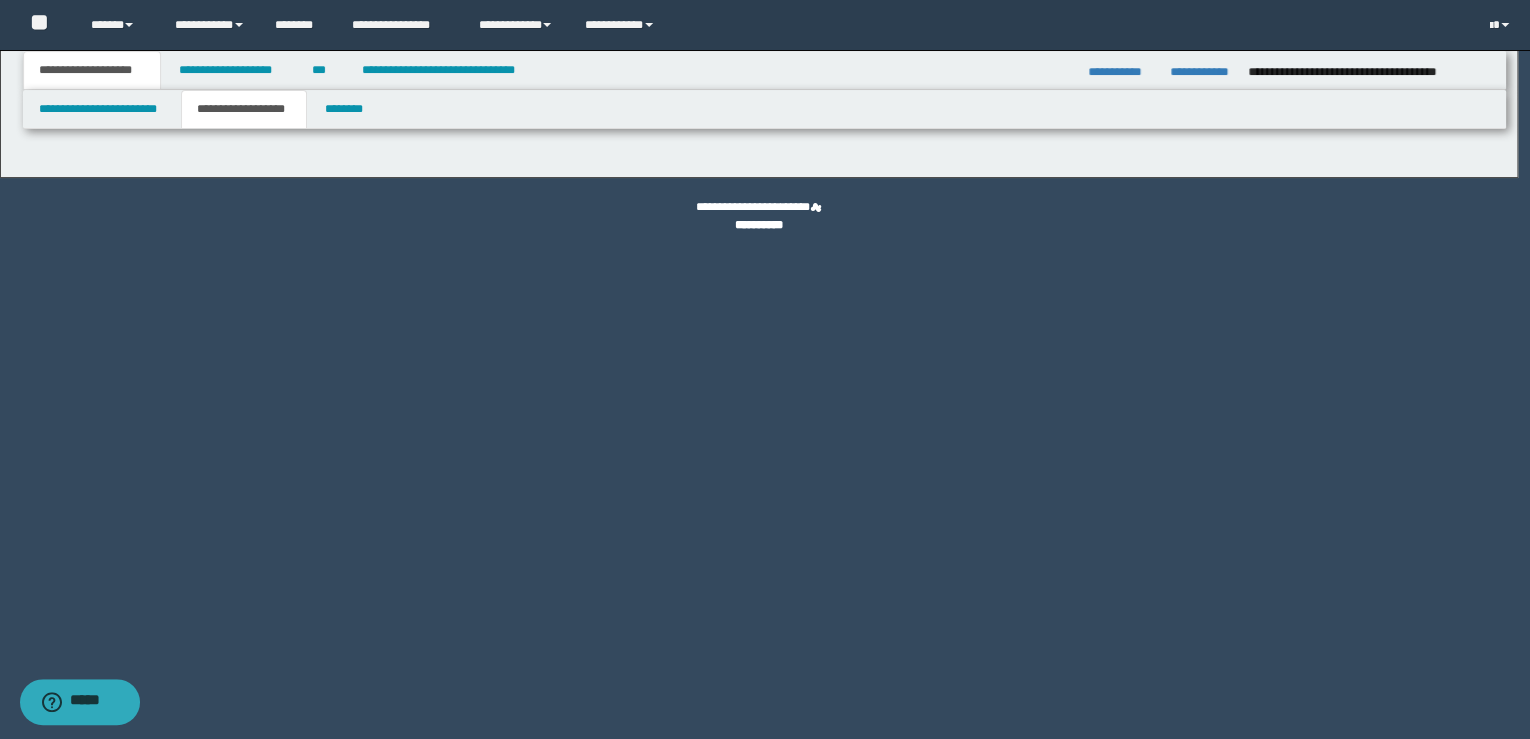 type on "********" 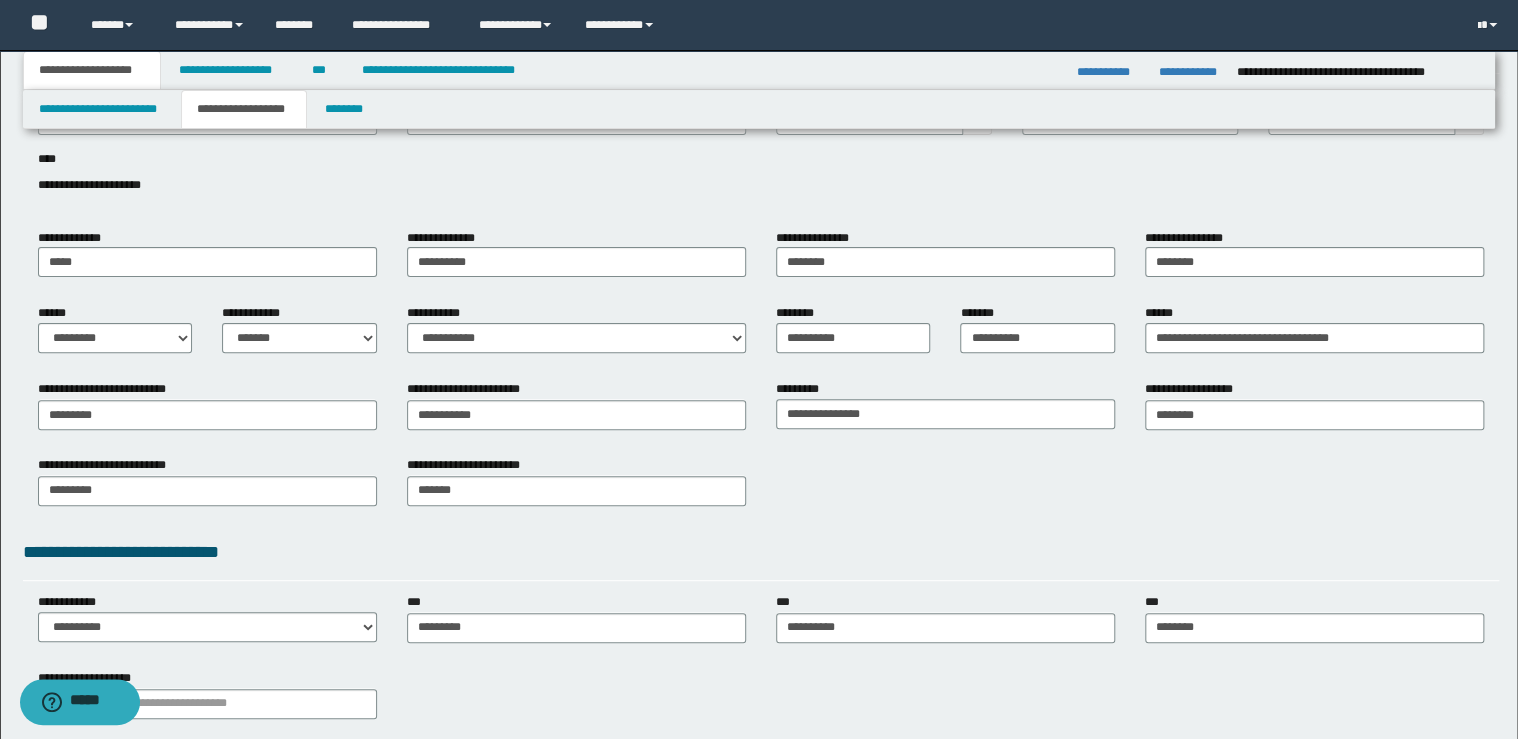 scroll, scrollTop: 367, scrollLeft: 0, axis: vertical 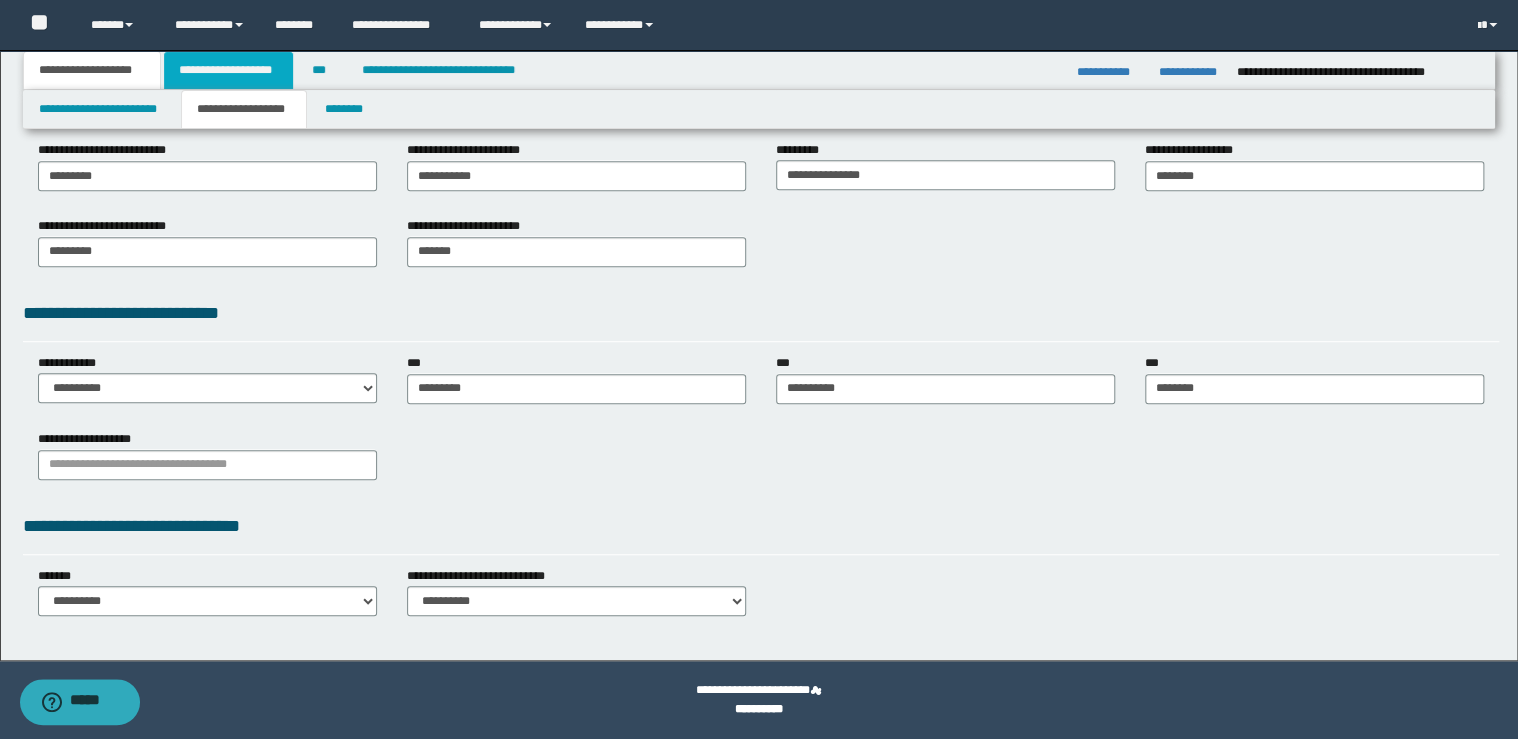 click on "**********" at bounding box center [228, 70] 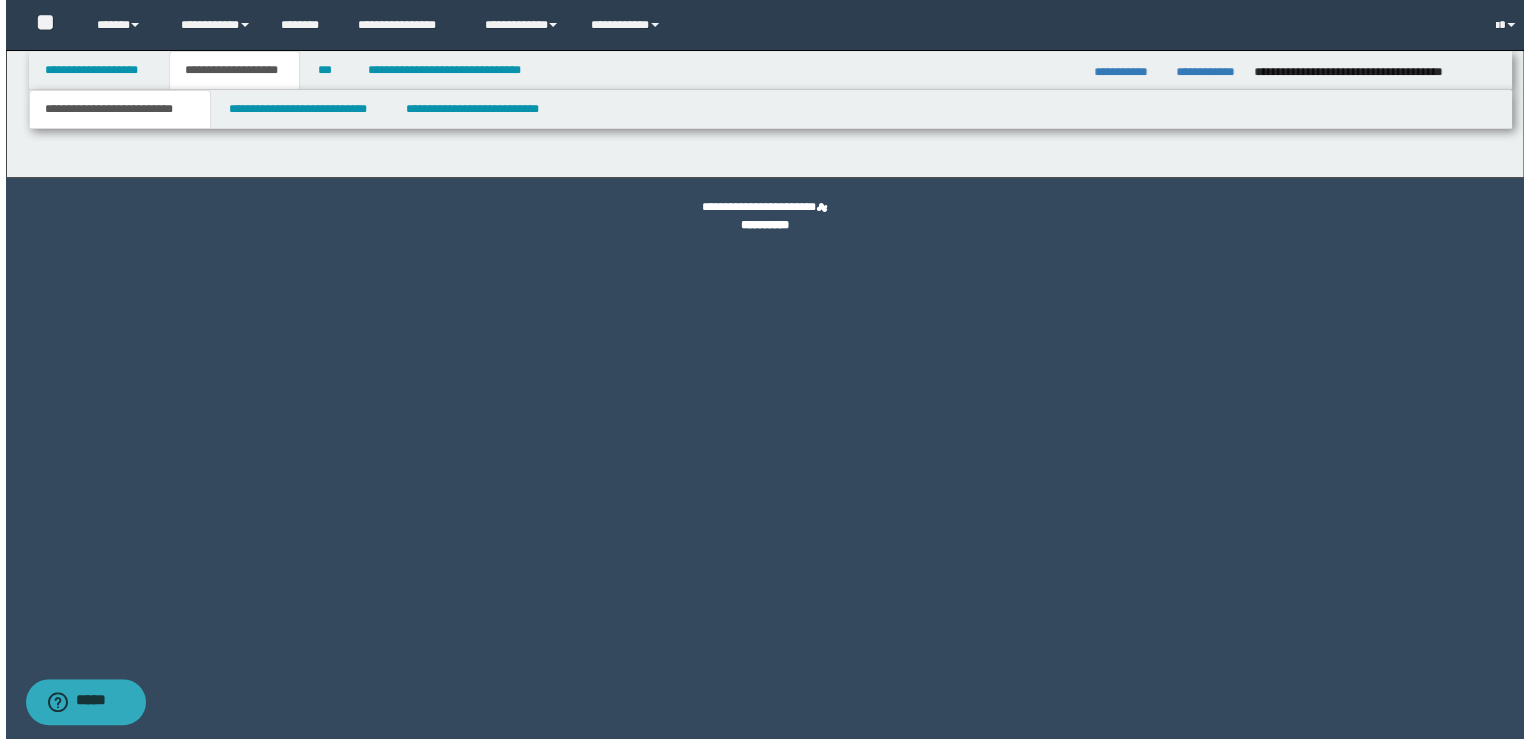 scroll, scrollTop: 0, scrollLeft: 0, axis: both 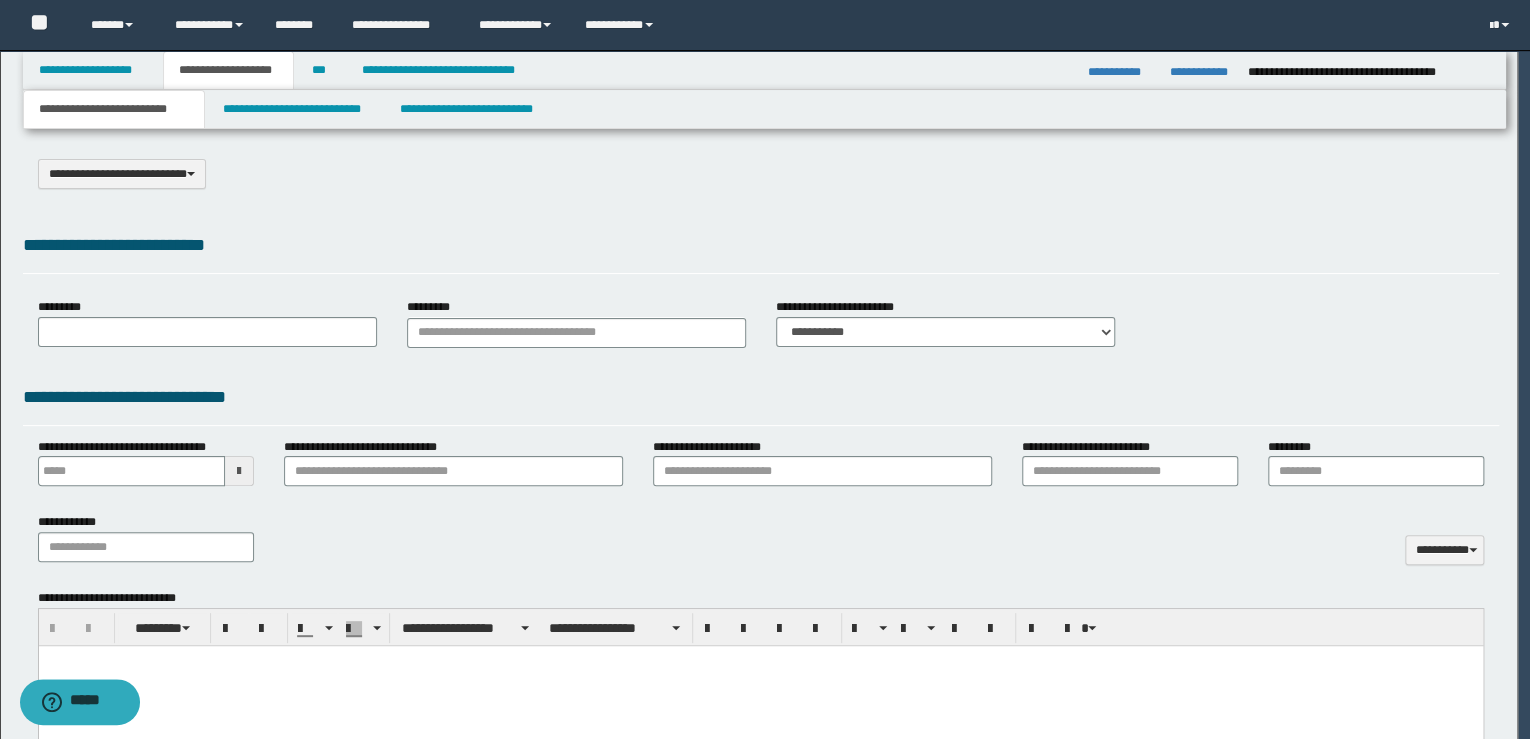 type on "**********" 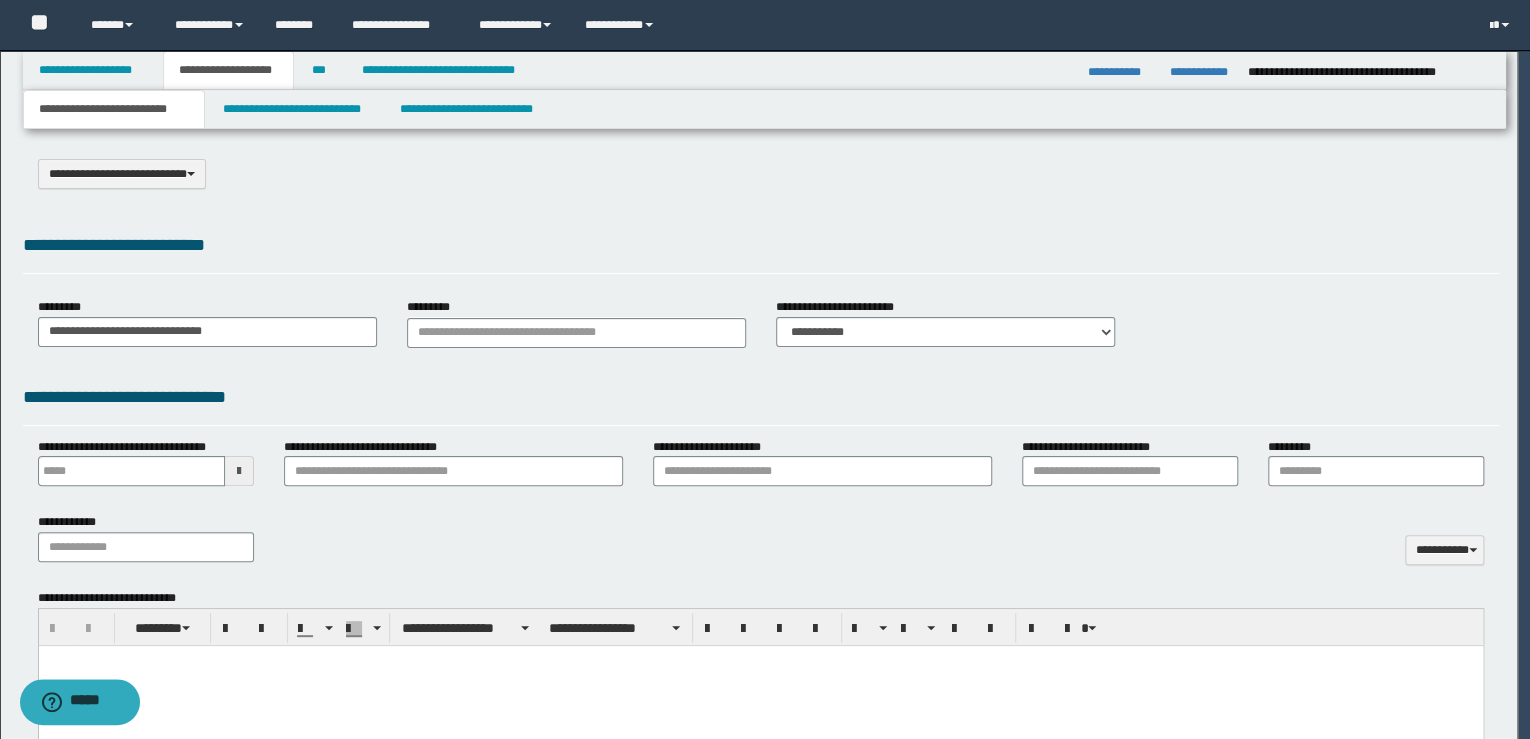 scroll, scrollTop: 0, scrollLeft: 0, axis: both 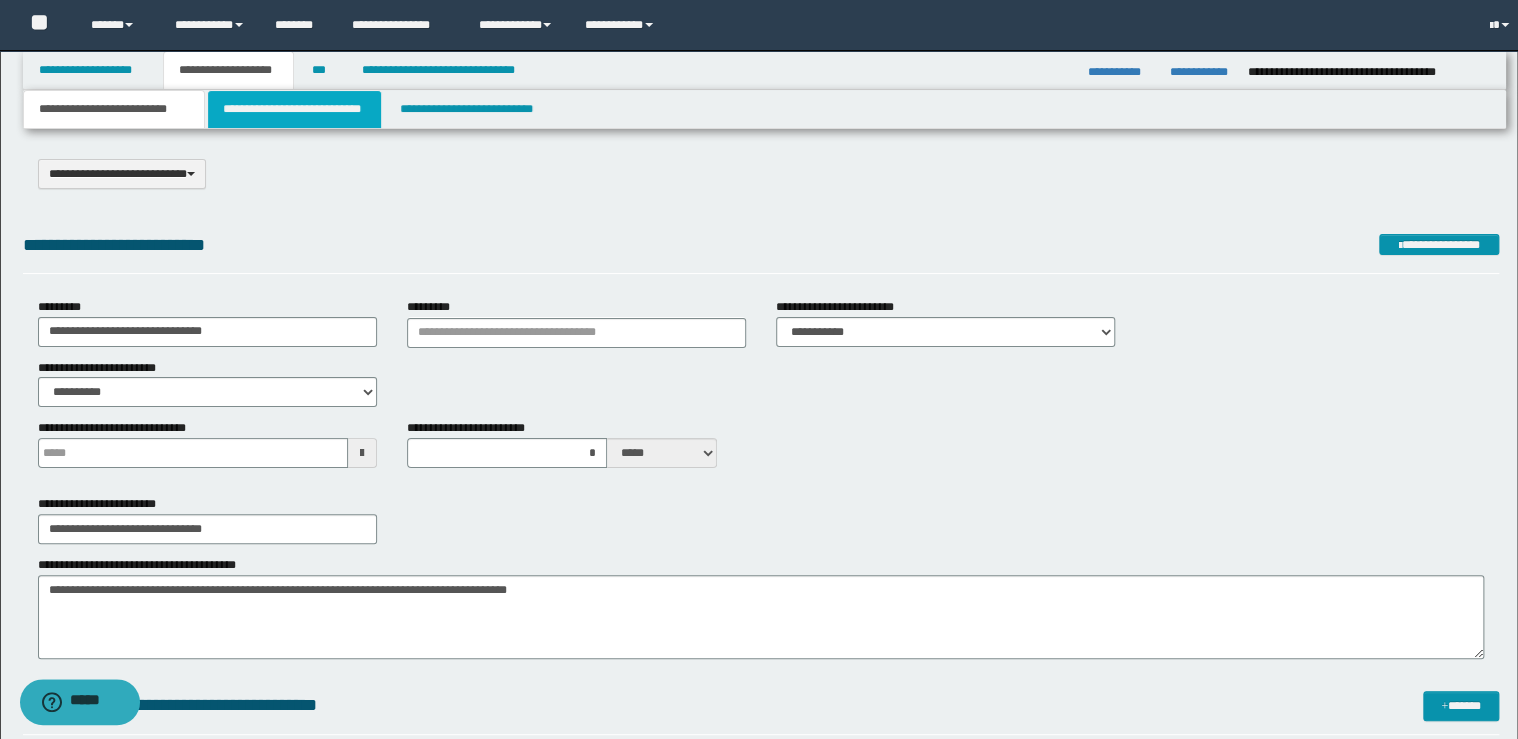 click on "**********" at bounding box center (294, 109) 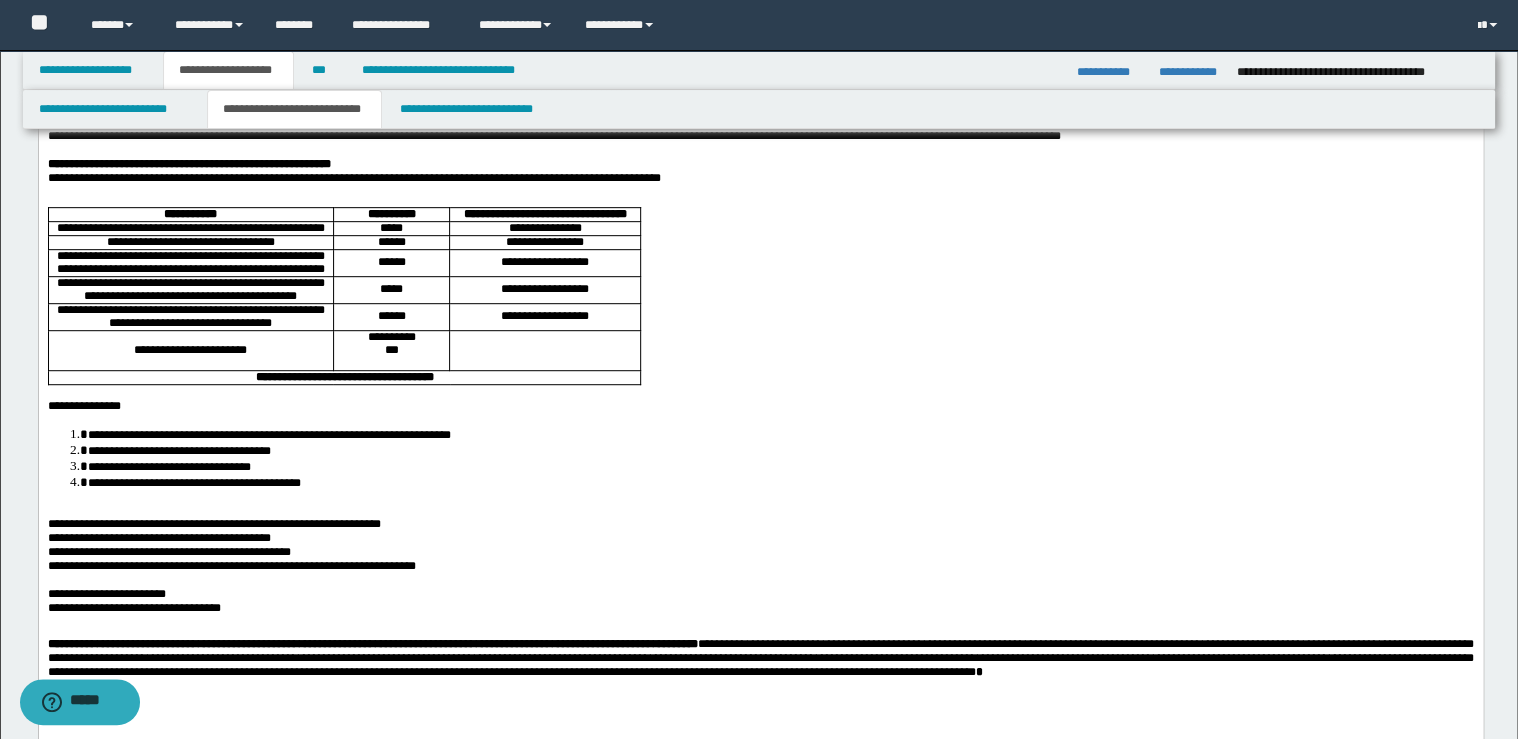 scroll, scrollTop: 80, scrollLeft: 0, axis: vertical 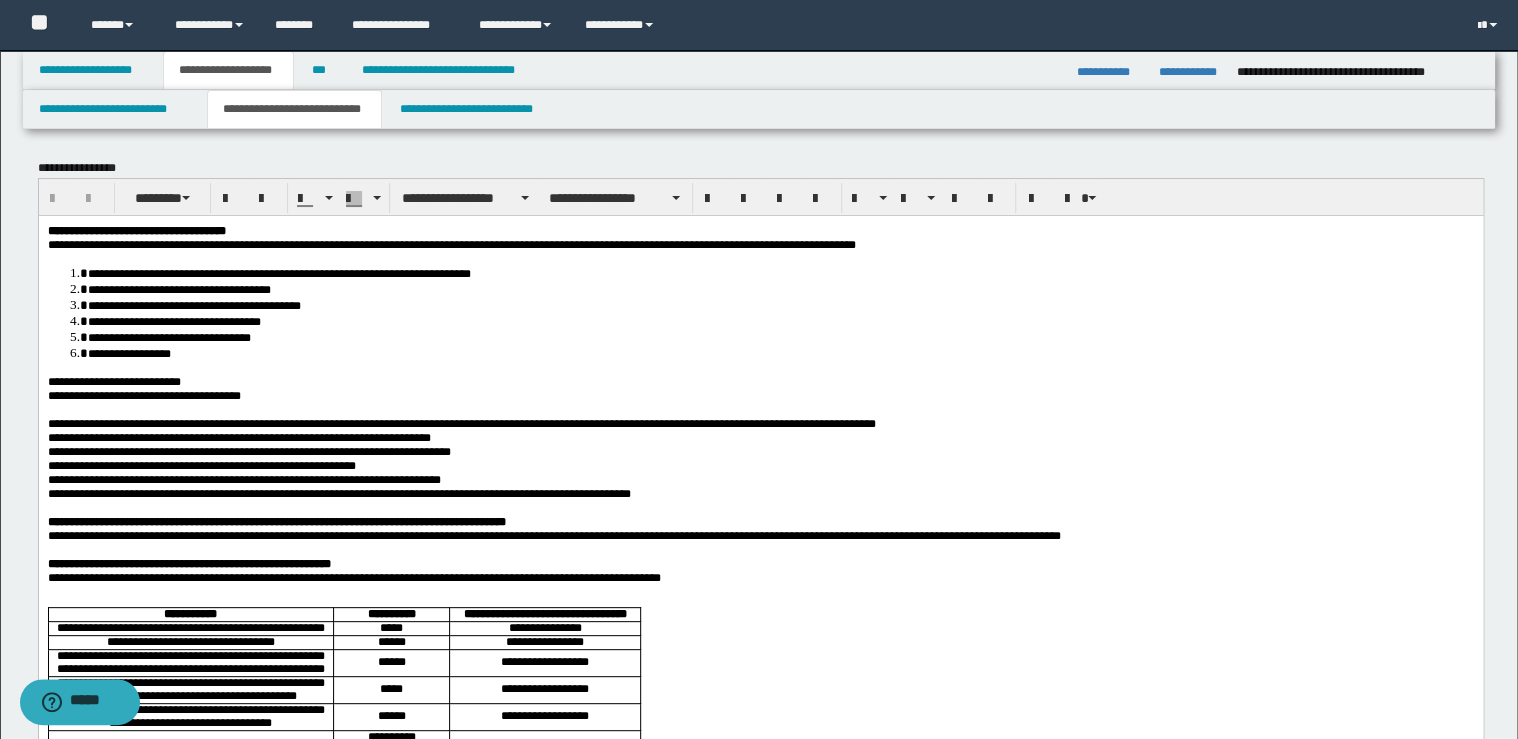 click on "**********" at bounding box center (760, 230) 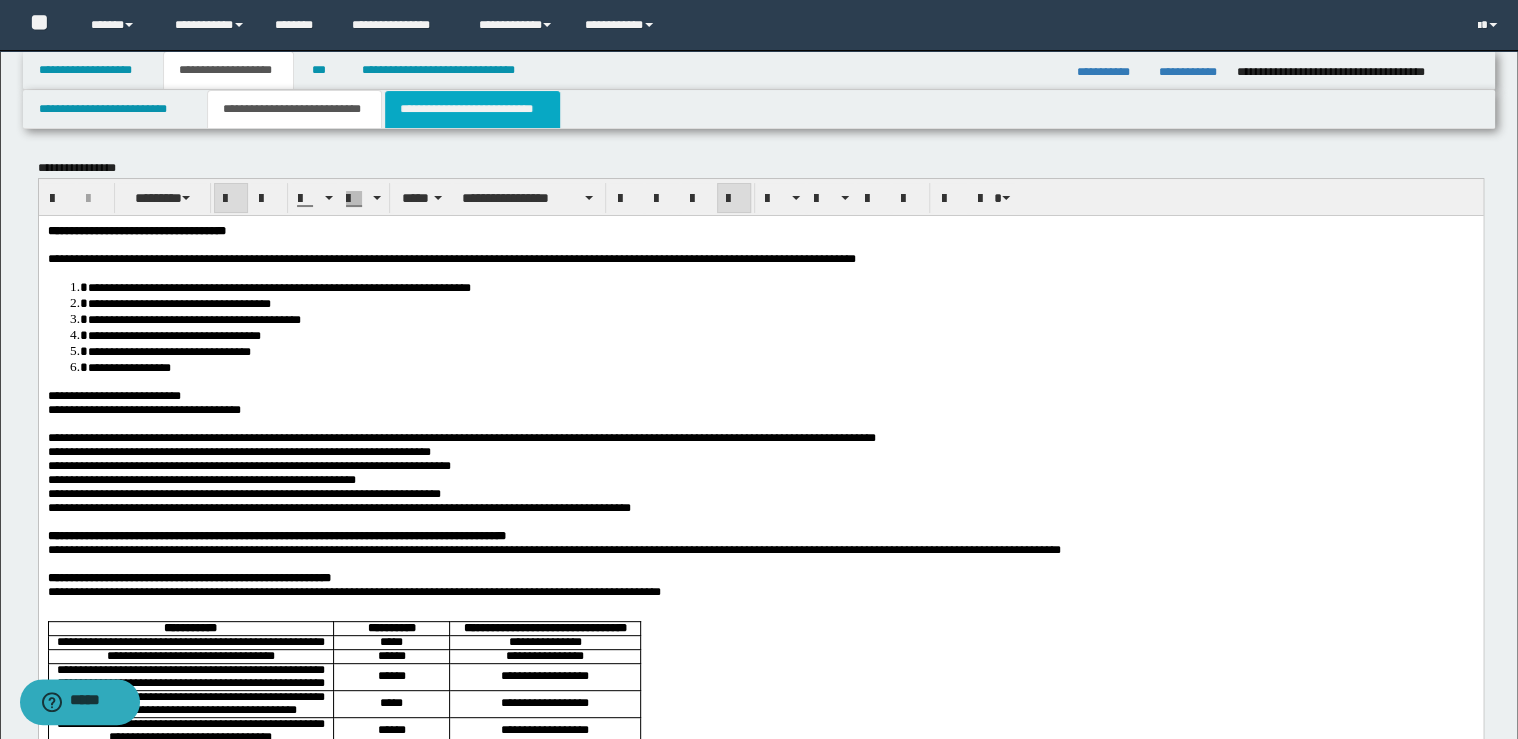 click on "**********" at bounding box center (472, 109) 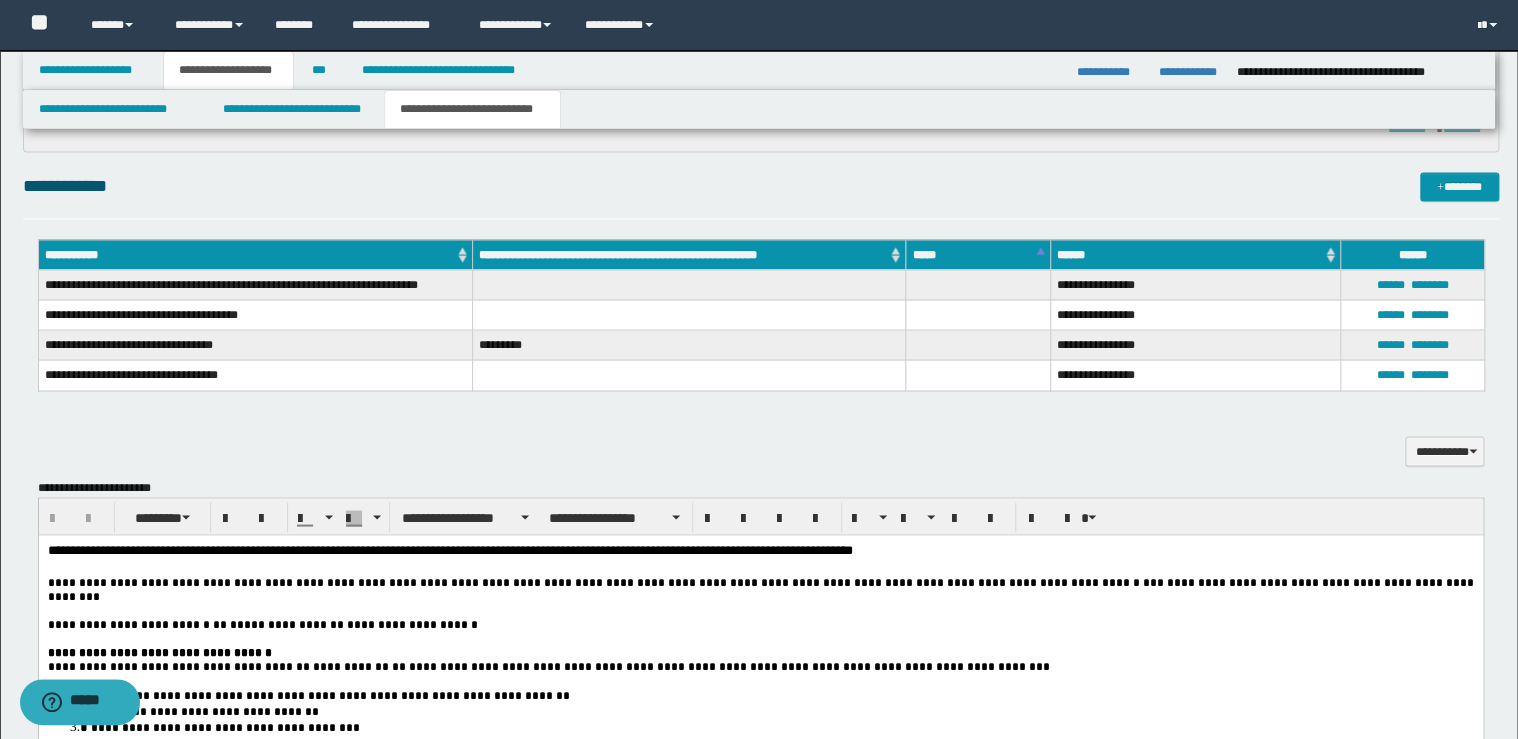 scroll, scrollTop: 2000, scrollLeft: 0, axis: vertical 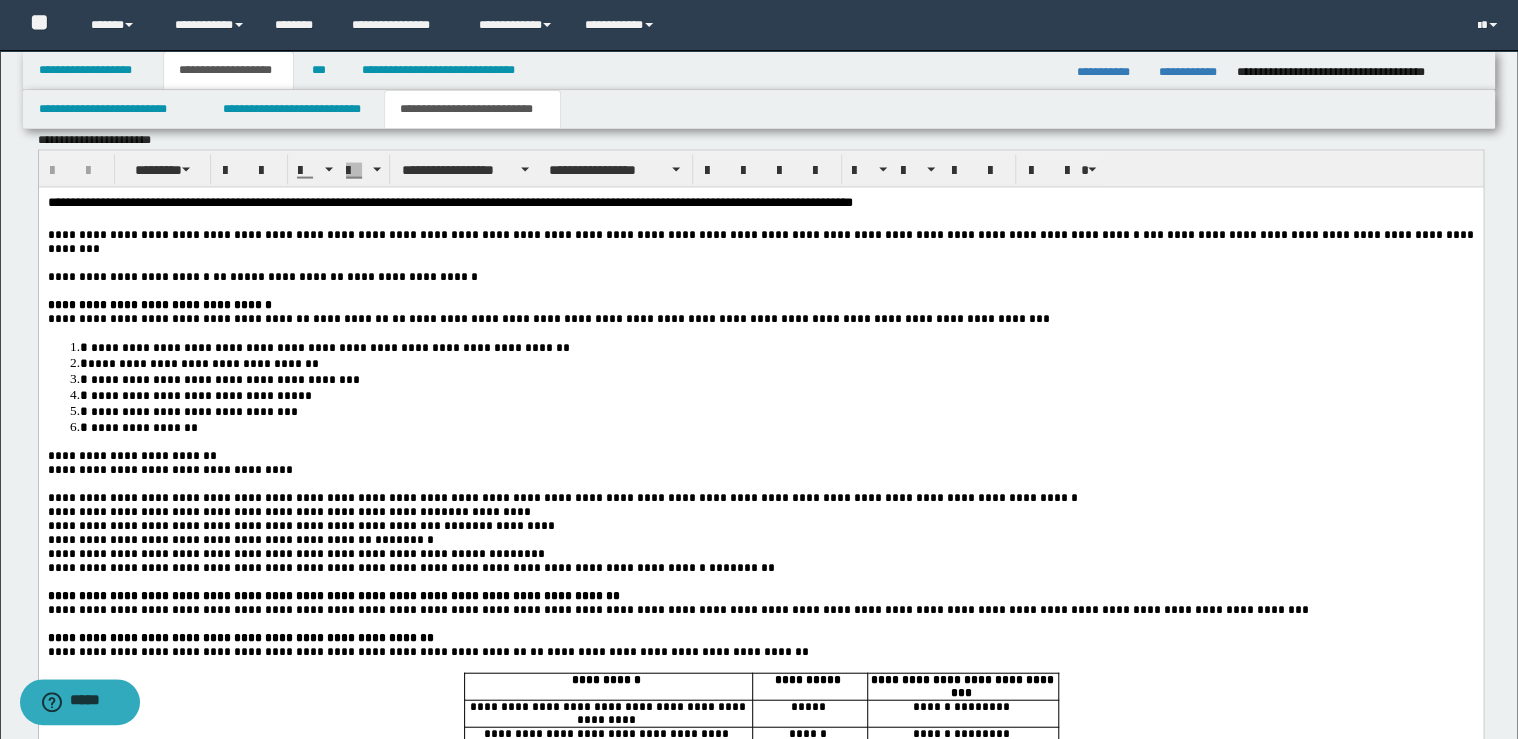 click on "**********" at bounding box center (760, 304) 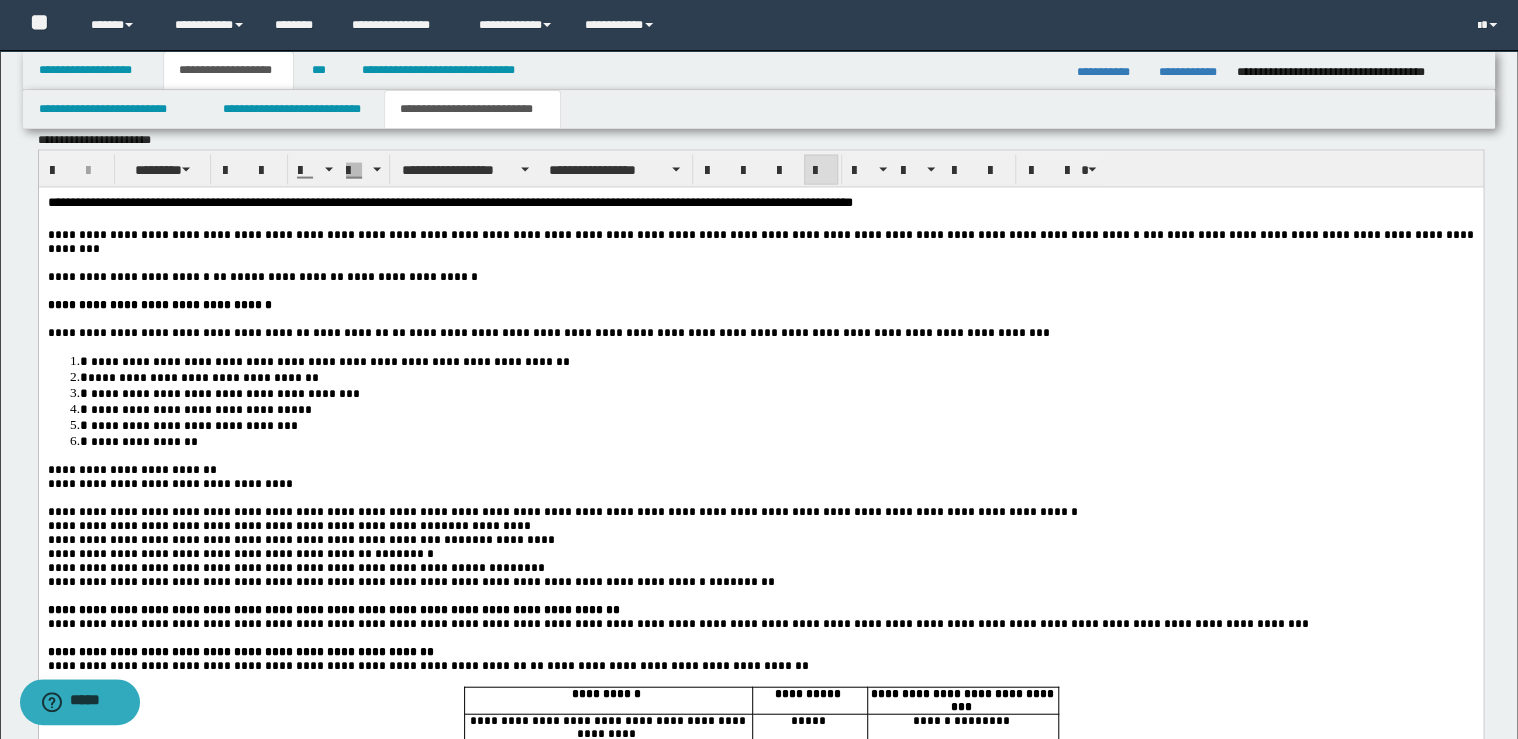 click on "**********" at bounding box center (133, 469) 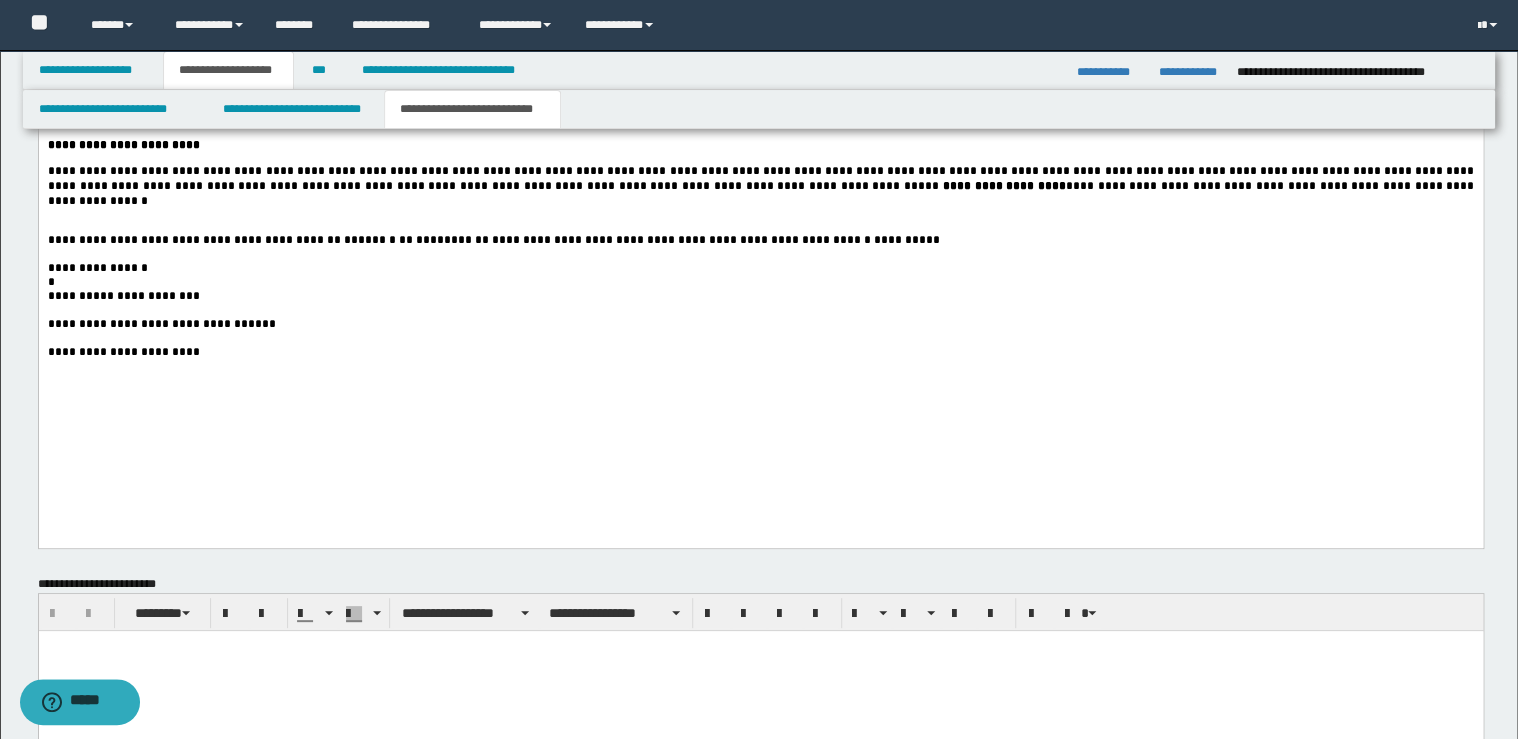 scroll, scrollTop: 3520, scrollLeft: 0, axis: vertical 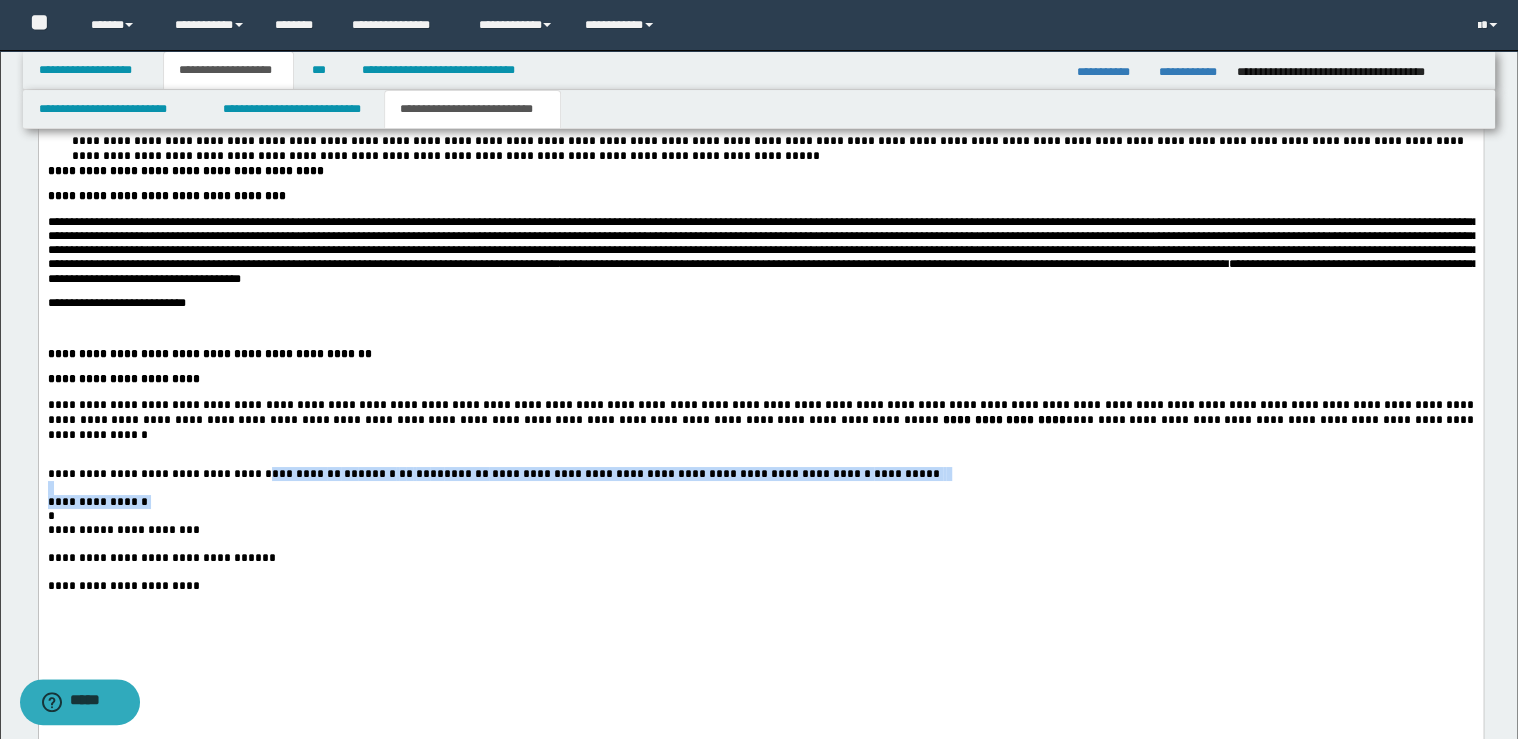 drag, startPoint x: 230, startPoint y: 541, endPoint x: 369, endPoint y: 561, distance: 140.43147 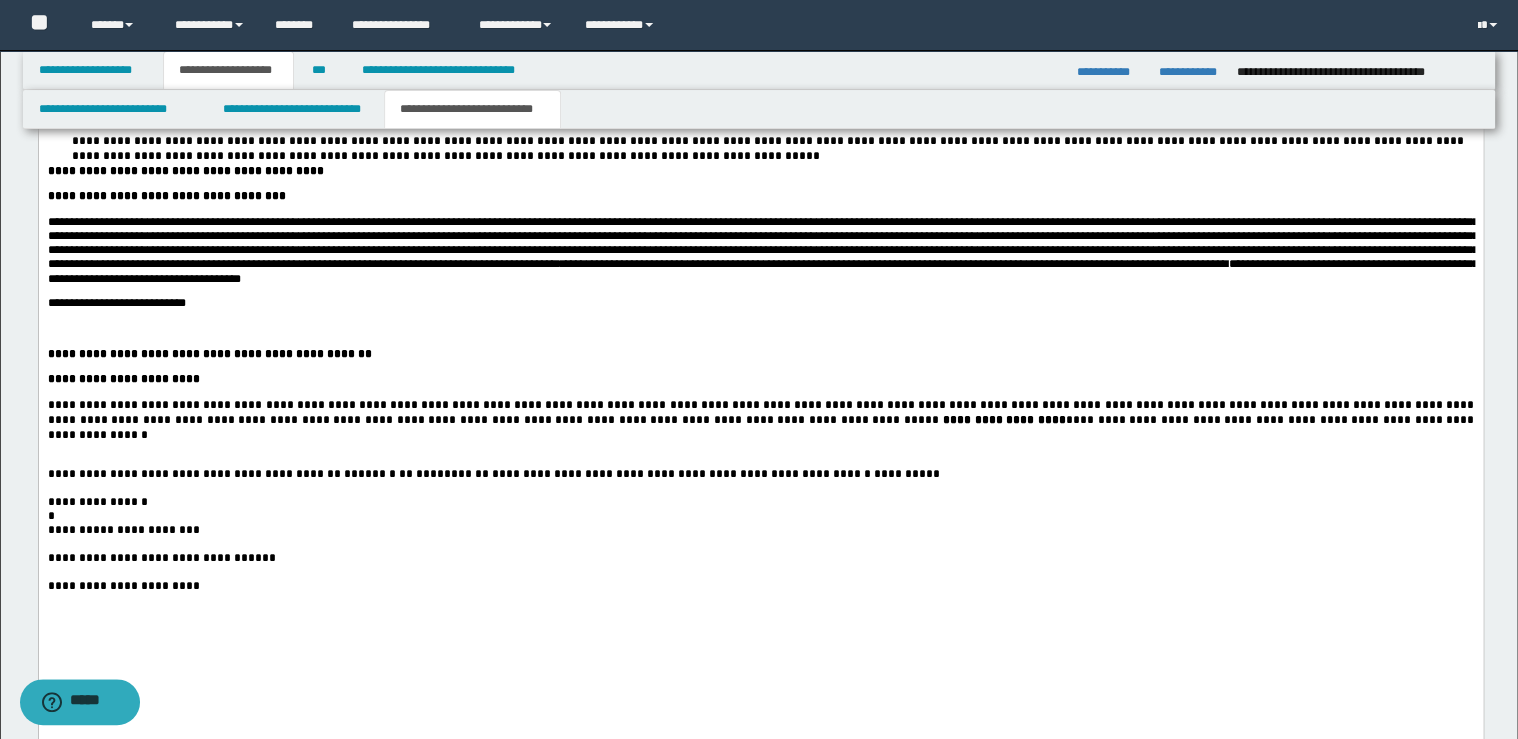 click on "*" at bounding box center (760, 516) 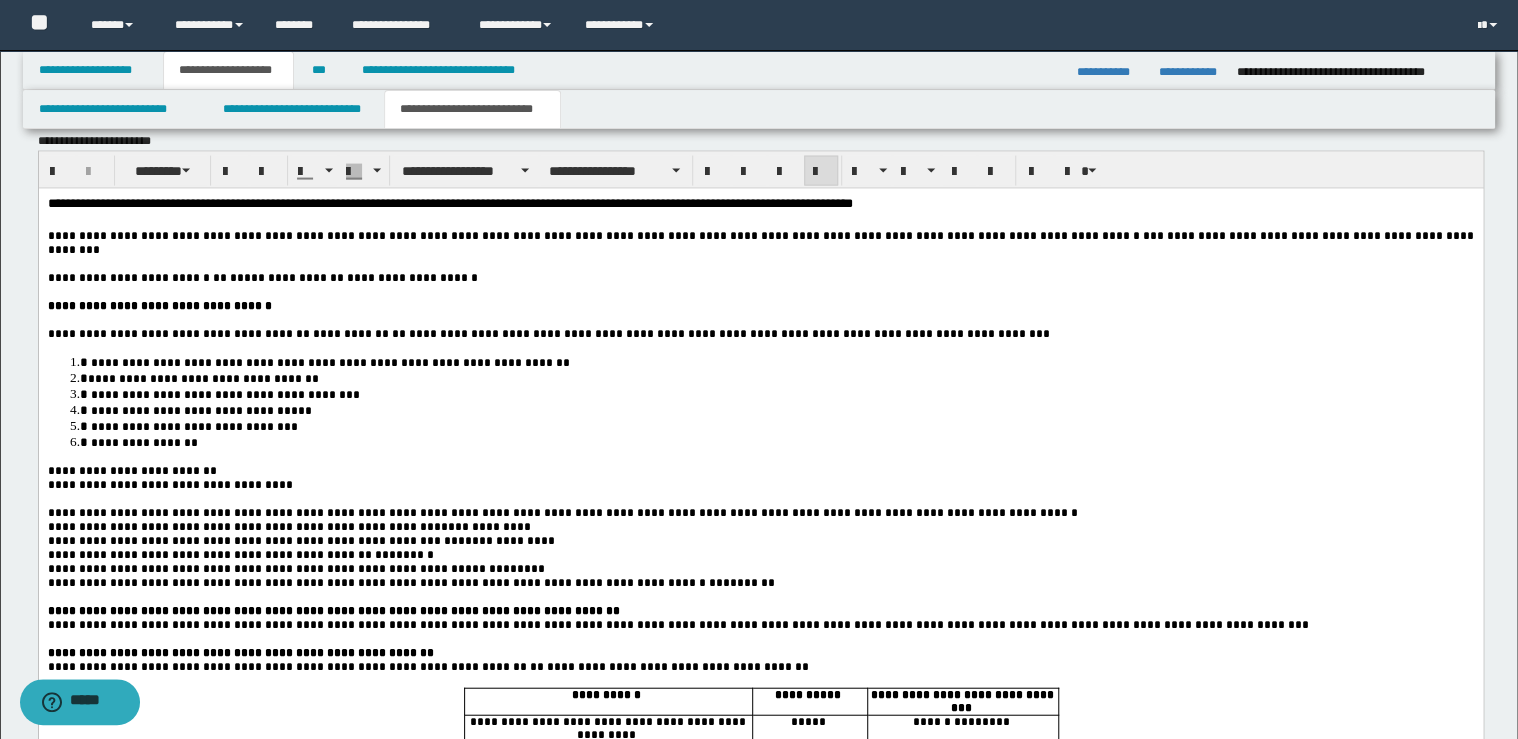 scroll, scrollTop: 2000, scrollLeft: 0, axis: vertical 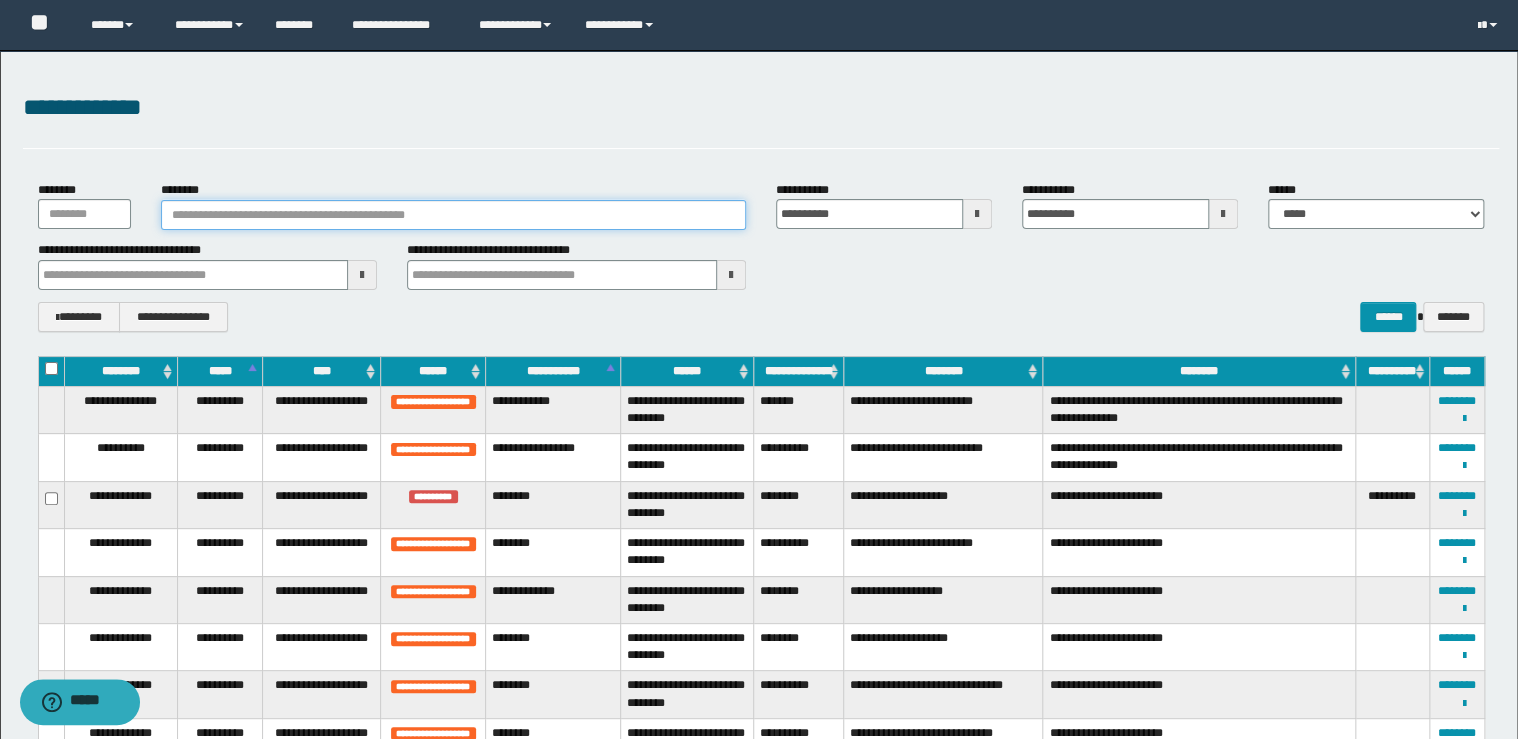 click on "********" at bounding box center (453, 215) 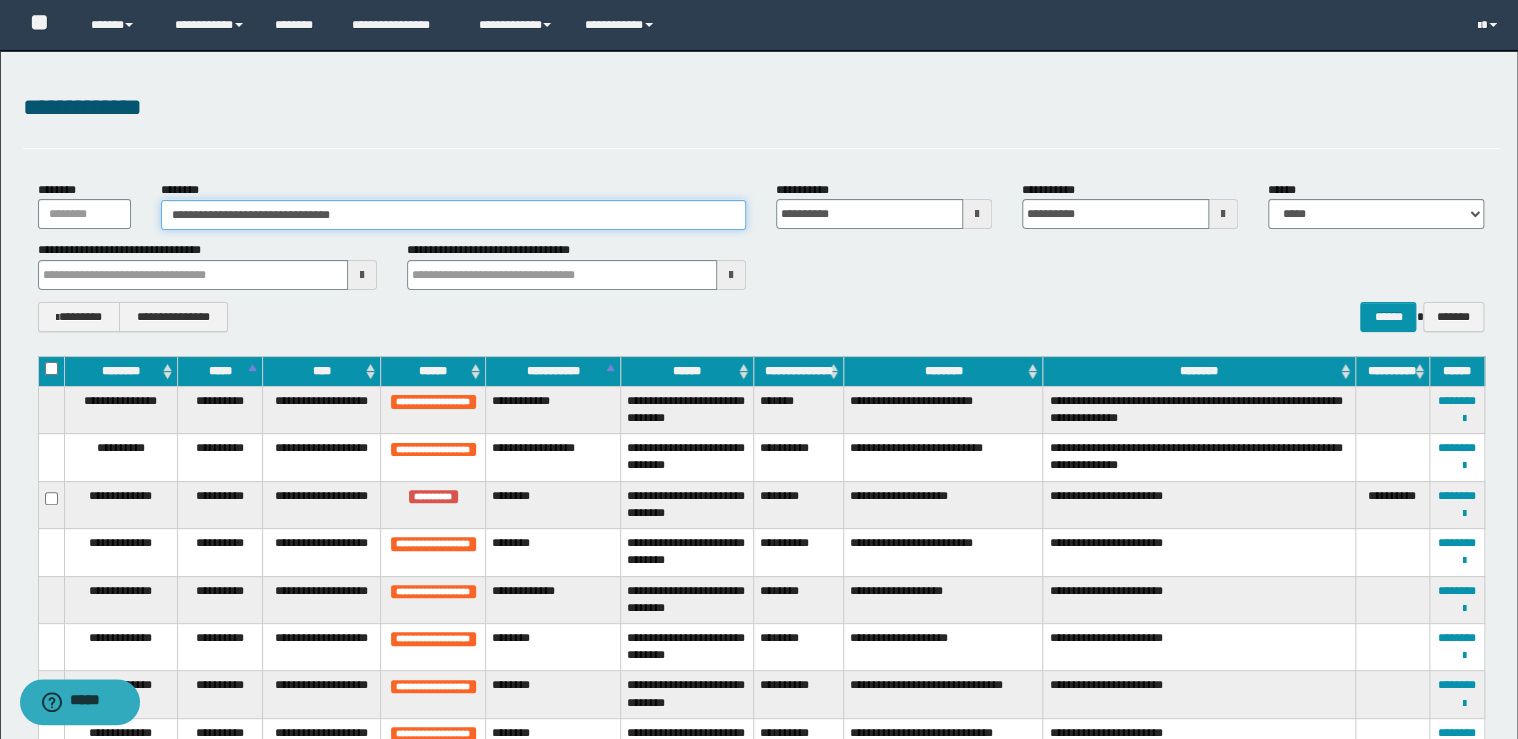 type on "**********" 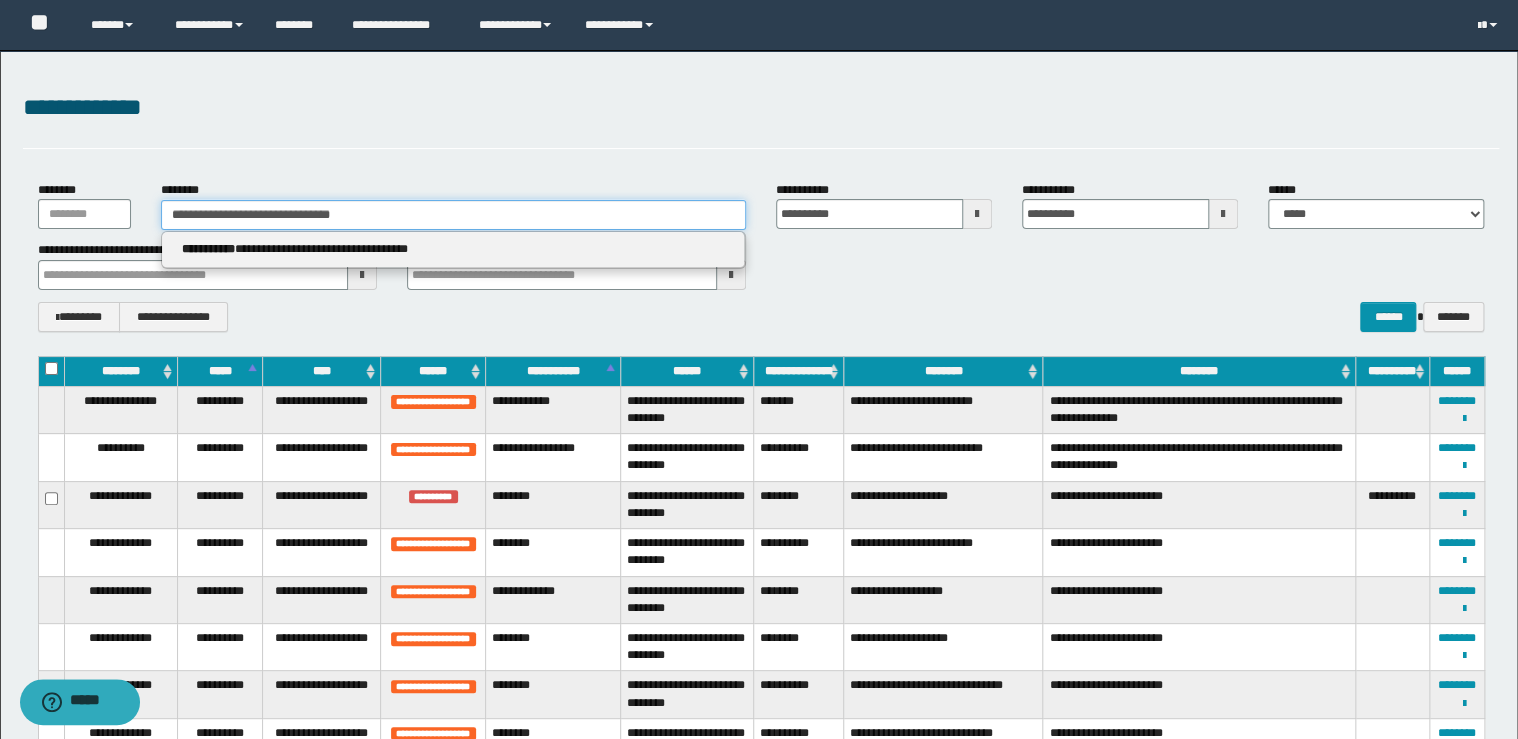 type on "**********" 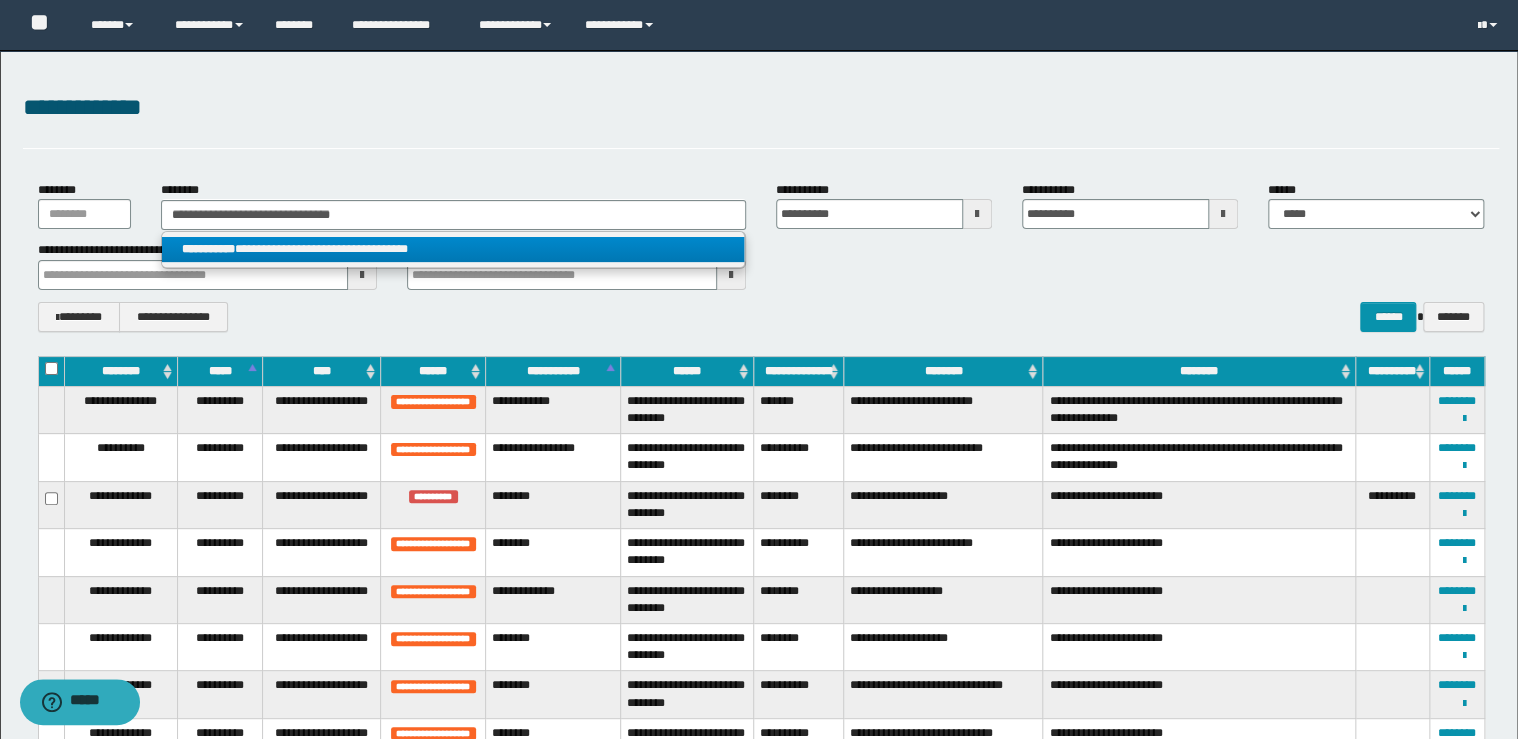 click on "**********" at bounding box center (453, 249) 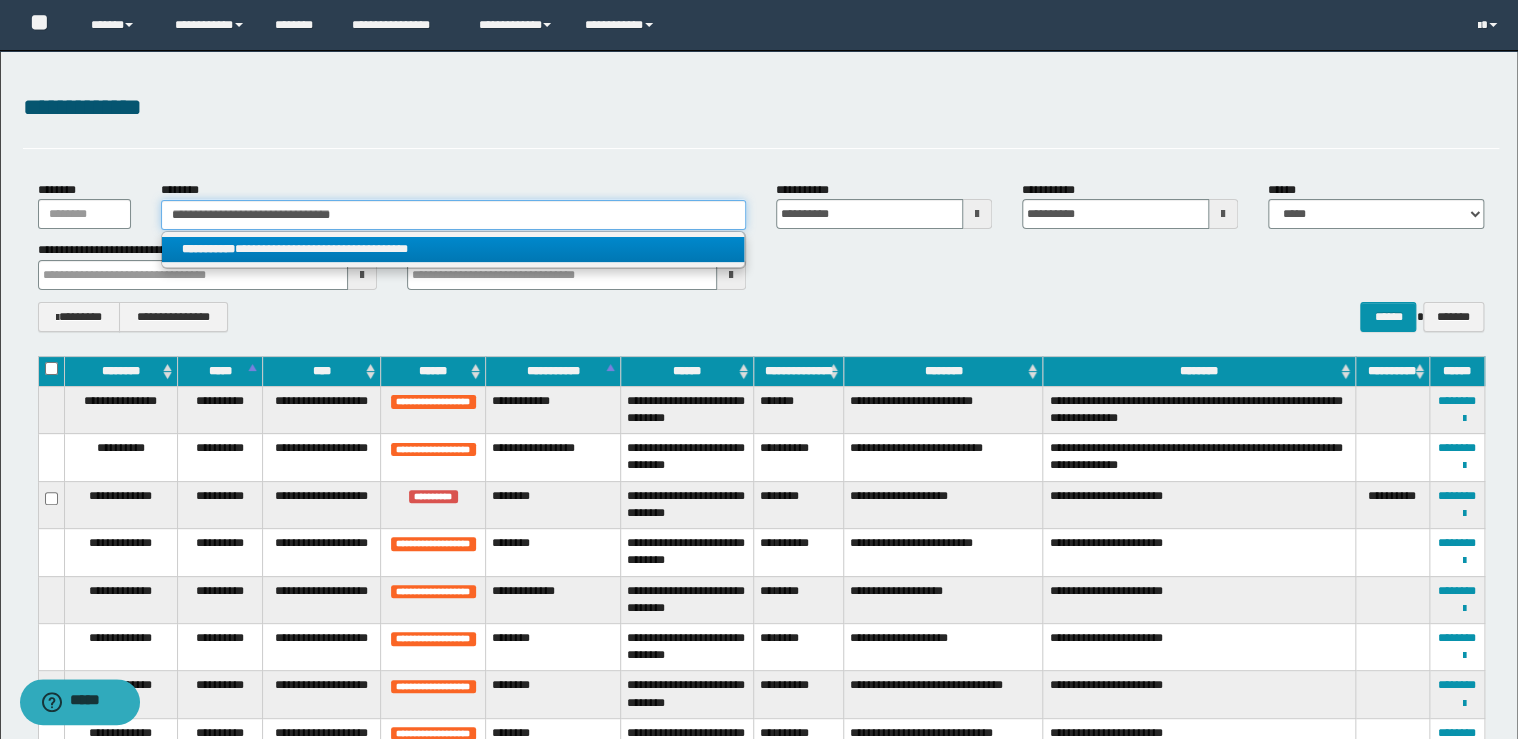type 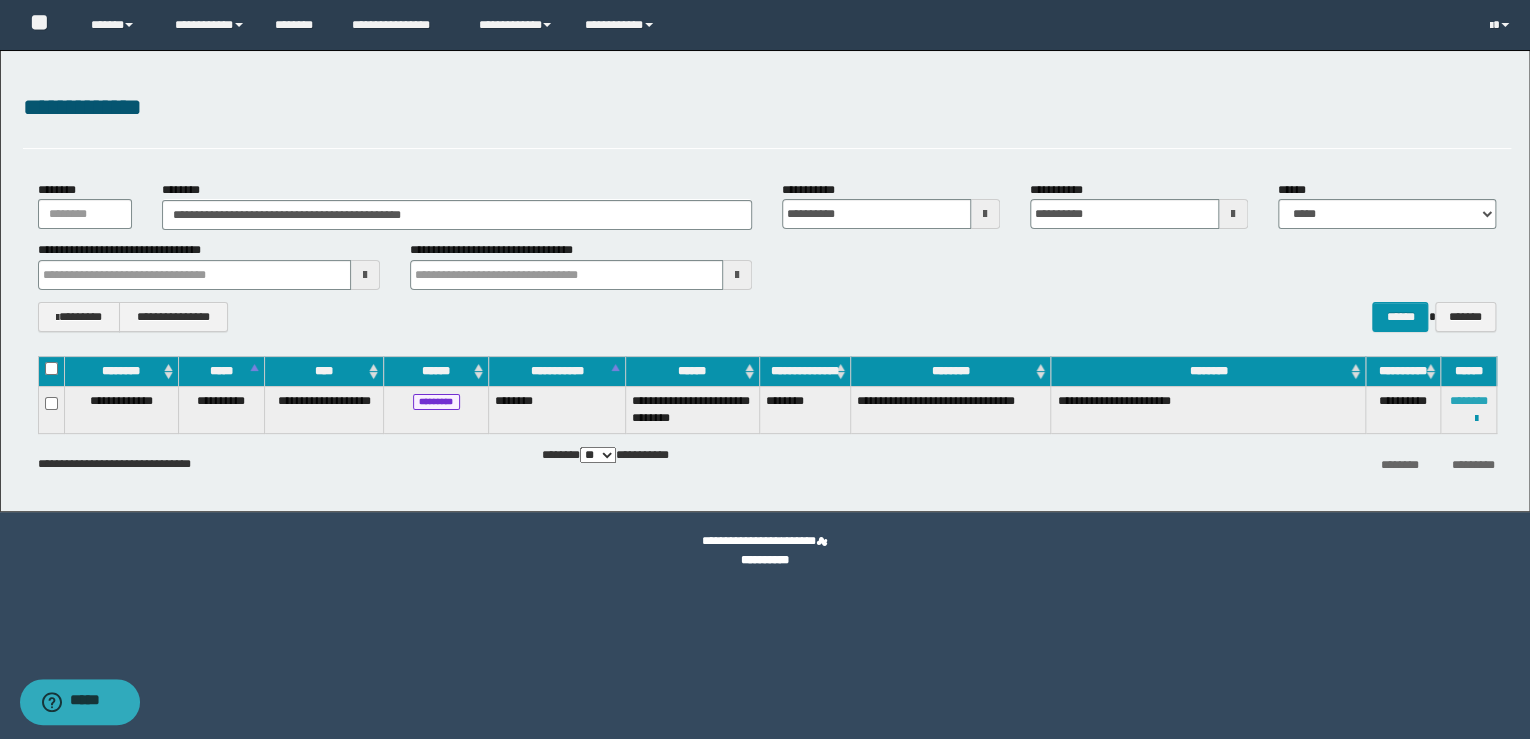 click on "********" at bounding box center (1469, 401) 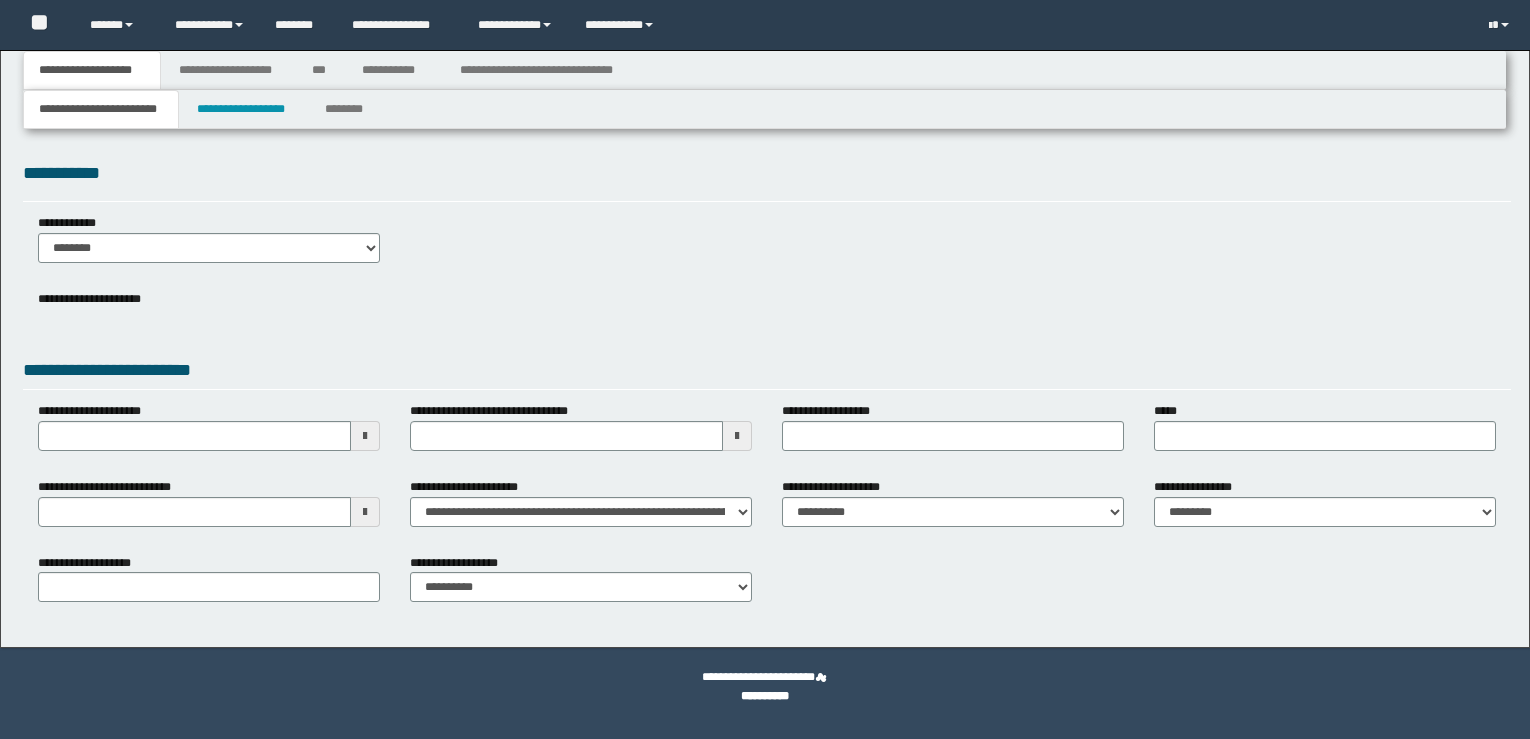 scroll, scrollTop: 0, scrollLeft: 0, axis: both 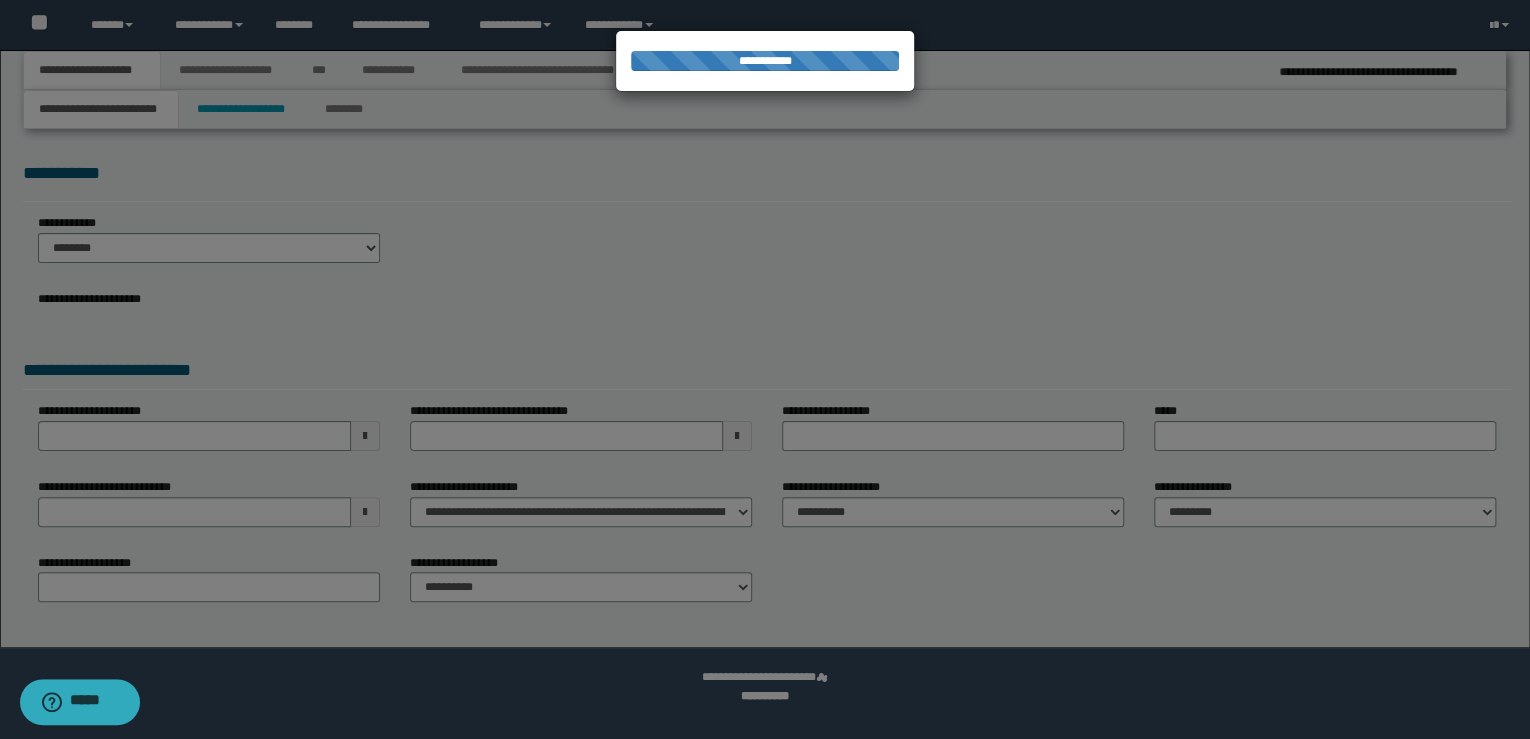 select on "*" 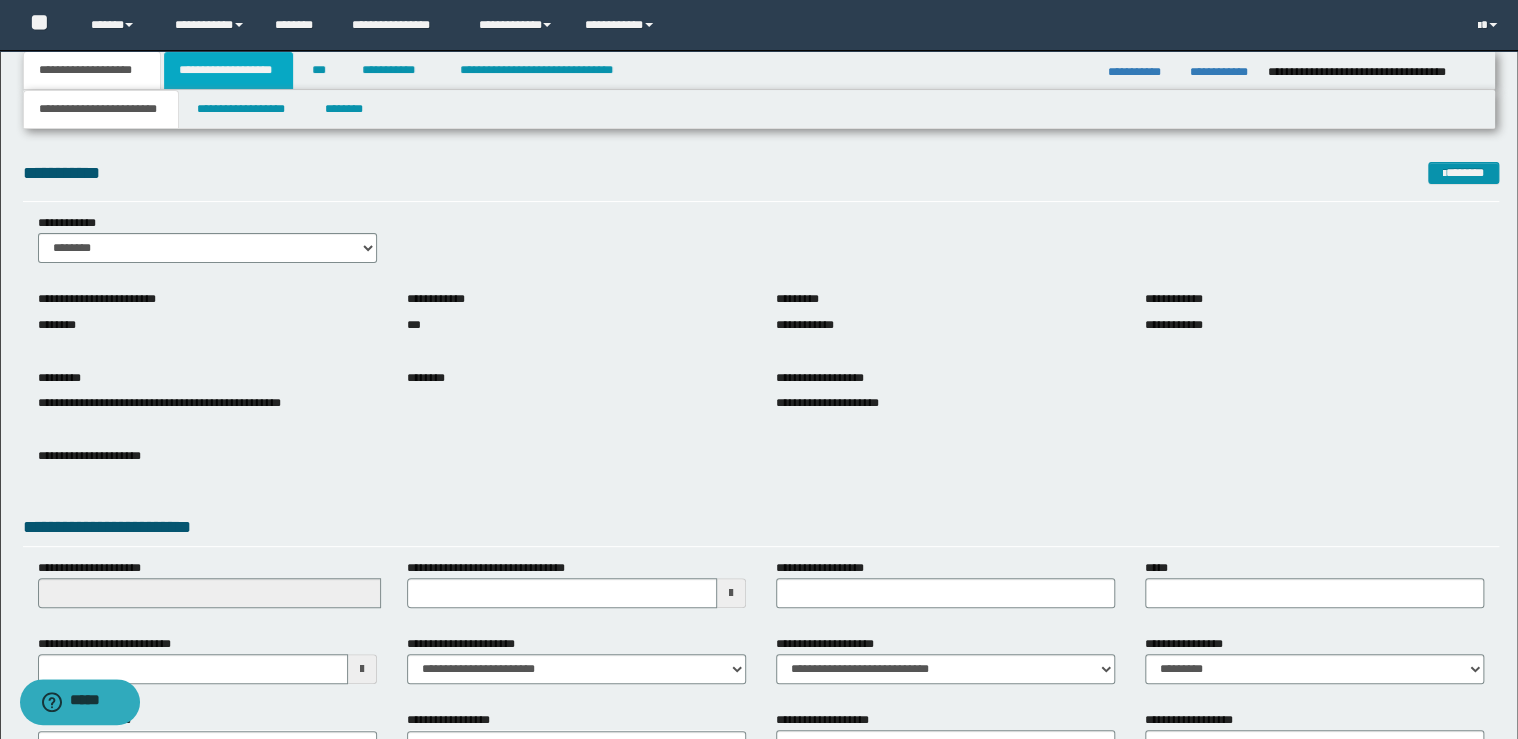 click on "**********" at bounding box center (228, 70) 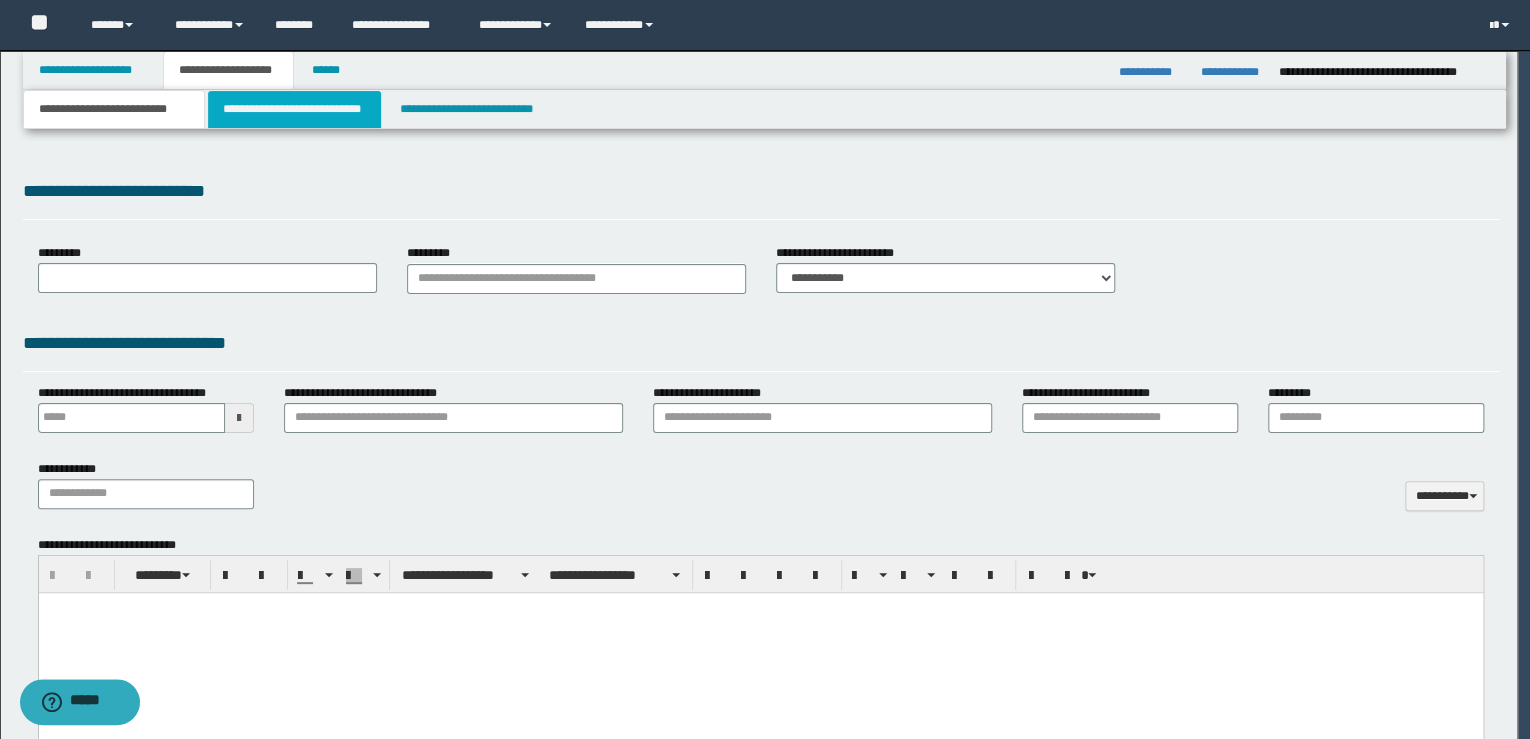 type on "**********" 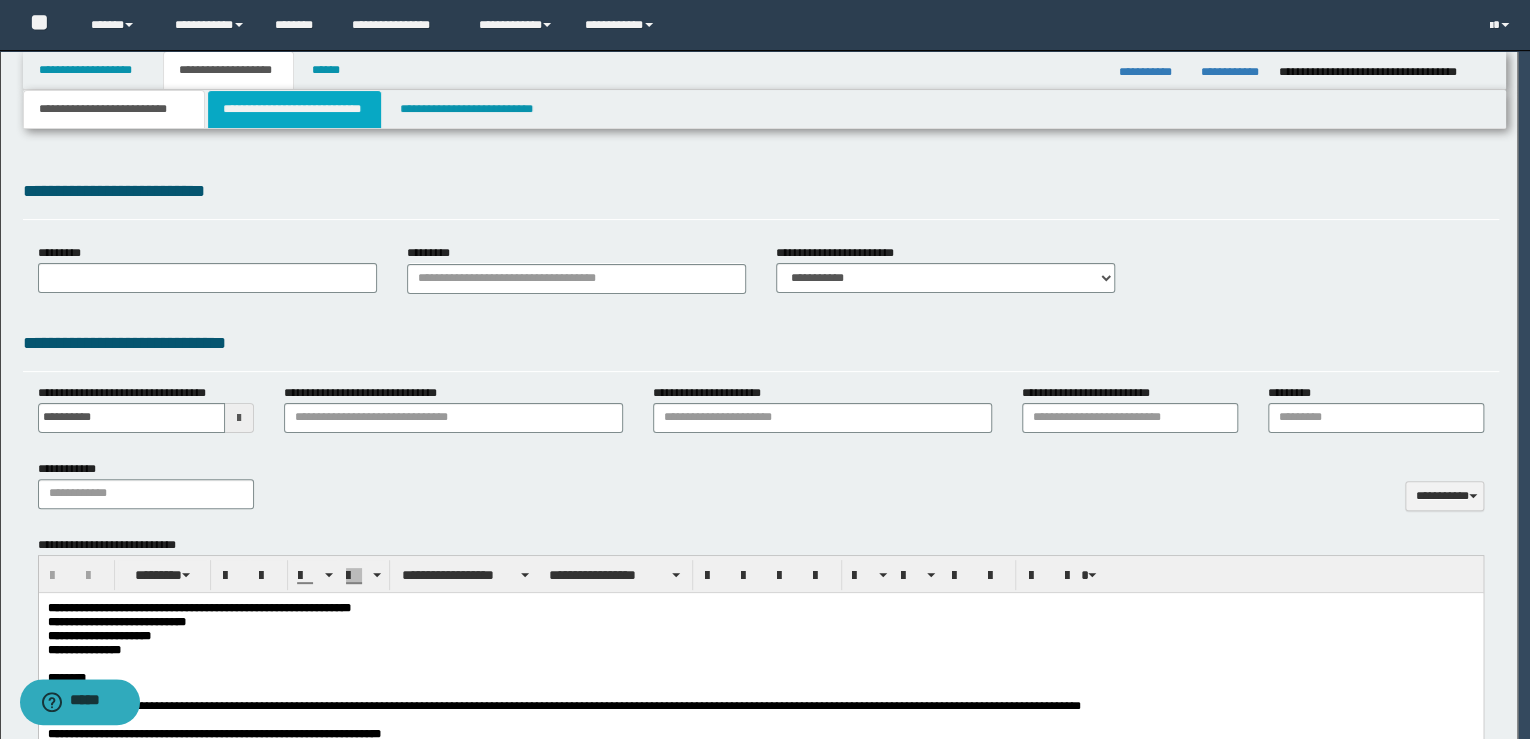 scroll, scrollTop: 0, scrollLeft: 0, axis: both 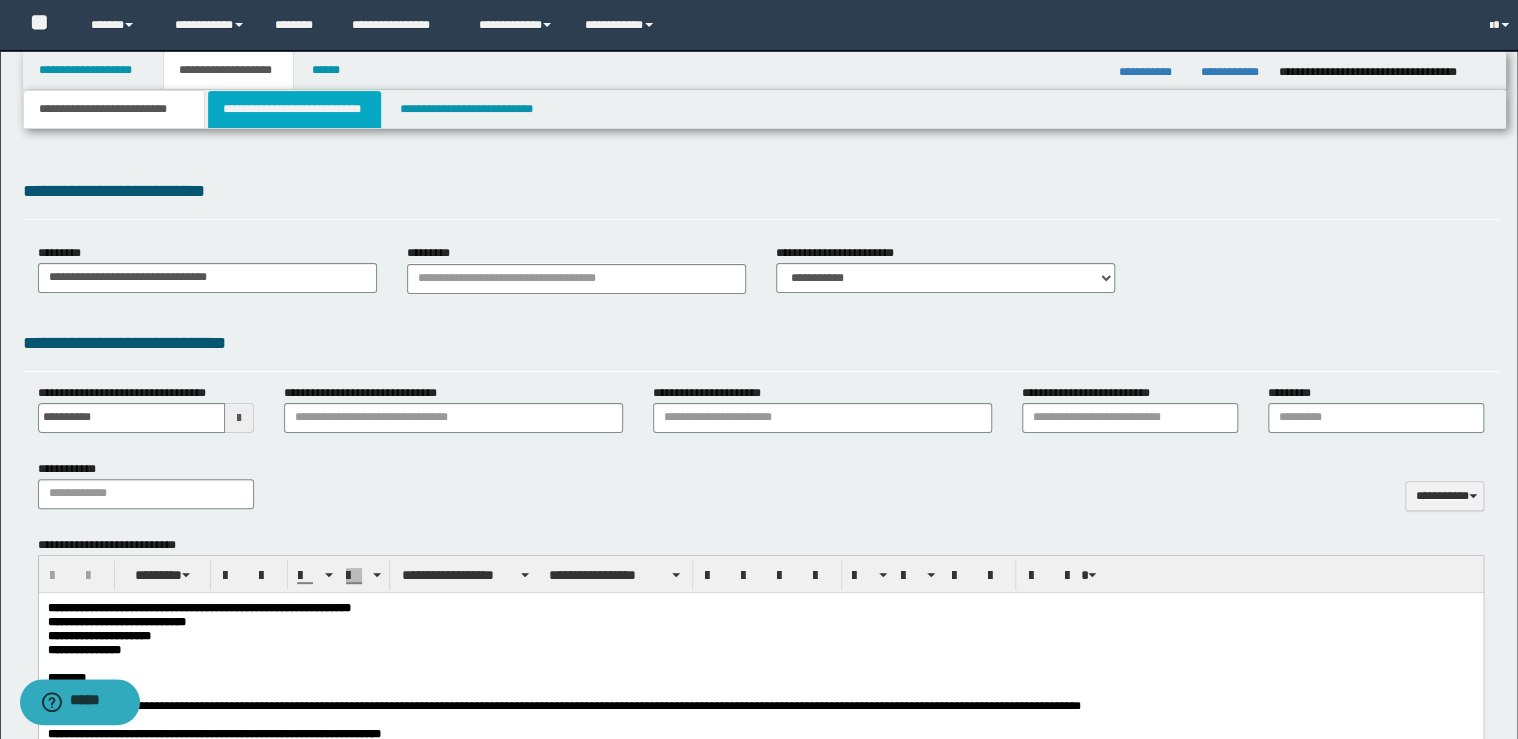 click on "**********" at bounding box center [294, 109] 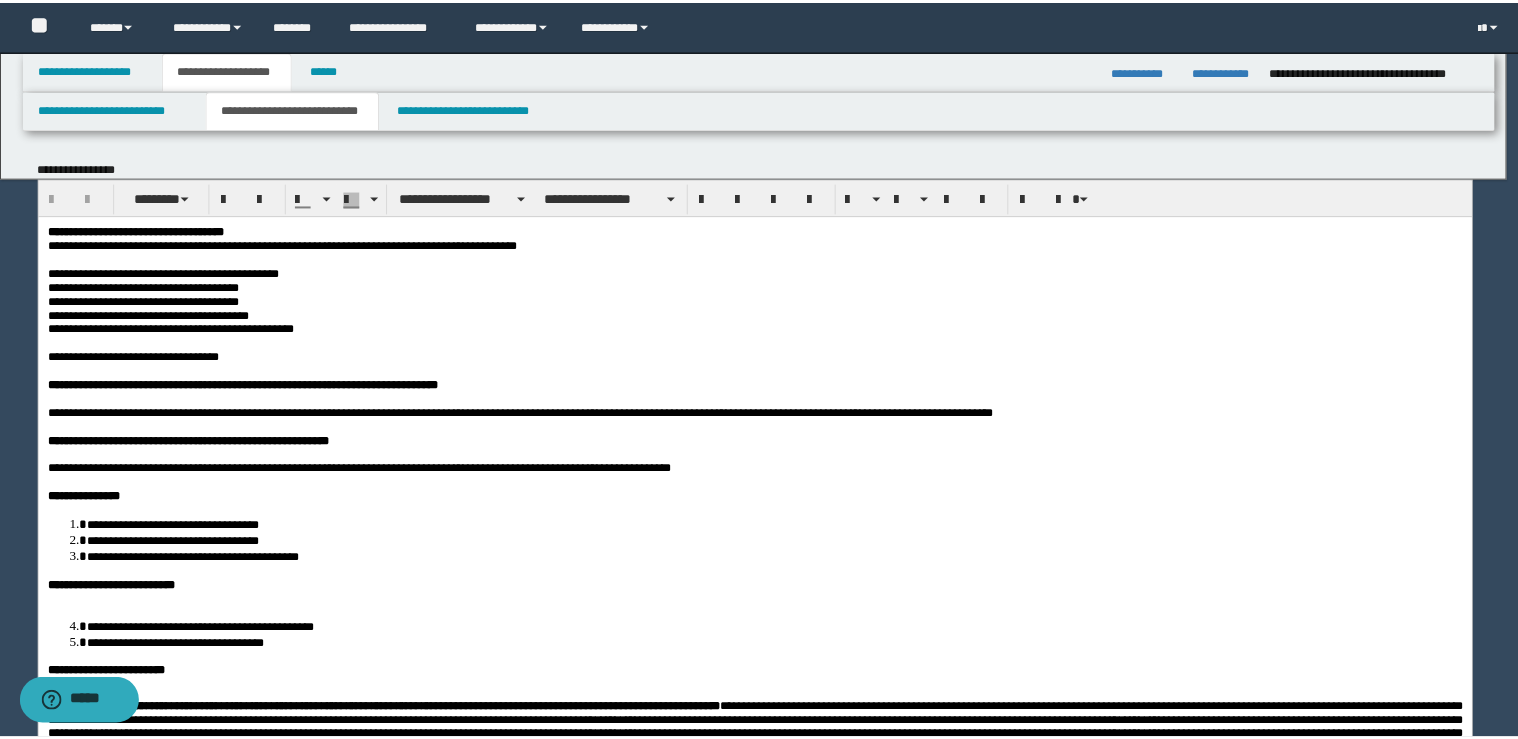 scroll, scrollTop: 0, scrollLeft: 0, axis: both 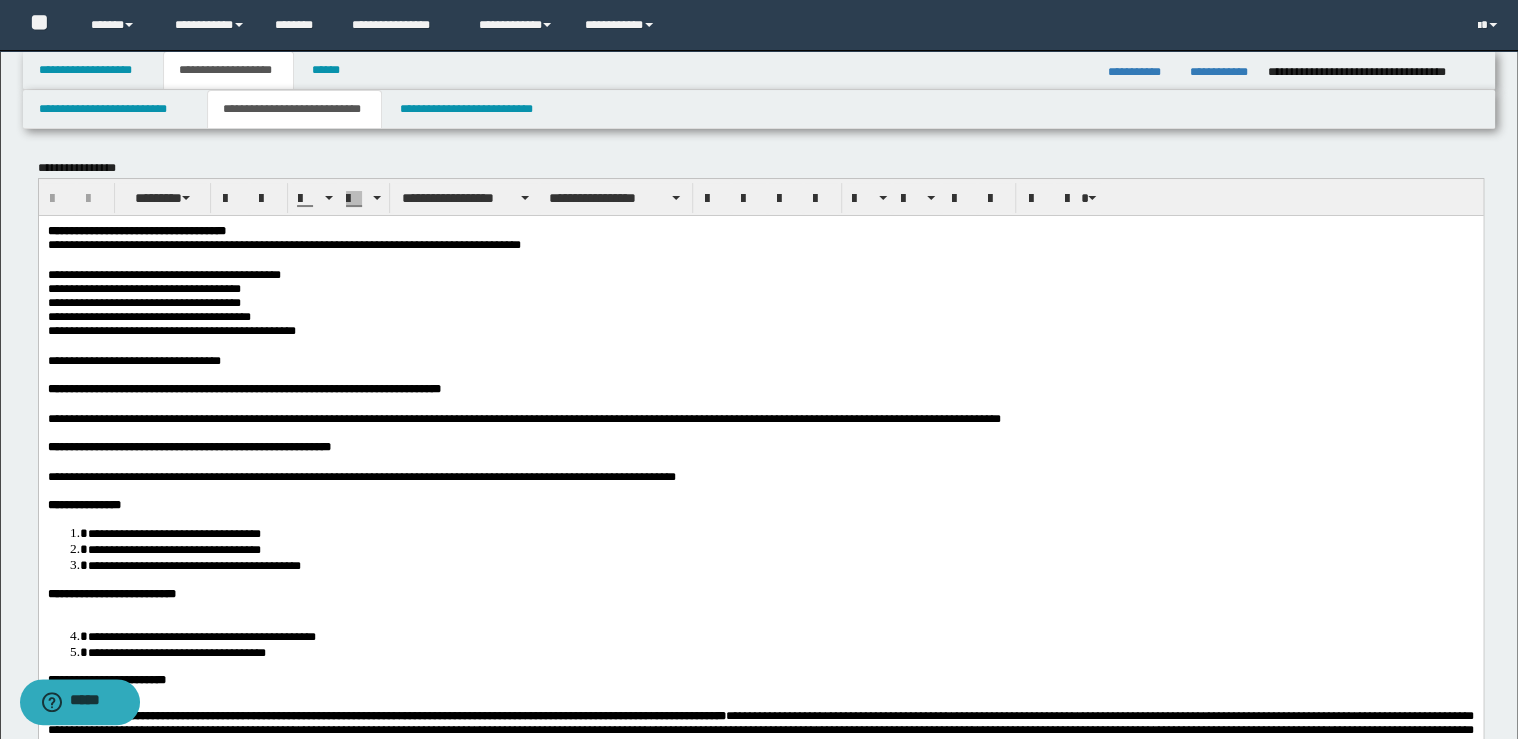 click on "**********" at bounding box center [283, 244] 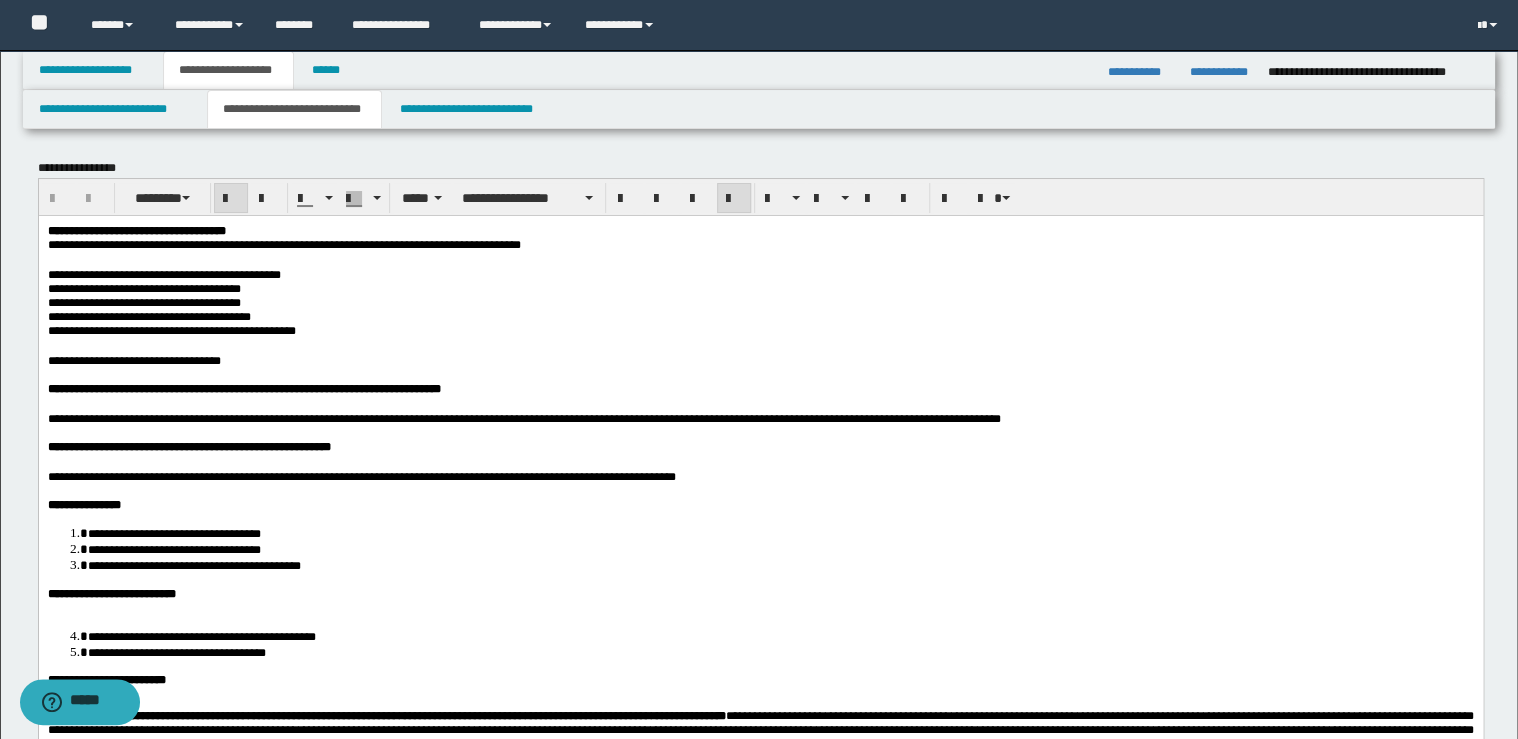 click on "**********" at bounding box center (760, 230) 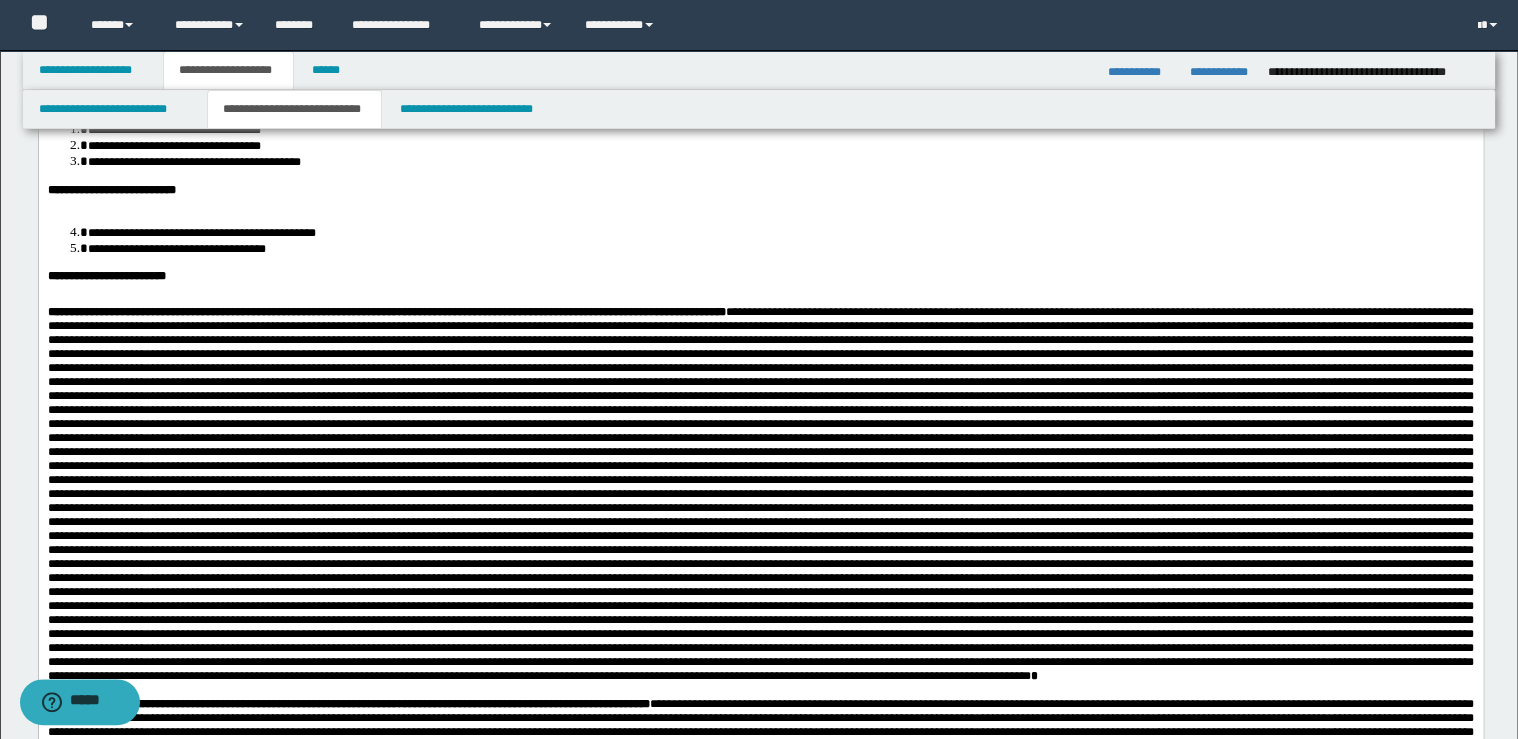 scroll, scrollTop: 480, scrollLeft: 0, axis: vertical 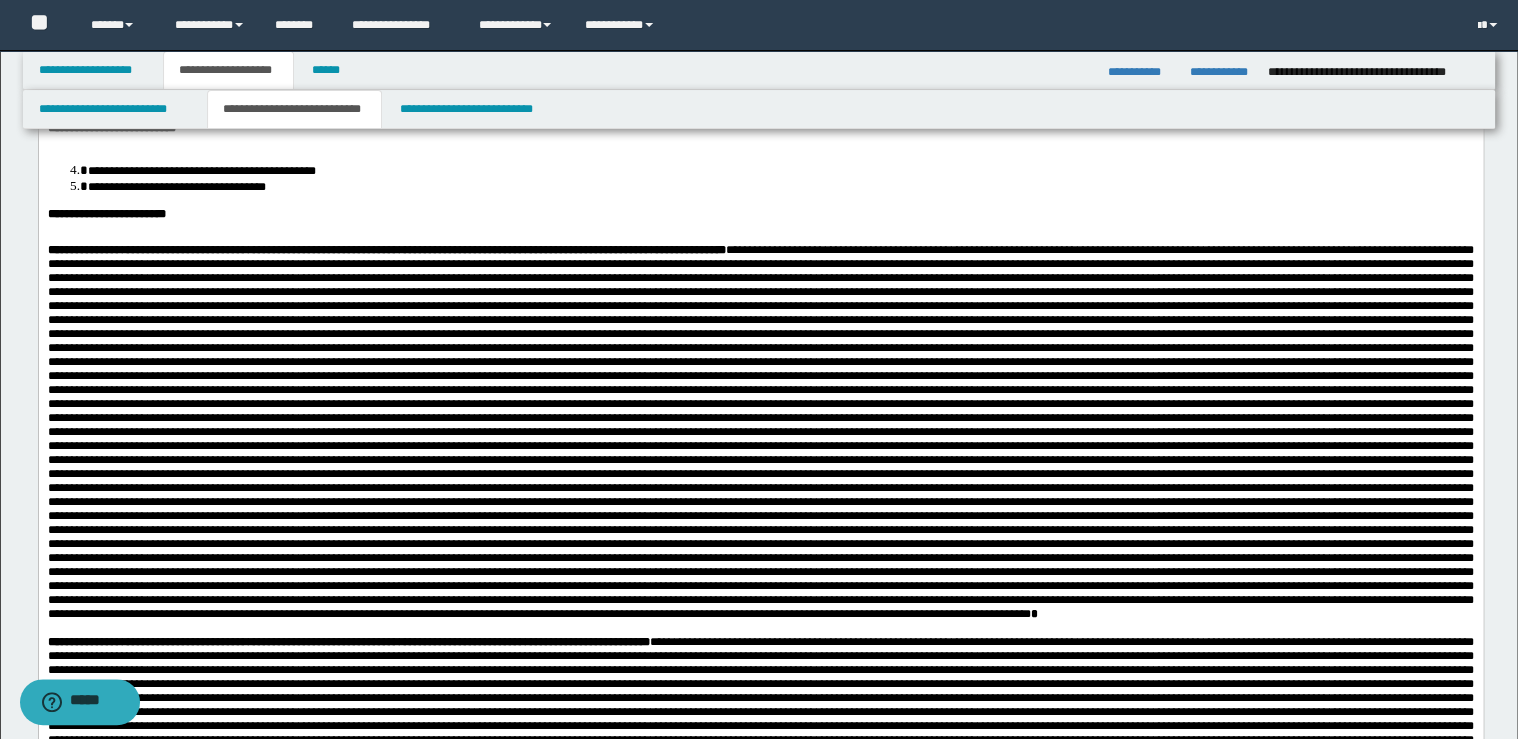 click on "**********" at bounding box center [760, 128] 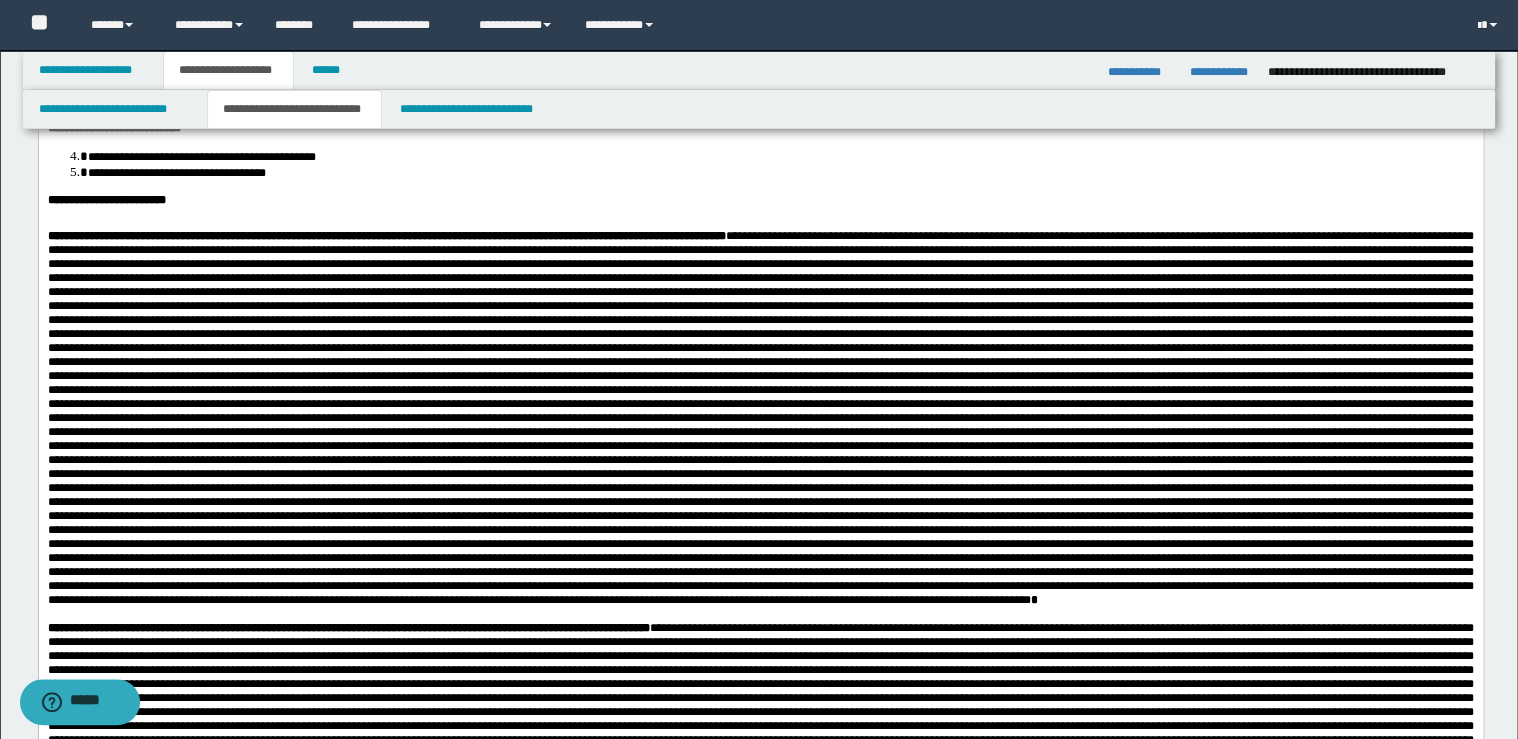 click at bounding box center (760, 222) 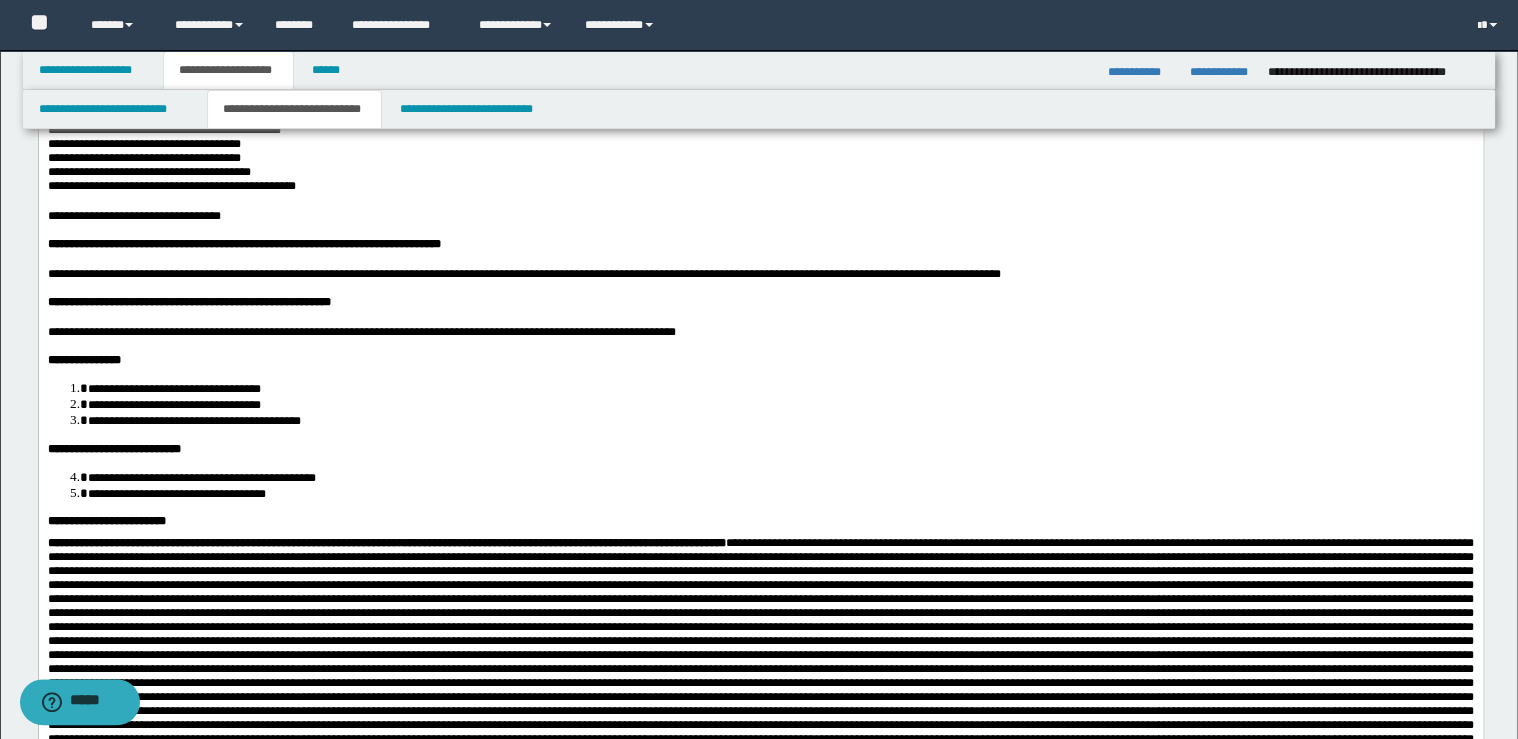 scroll, scrollTop: 160, scrollLeft: 0, axis: vertical 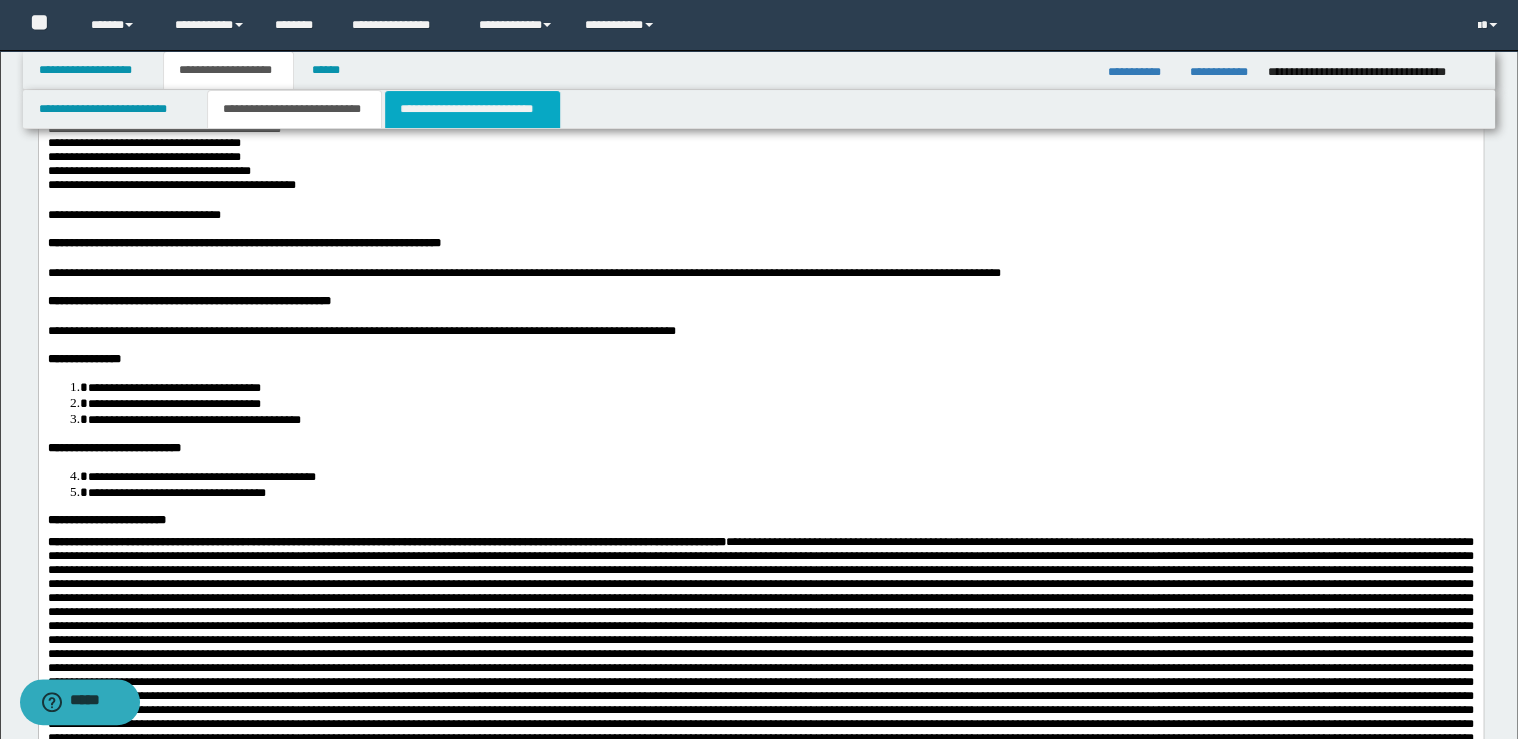 click on "**********" at bounding box center [472, 109] 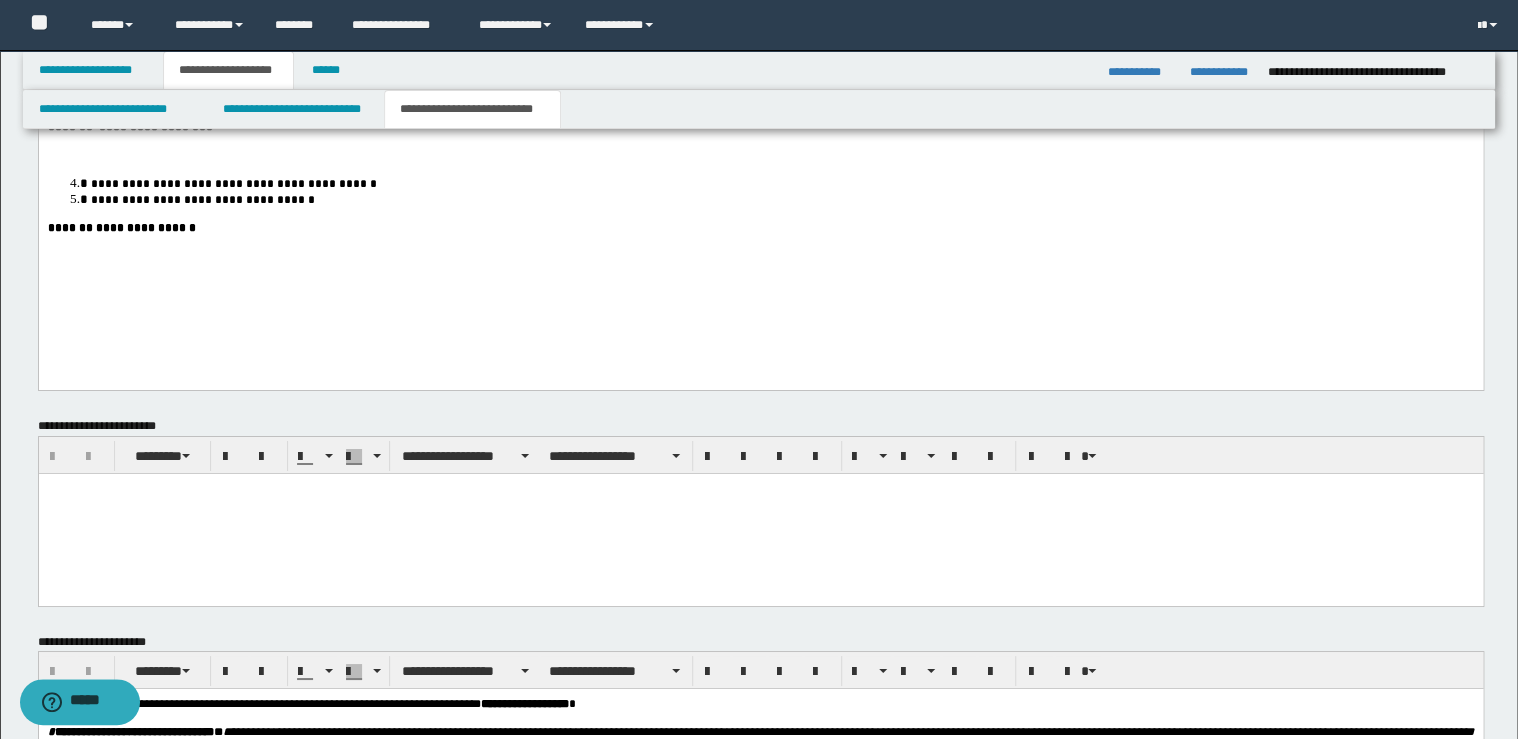 scroll, scrollTop: 3280, scrollLeft: 0, axis: vertical 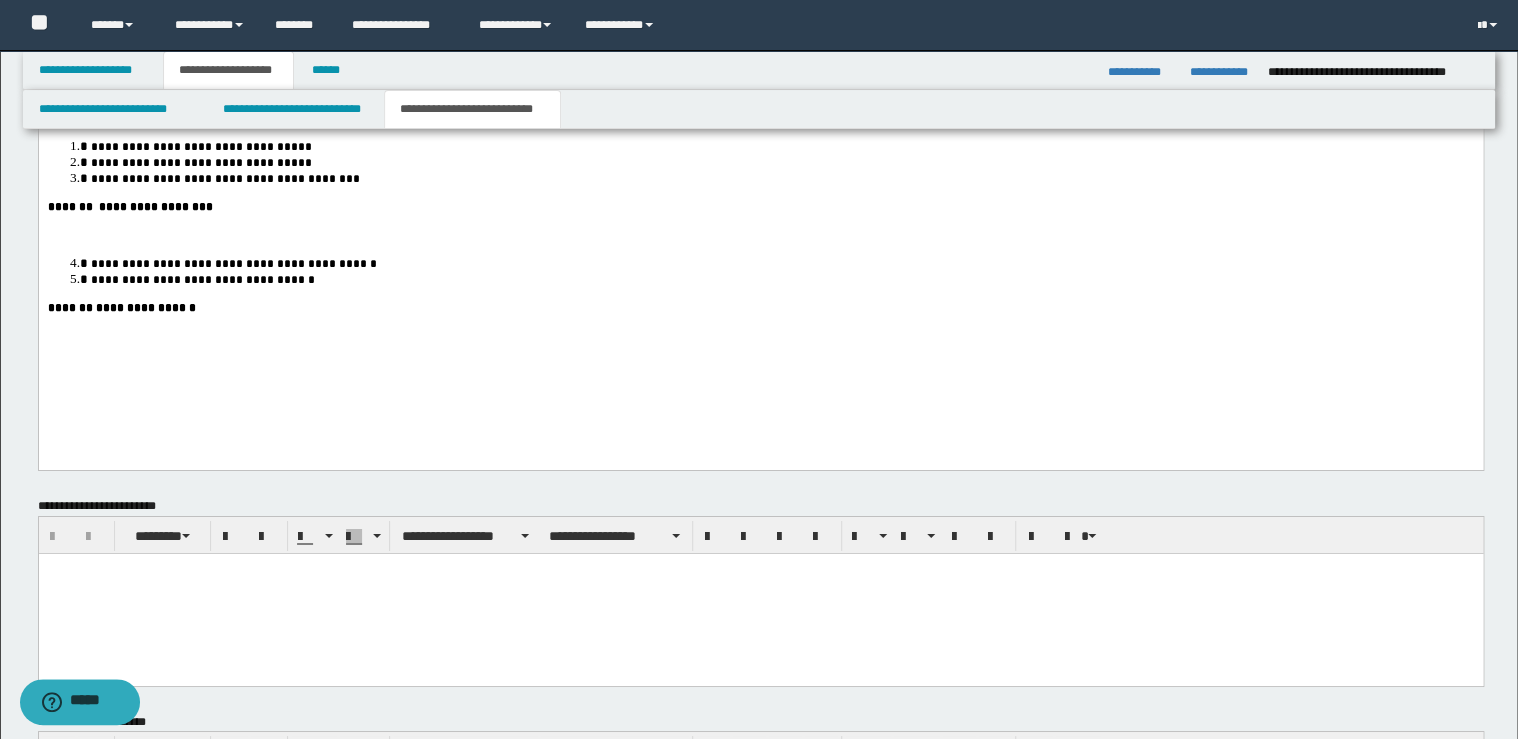 click on "**********" at bounding box center (760, 207) 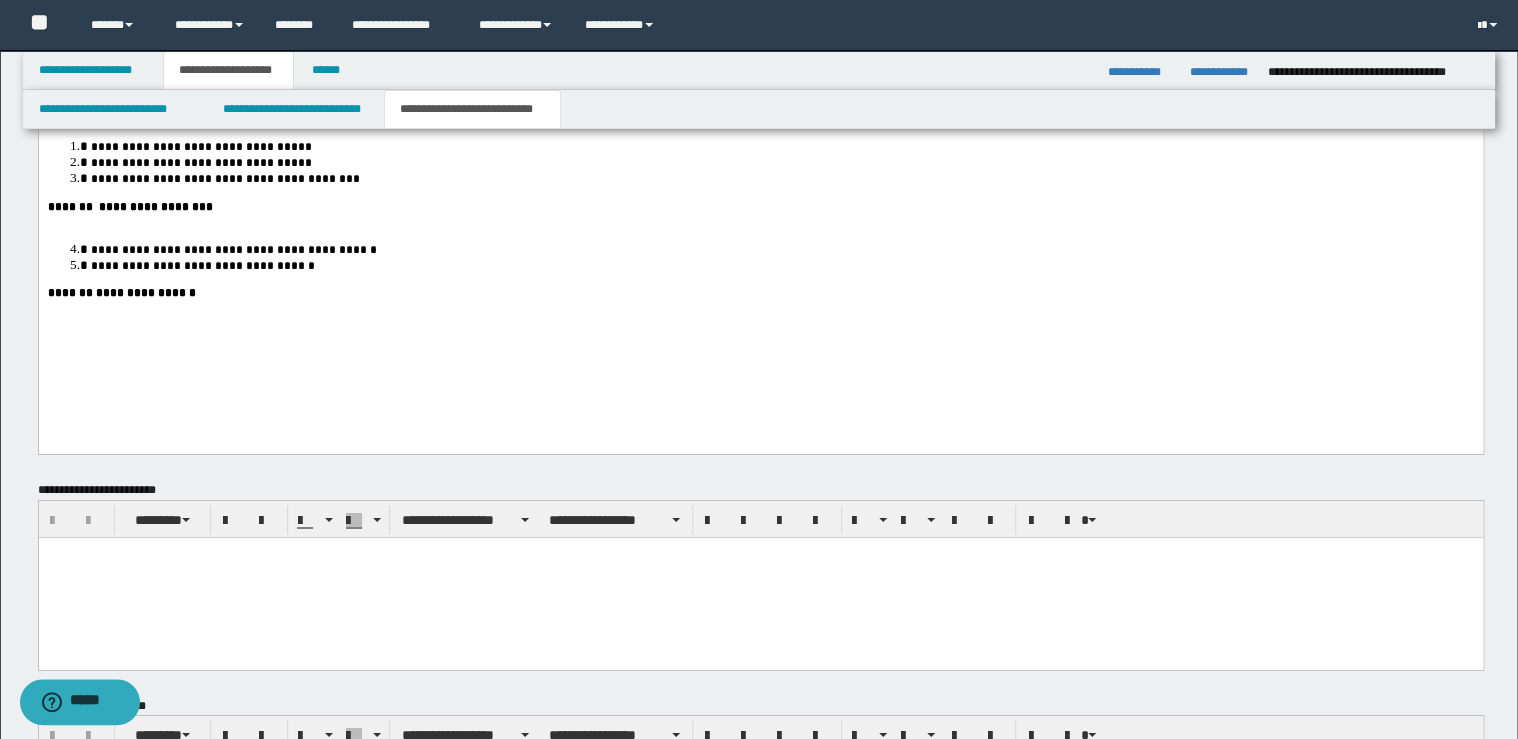 type 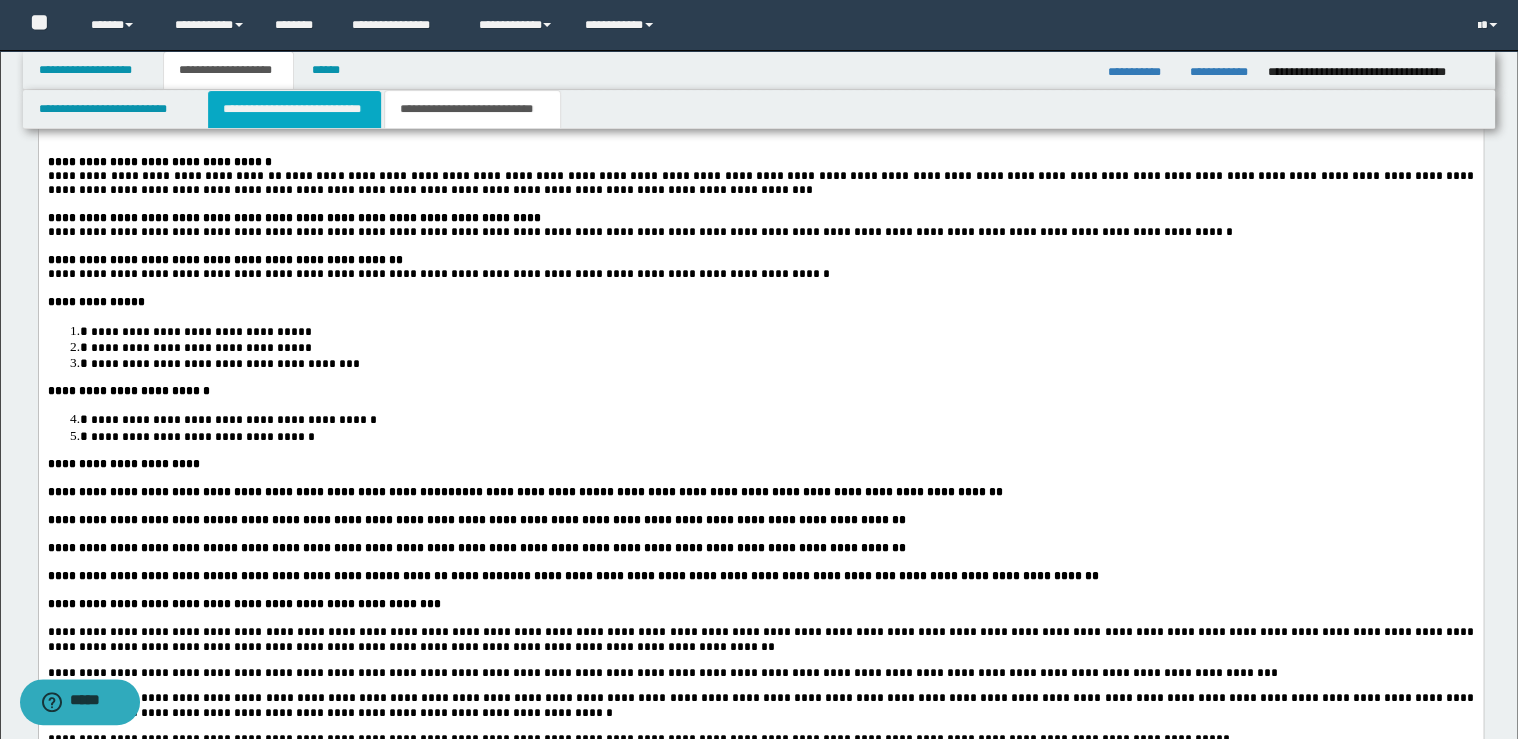 click on "**********" at bounding box center [294, 109] 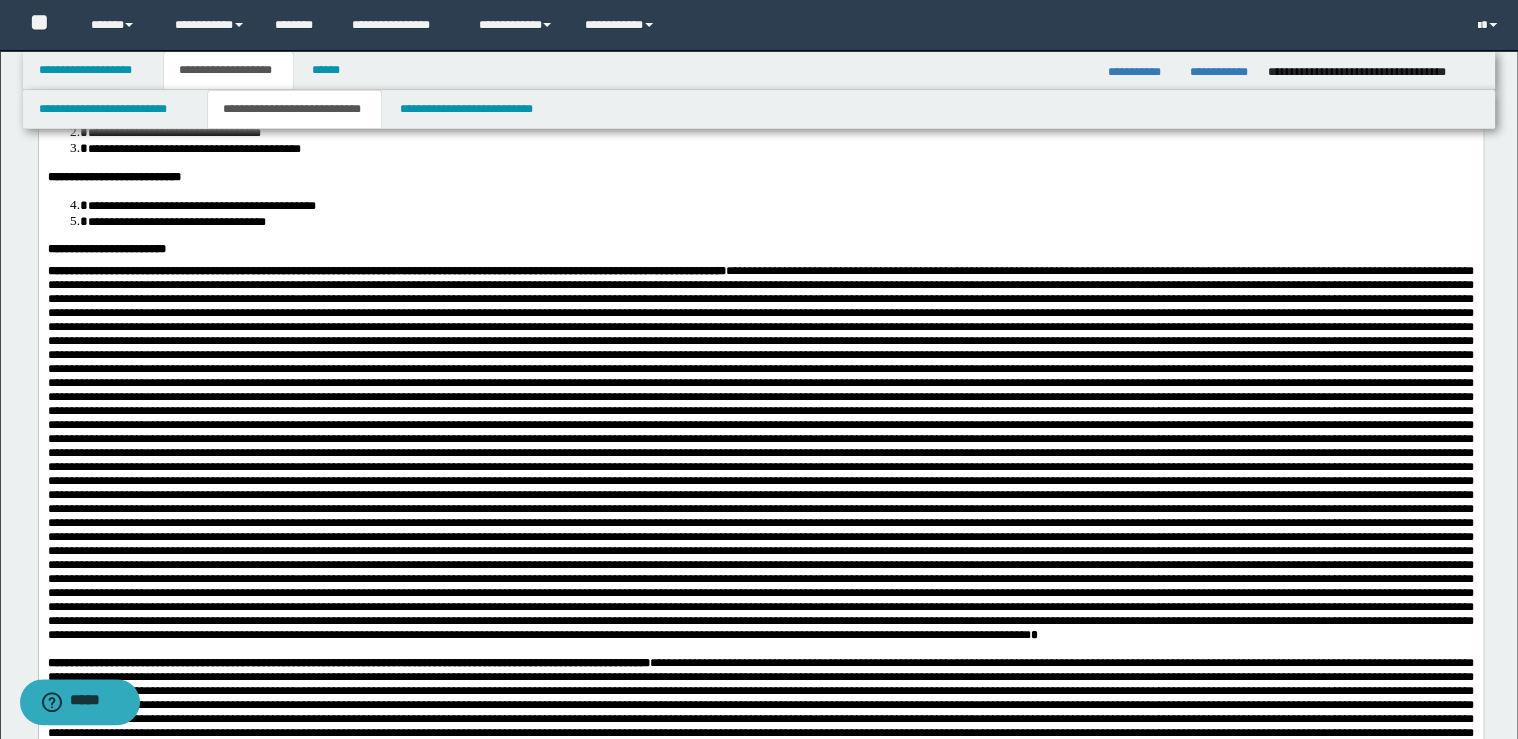 scroll, scrollTop: 240, scrollLeft: 0, axis: vertical 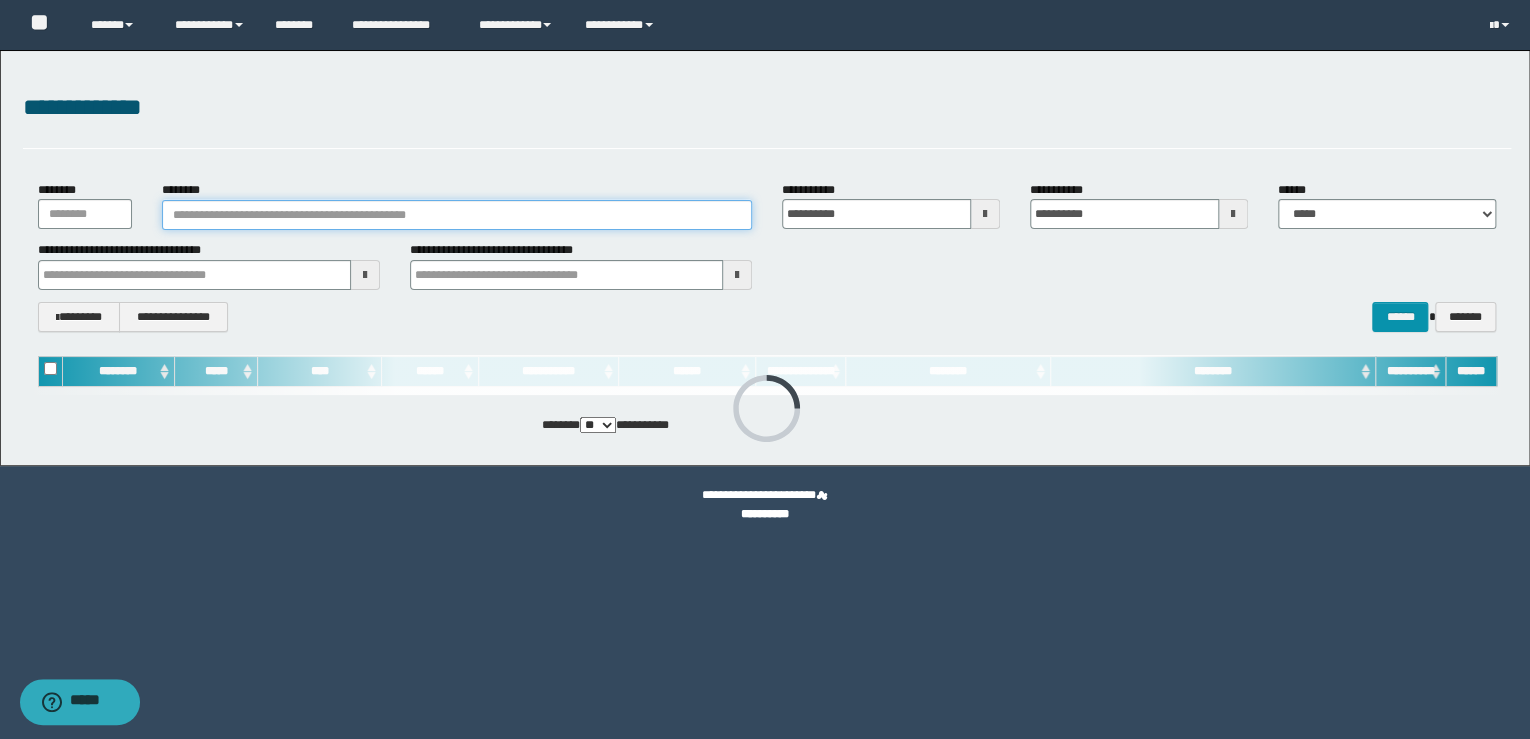 click on "********" at bounding box center [457, 215] 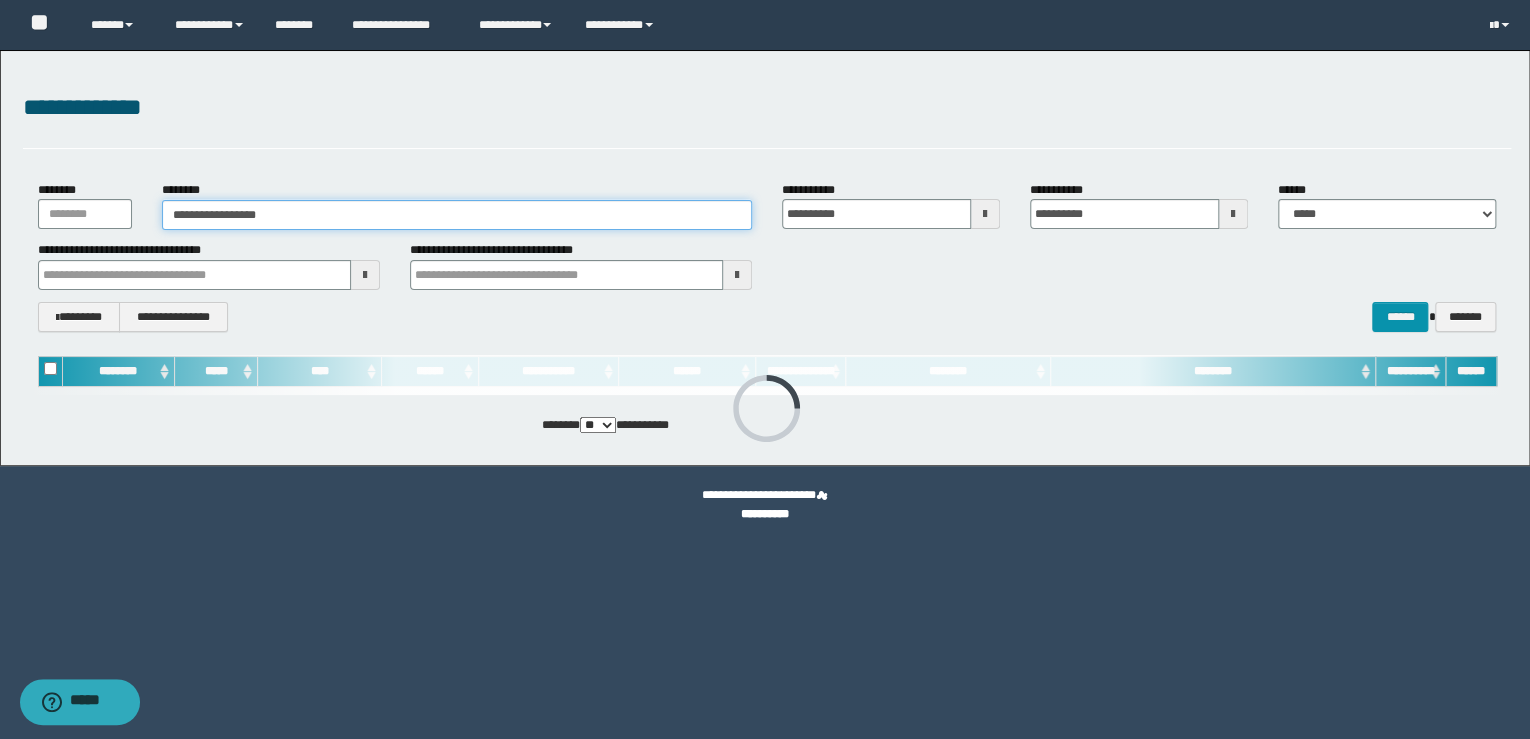 type on "**********" 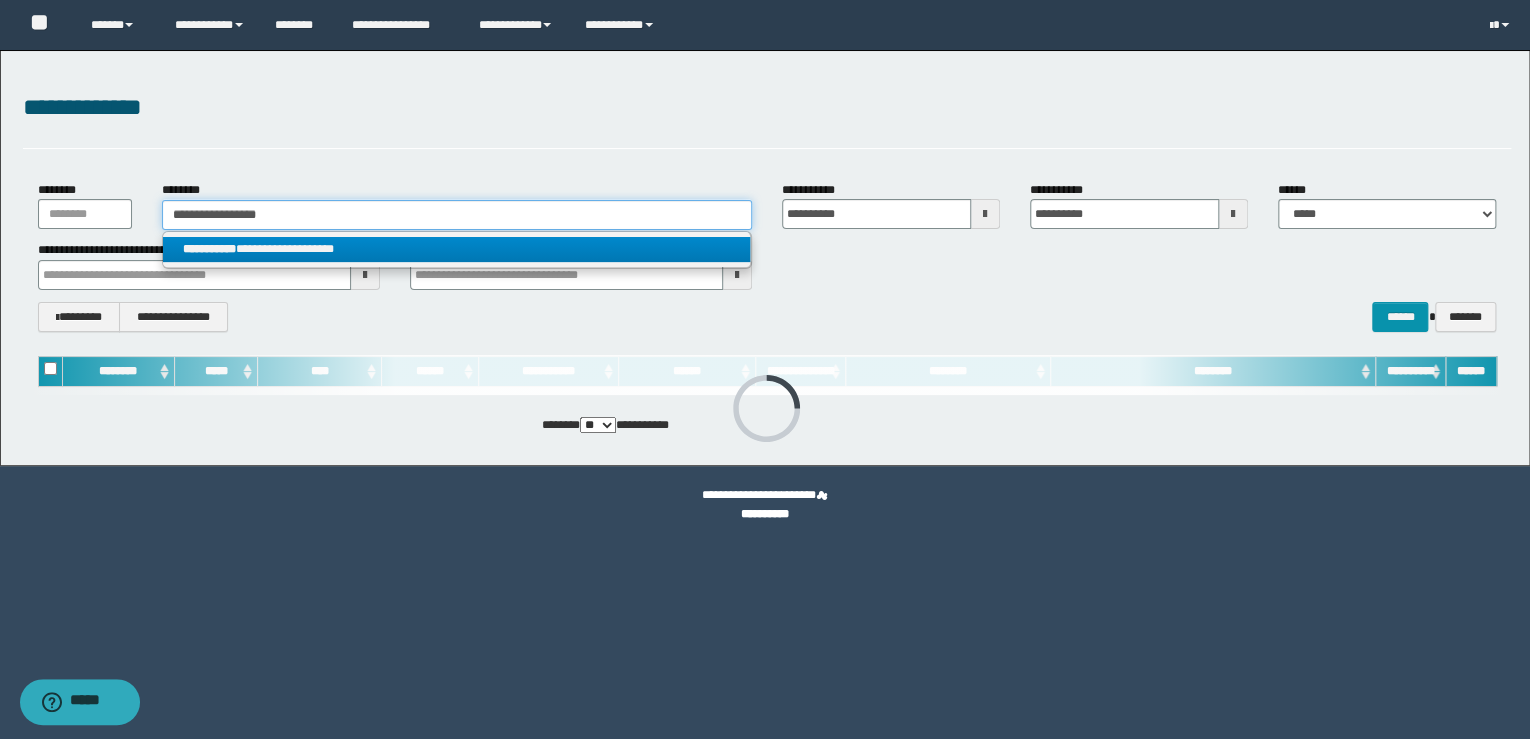 type on "**********" 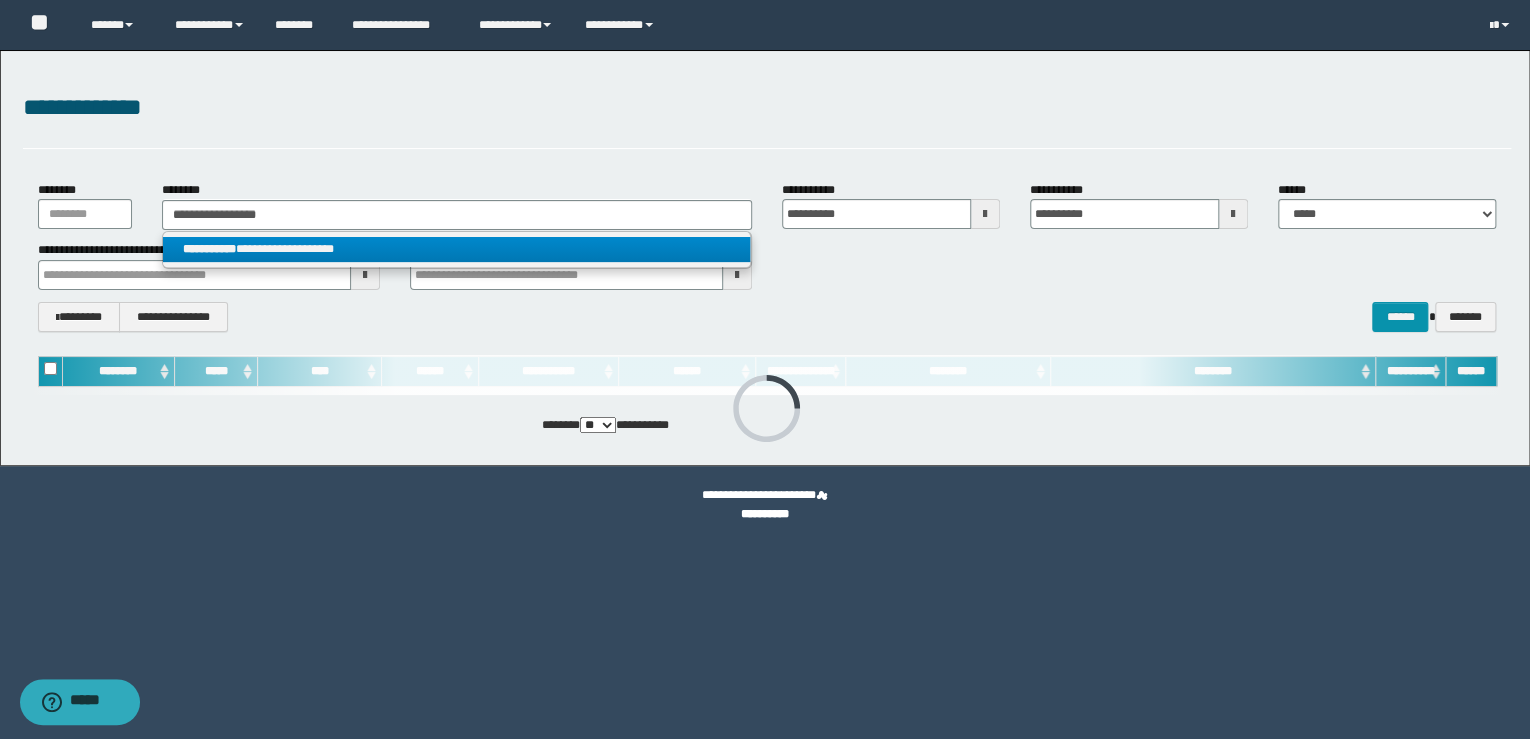 click on "**********" at bounding box center (457, 249) 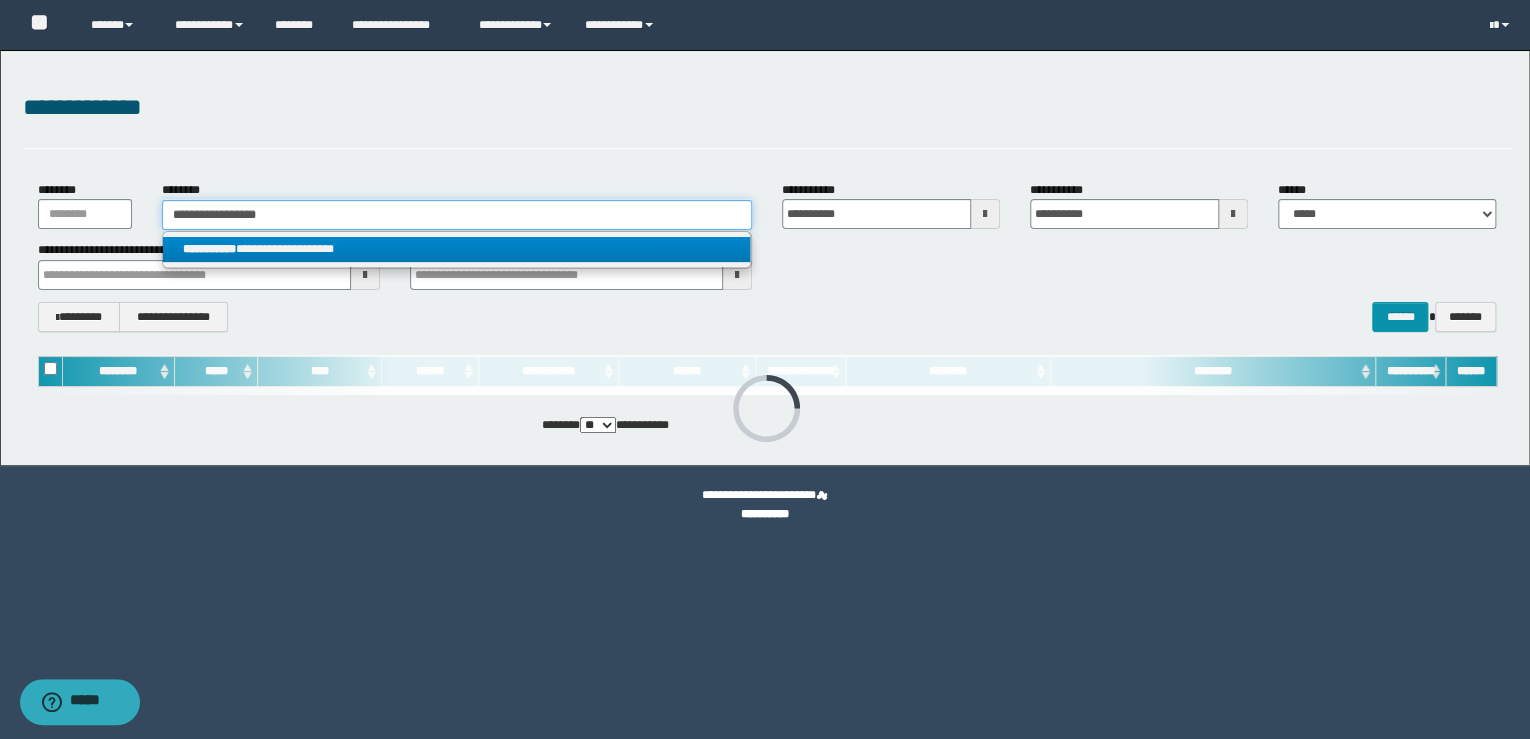 type 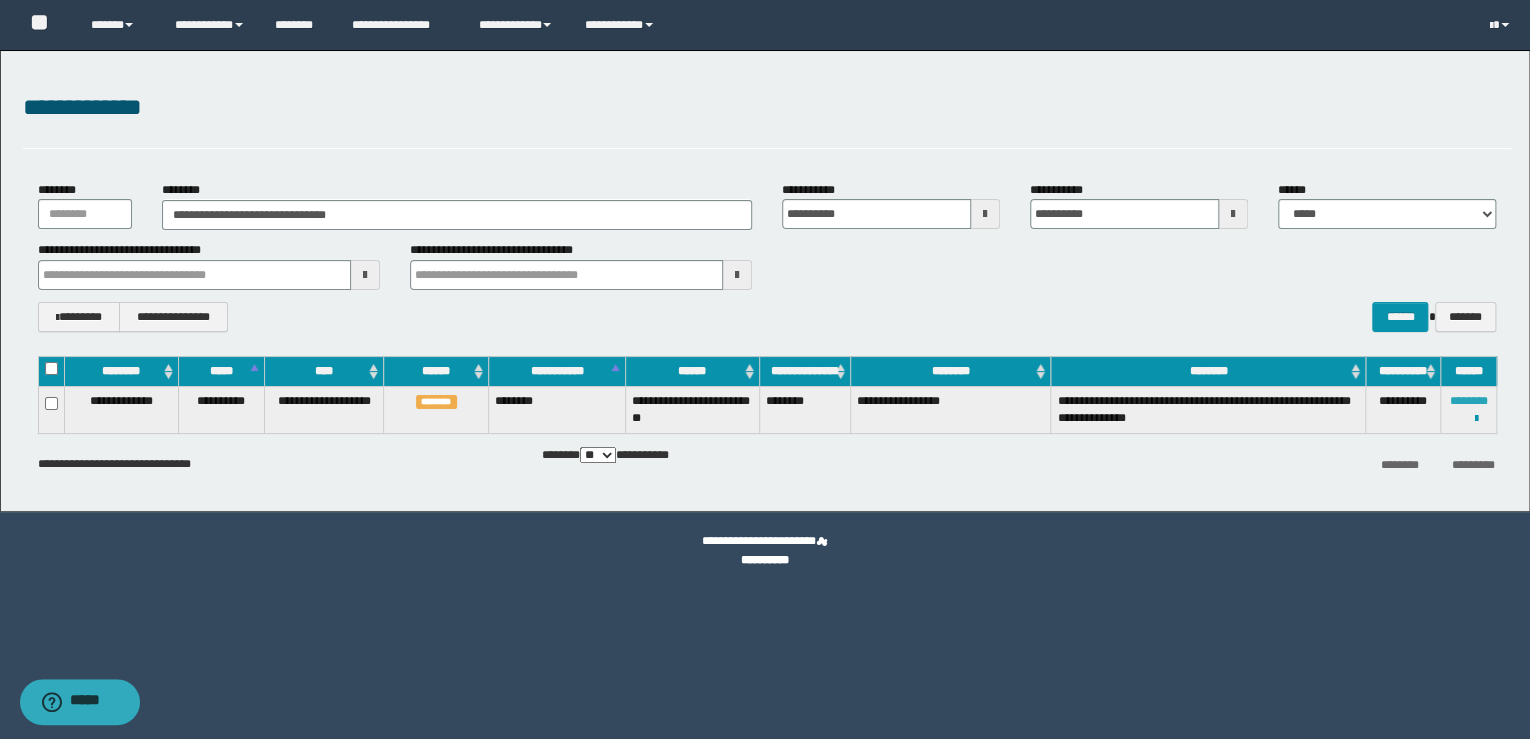 click on "********" at bounding box center [1469, 401] 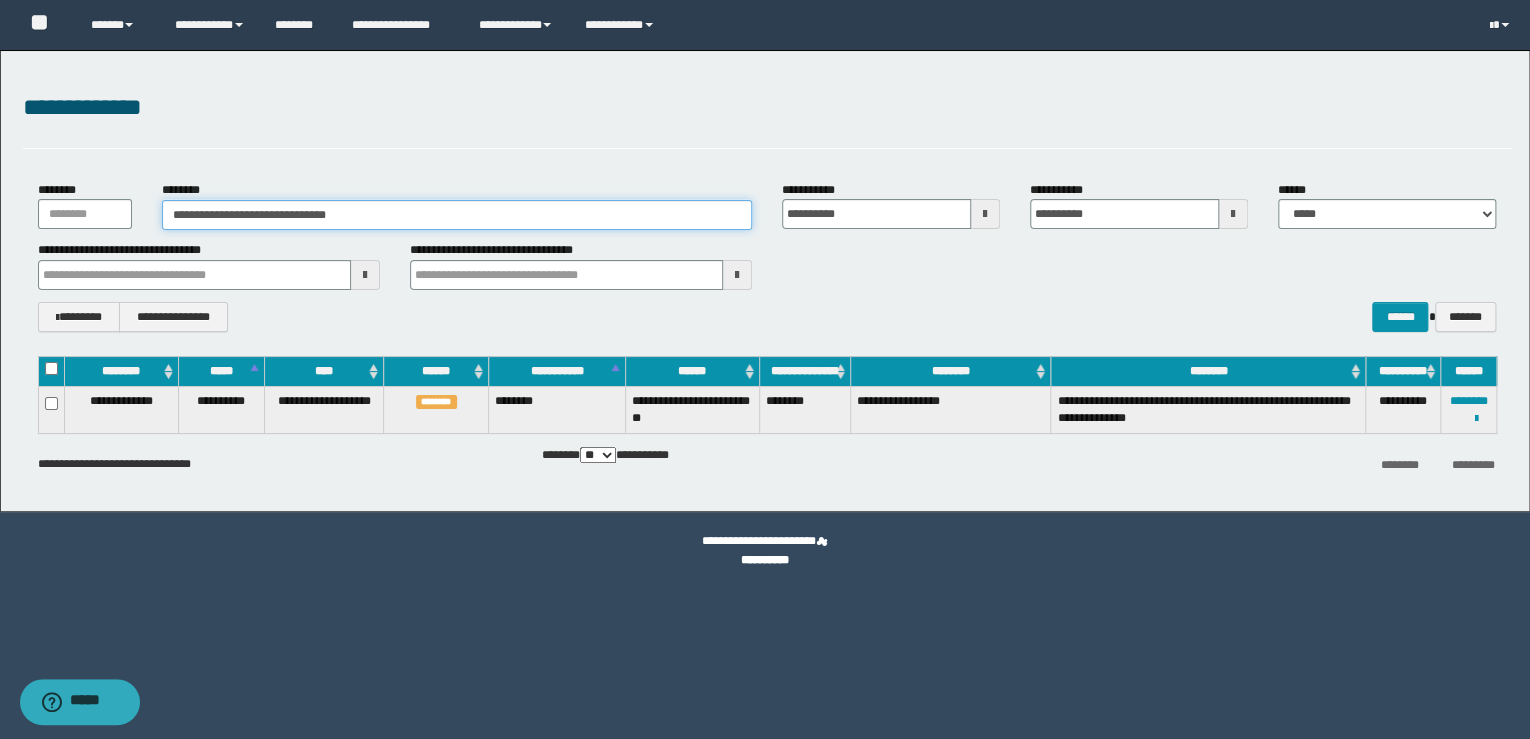 drag, startPoint x: 410, startPoint y: 216, endPoint x: 105, endPoint y: 191, distance: 306.0229 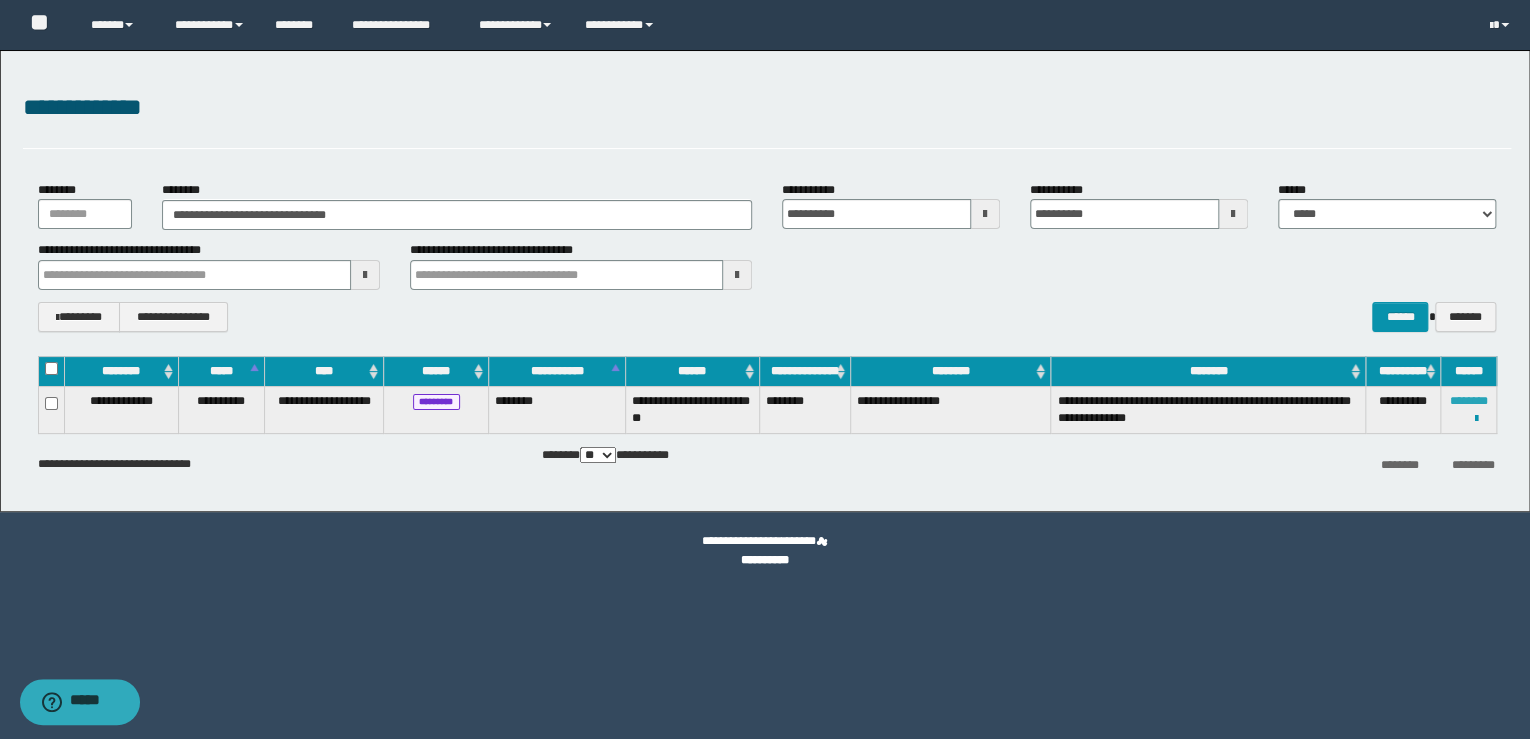 click on "********" at bounding box center [1469, 401] 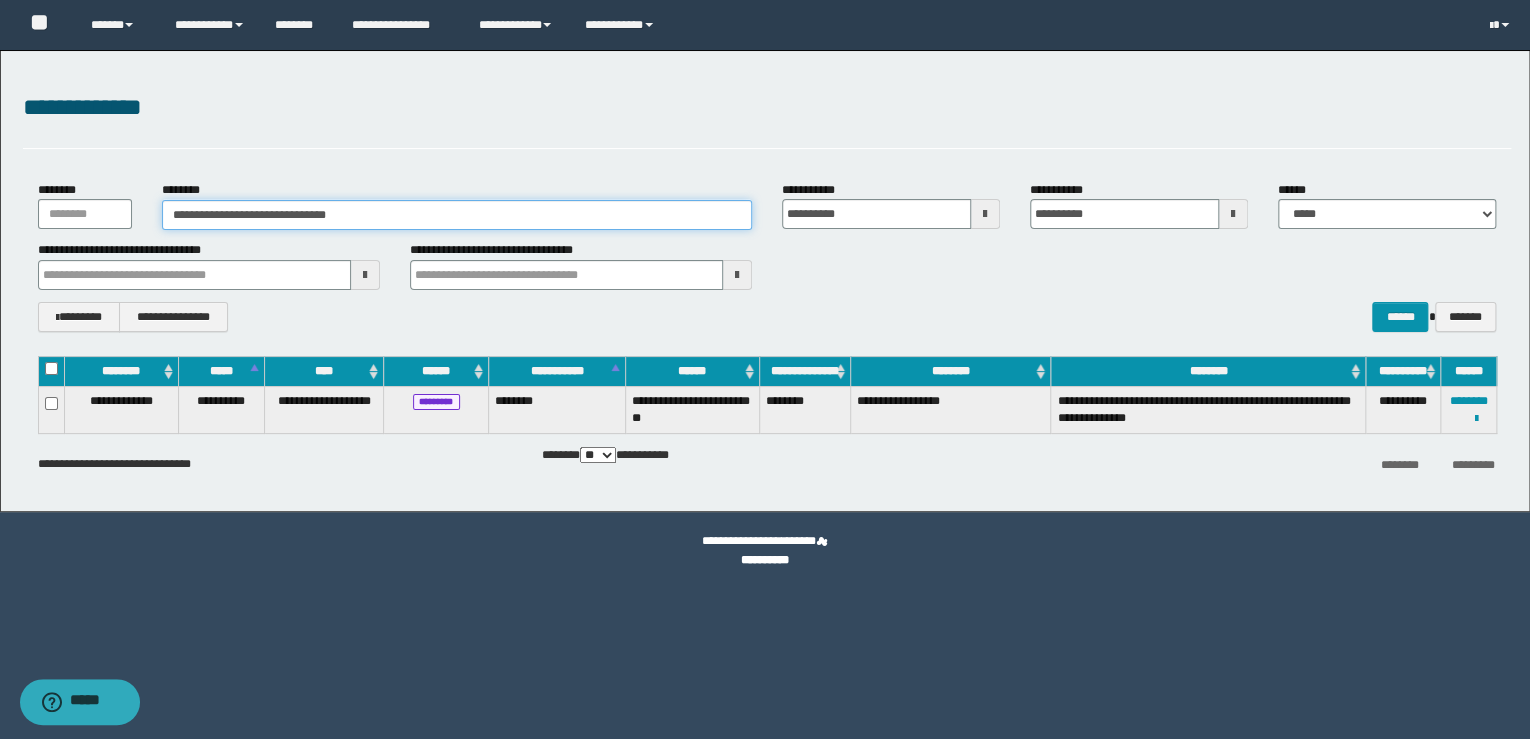 paste 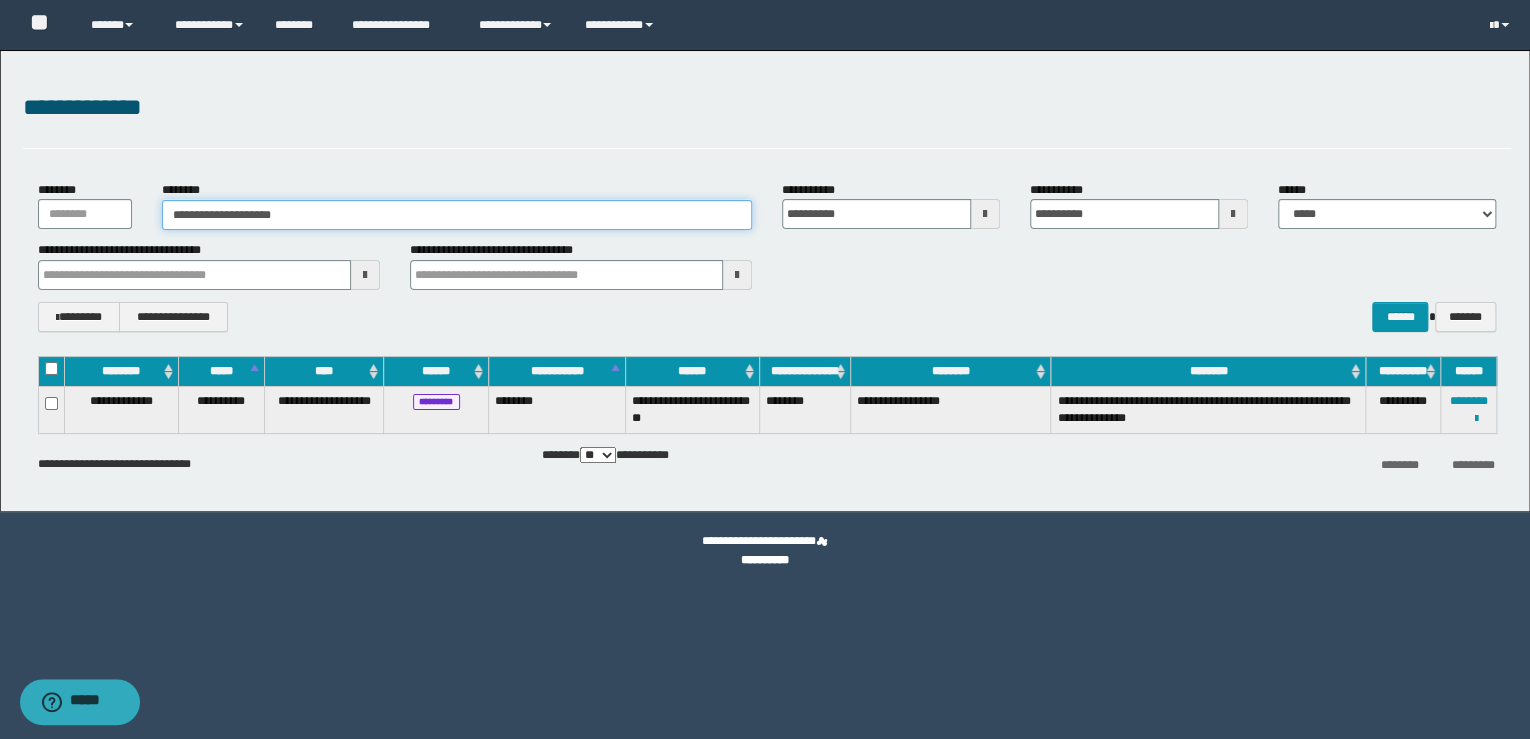 type on "**********" 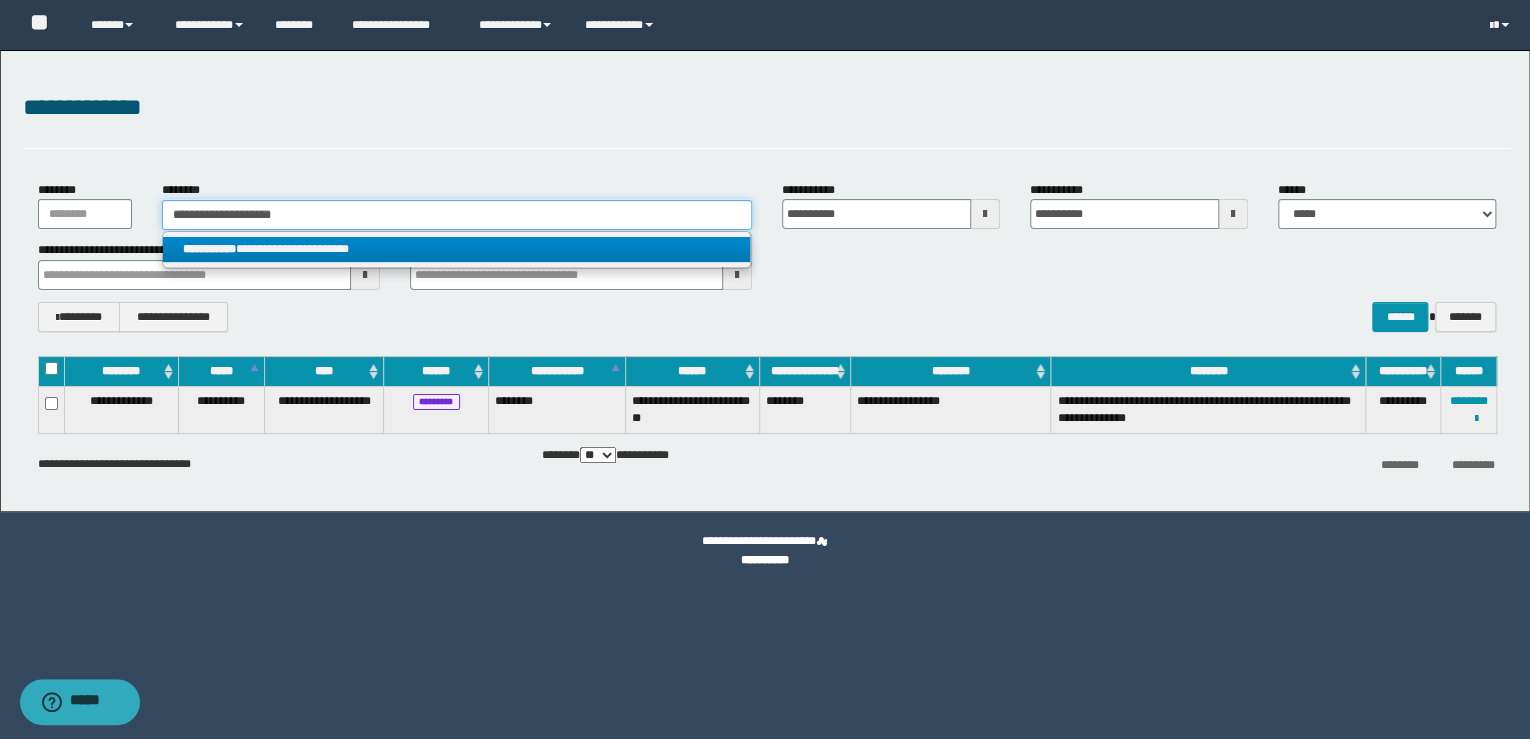 type on "**********" 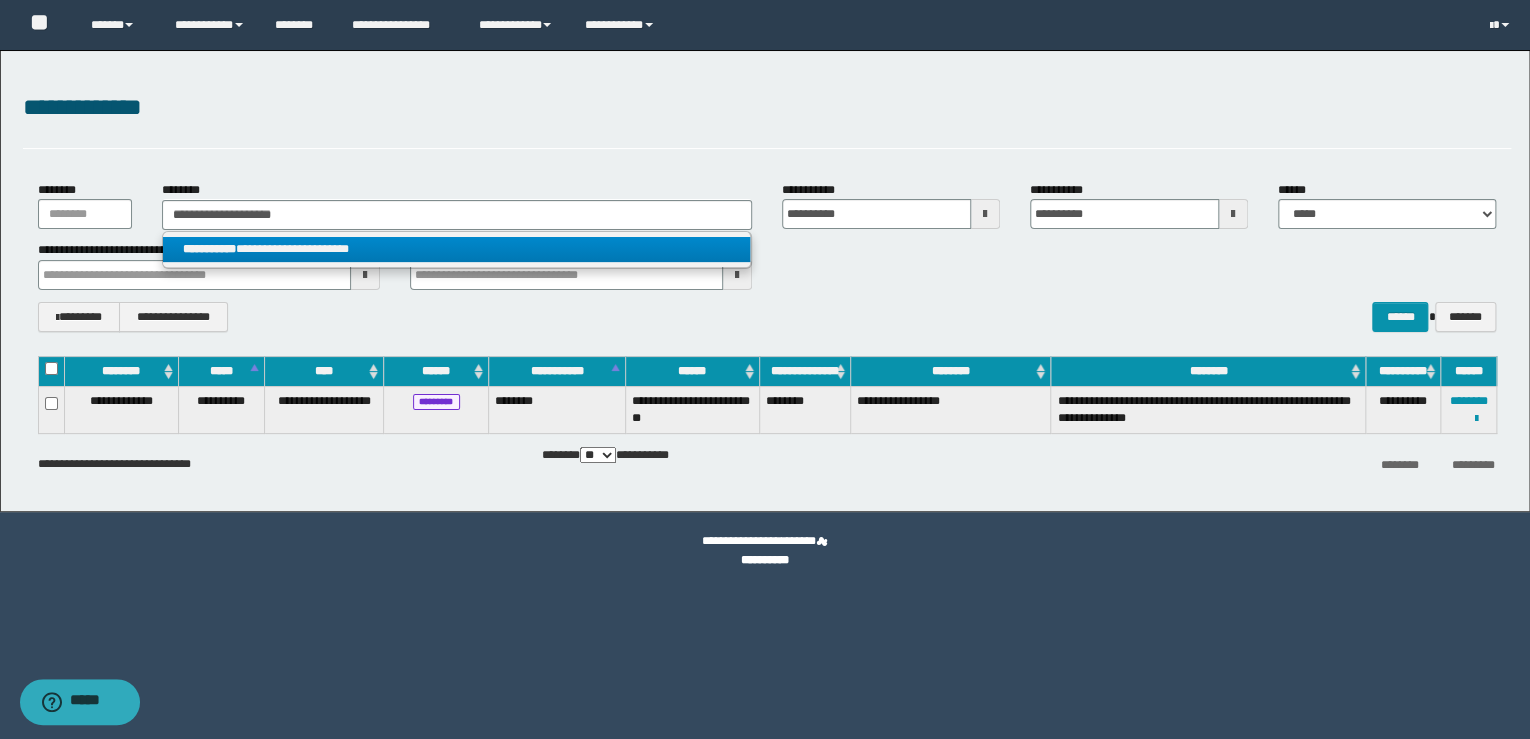 click on "**********" at bounding box center (457, 249) 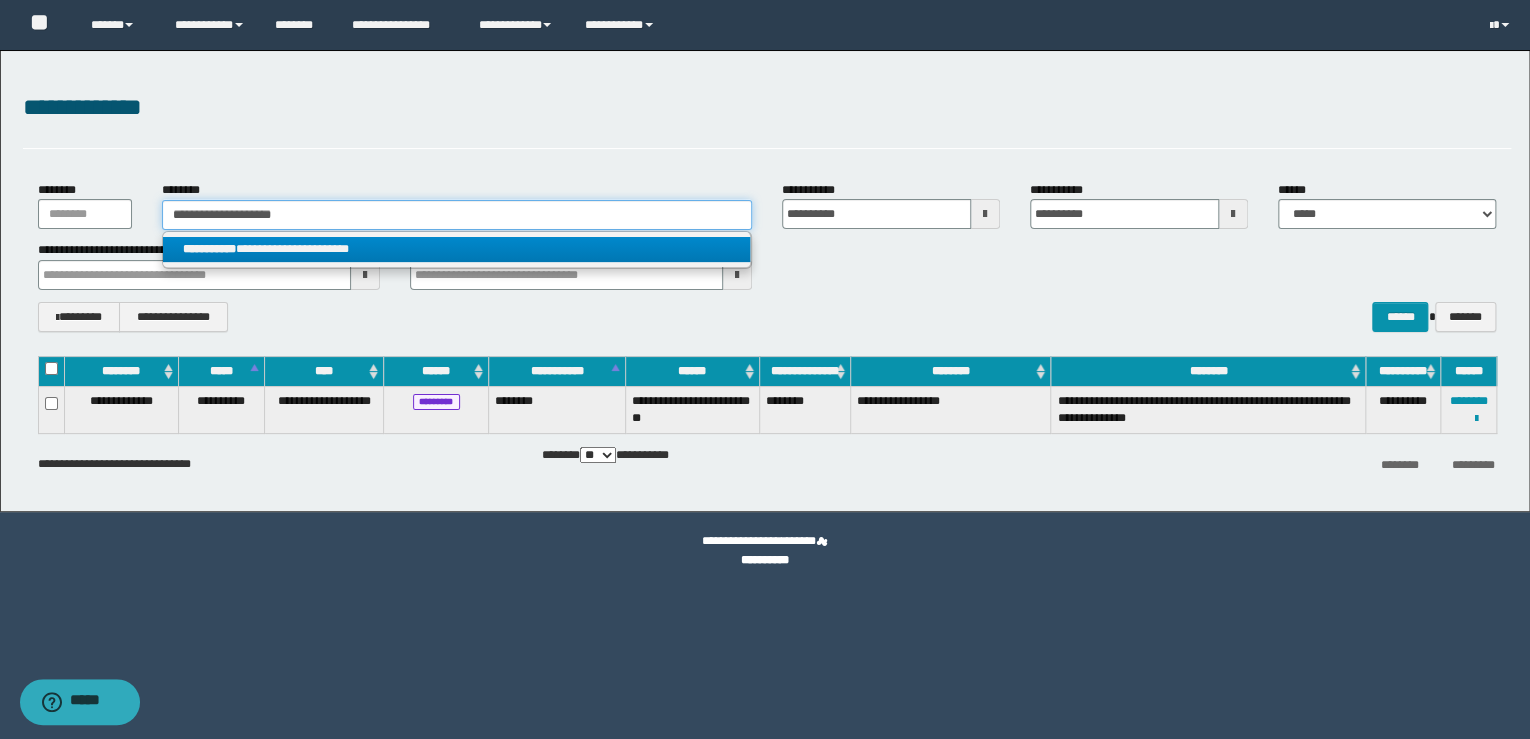 type 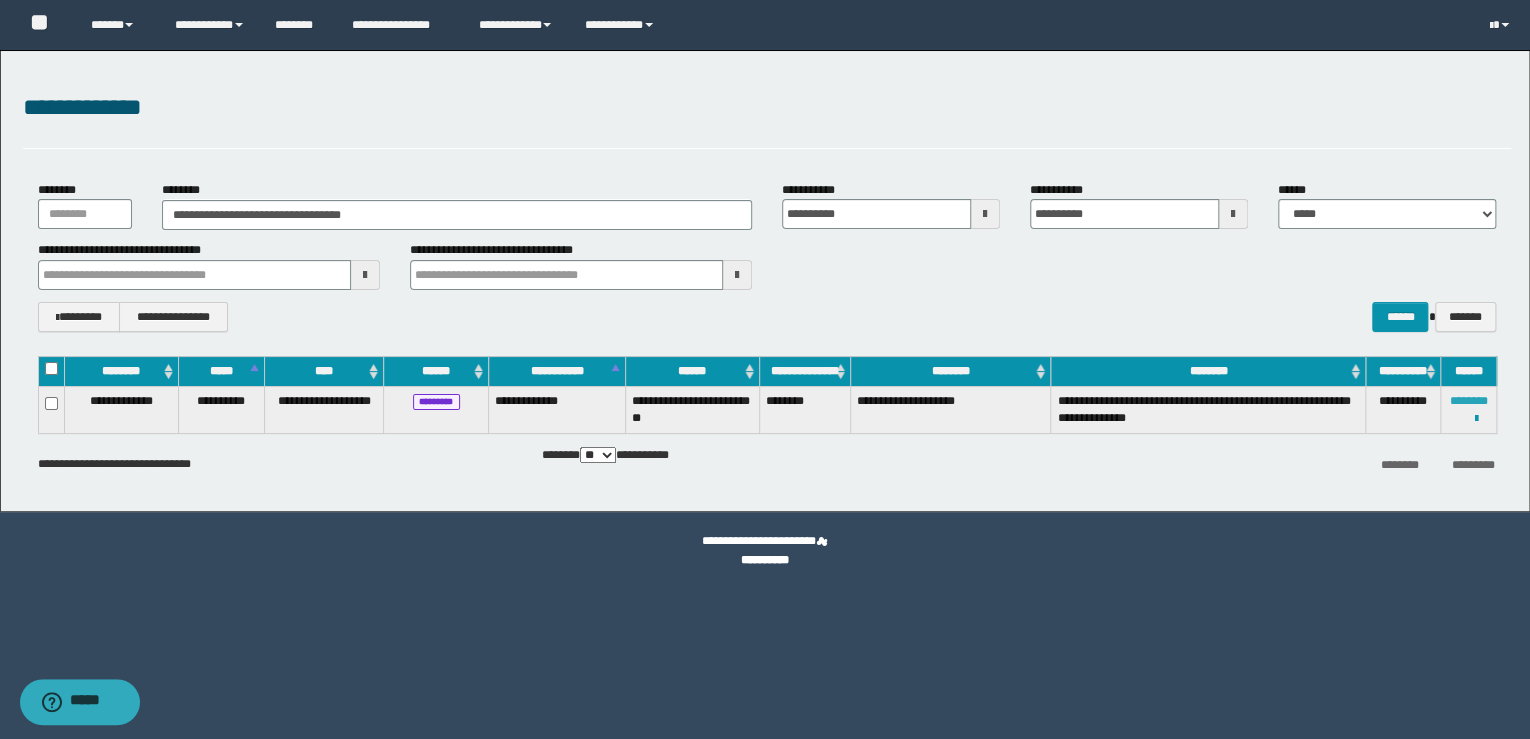 click on "********" at bounding box center (1469, 401) 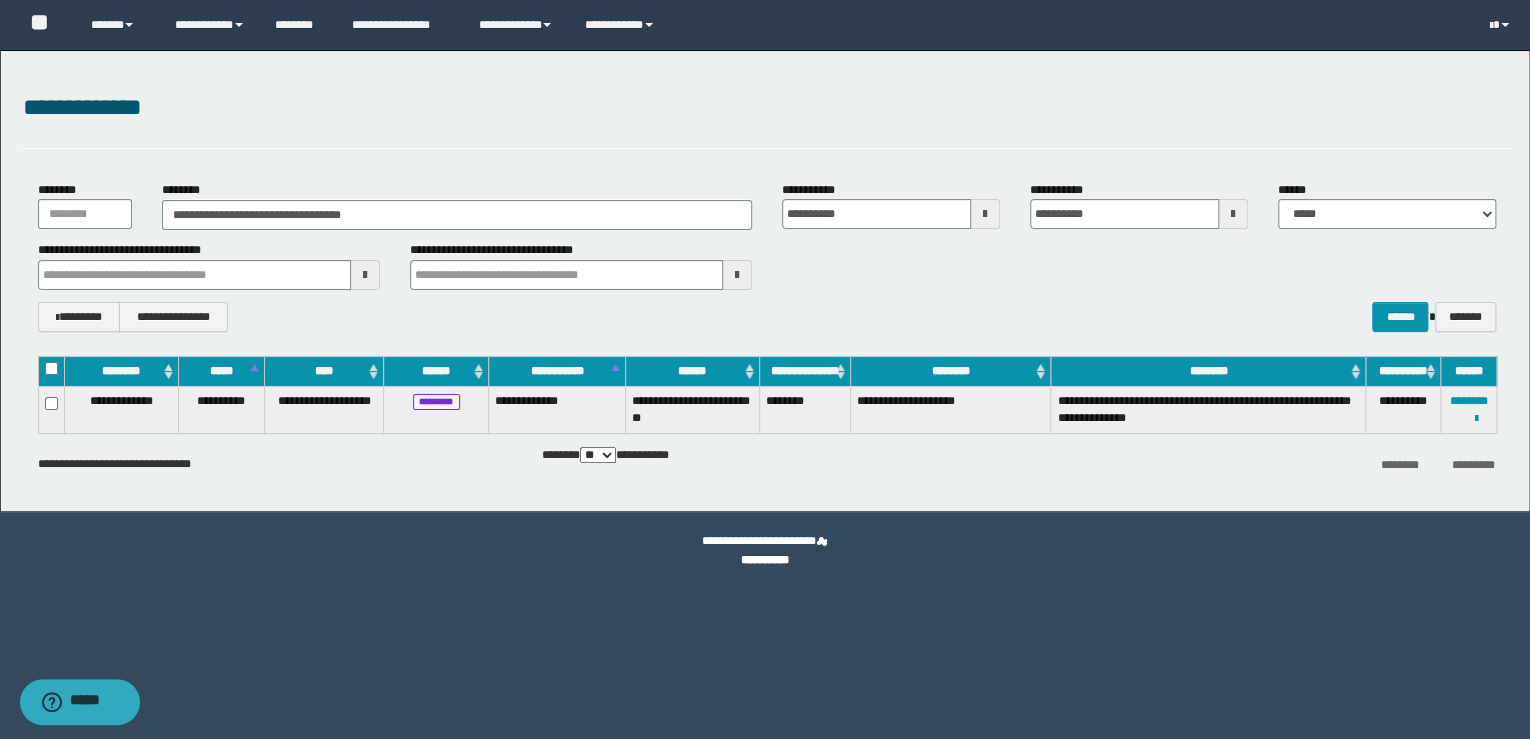 click on "**********" at bounding box center [765, 369] 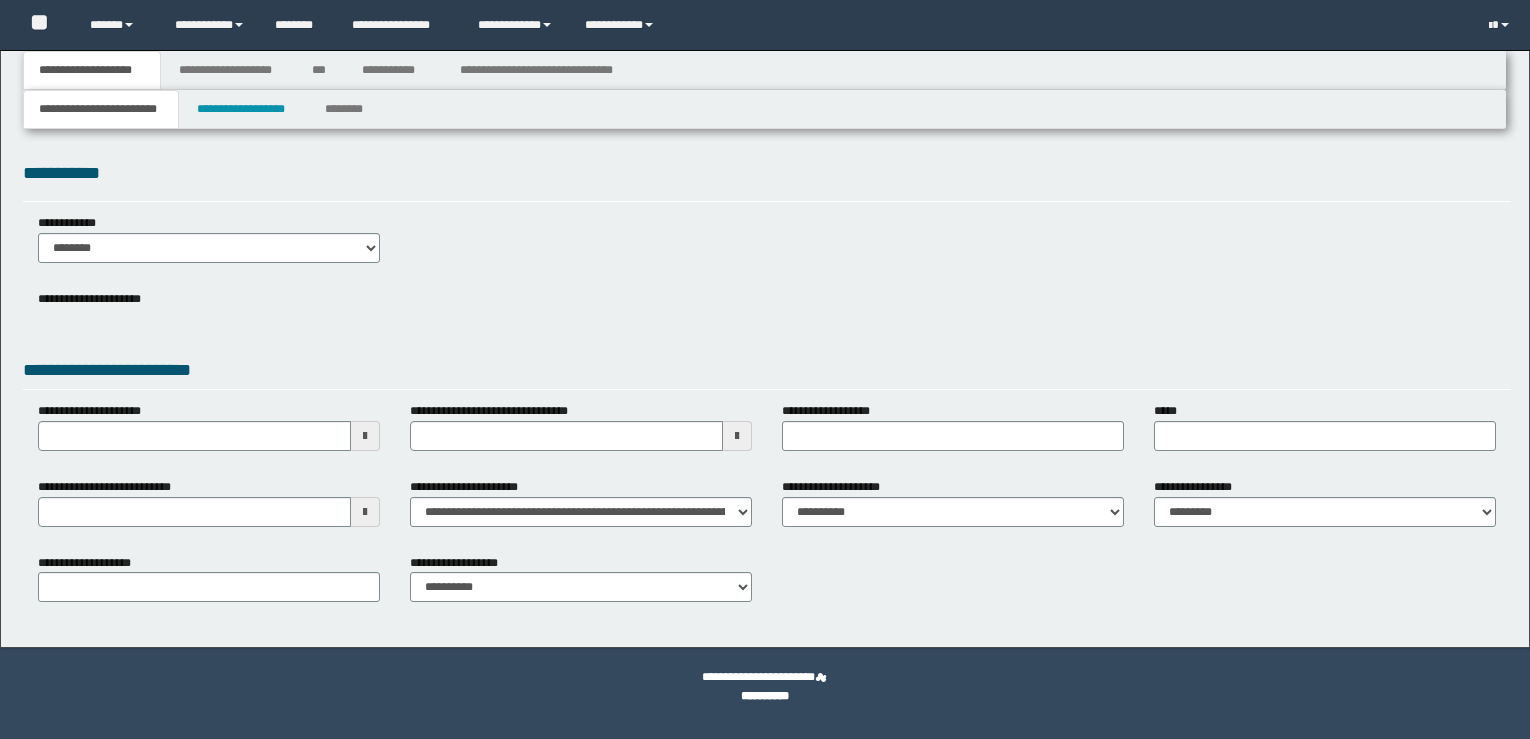 scroll, scrollTop: 0, scrollLeft: 0, axis: both 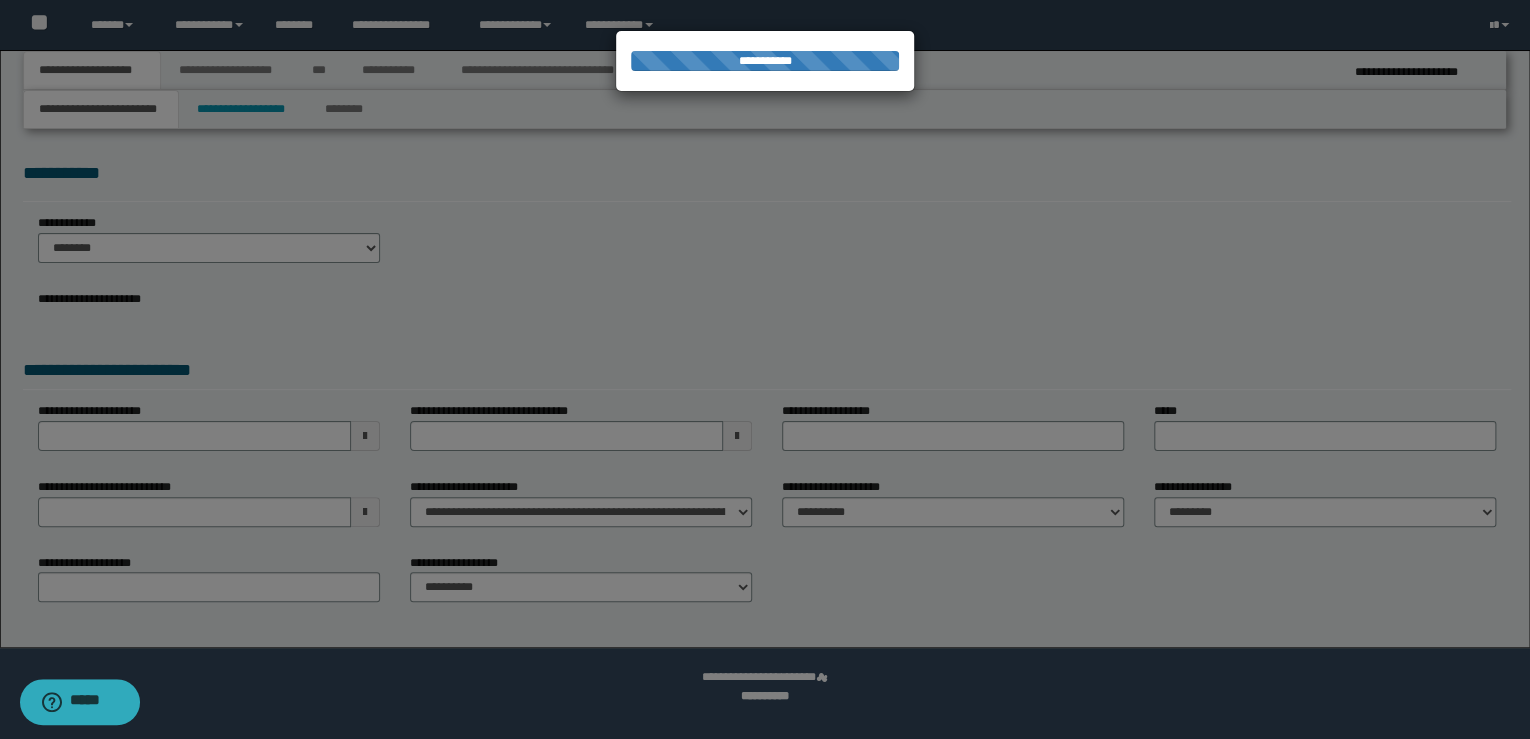 select on "**" 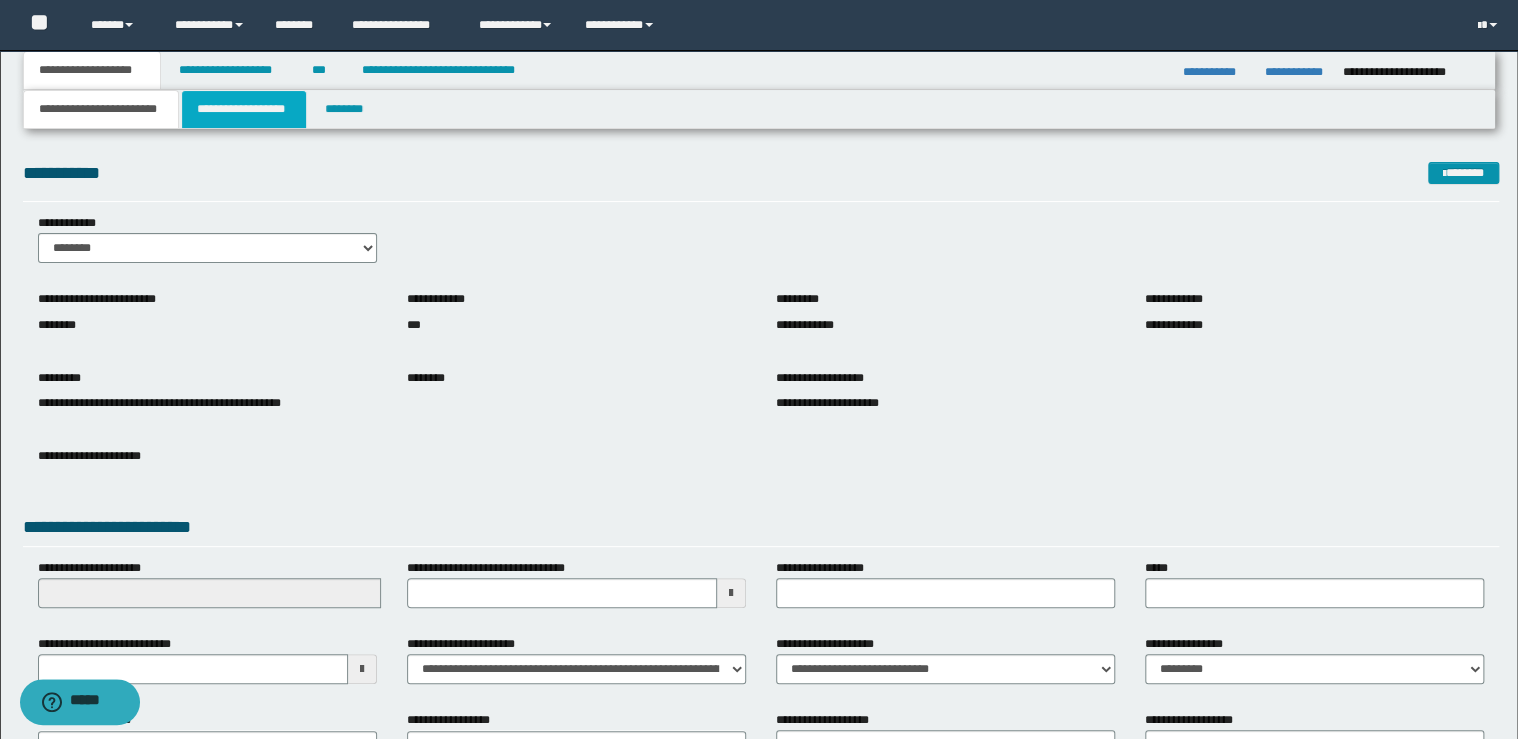 click on "**********" at bounding box center [244, 109] 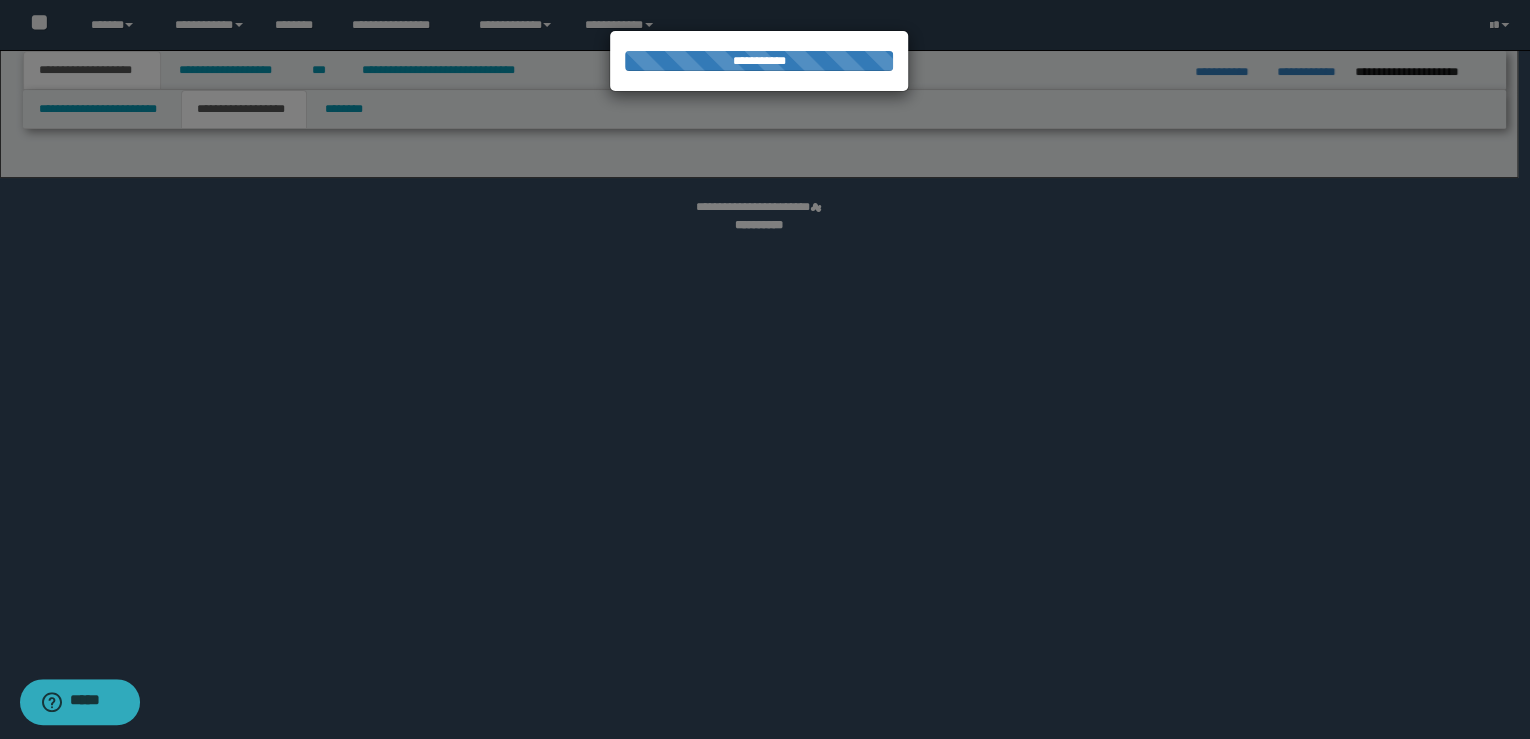 select on "*" 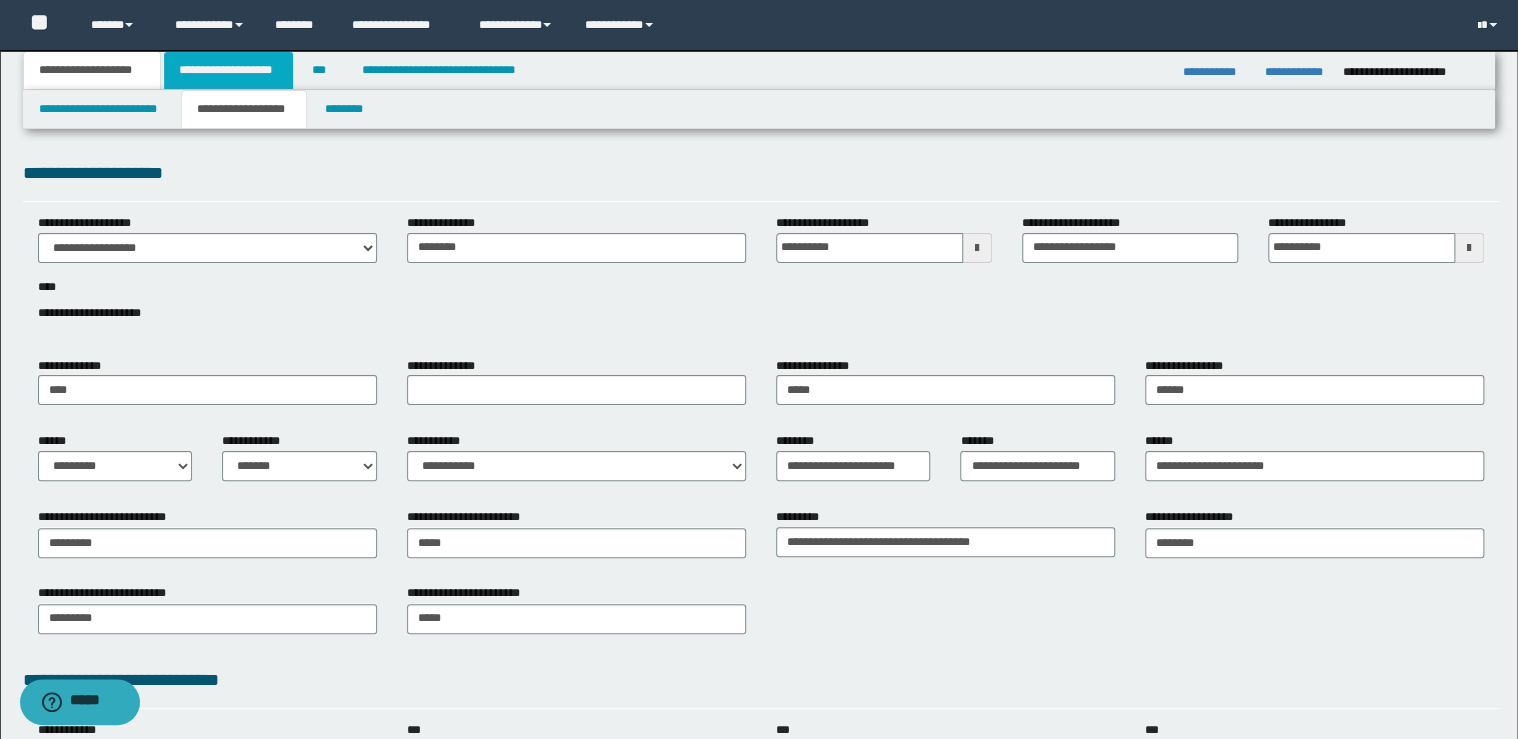 click on "**********" at bounding box center (228, 70) 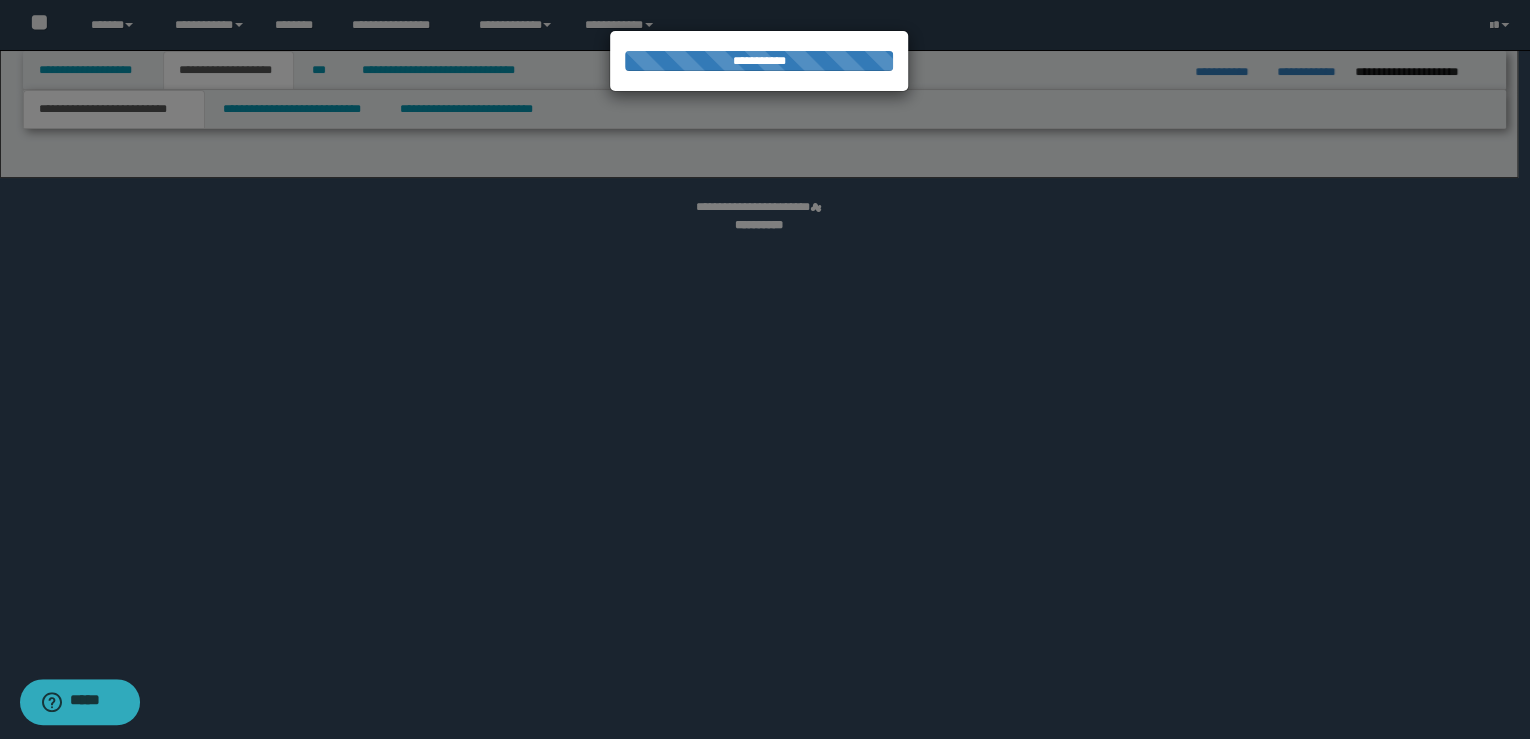 select on "*" 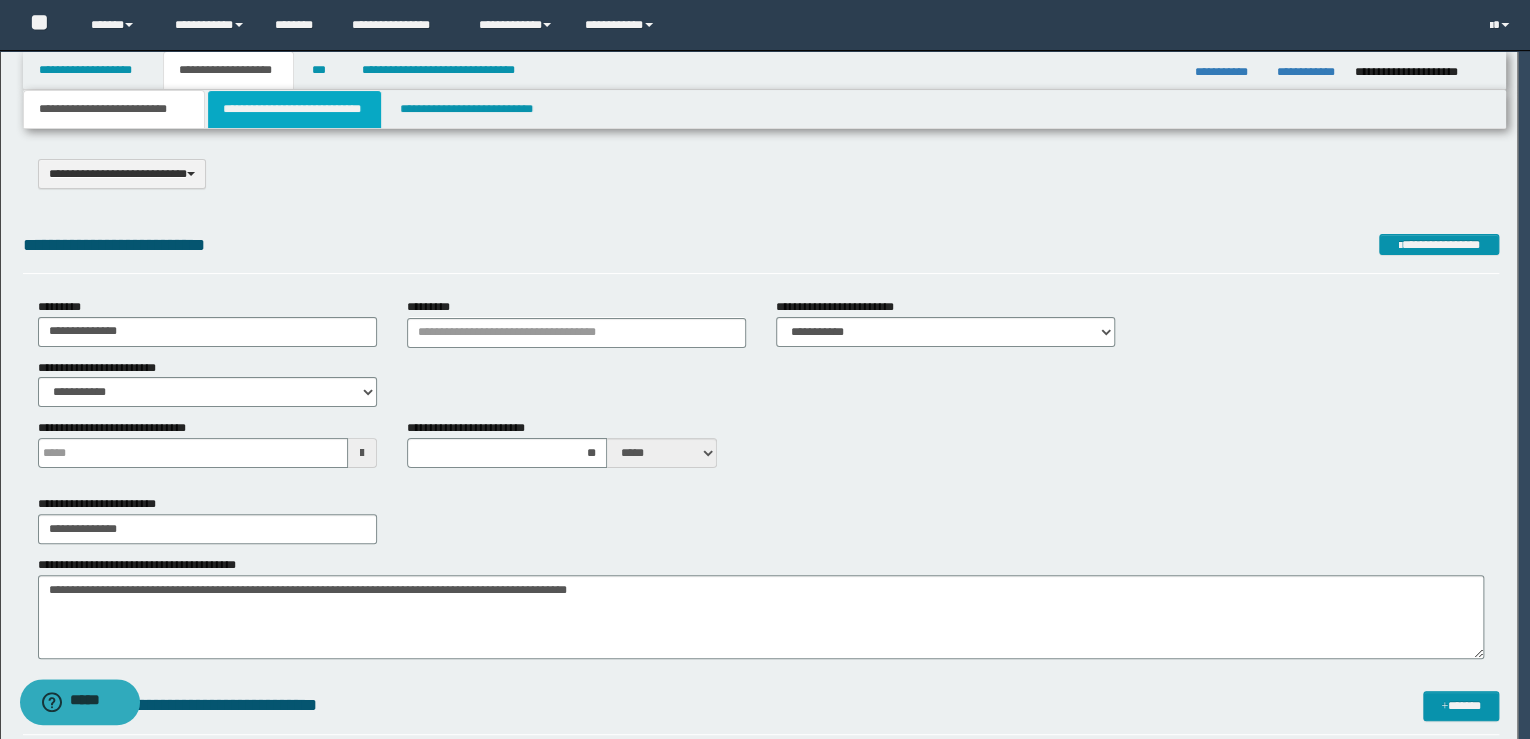 scroll, scrollTop: 0, scrollLeft: 0, axis: both 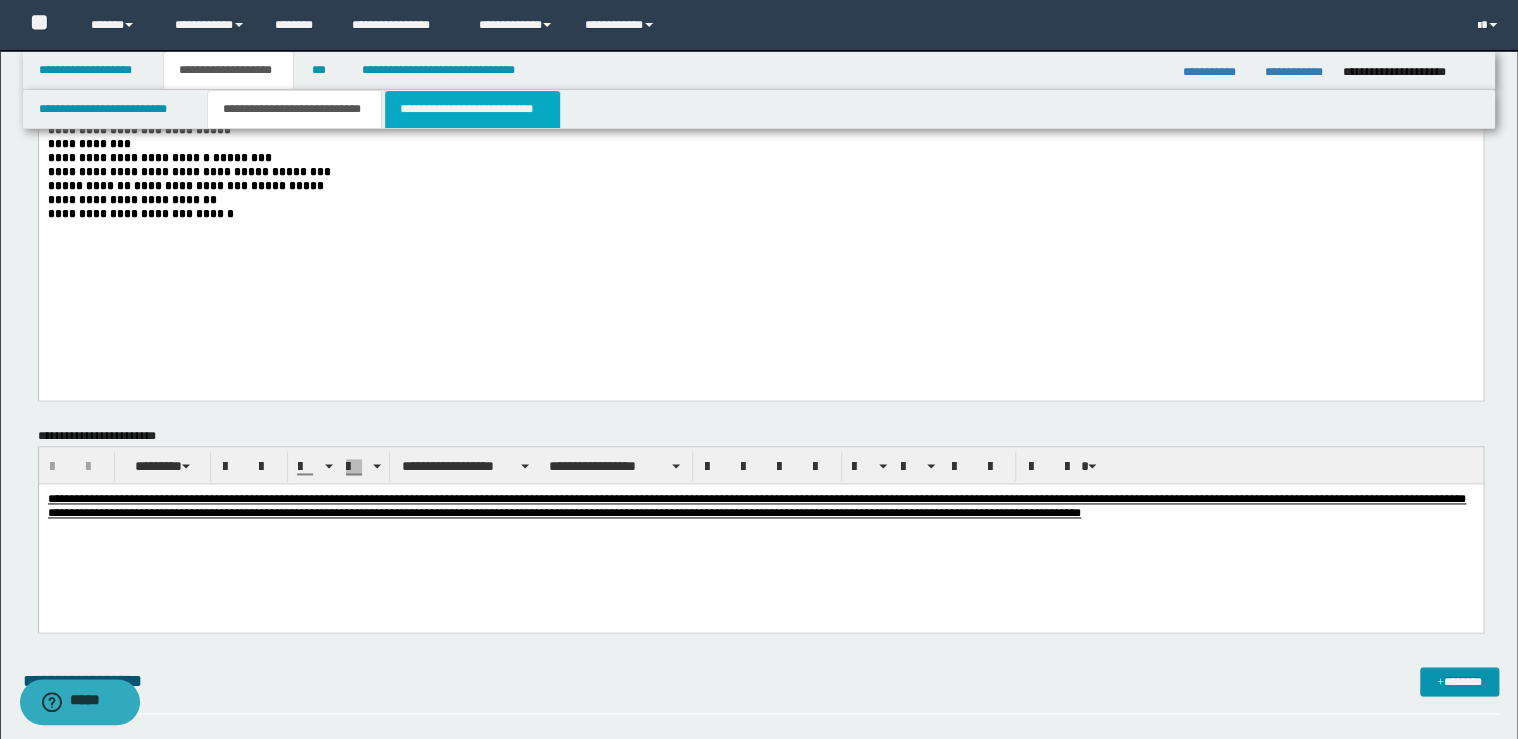 click on "**********" at bounding box center [472, 109] 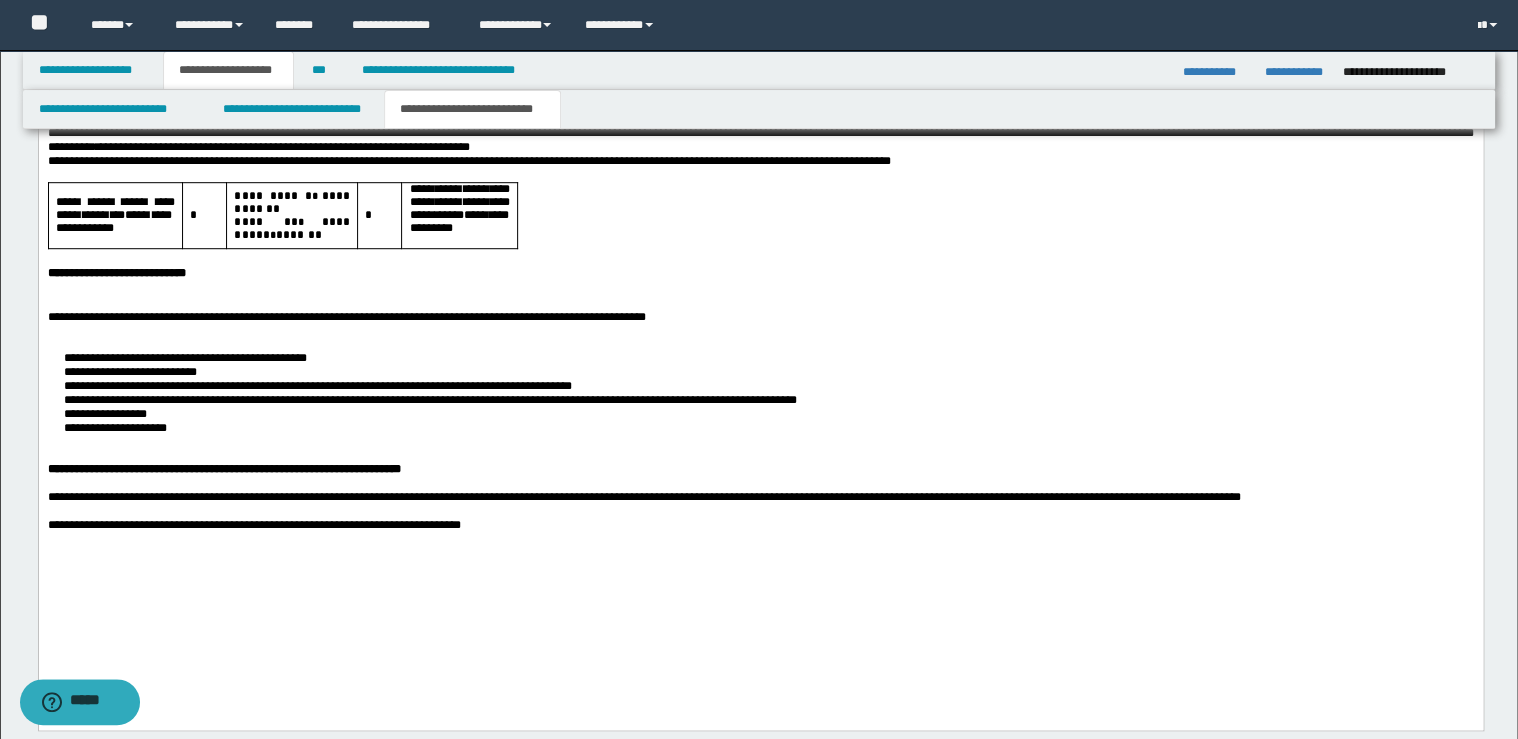 scroll, scrollTop: 4434, scrollLeft: 0, axis: vertical 